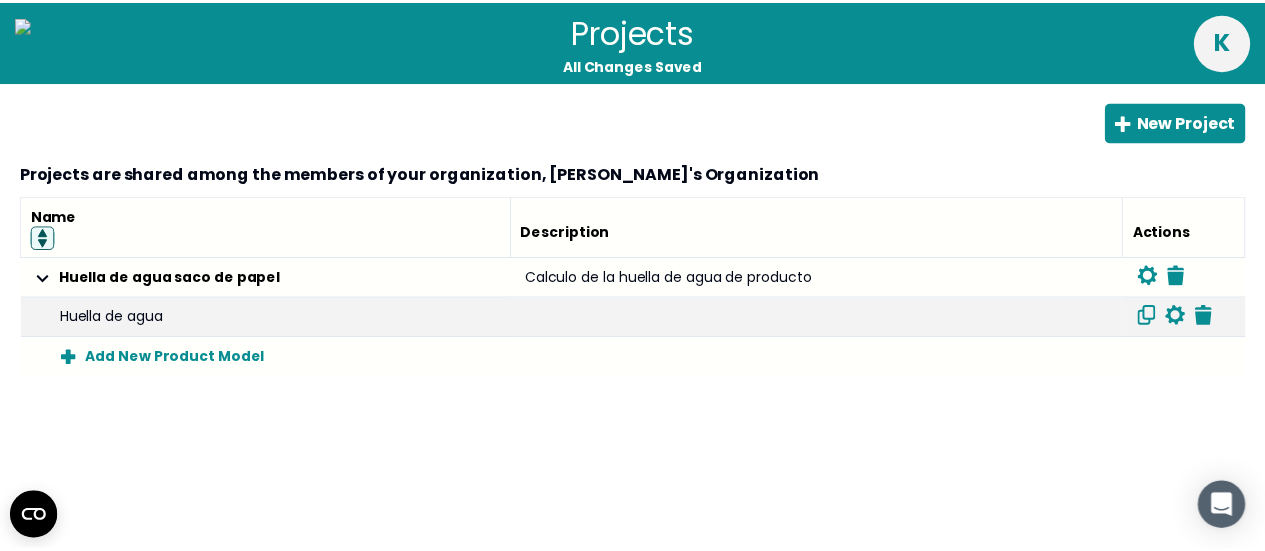 scroll, scrollTop: 0, scrollLeft: 0, axis: both 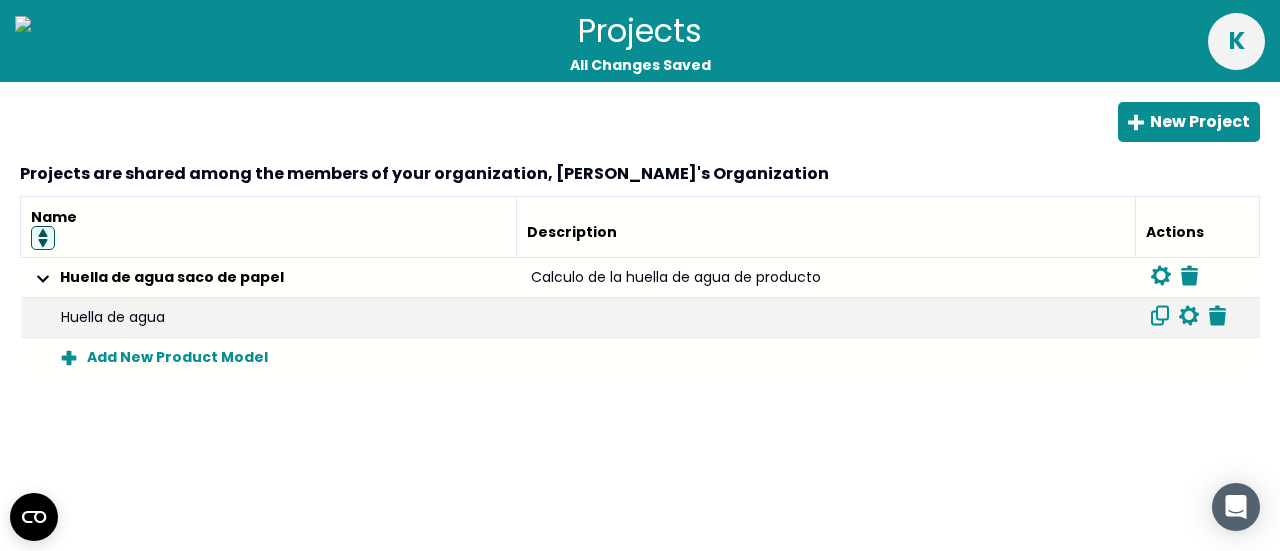 click at bounding box center (826, 318) 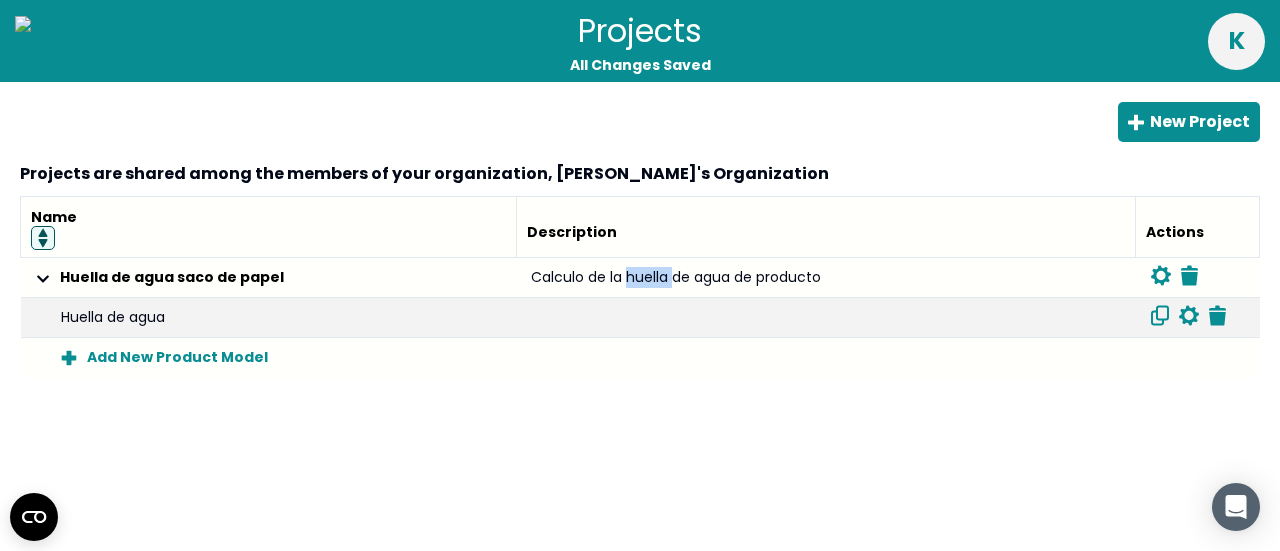 click on "Calculo de la huella de agua de producto" at bounding box center (826, 278) 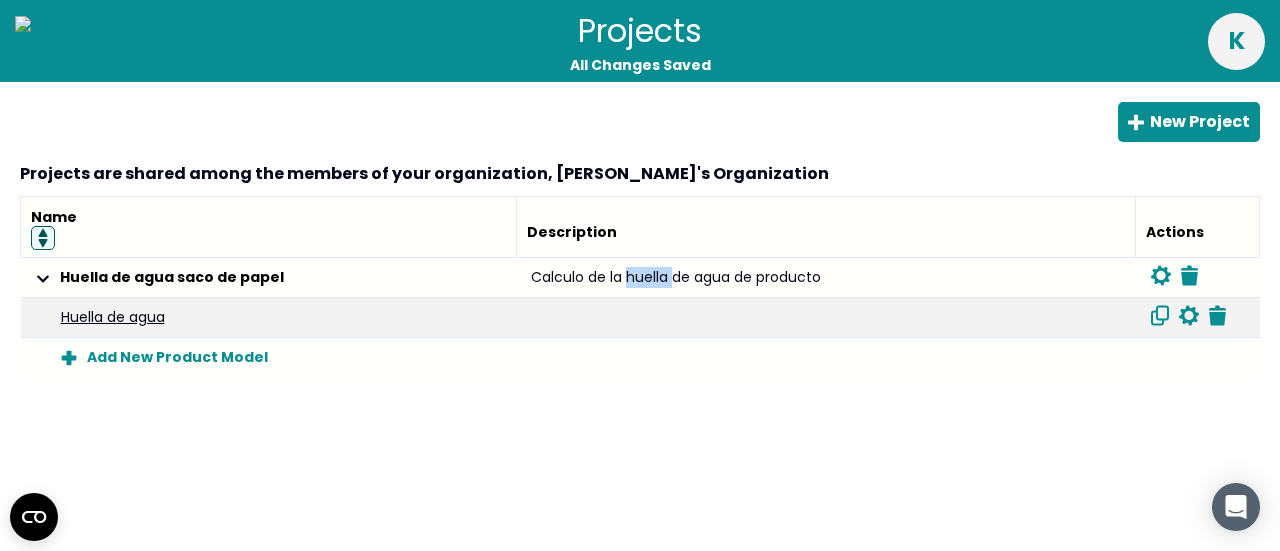 click on "Huella de agua" at bounding box center (113, 317) 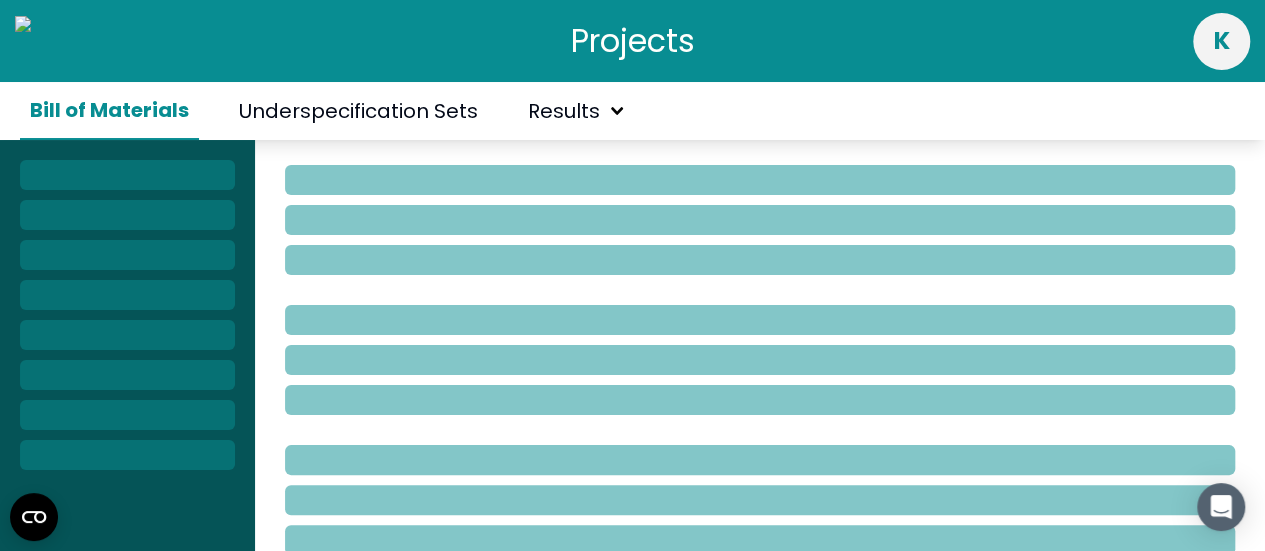 click at bounding box center (127, 315) 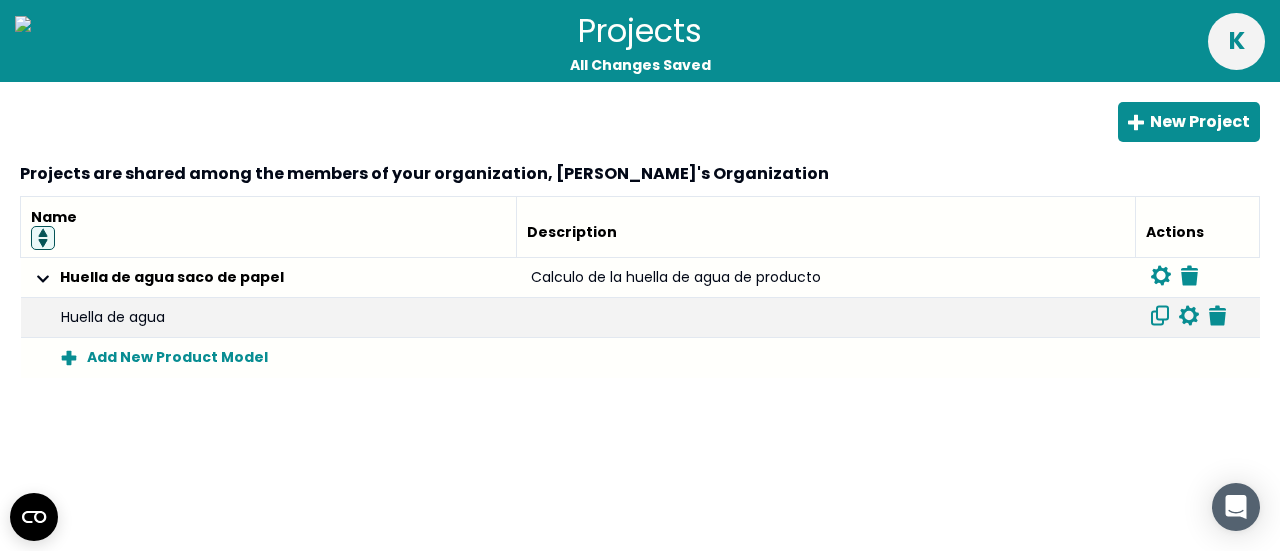 drag, startPoint x: 150, startPoint y: 316, endPoint x: 1177, endPoint y: 271, distance: 1027.9854 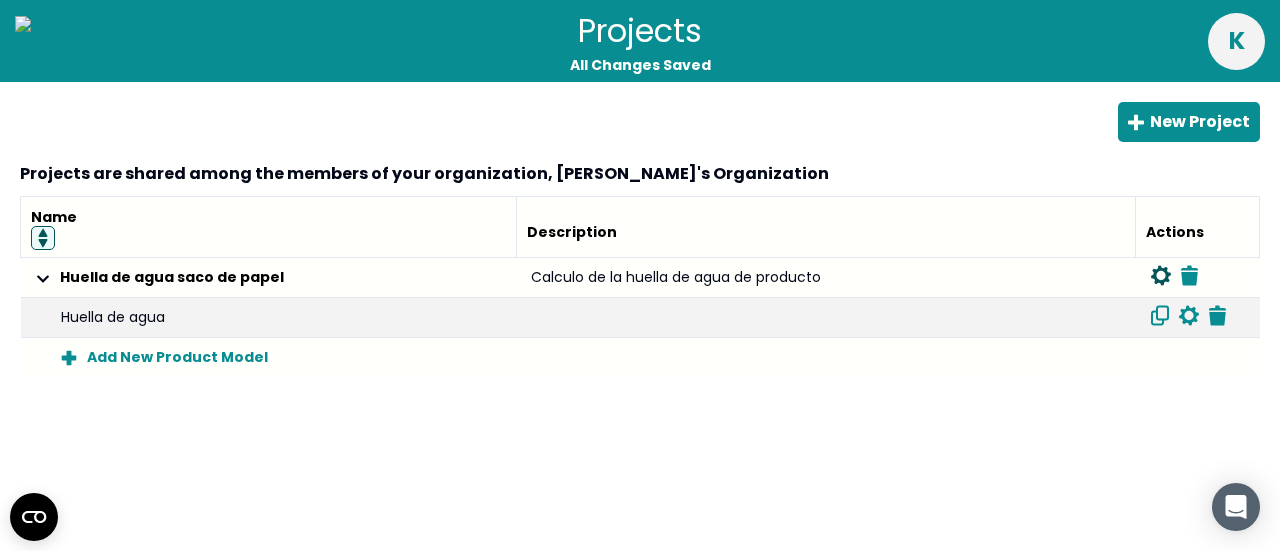 click 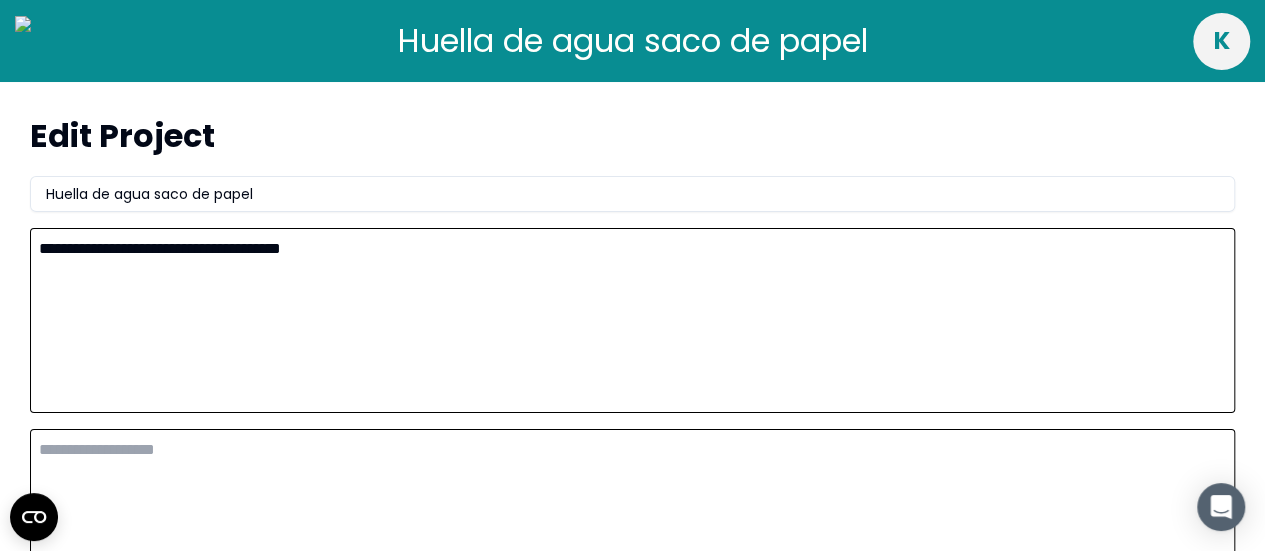 drag, startPoint x: 393, startPoint y: 252, endPoint x: 0, endPoint y: 224, distance: 393.9962 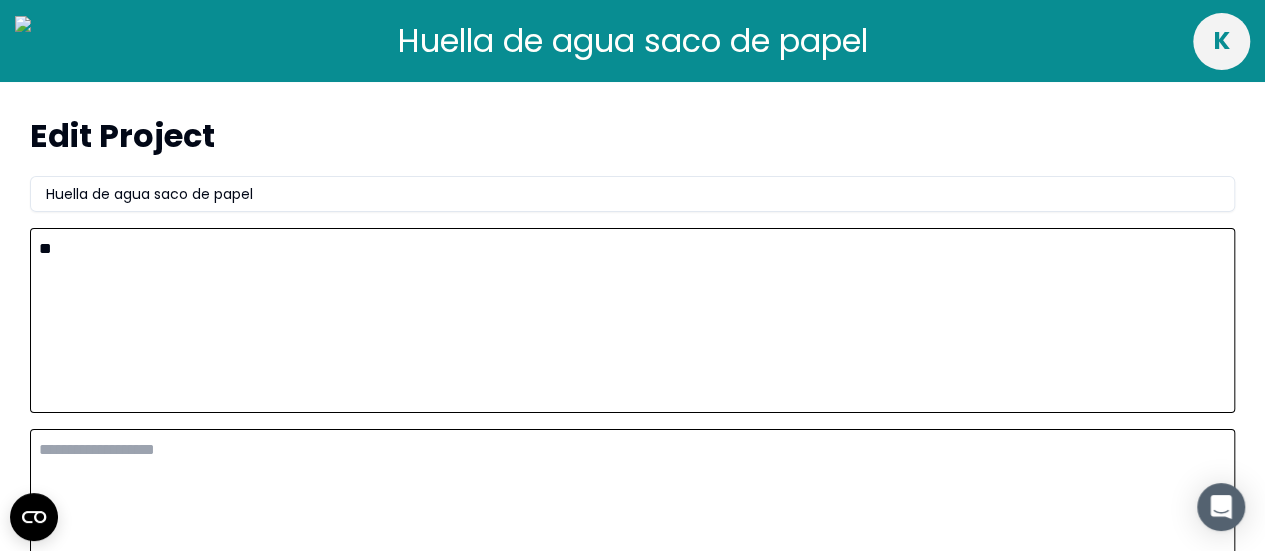 type on "*" 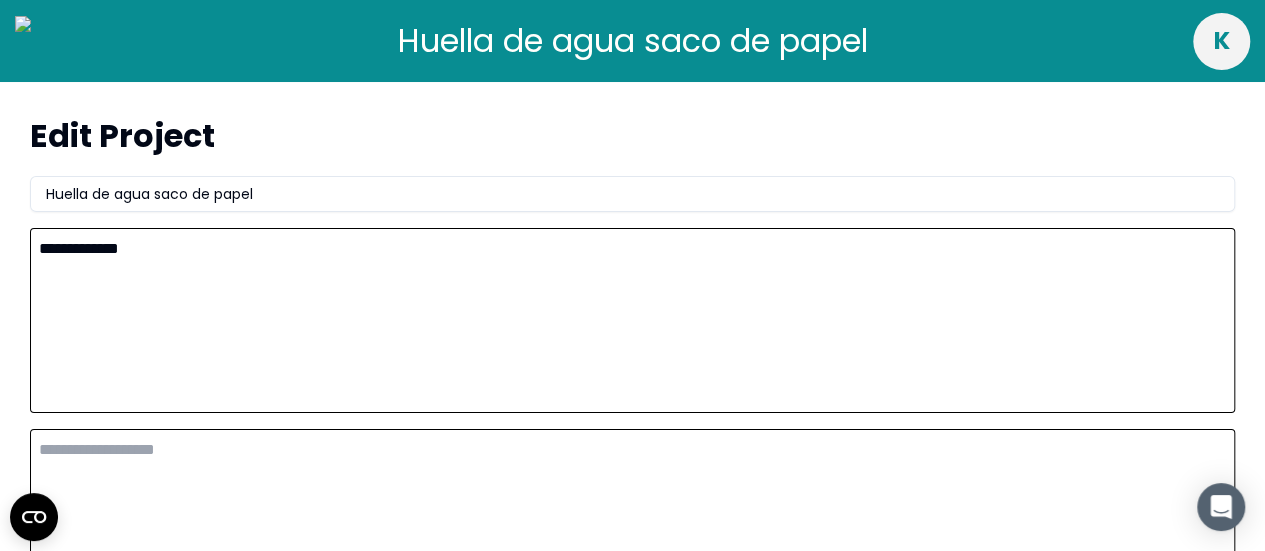 scroll, scrollTop: 346, scrollLeft: 0, axis: vertical 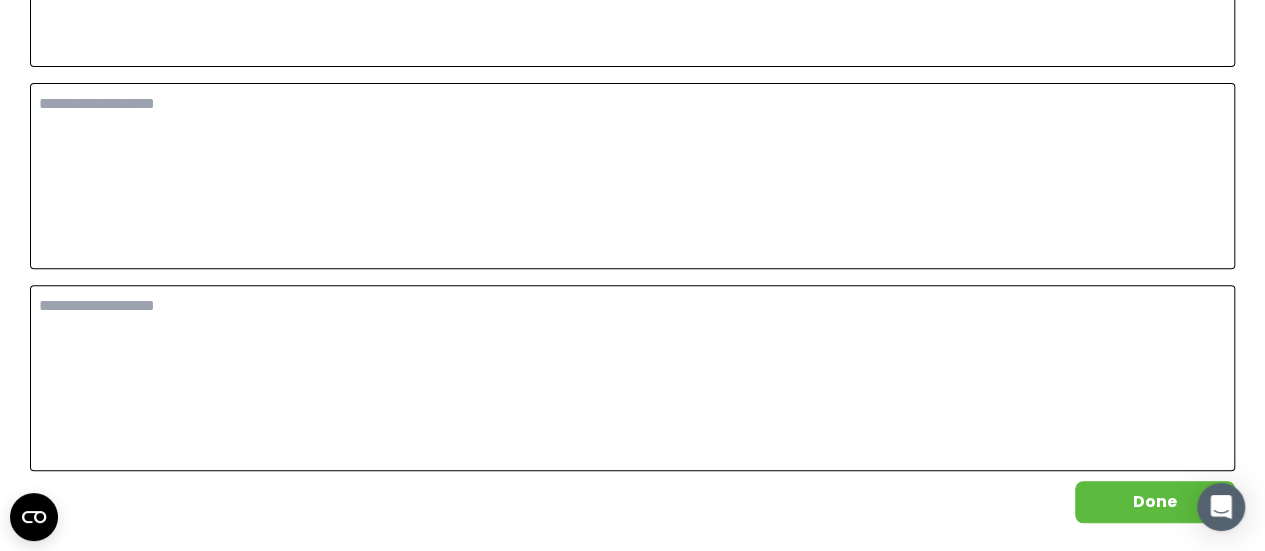type on "**********" 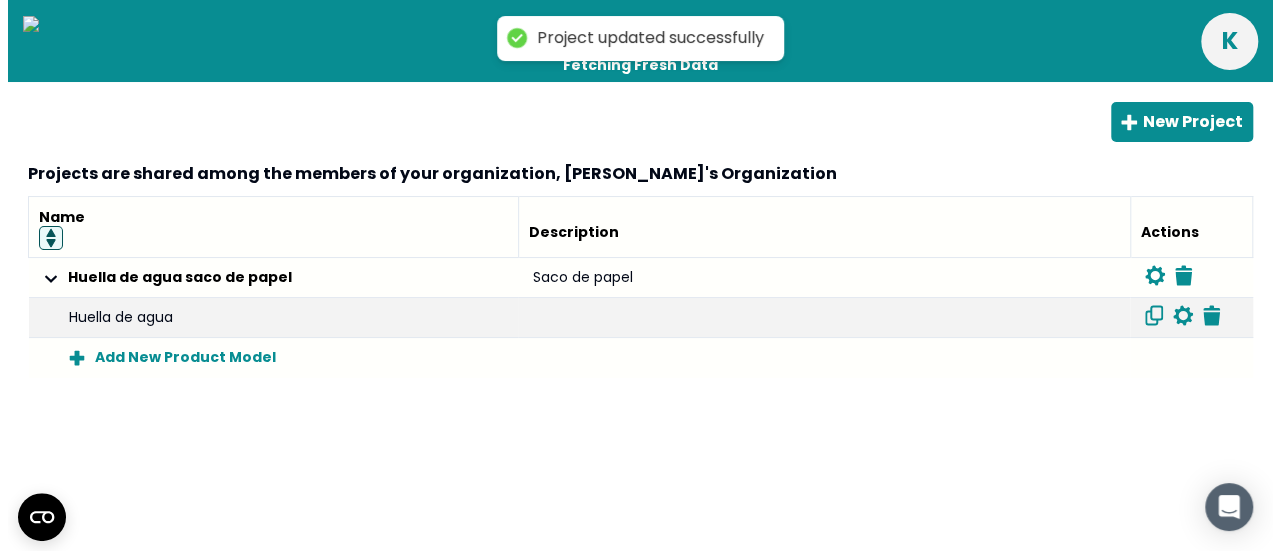 scroll, scrollTop: 0, scrollLeft: 0, axis: both 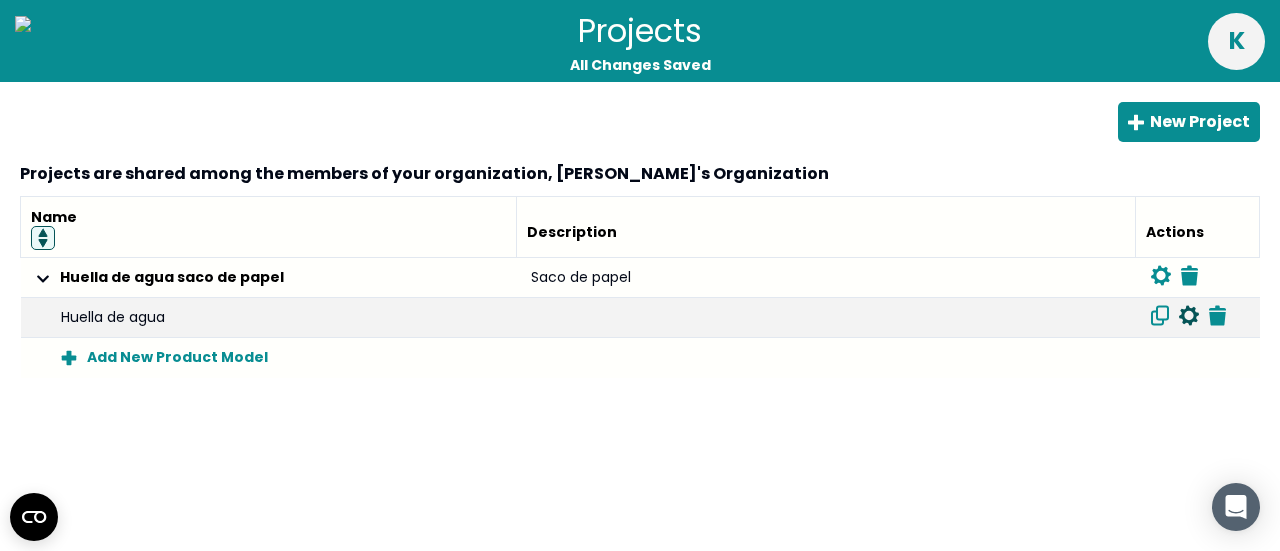 click 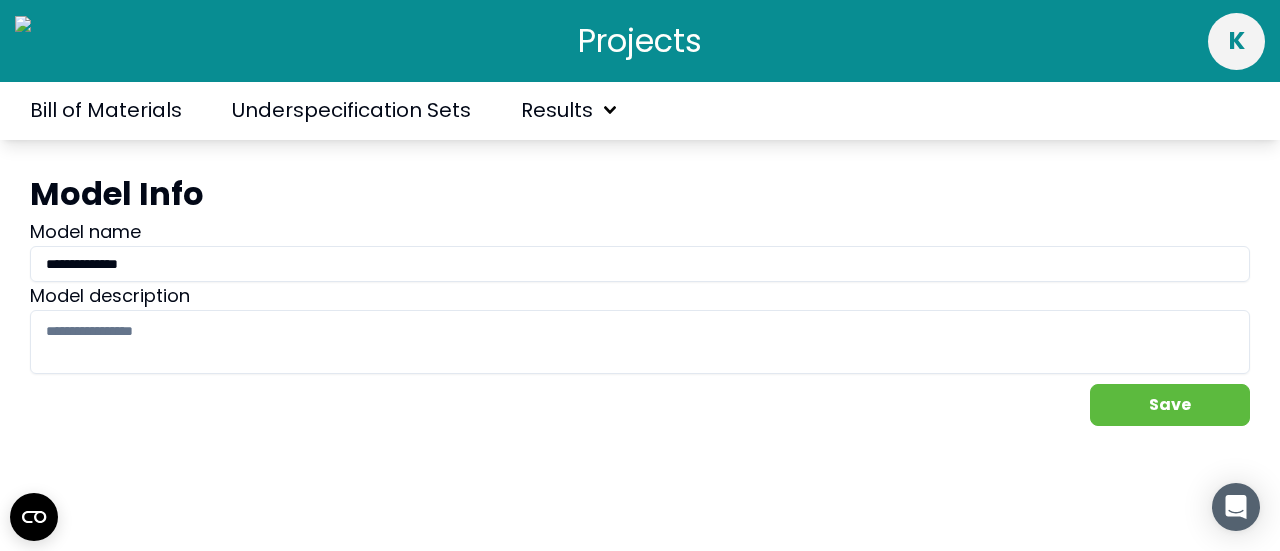drag, startPoint x: 153, startPoint y: 256, endPoint x: 0, endPoint y: 209, distance: 160.05624 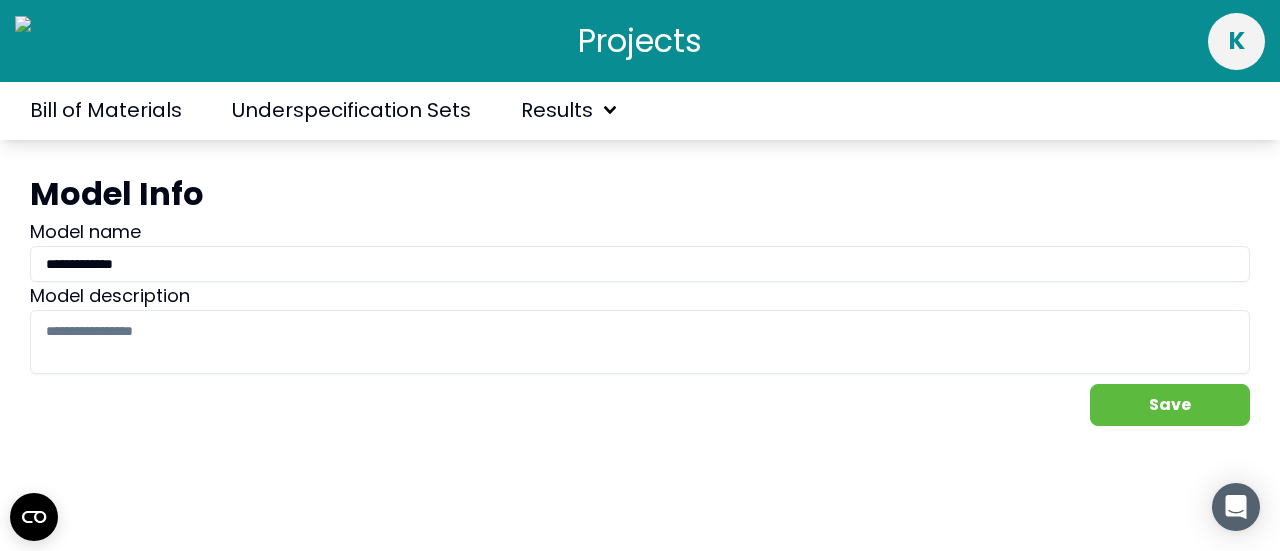 type on "**********" 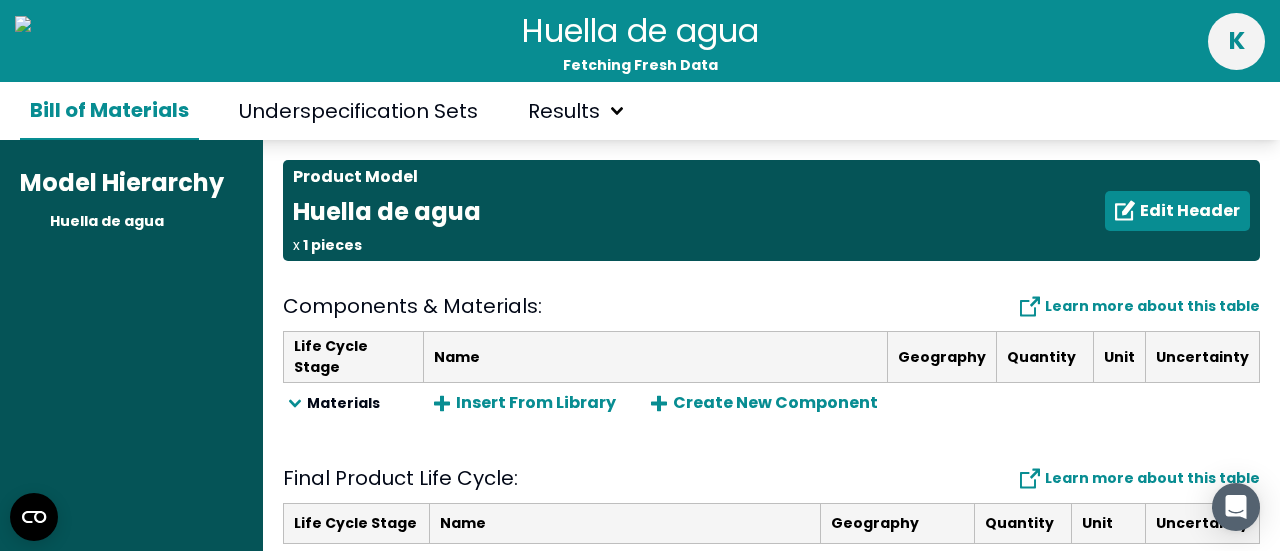scroll, scrollTop: 0, scrollLeft: 0, axis: both 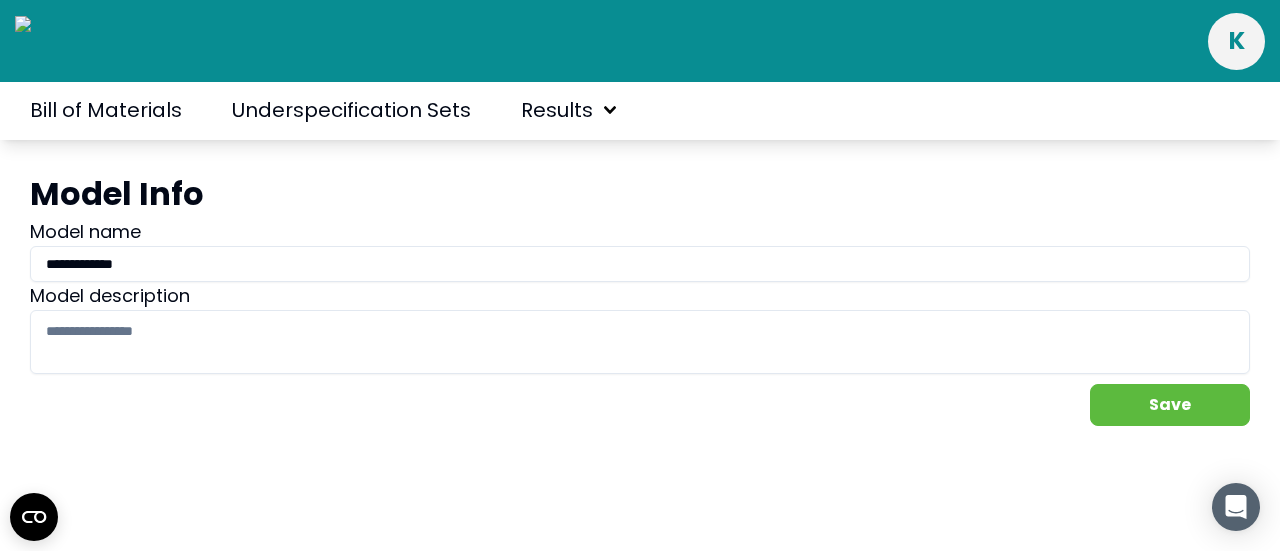 click on "k" at bounding box center [640, 41] 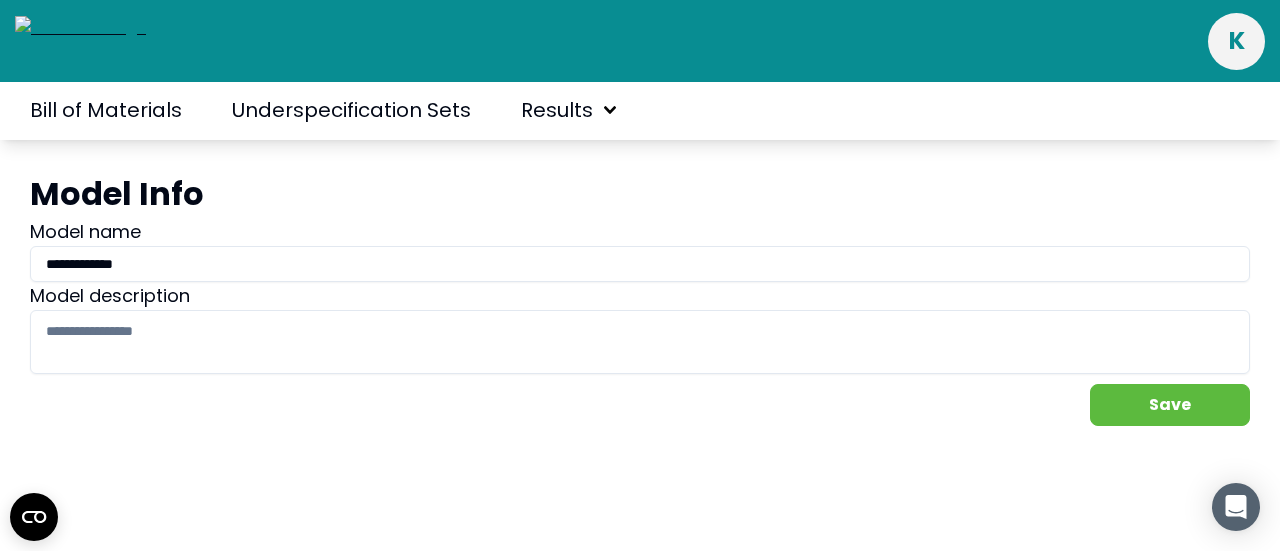 click at bounding box center (100, 41) 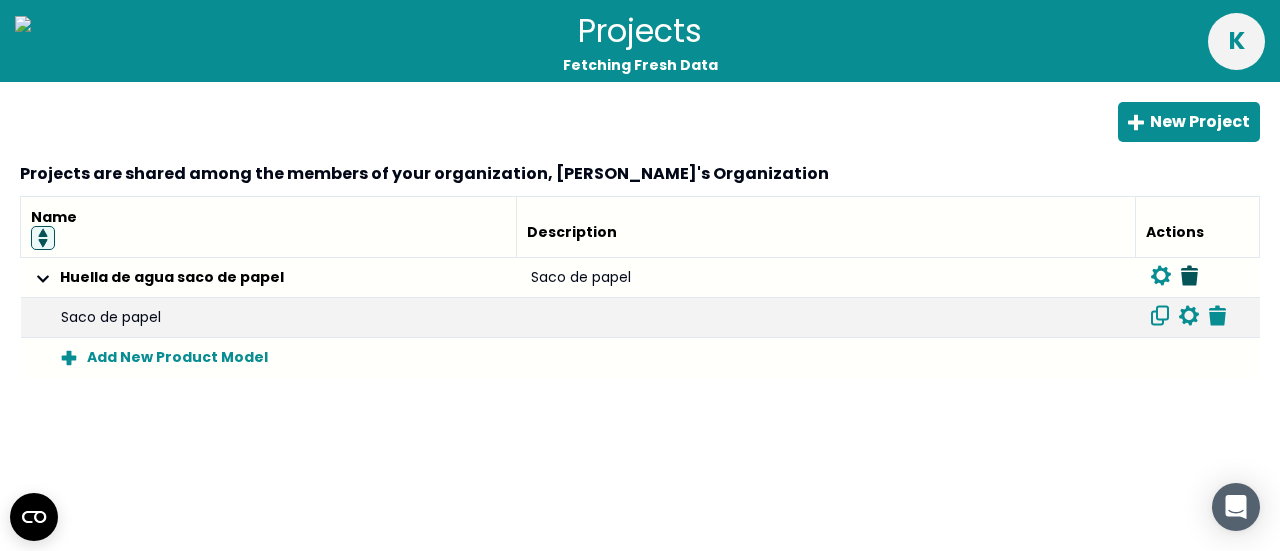 click 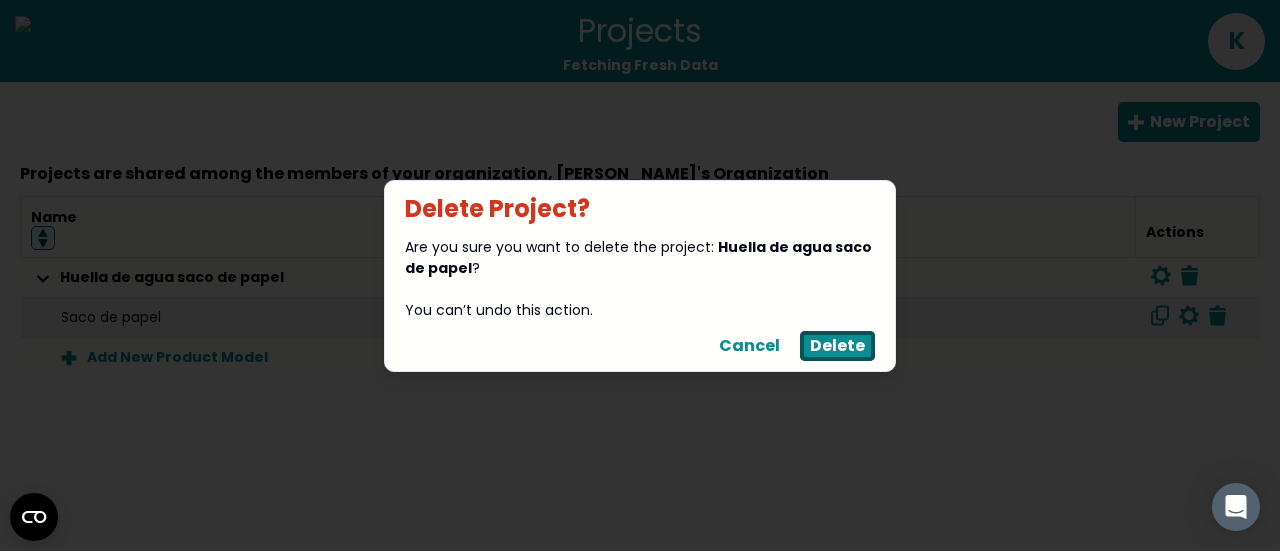 click on "Delete" at bounding box center [837, 346] 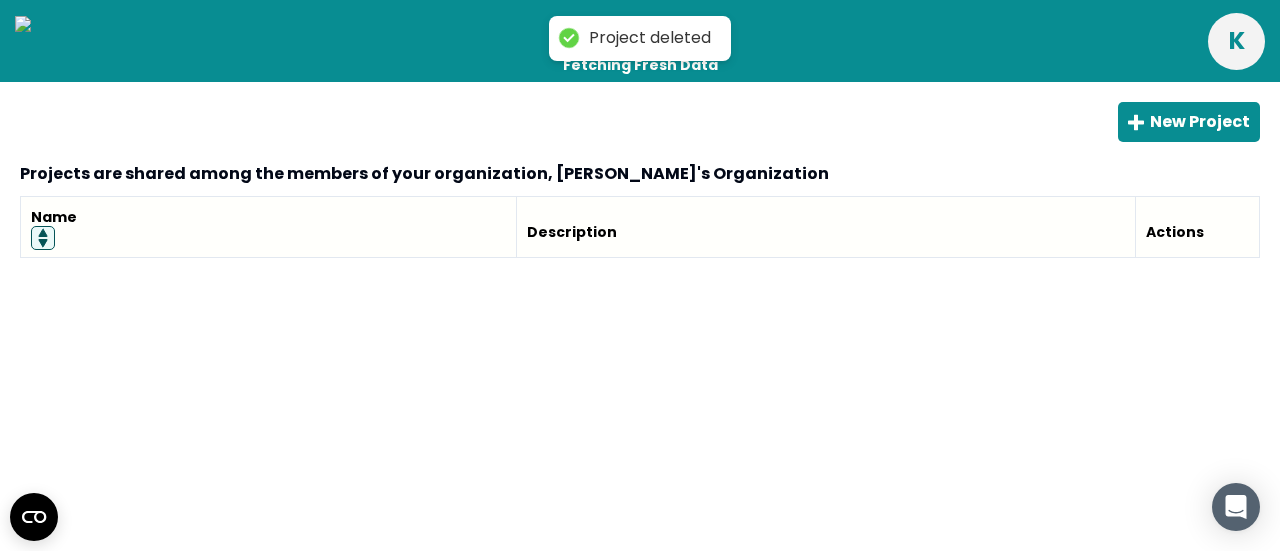 drag, startPoint x: 601, startPoint y: 269, endPoint x: 793, endPoint y: 250, distance: 192.93782 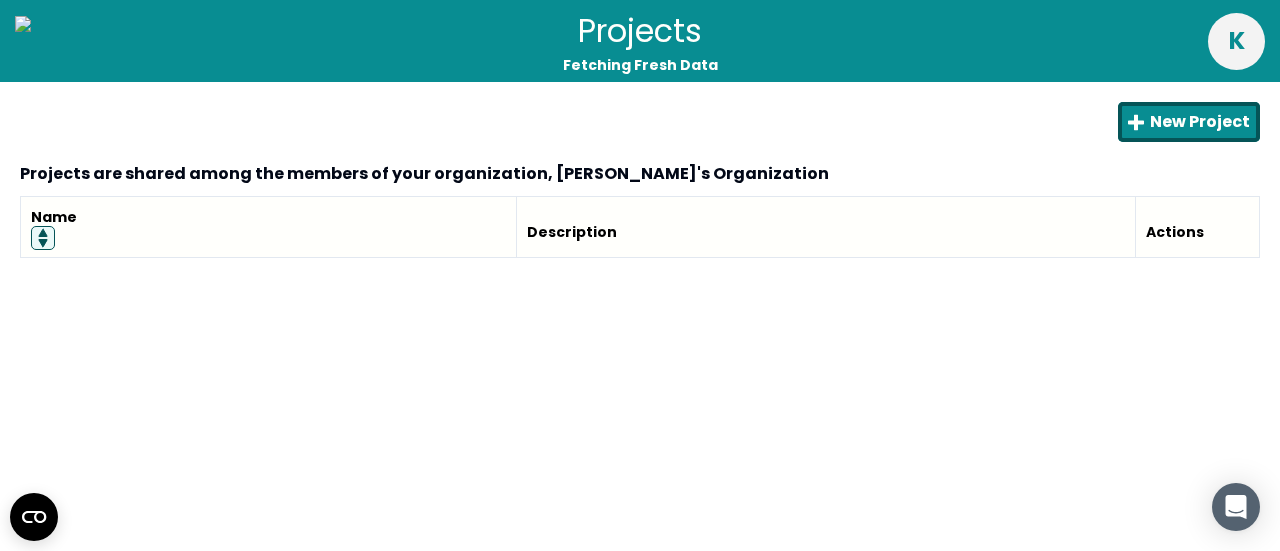 click on "New Project" at bounding box center [1189, 122] 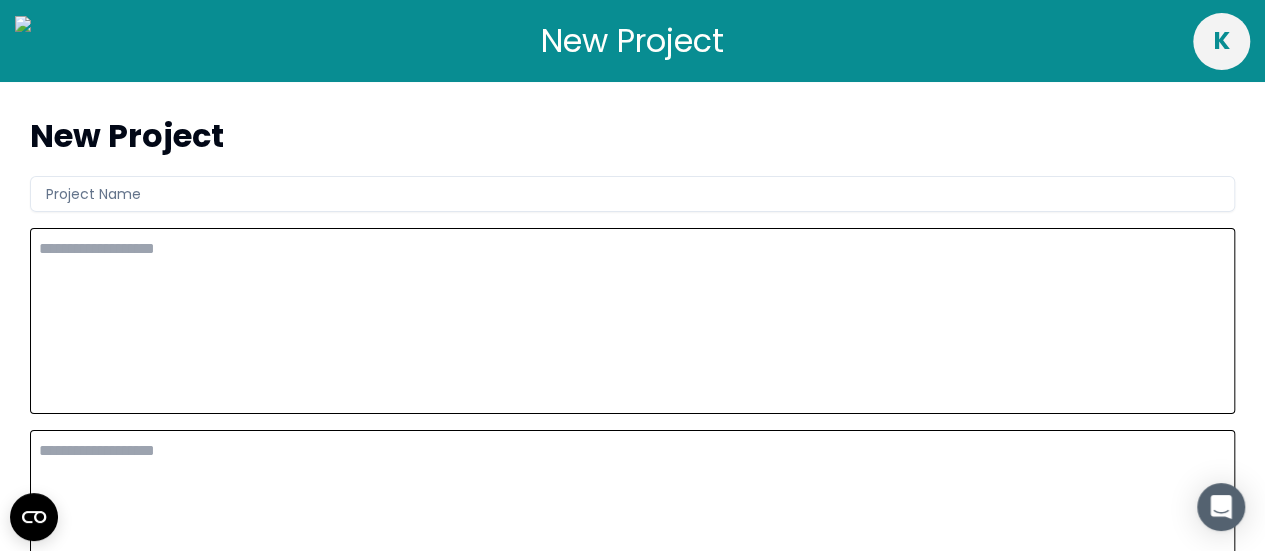 click at bounding box center [632, 194] 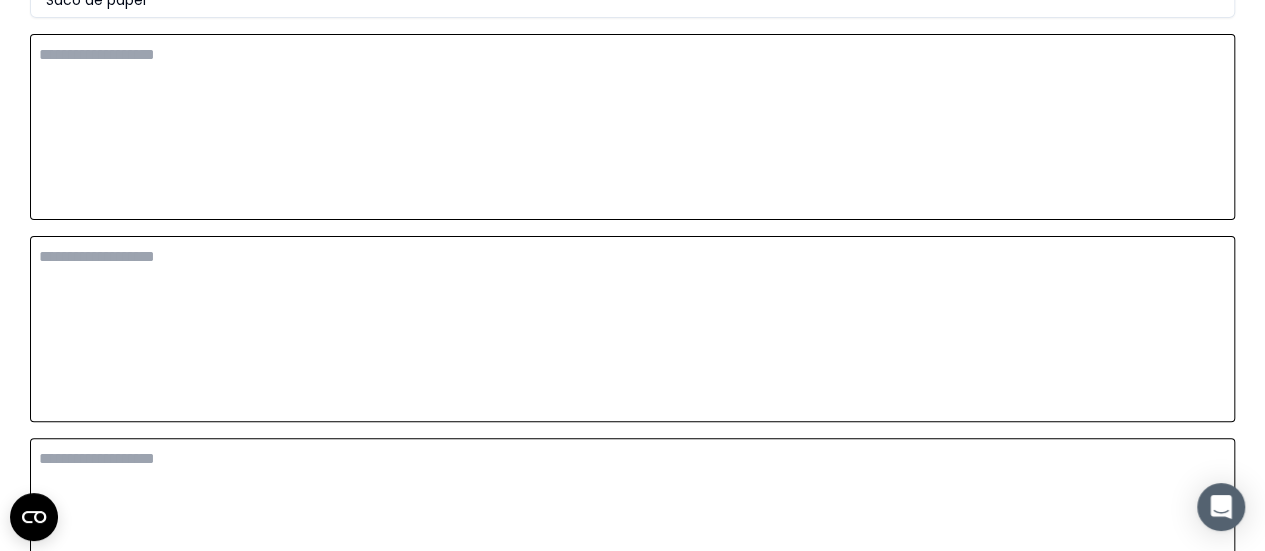 scroll, scrollTop: 346, scrollLeft: 0, axis: vertical 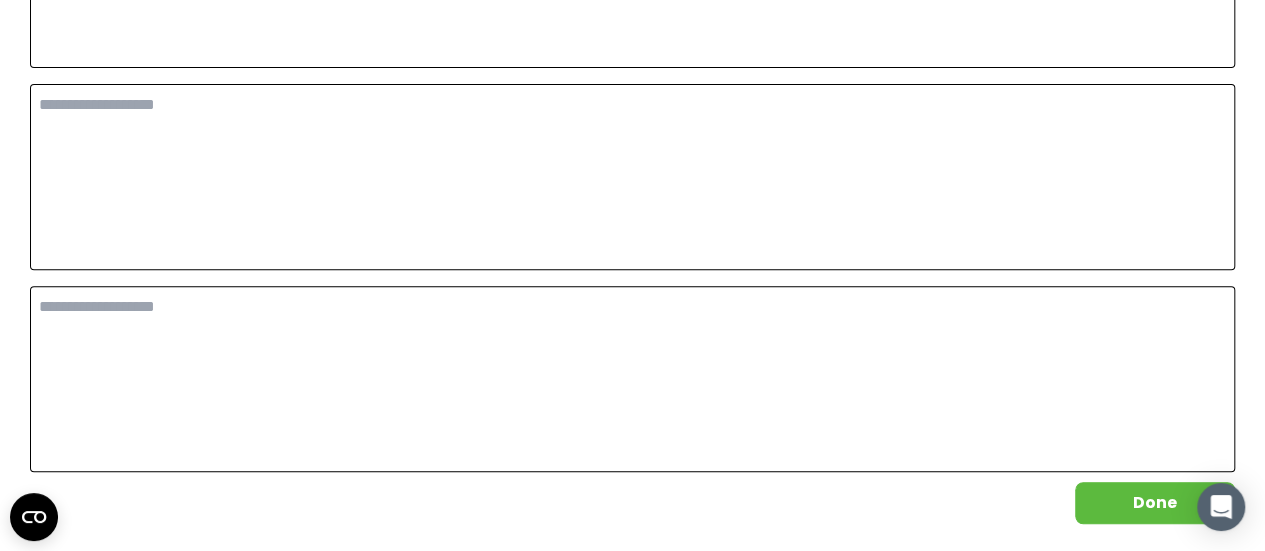 type on "Saco de papel" 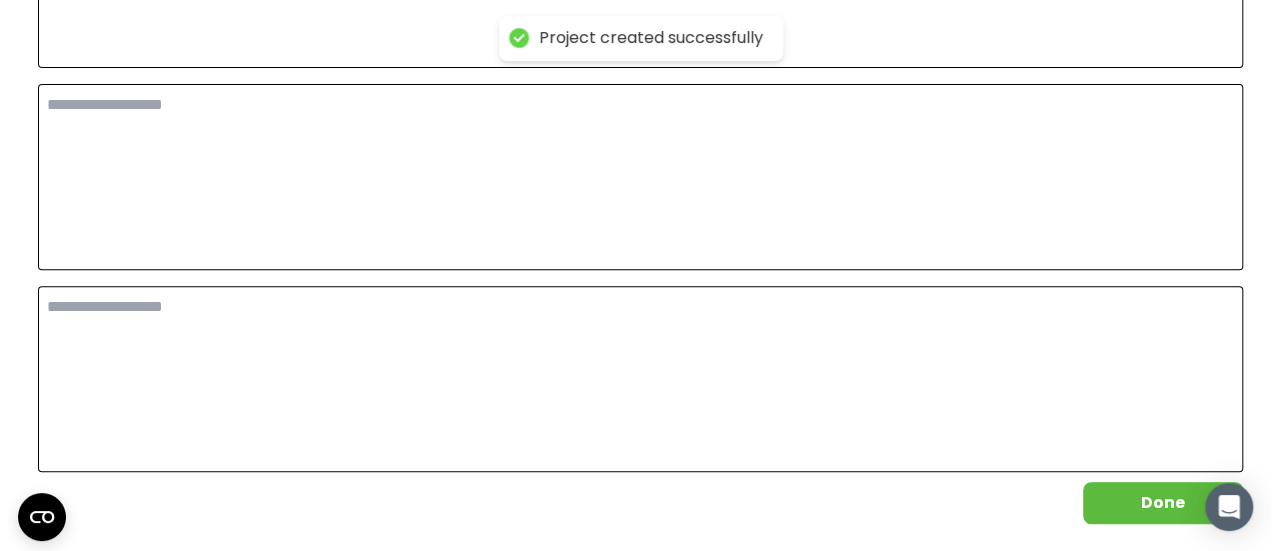 scroll, scrollTop: 0, scrollLeft: 0, axis: both 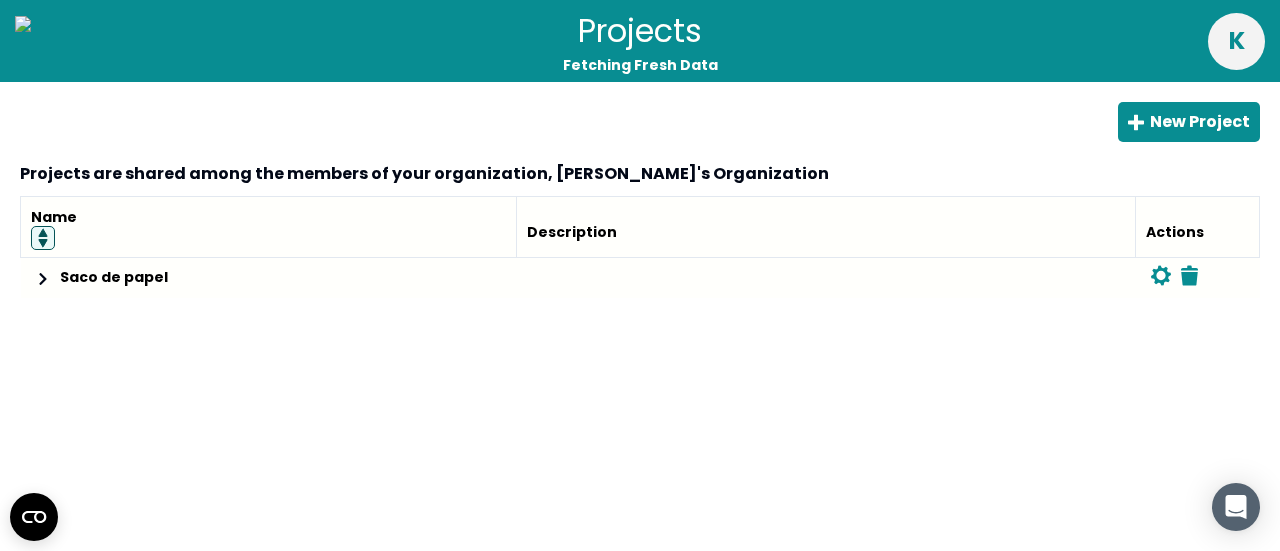 click on "Saco de papel" at bounding box center (114, 277) 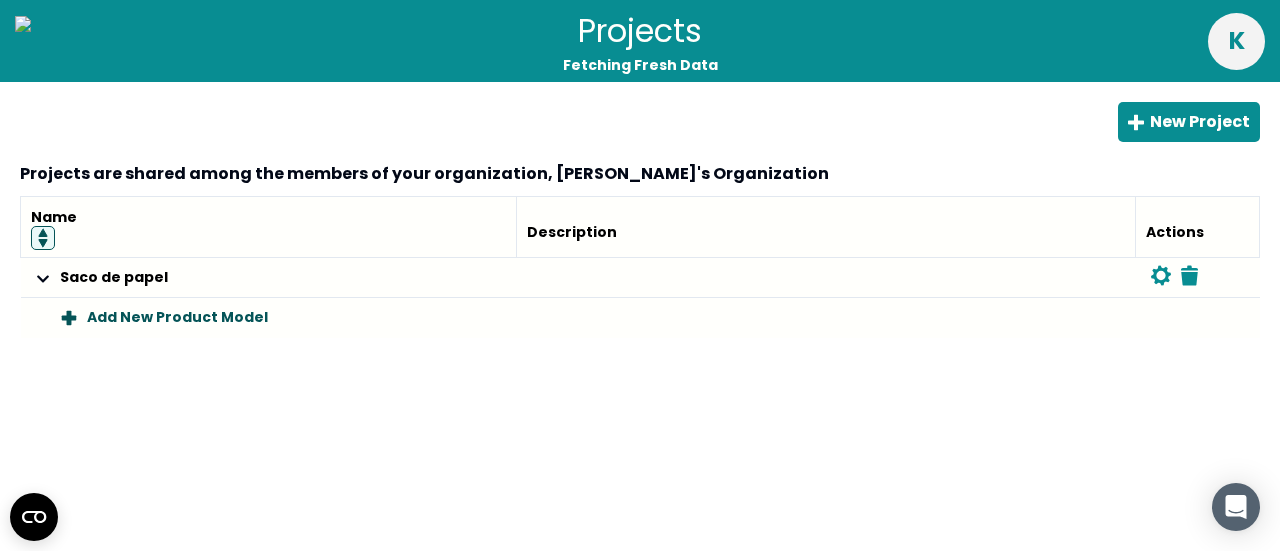 click on "Add New Product Model" at bounding box center [289, 317] 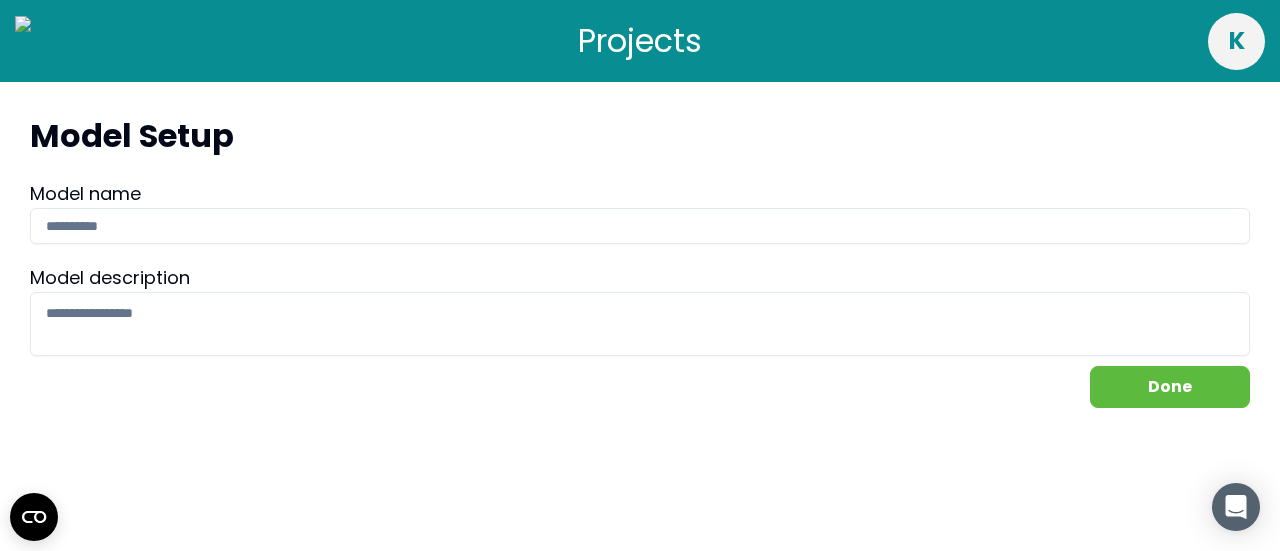 click on "Model name" at bounding box center (640, 226) 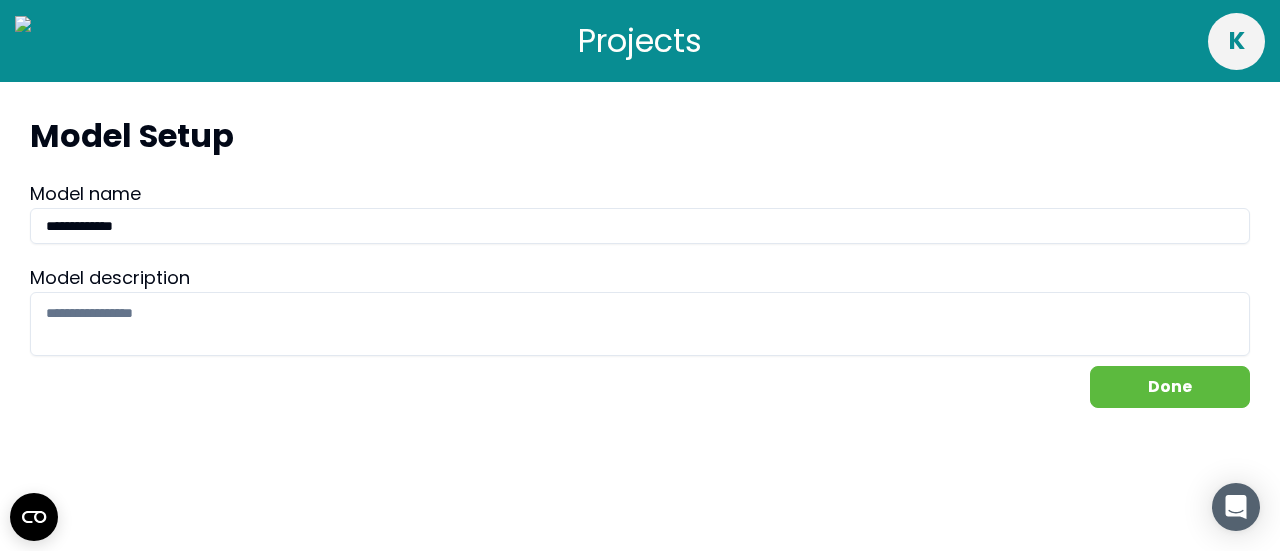 type on "**********" 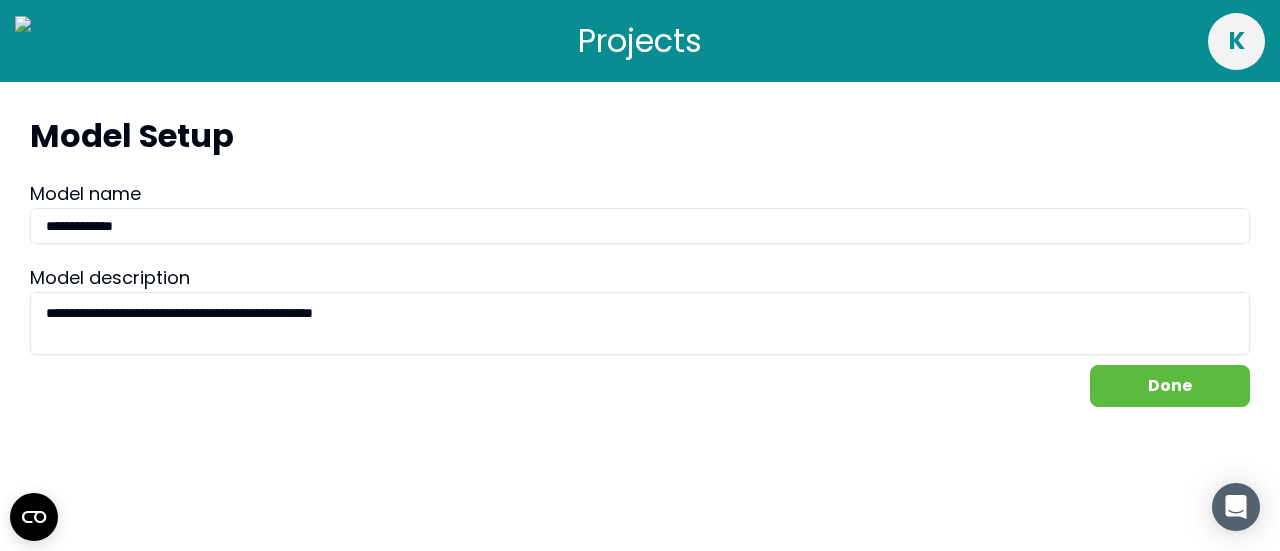 type on "**********" 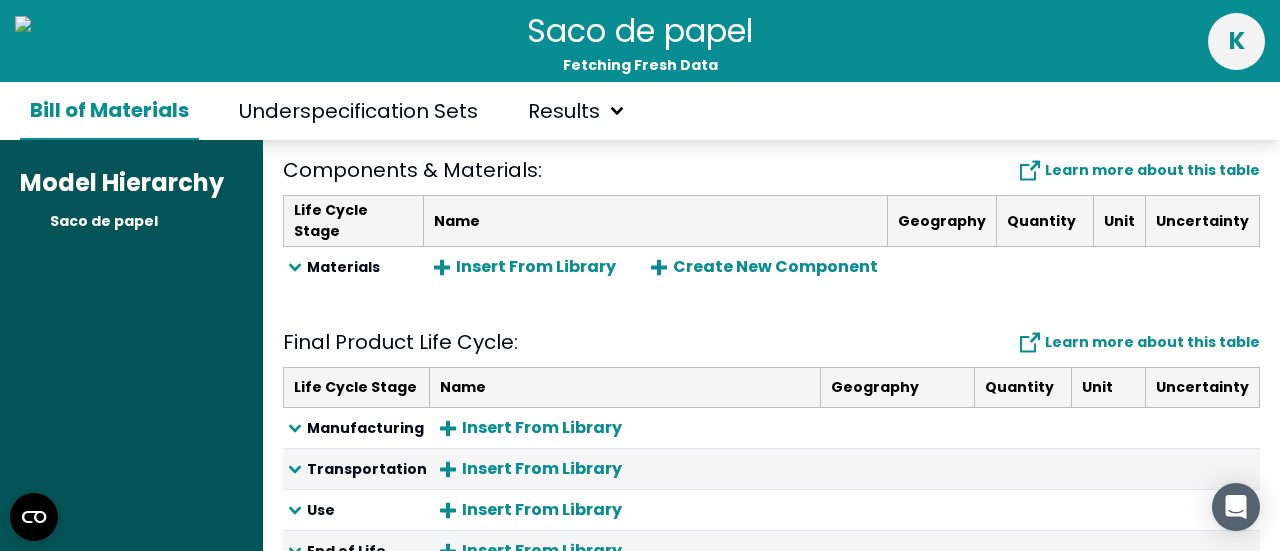 scroll, scrollTop: 200, scrollLeft: 0, axis: vertical 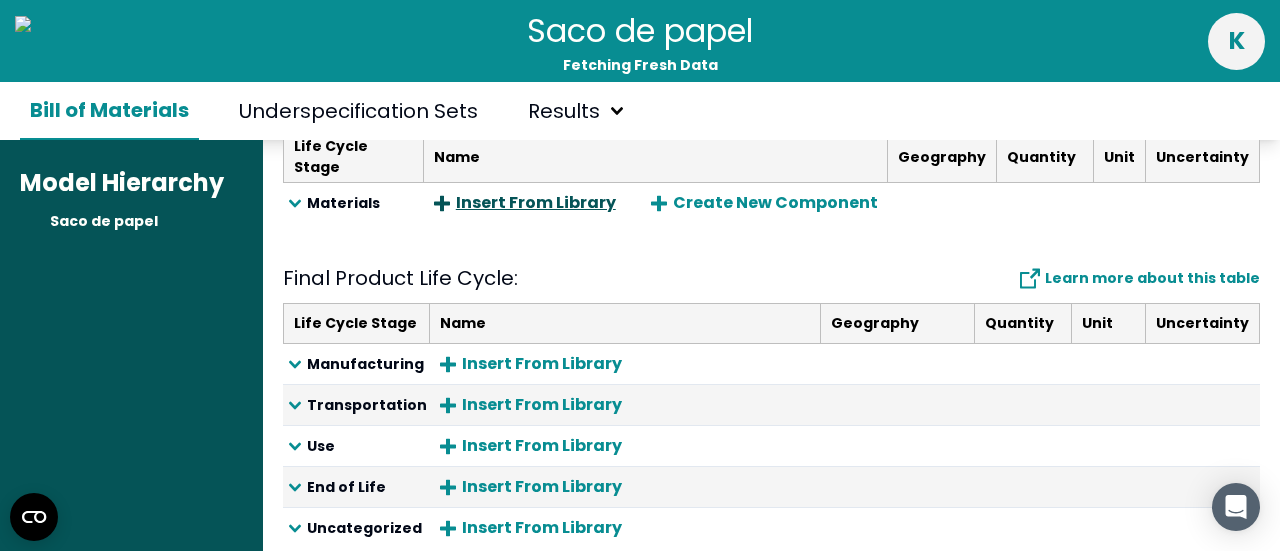 click on "Insert From Library" at bounding box center (525, 203) 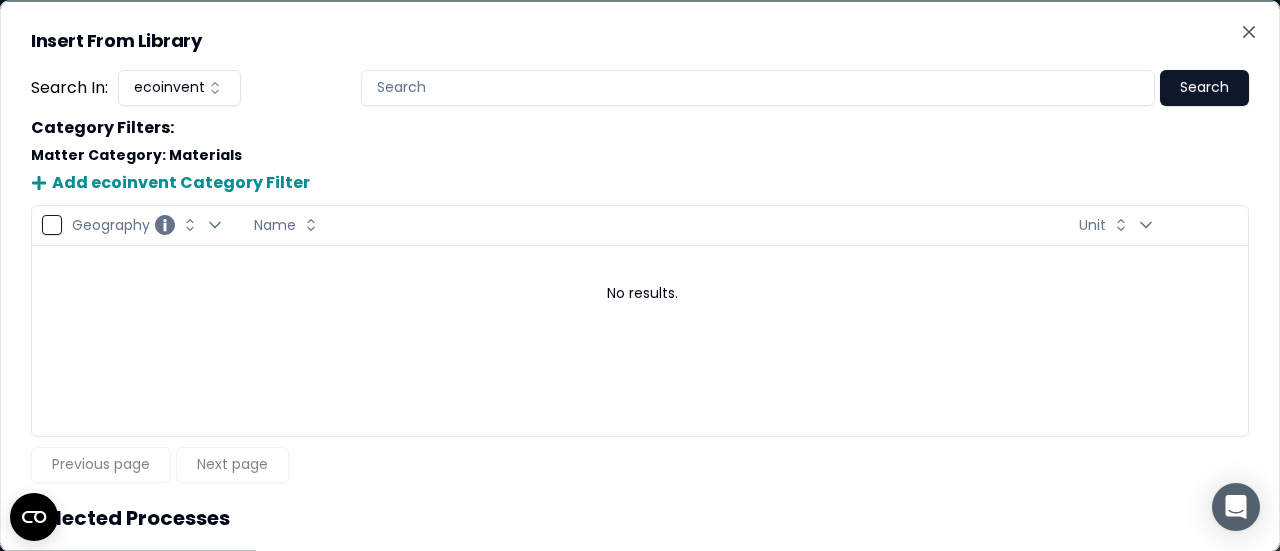 click on "ecoinvent" at bounding box center [179, 87] 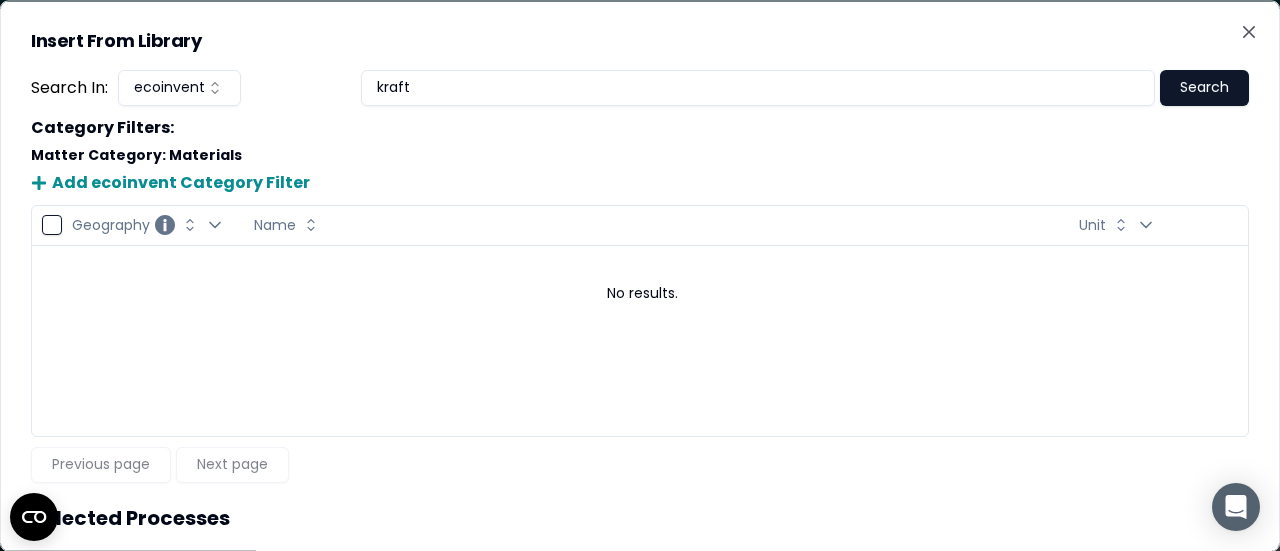 type on "kraft" 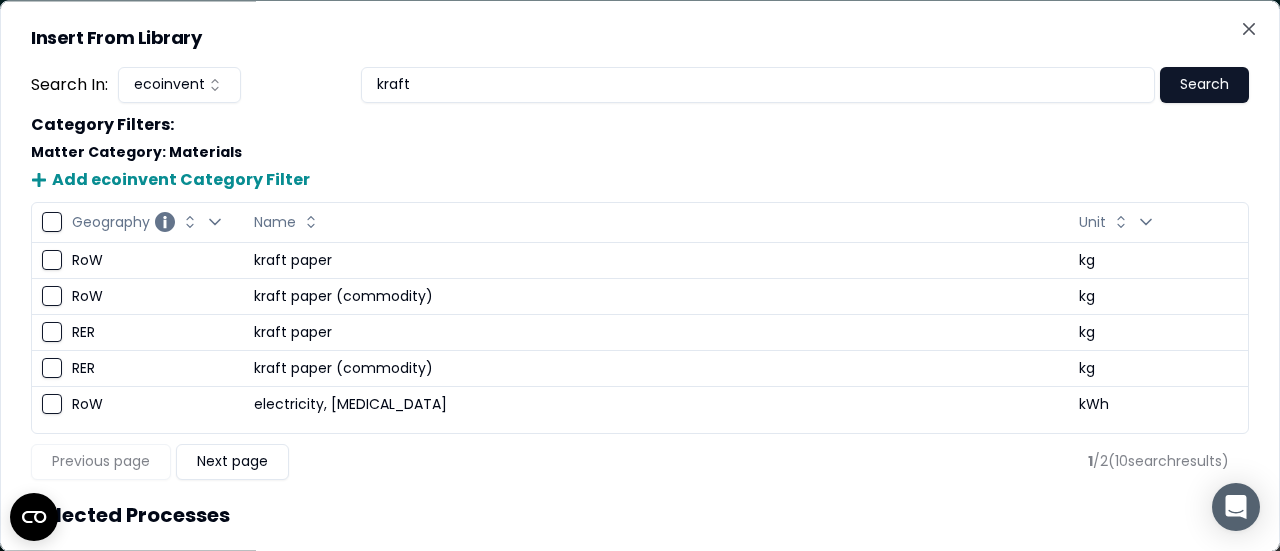 scroll, scrollTop: 0, scrollLeft: 0, axis: both 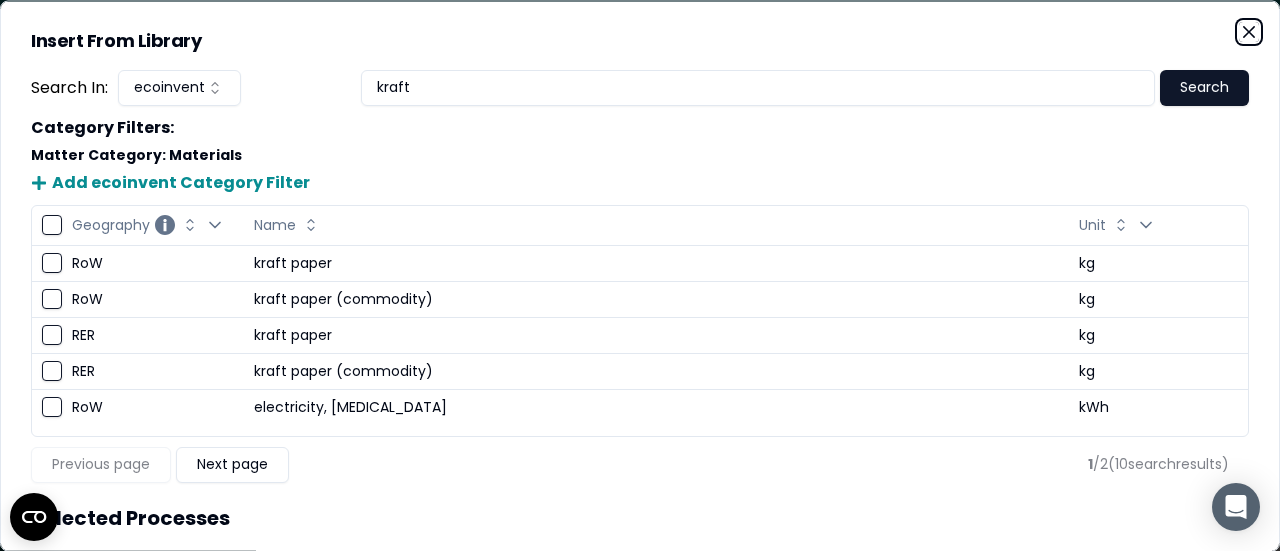 click 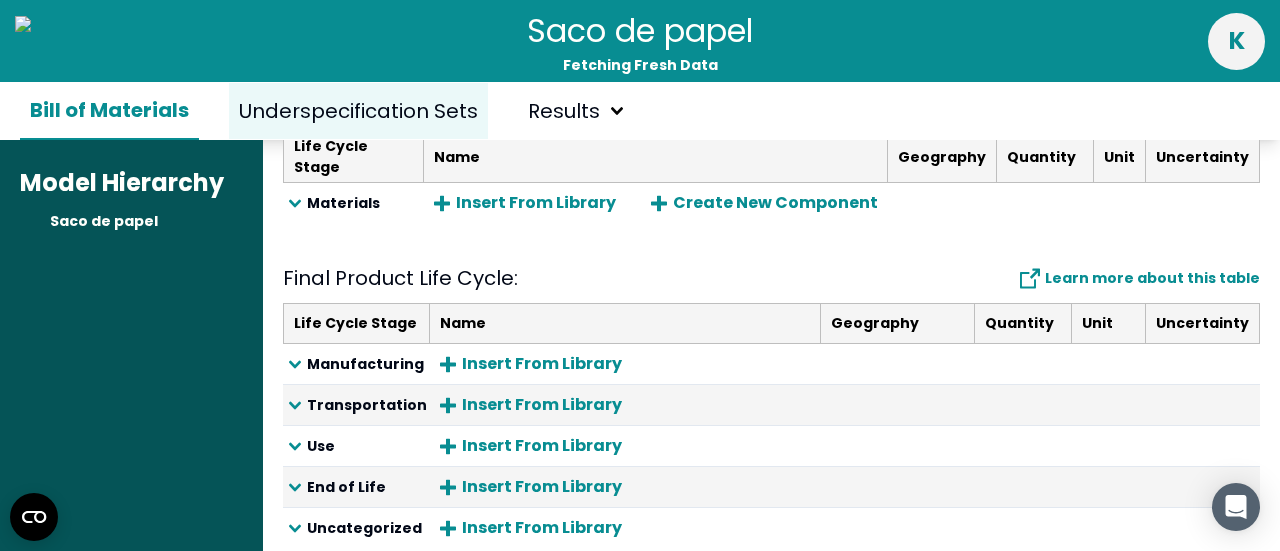click on "Underspecification Sets" at bounding box center (358, 111) 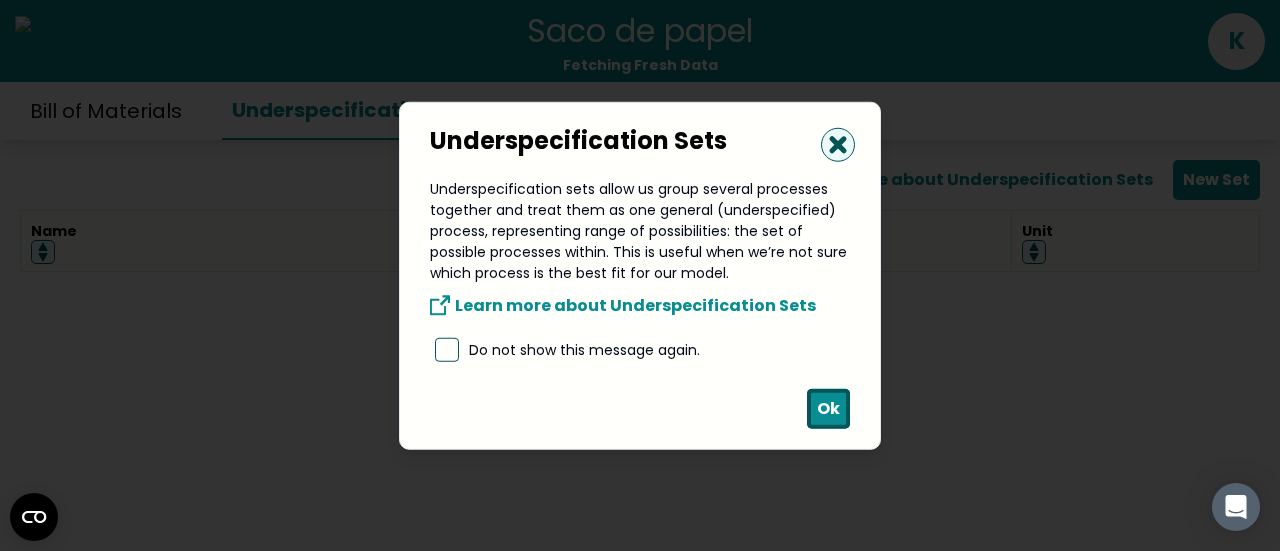 click on "Ok" at bounding box center [828, 409] 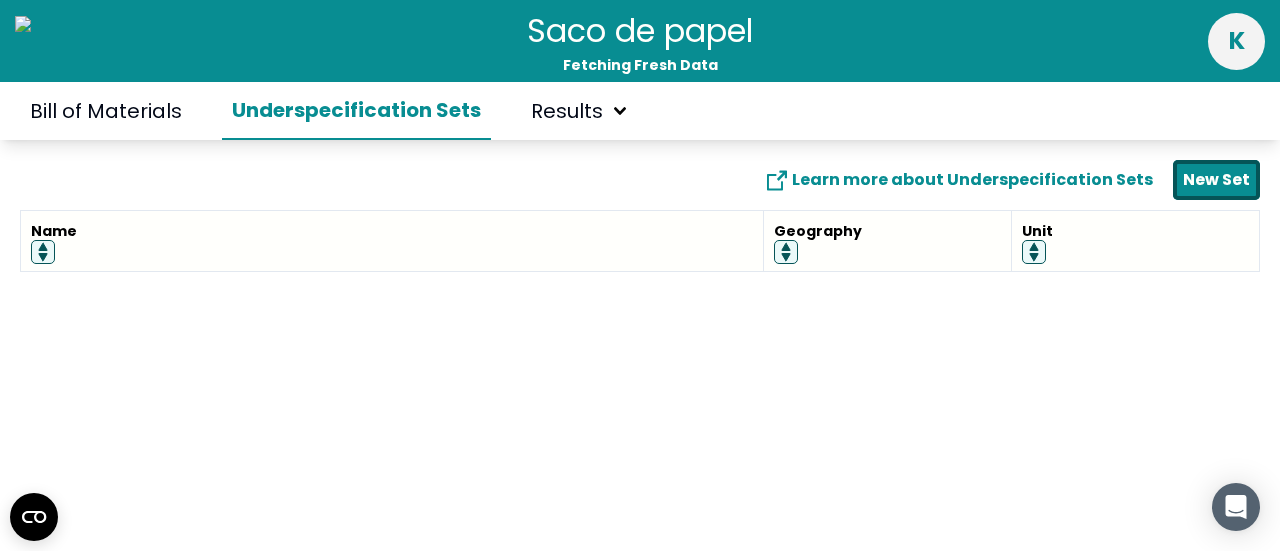 click on "New Set" at bounding box center [1216, 180] 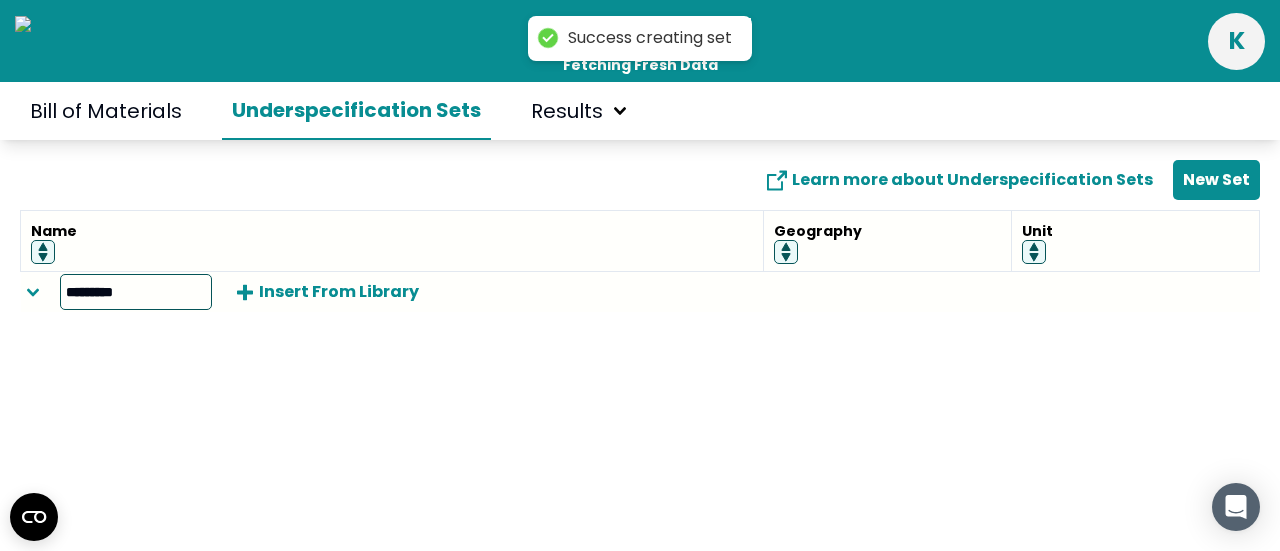 click on "Name Geography Unit ********* Insert From Library" at bounding box center [640, 271] 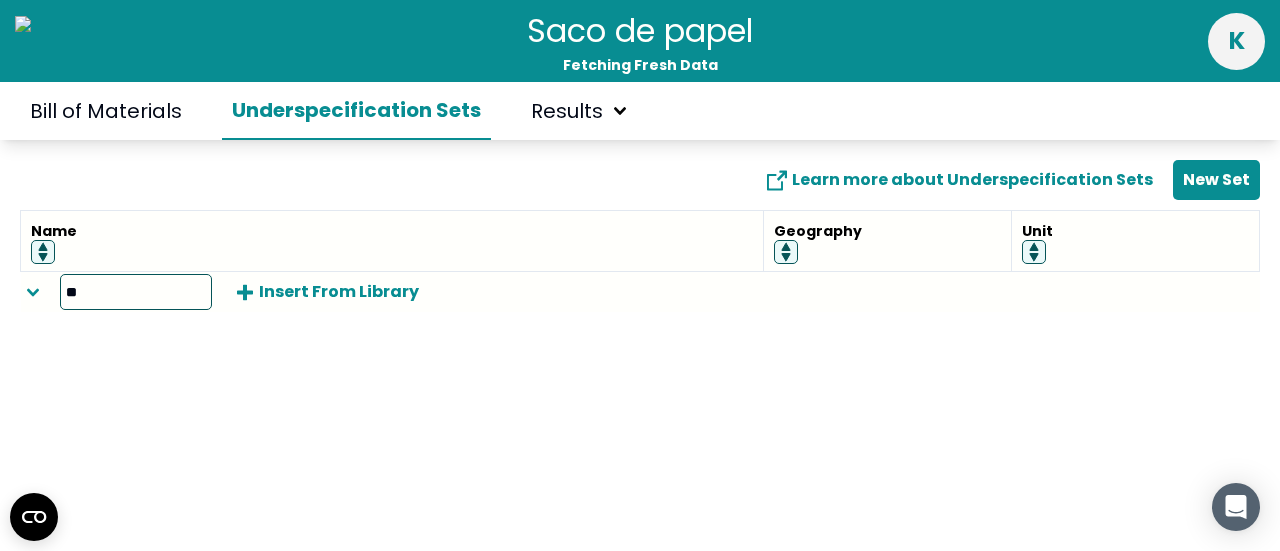 type on "*" 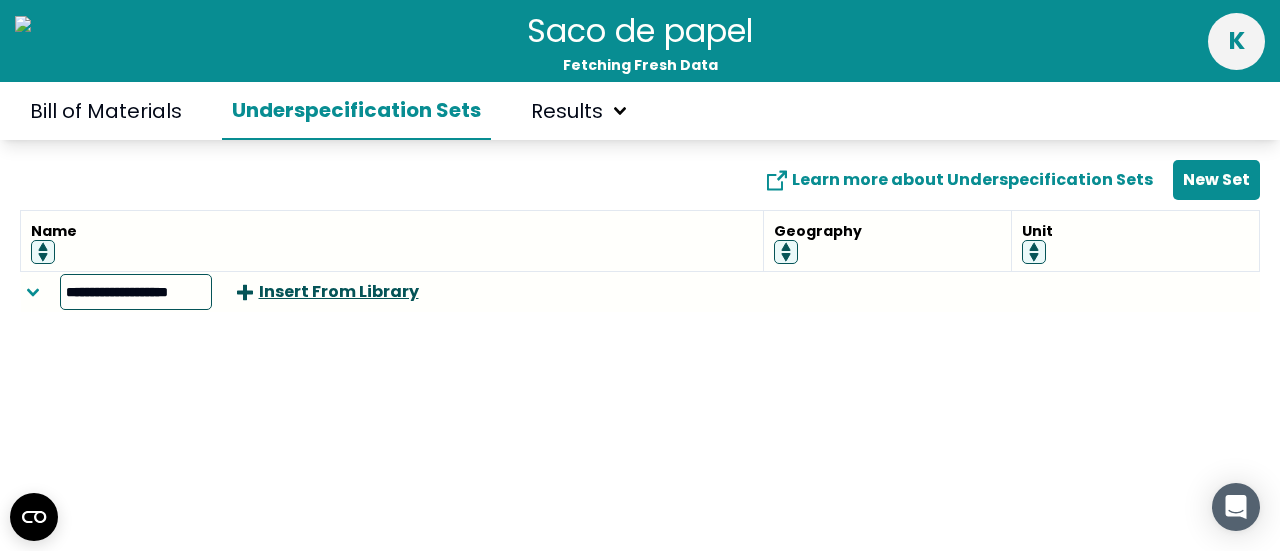 type on "**********" 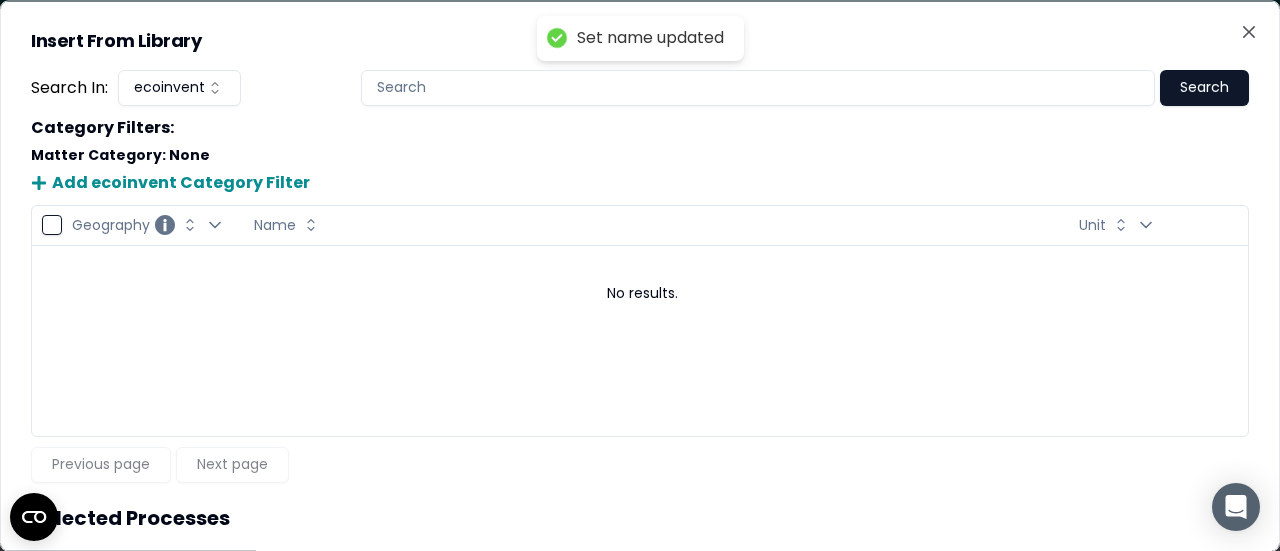 click on "Insert From Library Search In: ecoinvent Search Category Filters : Matter Category :   None   Add ecoinvent Category Filter Geography Change  Geography  sorting Open  Geography  filter Name Change  Name  sorting Unit Change  Unit  sorting Open  Unit  filter No results. Previous page Next page Selected Processes  Name Add Selected Processes Close" at bounding box center (640, 275) 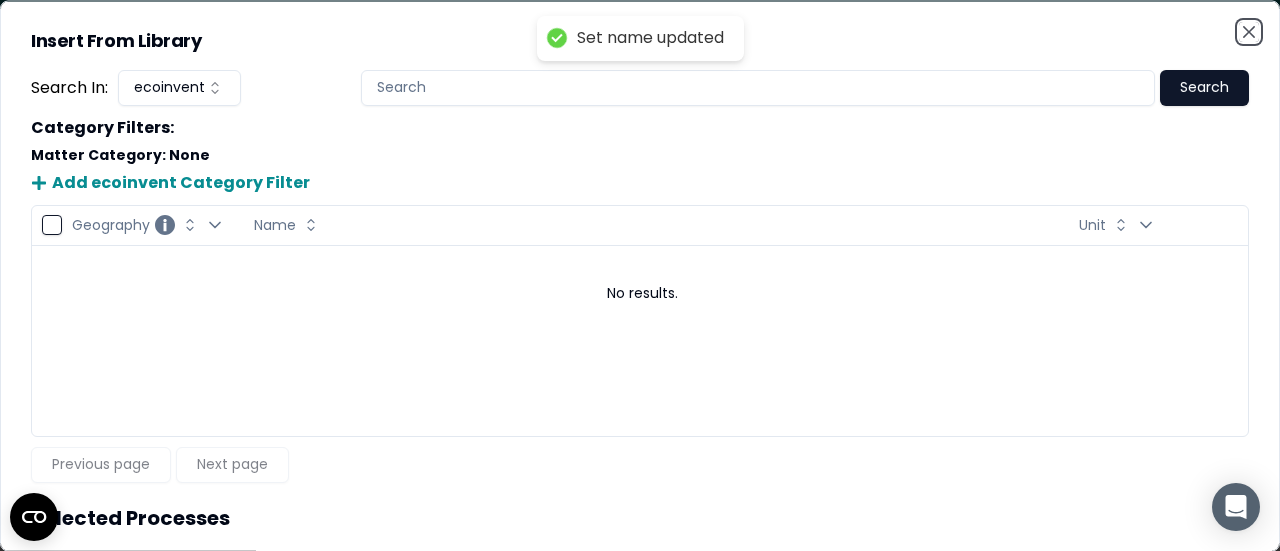 click 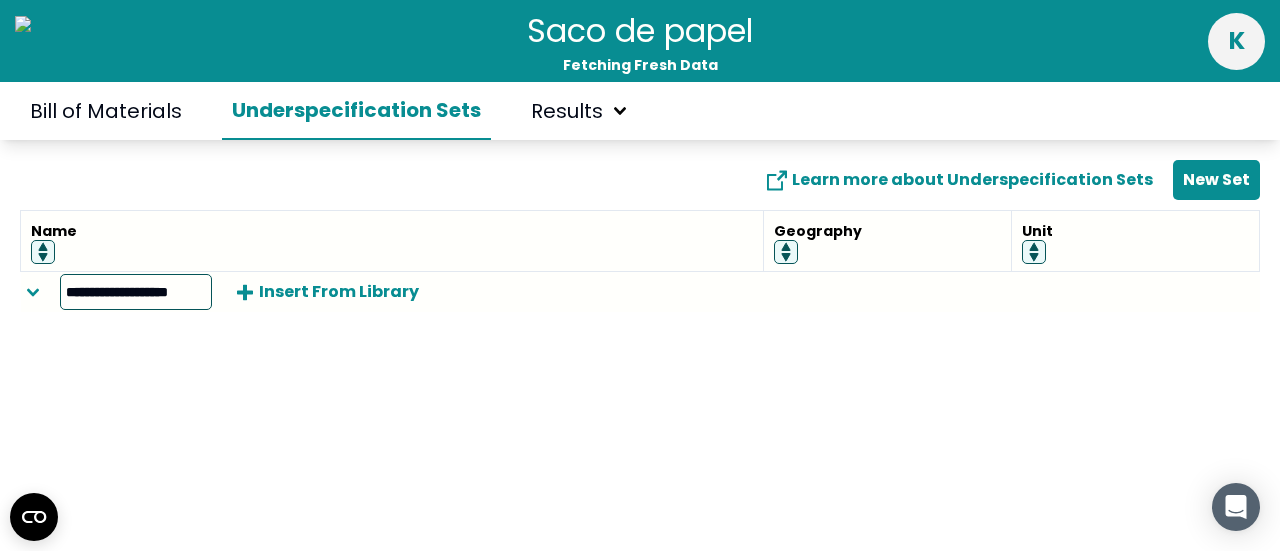 click on "**********" at bounding box center (640, 275) 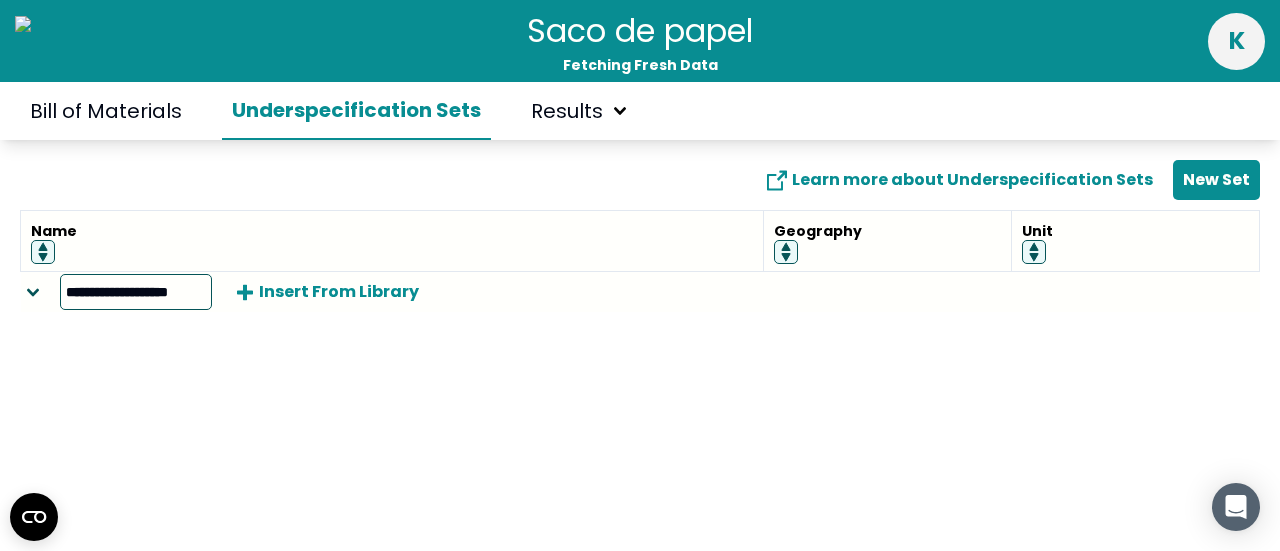 click 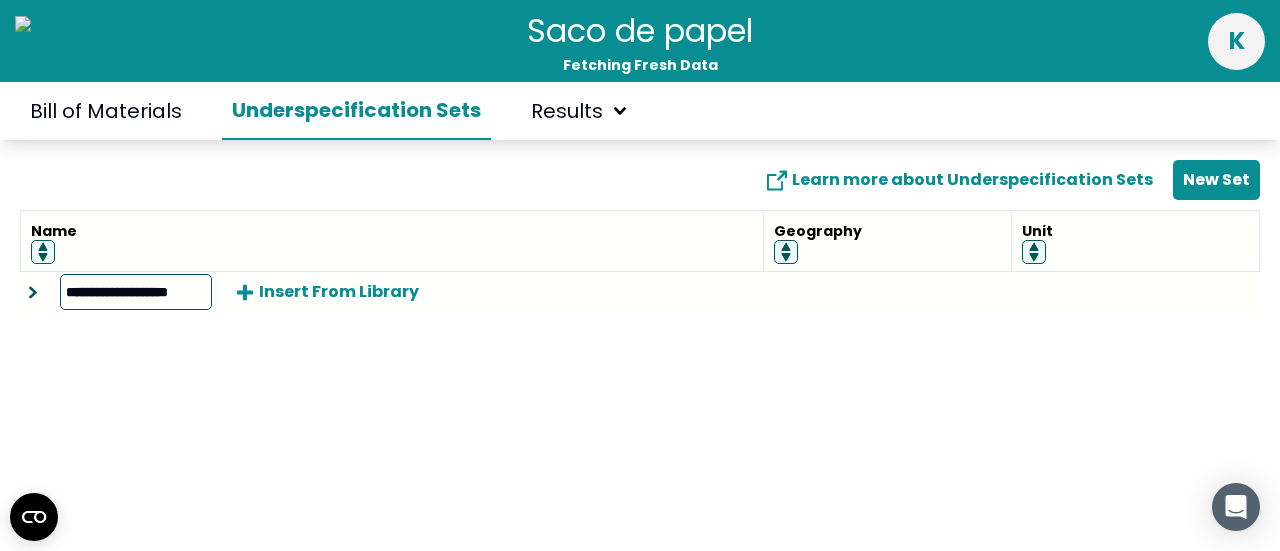 click 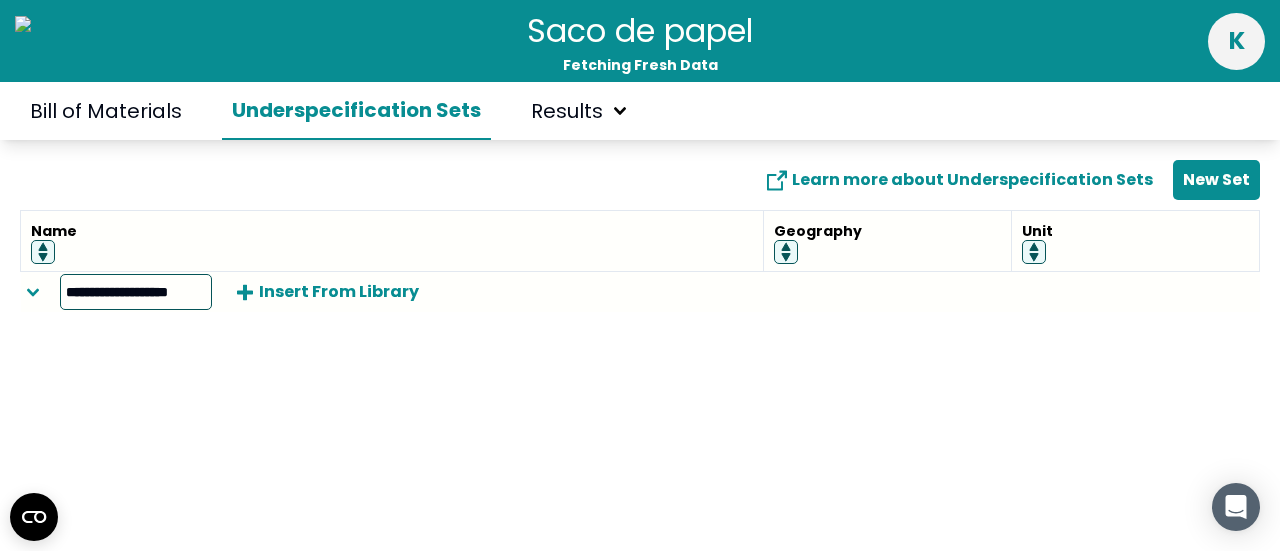 click 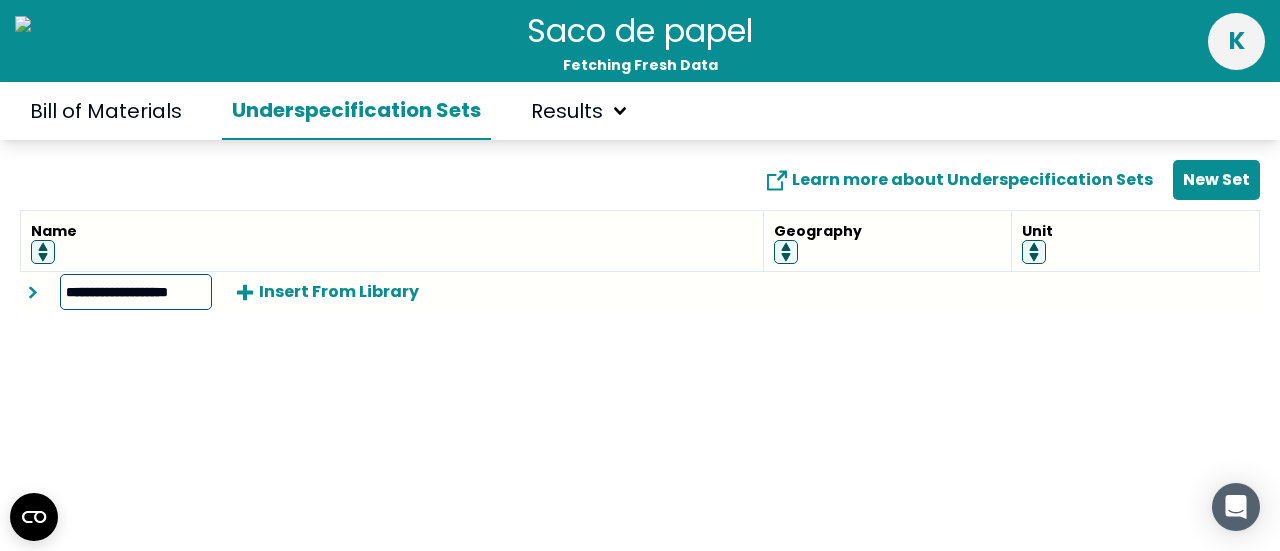 click on "**********" at bounding box center [640, 275] 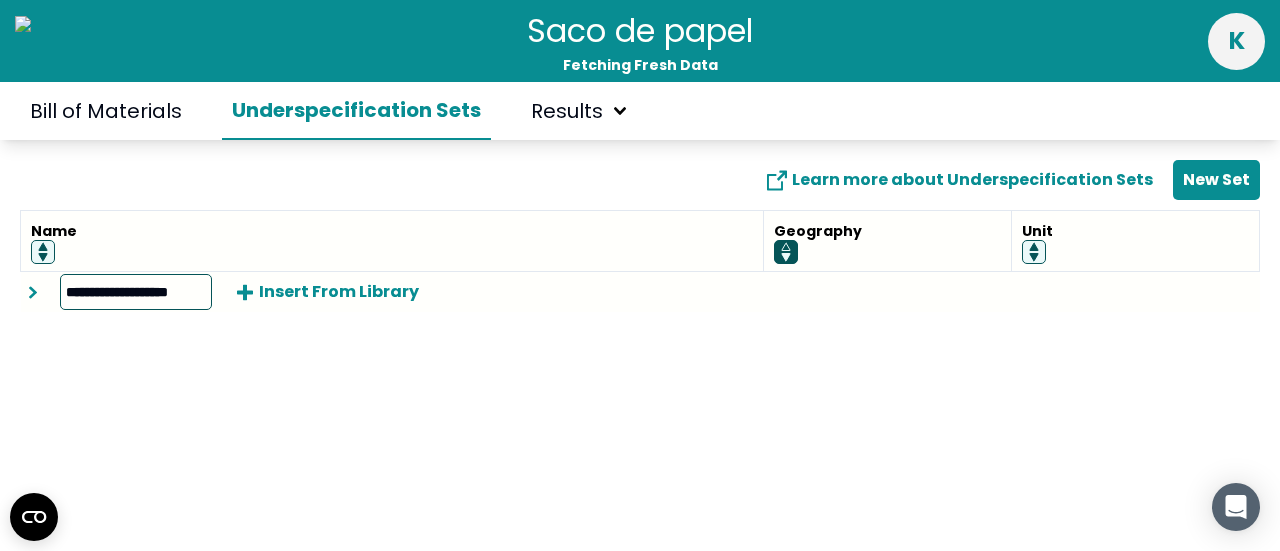 click 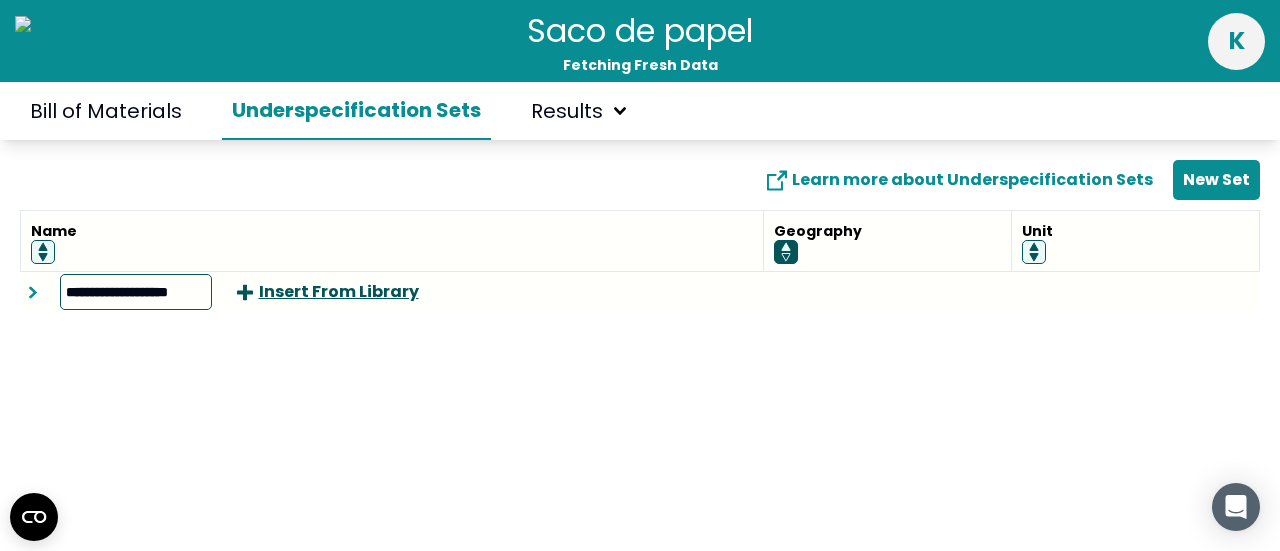 click on "Insert From Library" at bounding box center [328, 292] 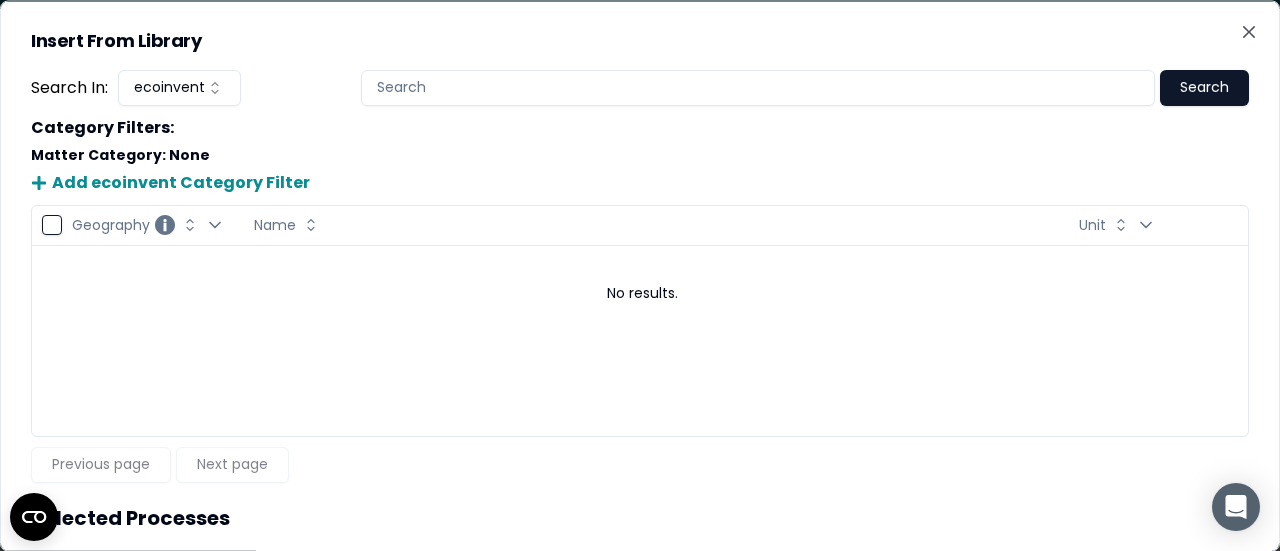 click on "ecoinvent" at bounding box center (179, 87) 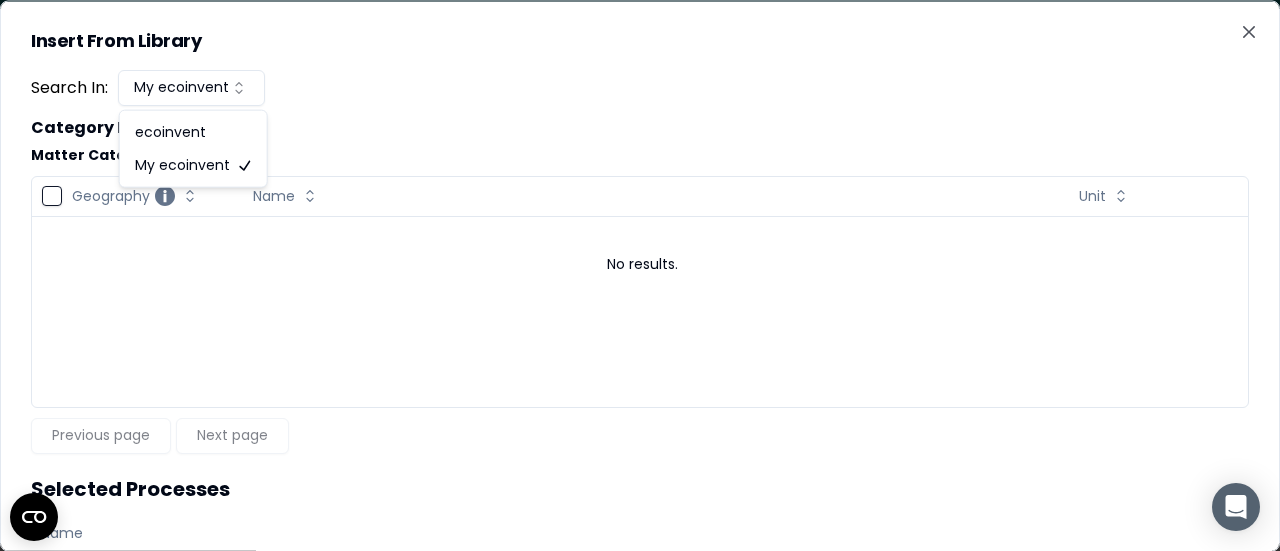 click on "My ecoinvent" at bounding box center [191, 87] 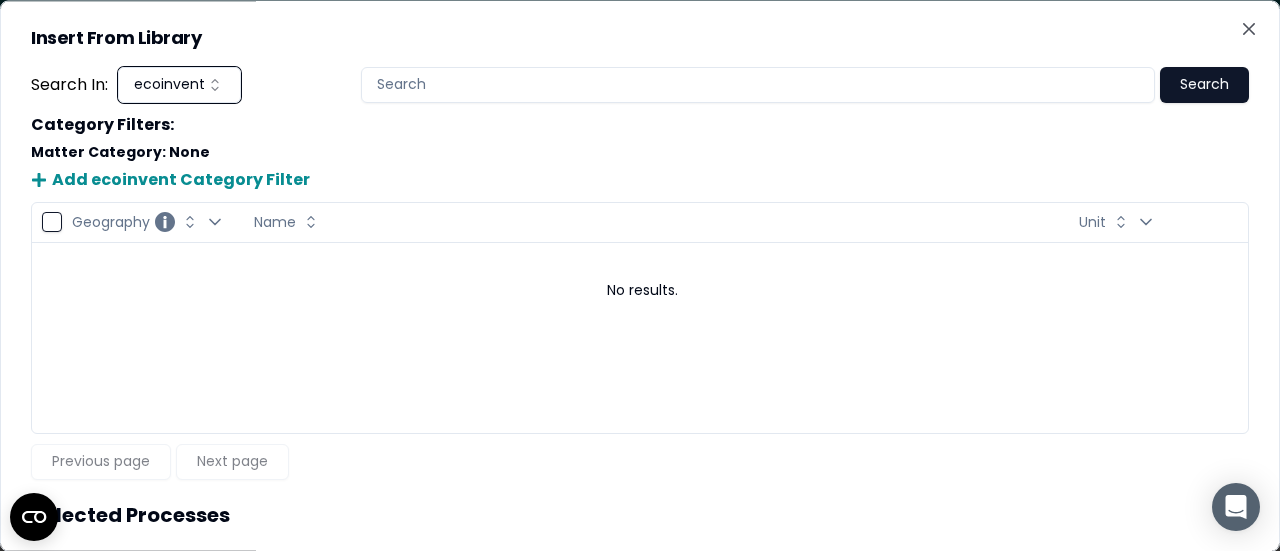 scroll, scrollTop: 0, scrollLeft: 0, axis: both 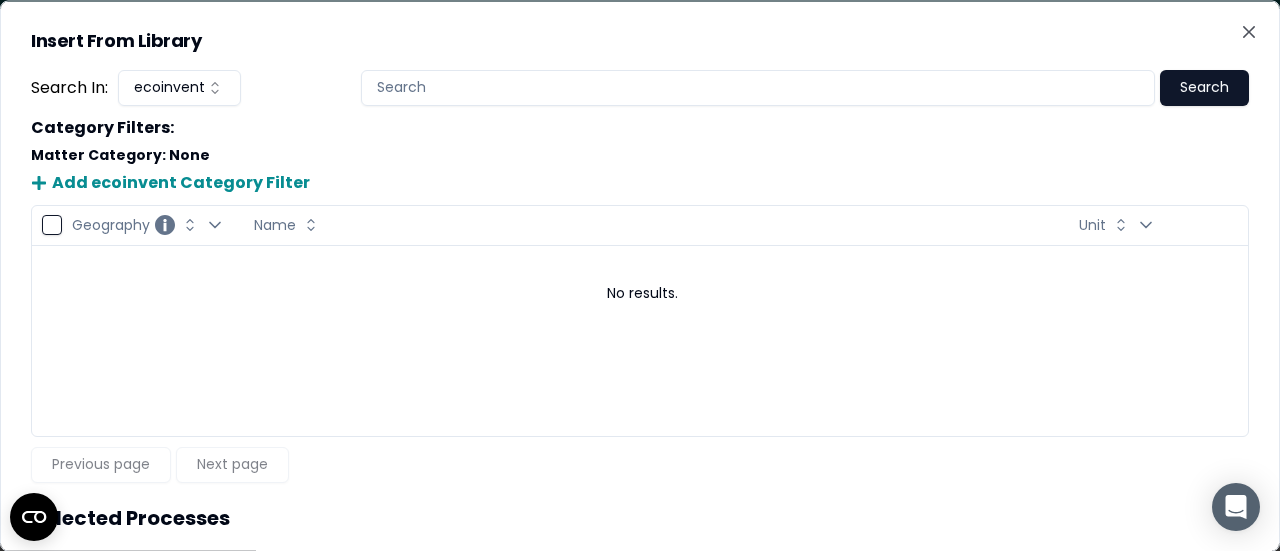 click at bounding box center [758, 87] 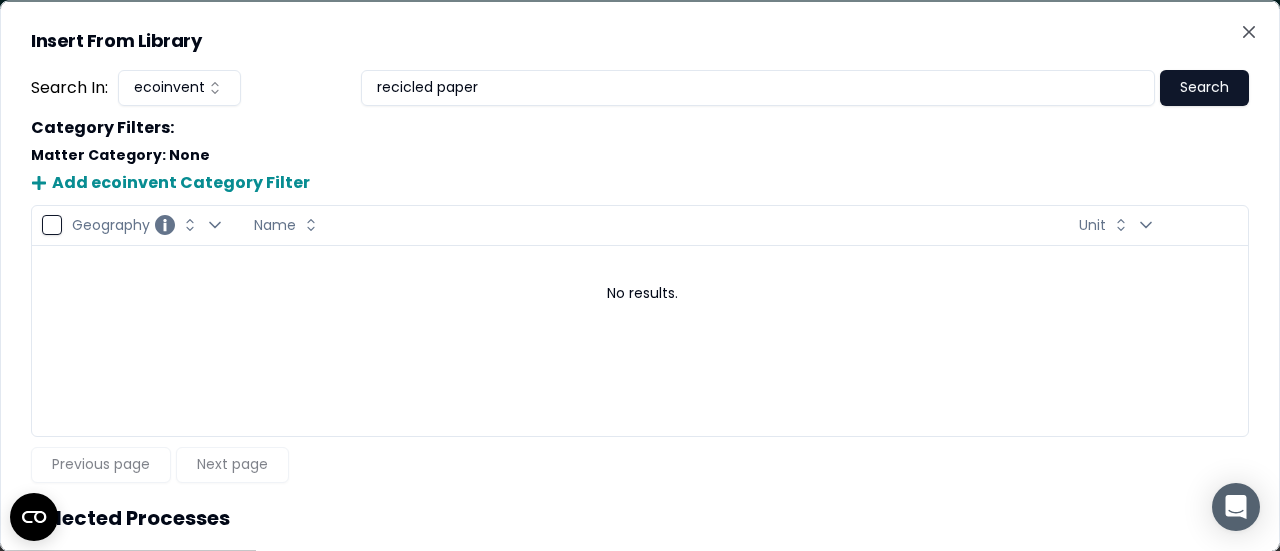 type on "recicled paper" 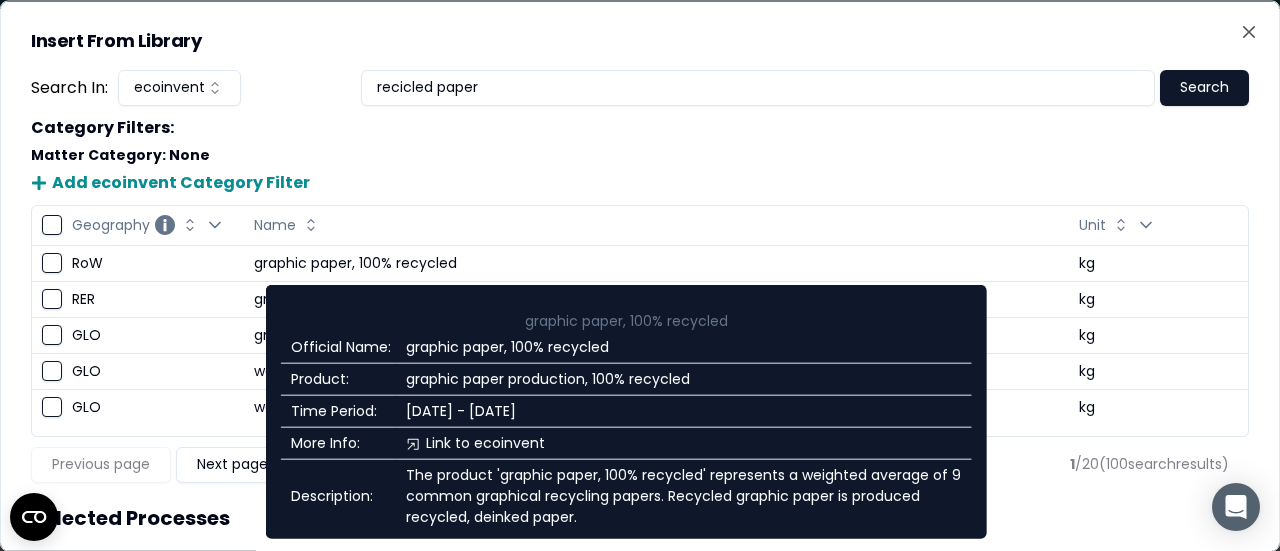 click at bounding box center (52, 263) 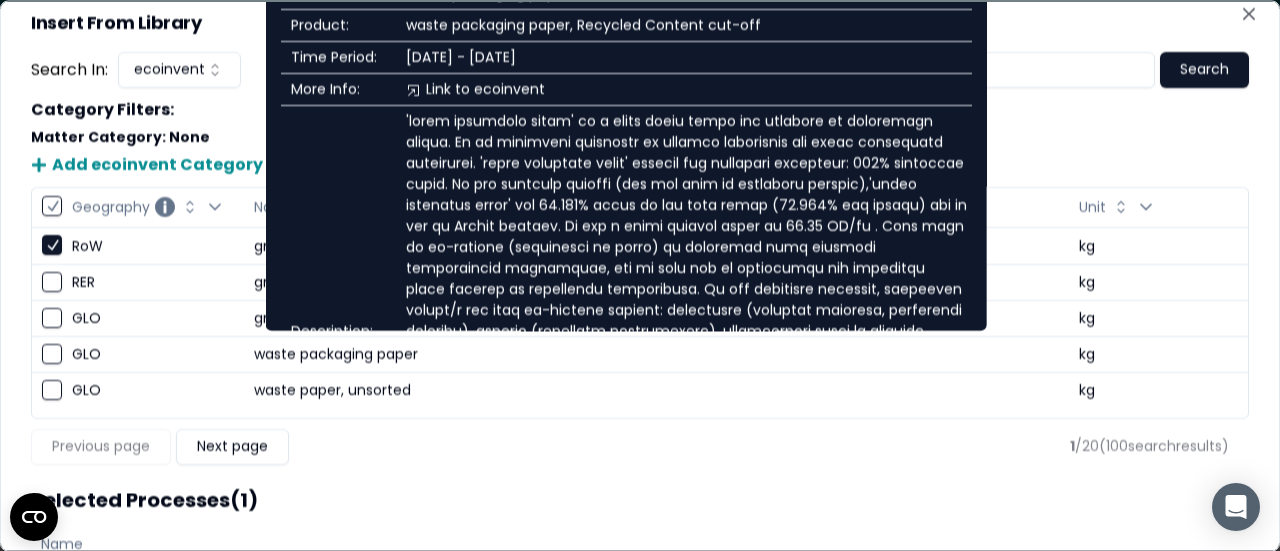 scroll, scrollTop: 0, scrollLeft: 0, axis: both 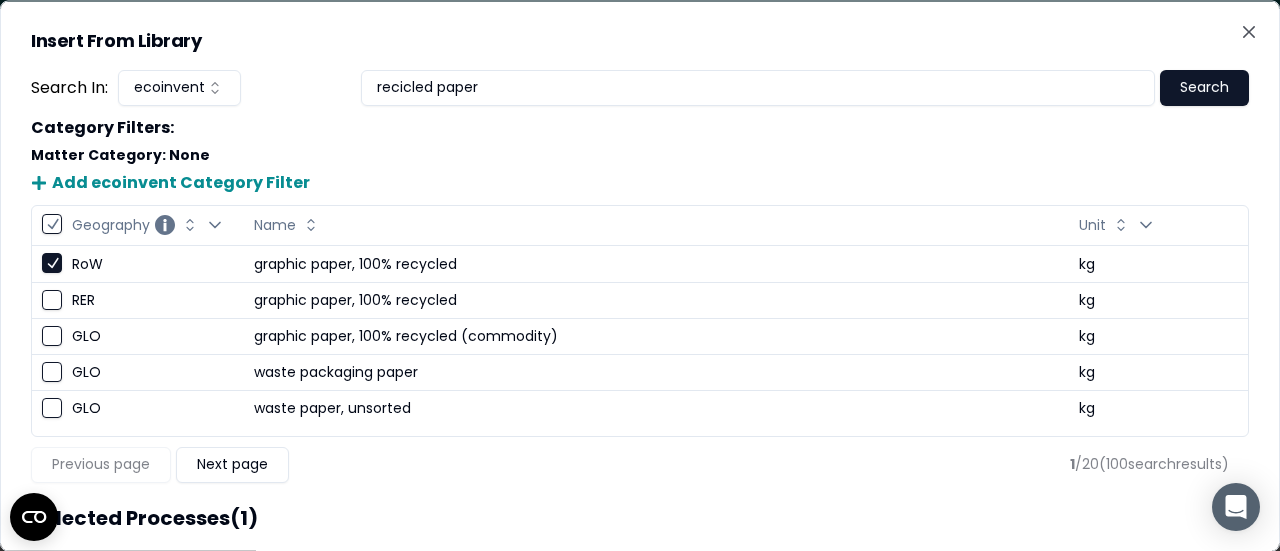 click on "Insert From Library Search In: ecoinvent recicled paper Search Category Filters : Matter Category :   None   Add ecoinvent Category Filter Geography Change  Geography  sorting Open  Geography  filter Name Change  Name  sorting Unit Change  Unit  sorting Open  Unit  filter RoW graphic paper, 100% recycled kg RER graphic paper, 100% recycled kg GLO graphic paper, 100% recycled (commodity) kg GLO waste packaging paper kg GLO waste paper, unsorted kg Previous page Next page 1  /  20  ( 100  search  results ) Selected Processes  (1) Name graphic paper, 100% recycled Add Selected Processes Close" at bounding box center (640, 275) 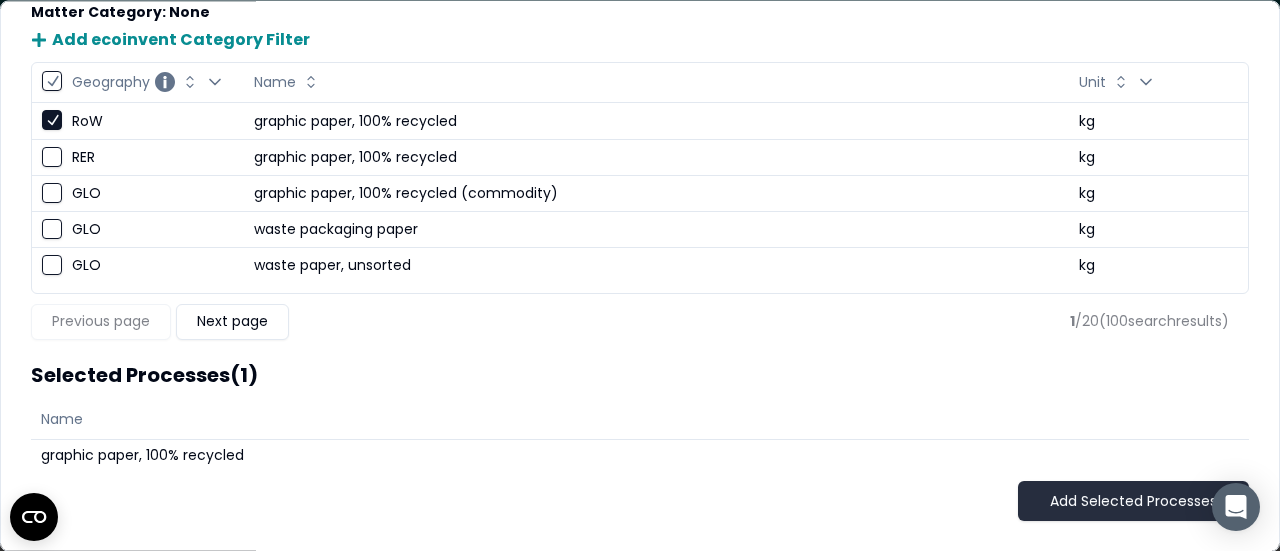 click on "Add Selected Processes" at bounding box center [1133, 502] 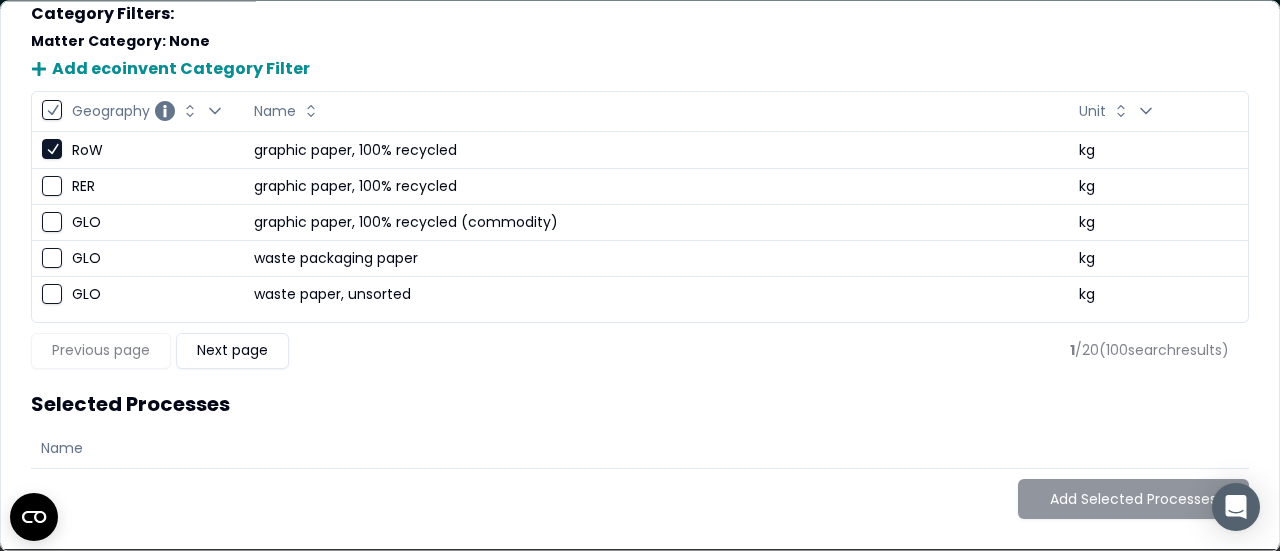 scroll, scrollTop: 111, scrollLeft: 0, axis: vertical 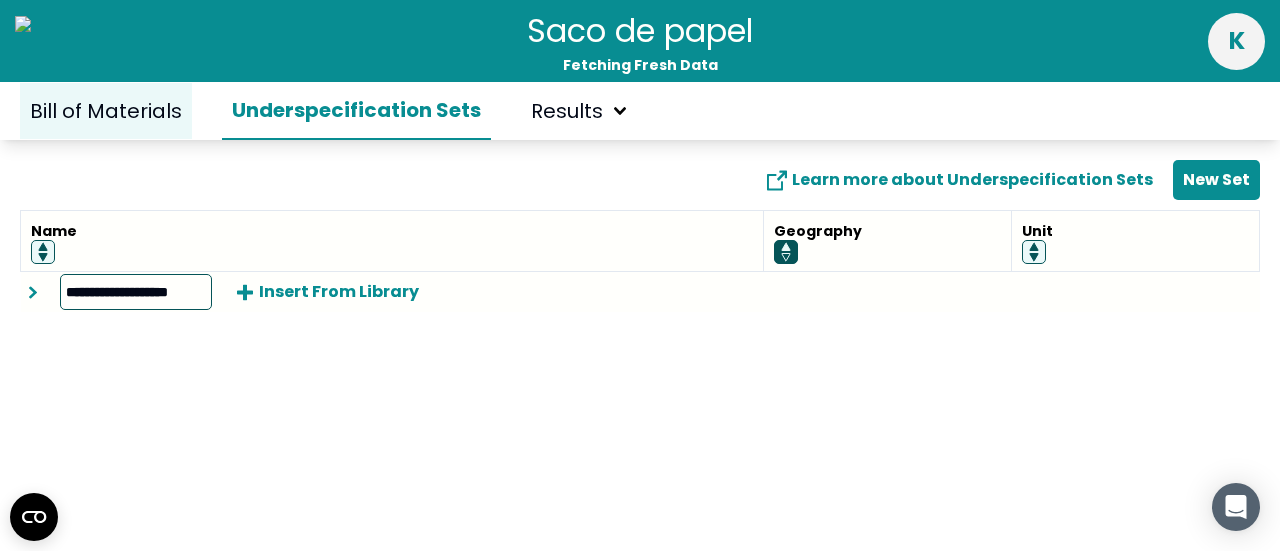 click on "Bill of Materials" at bounding box center (106, 111) 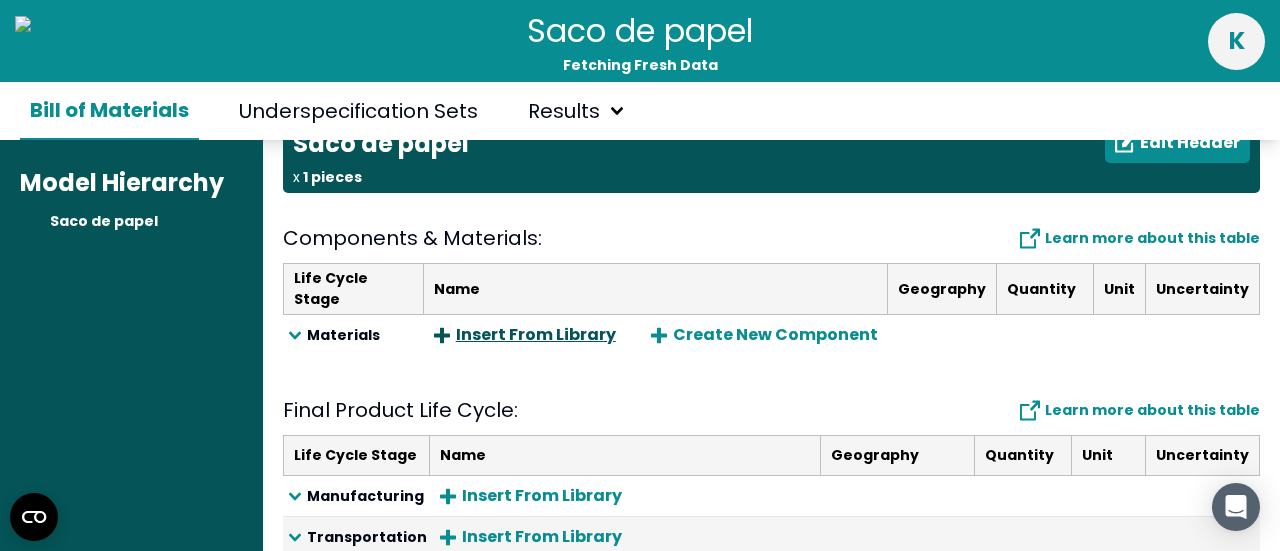 scroll, scrollTop: 100, scrollLeft: 0, axis: vertical 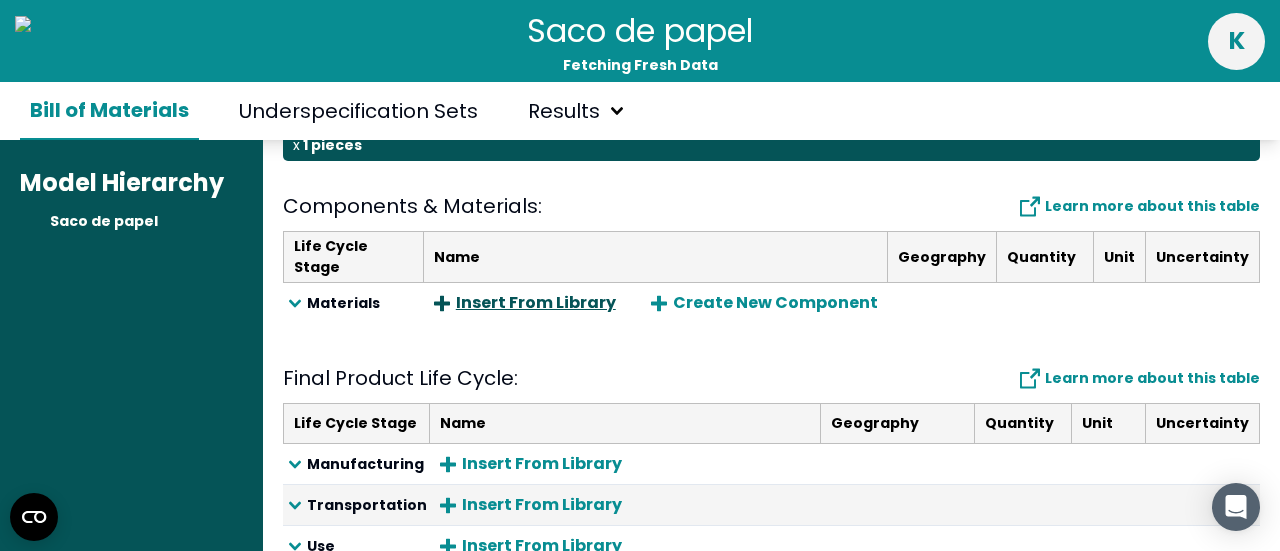 click on "Insert From Library" at bounding box center (525, 303) 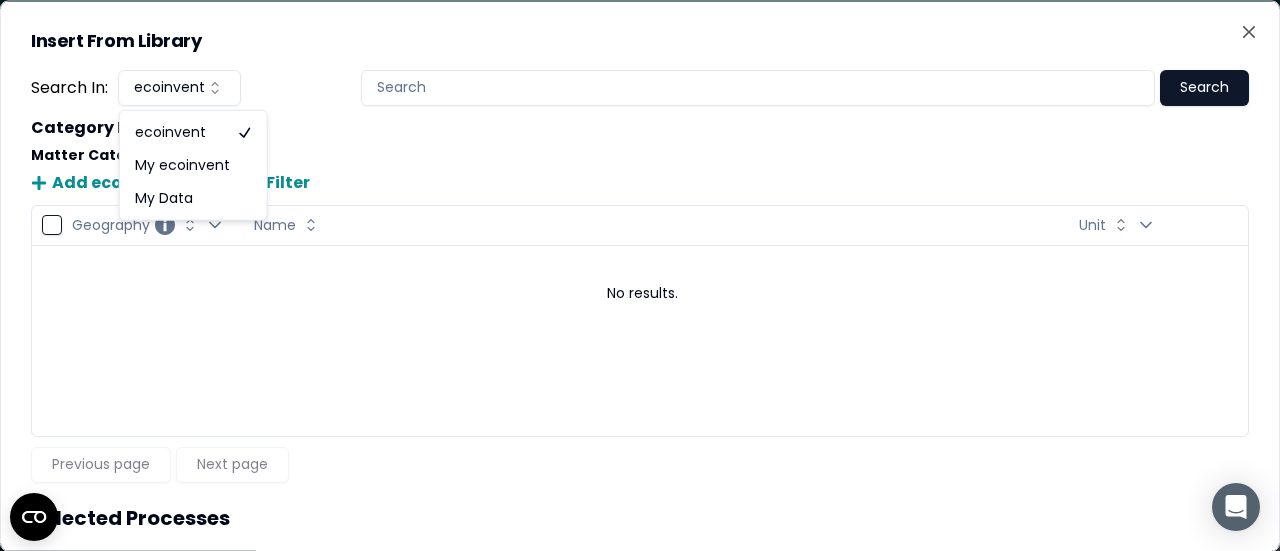 click on "ecoinvent" at bounding box center [179, 87] 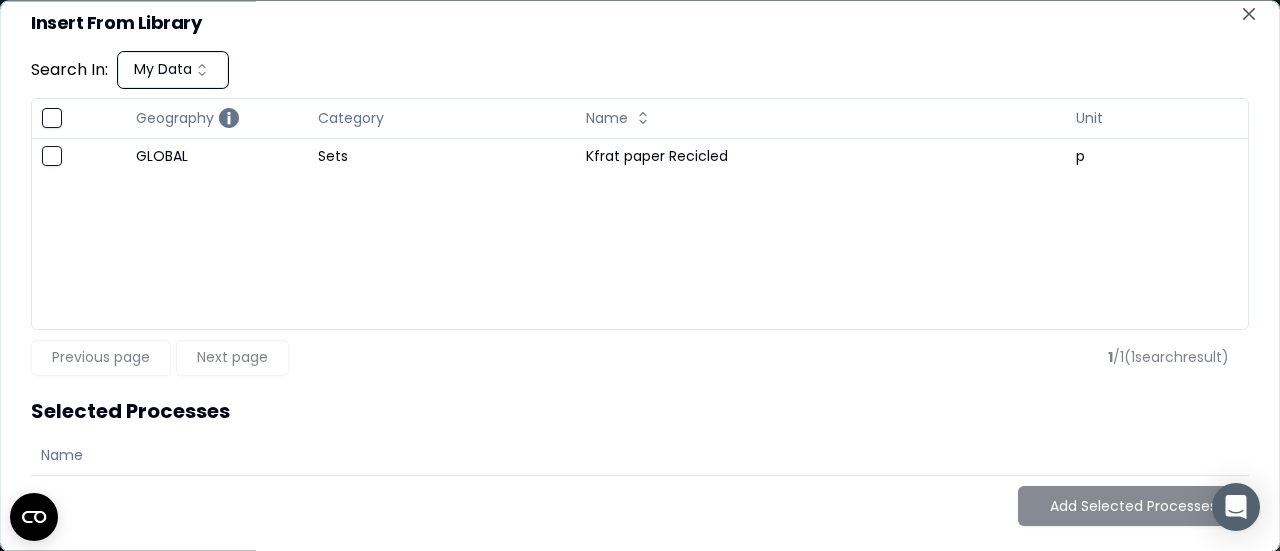 scroll, scrollTop: 22, scrollLeft: 0, axis: vertical 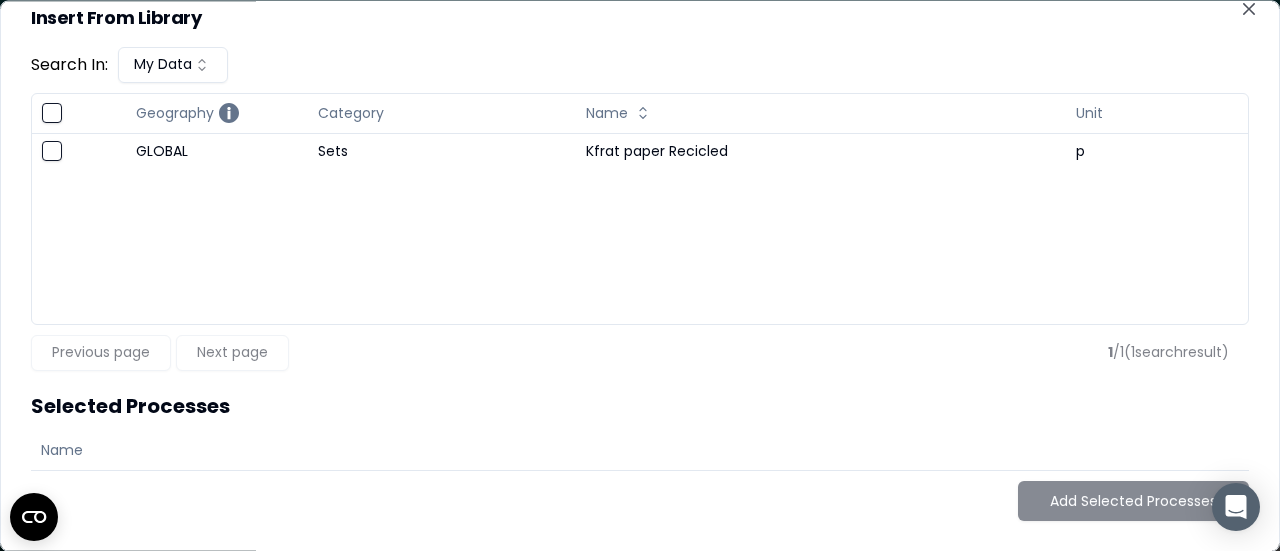 click on "Kfrat paper Recicled" at bounding box center (821, 152) 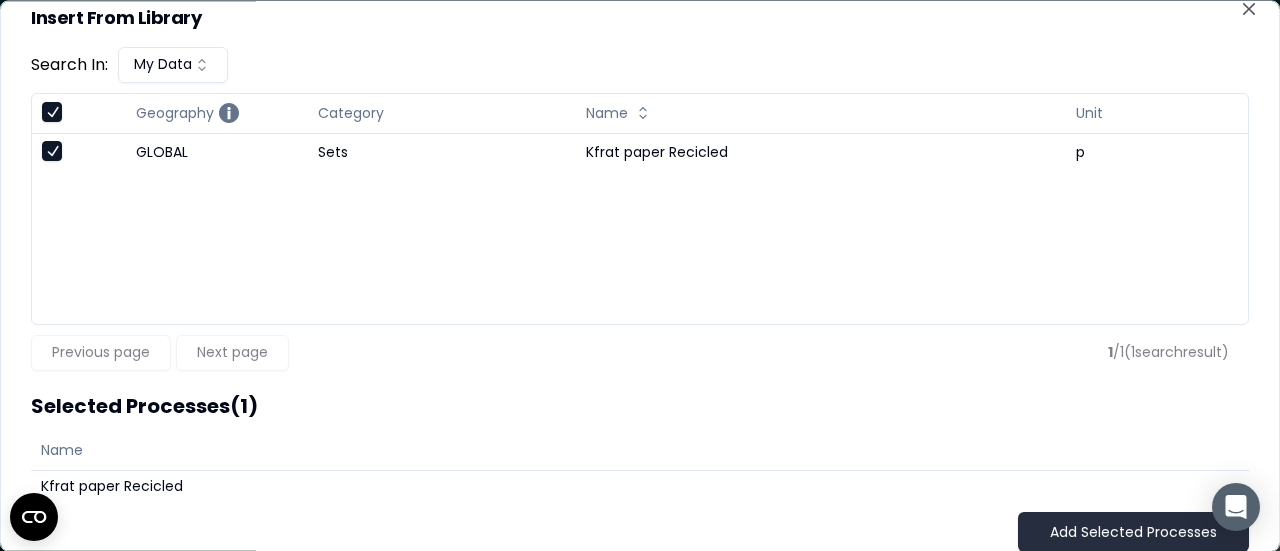 click on "Add Selected Processes" at bounding box center (1133, 533) 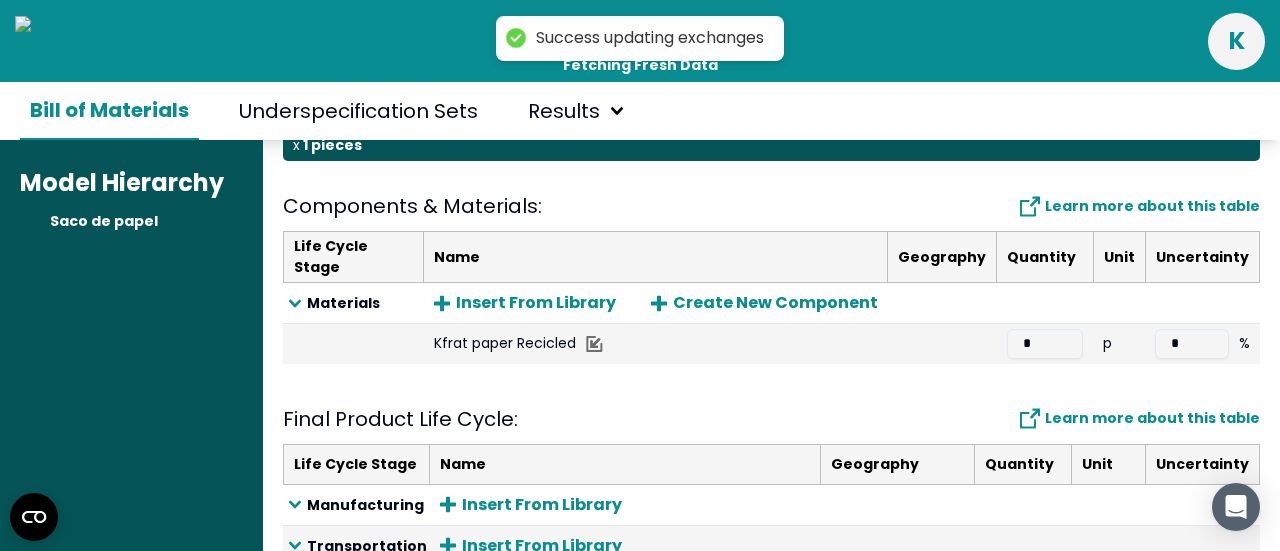 click on "*" at bounding box center [1045, 344] 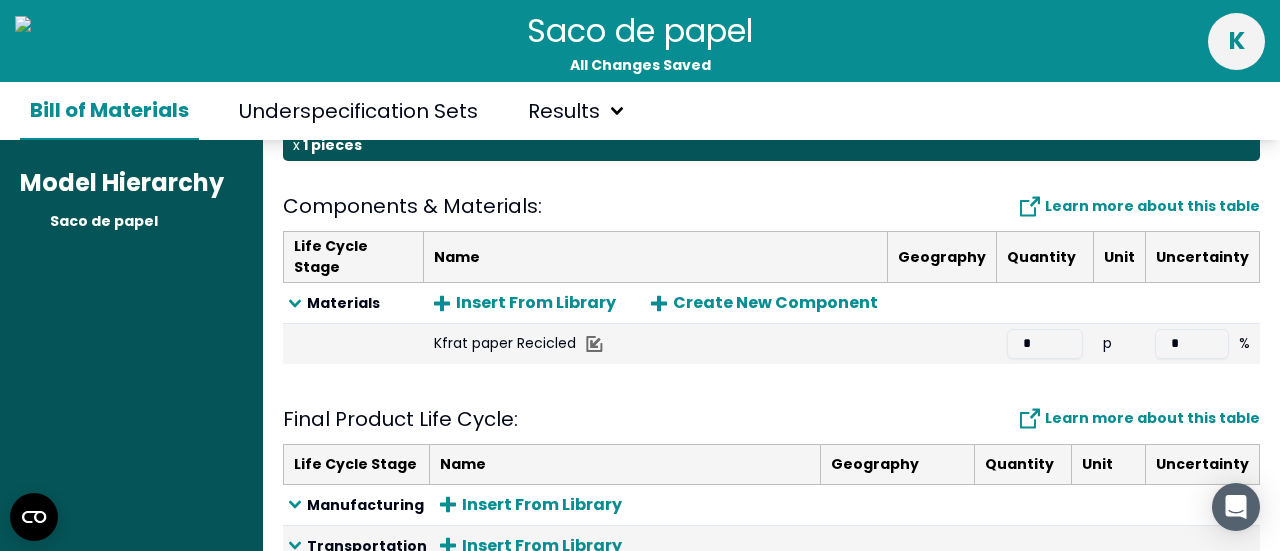 paste on "*****" 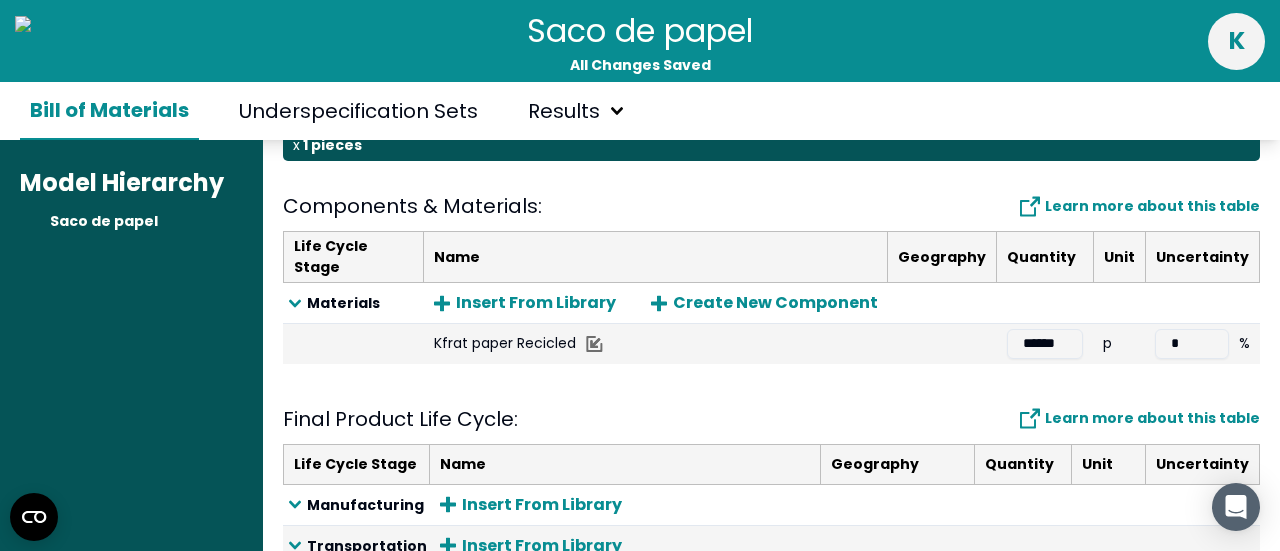 click on "******" at bounding box center (1045, 344) 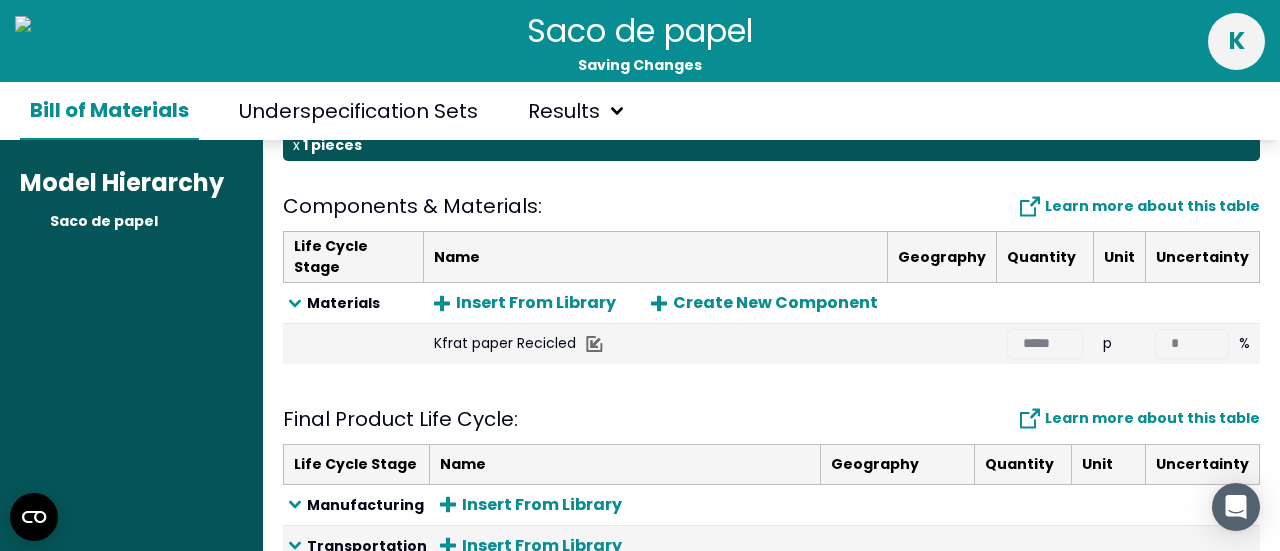click on "p" at bounding box center (1119, 344) 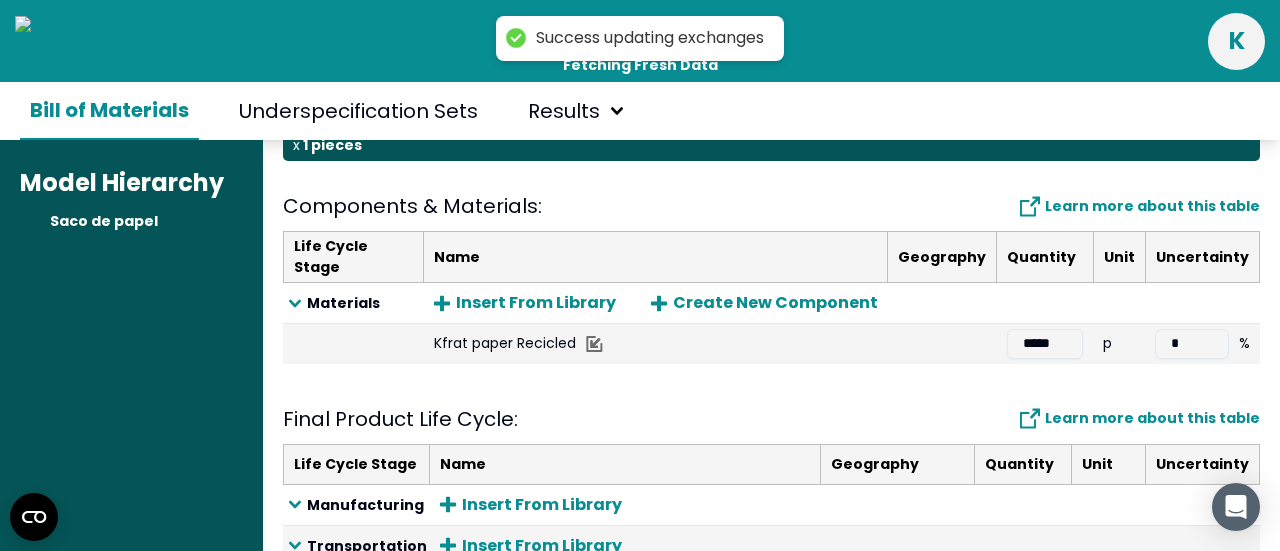 click on "p" at bounding box center [1119, 344] 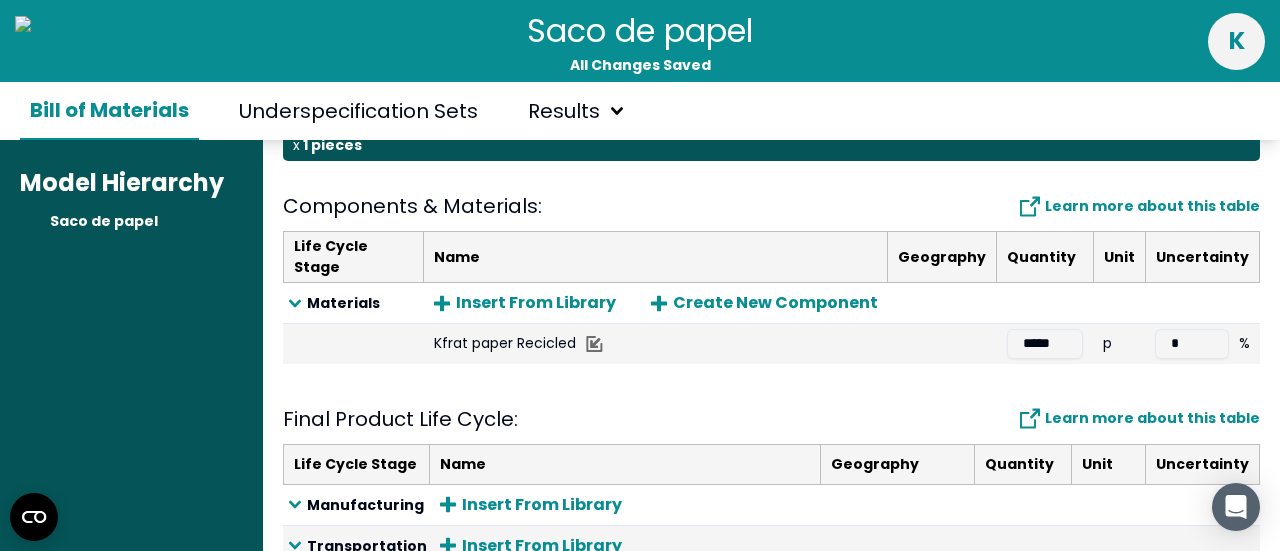 click on "p" at bounding box center (1124, 343) 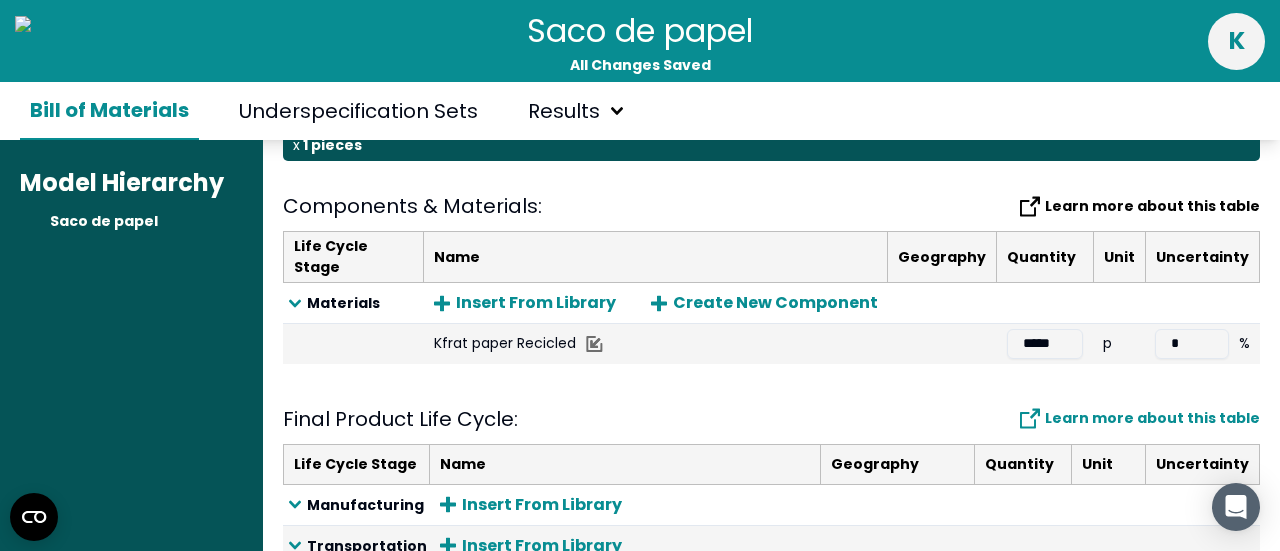 click on "Learn more about this table" at bounding box center (1140, 206) 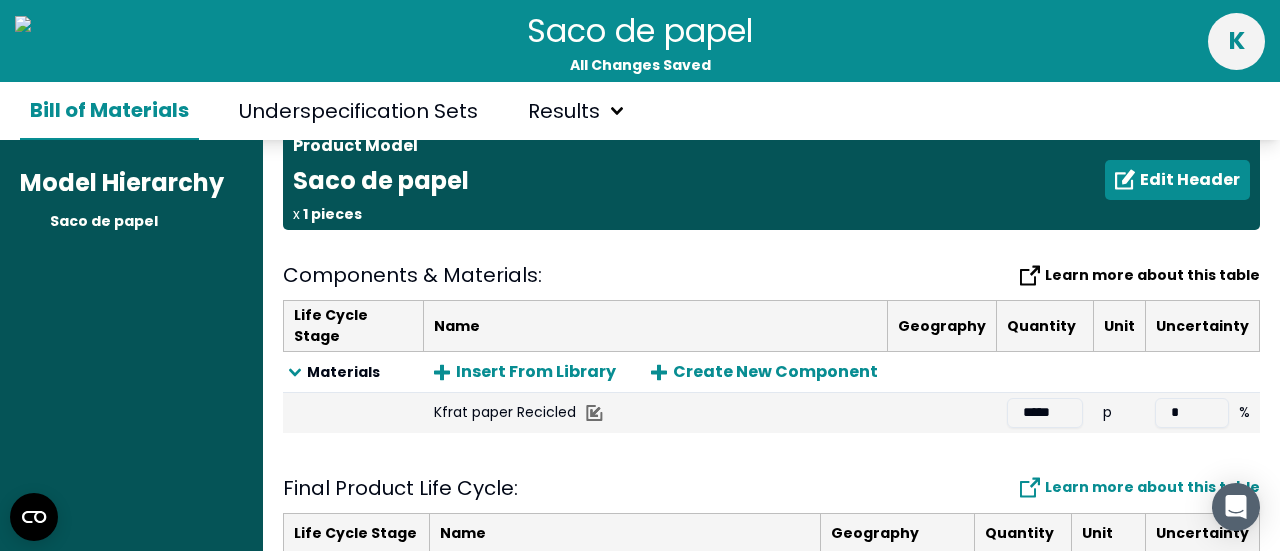 scroll, scrollTop: 0, scrollLeft: 0, axis: both 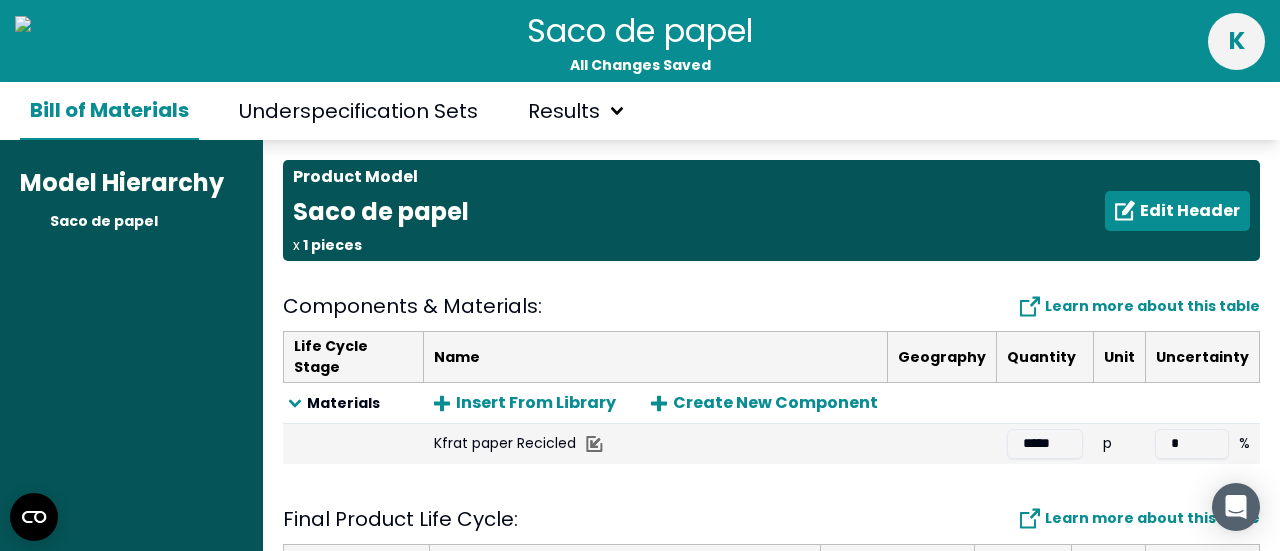 drag, startPoint x: 1057, startPoint y: 435, endPoint x: 991, endPoint y: 432, distance: 66.068146 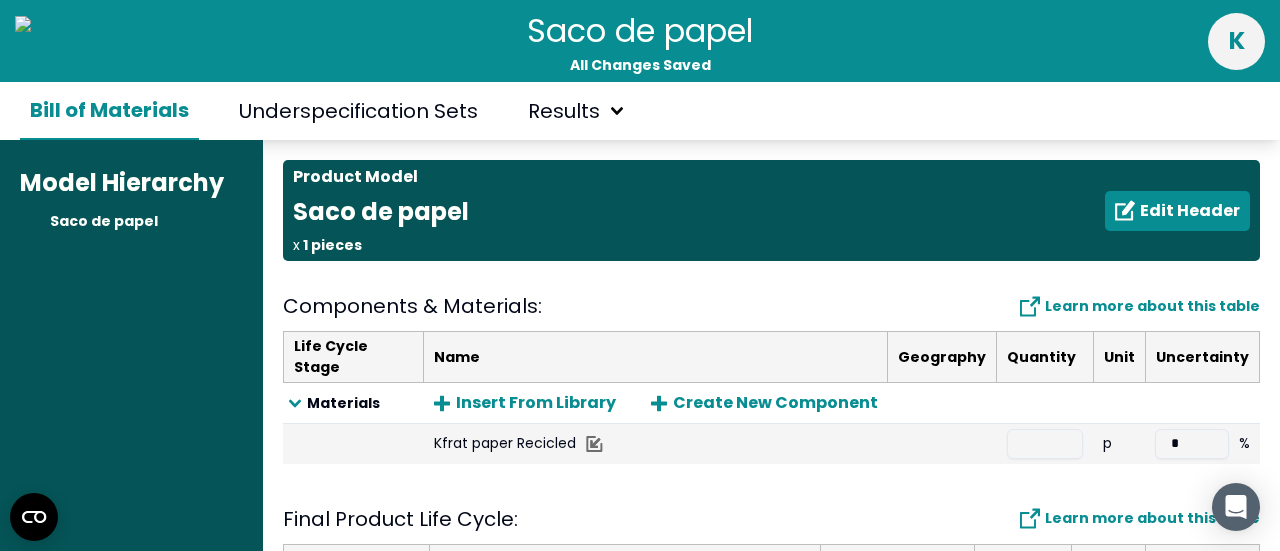 click at bounding box center [942, 444] 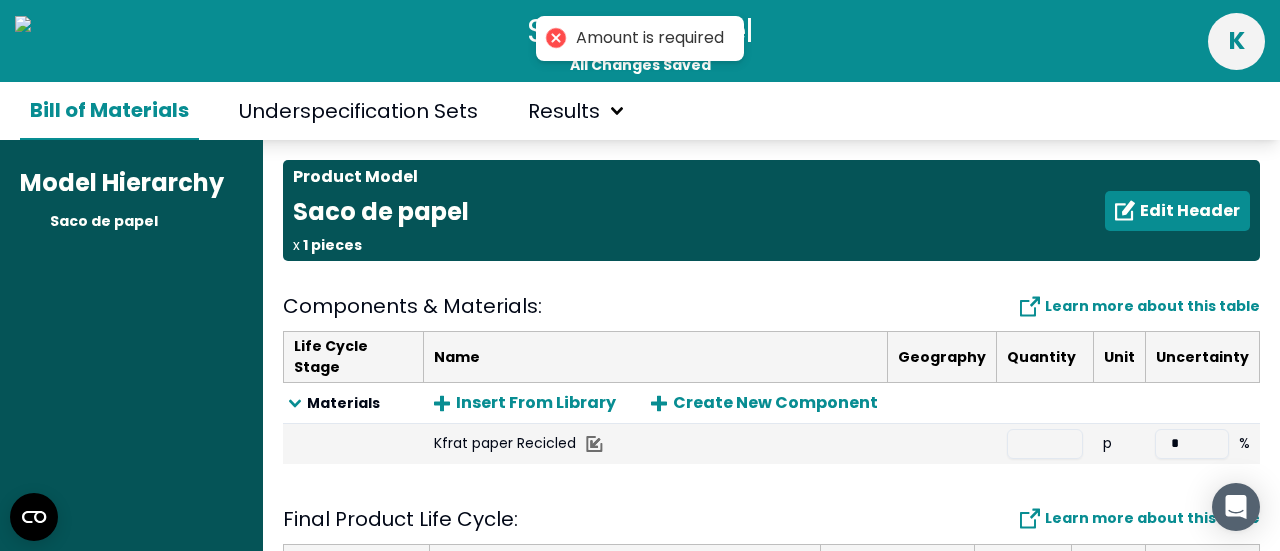 click at bounding box center [1045, 444] 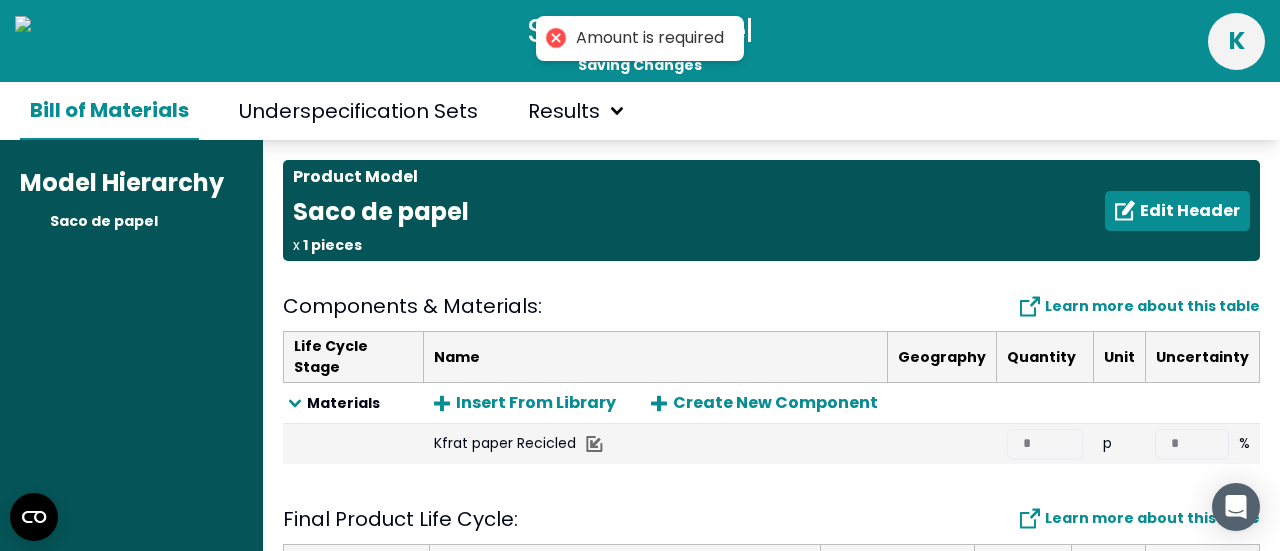 click on "Final Product Life Cycle : Learn more about this table" at bounding box center [771, 519] 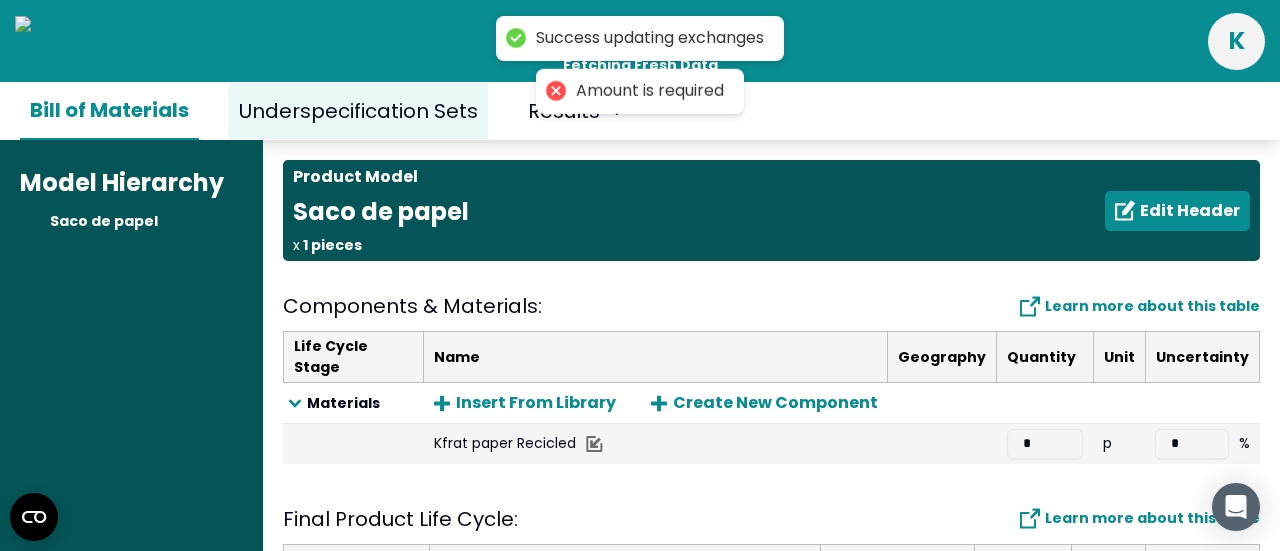 click on "Underspecification Sets" at bounding box center (358, 111) 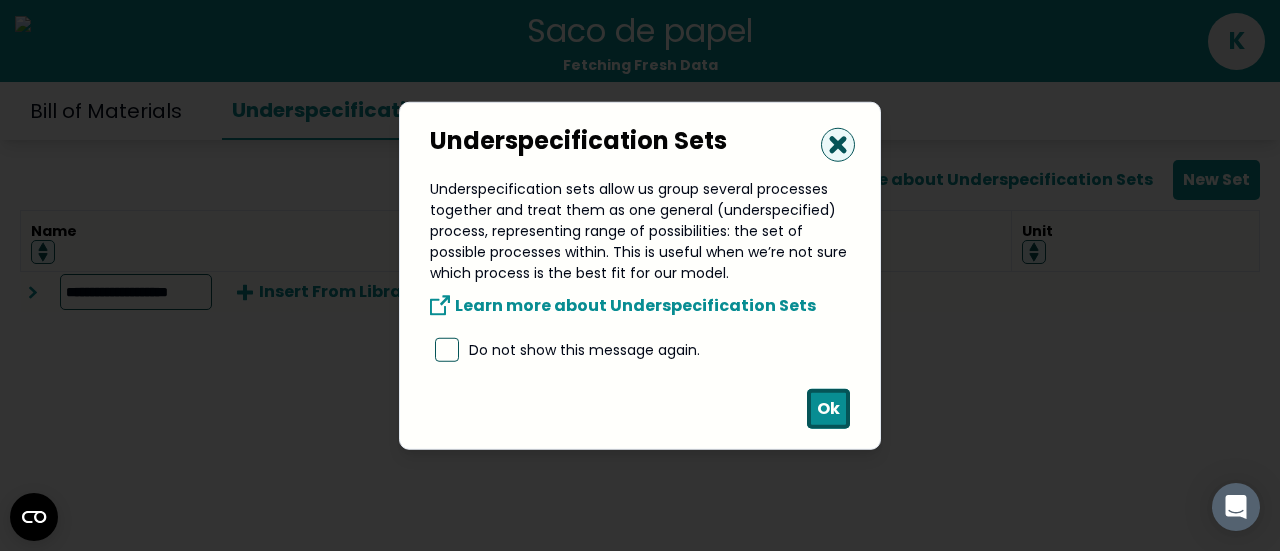 click on "Ok" at bounding box center [828, 409] 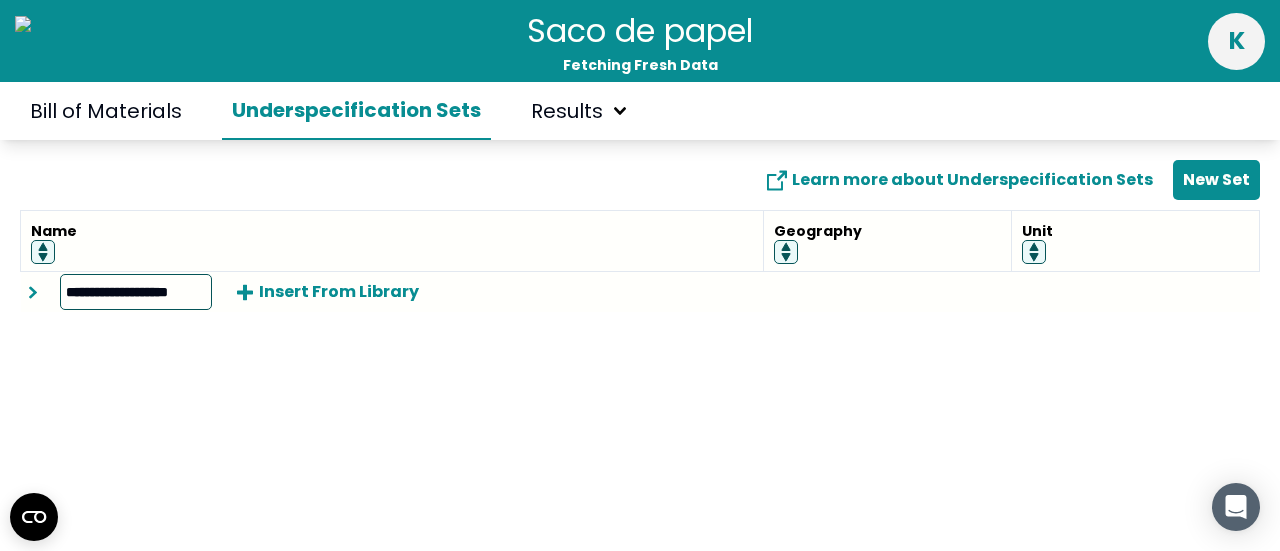 click on "**********" at bounding box center [392, 292] 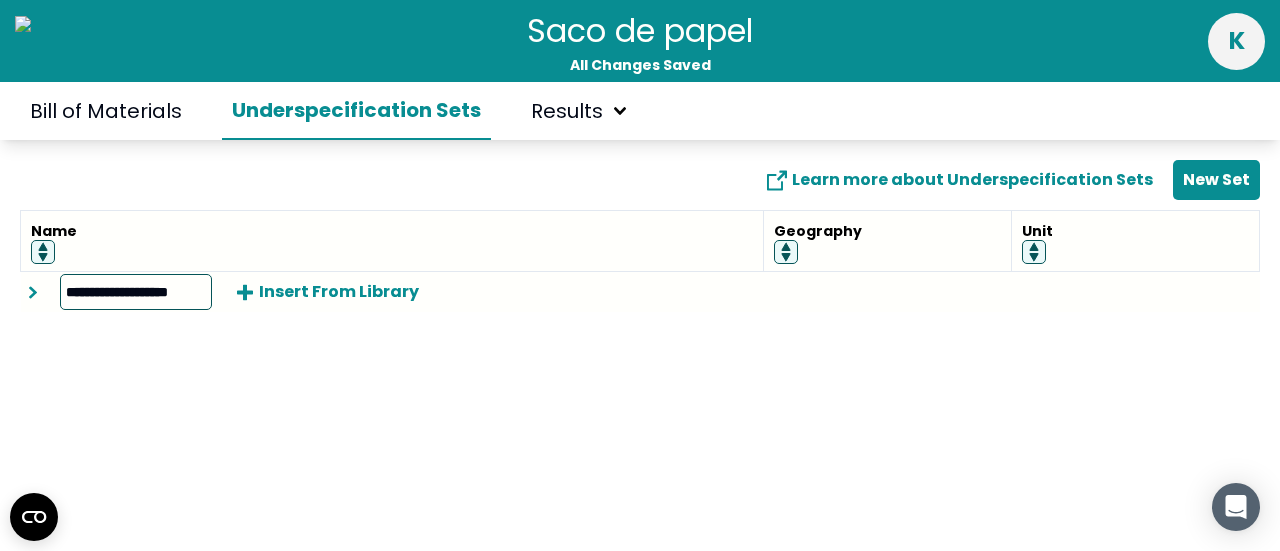 click on "**********" at bounding box center (640, 271) 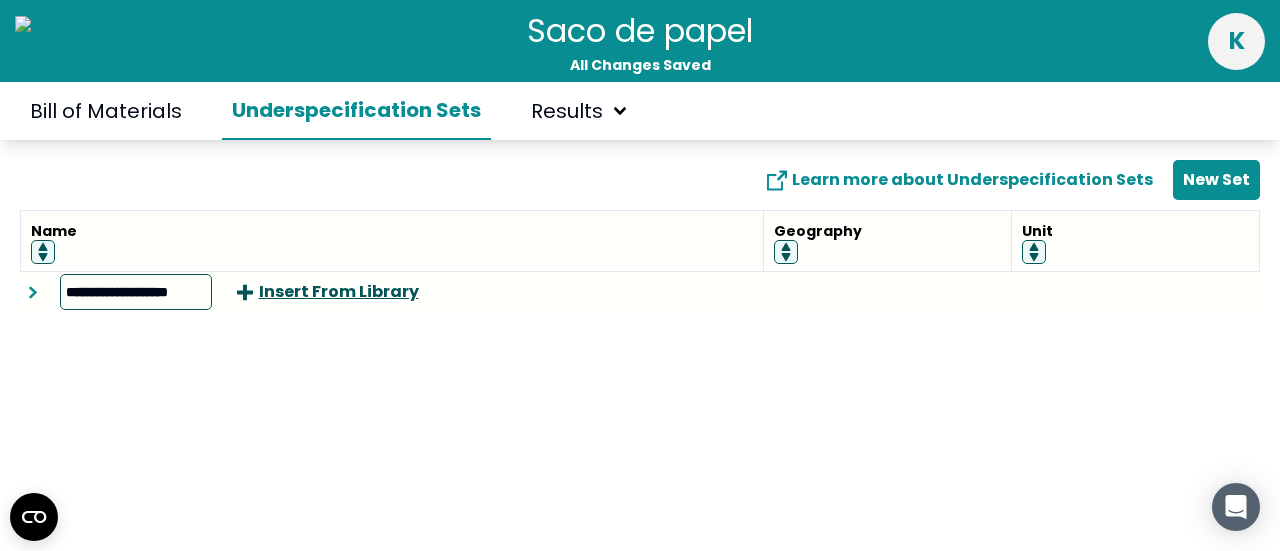 click on "Insert From Library" at bounding box center [328, 292] 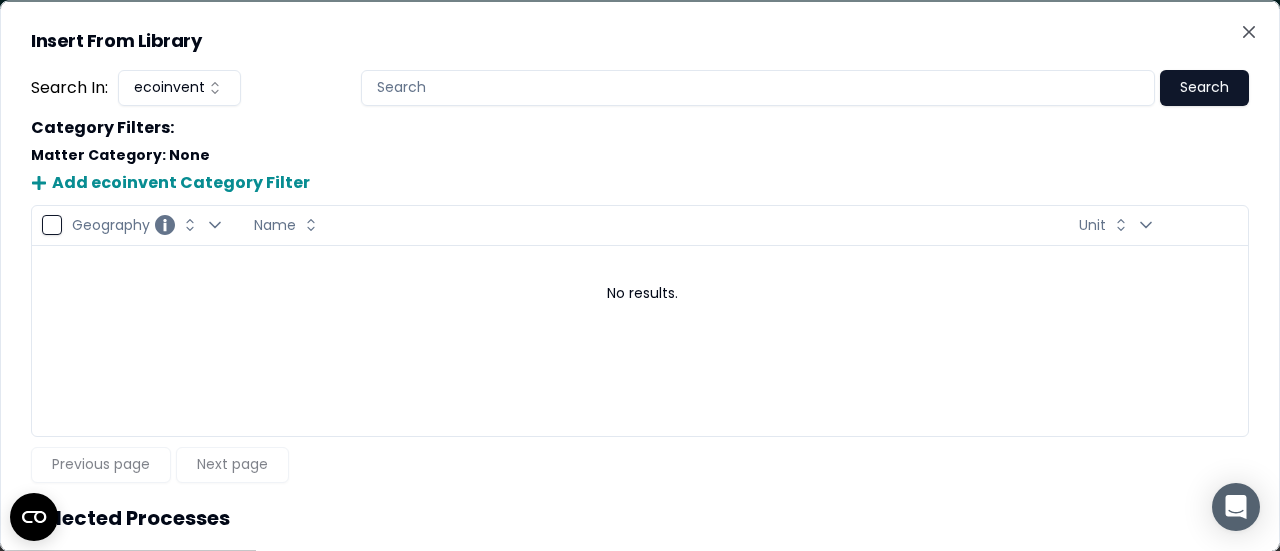 click on "Insert From Library Search In: ecoinvent Search Category Filters : Matter Category :   None   Add ecoinvent Category Filter Geography Change  Geography  sorting Open  Geography  filter Name Change  Name  sorting Unit Change  Unit  sorting Open  Unit  filter No results. Previous page Next page Selected Processes  Name Add Selected Processes Close" at bounding box center (640, 275) 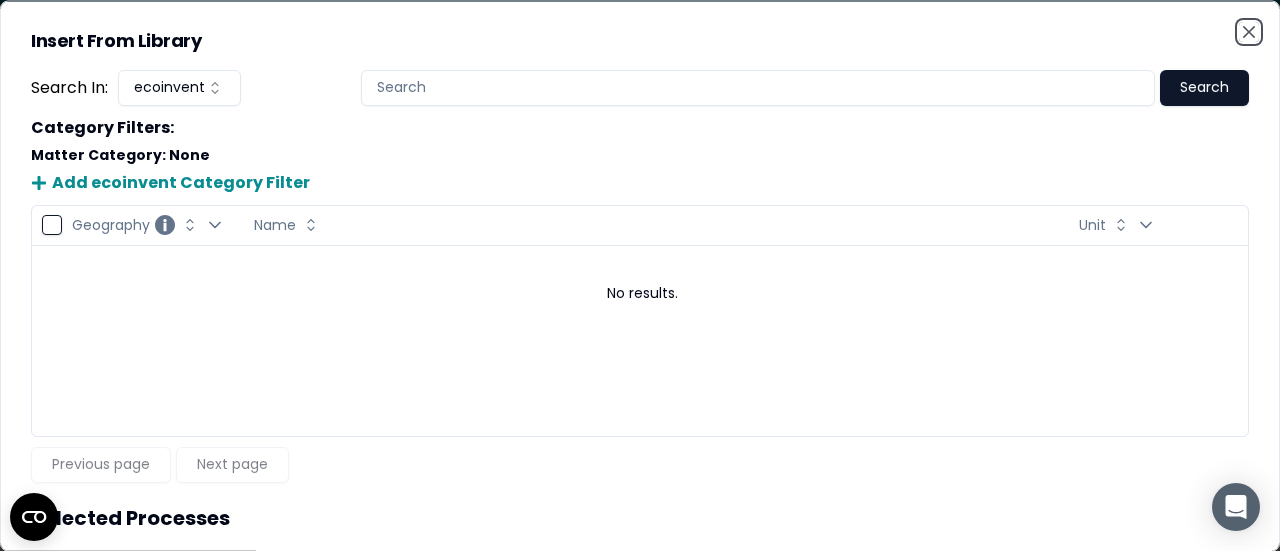 click 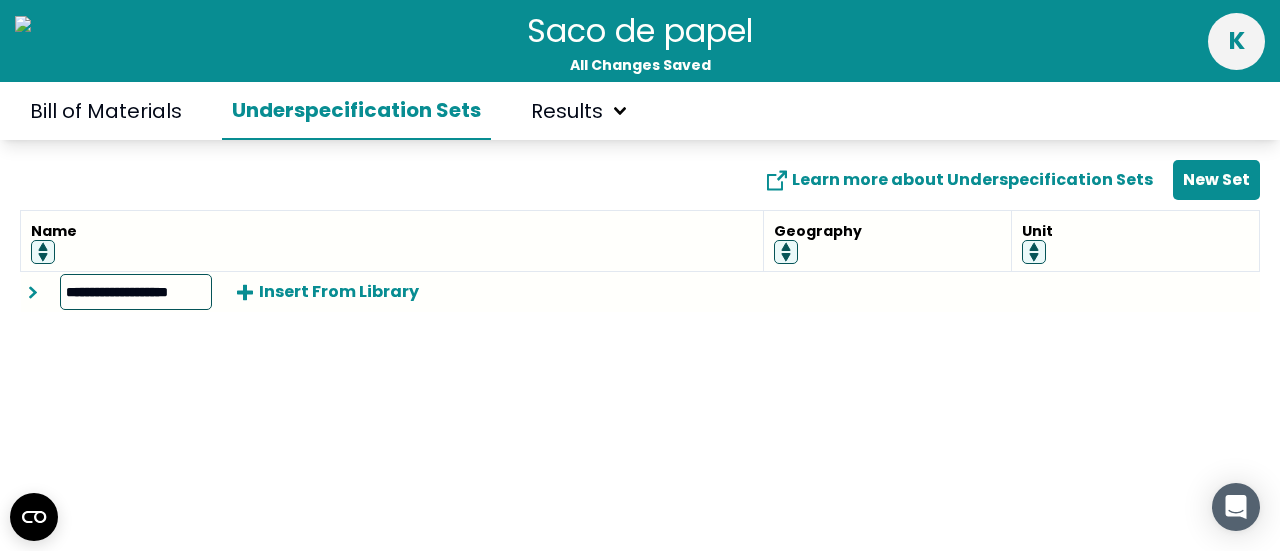 scroll, scrollTop: 0, scrollLeft: 0, axis: both 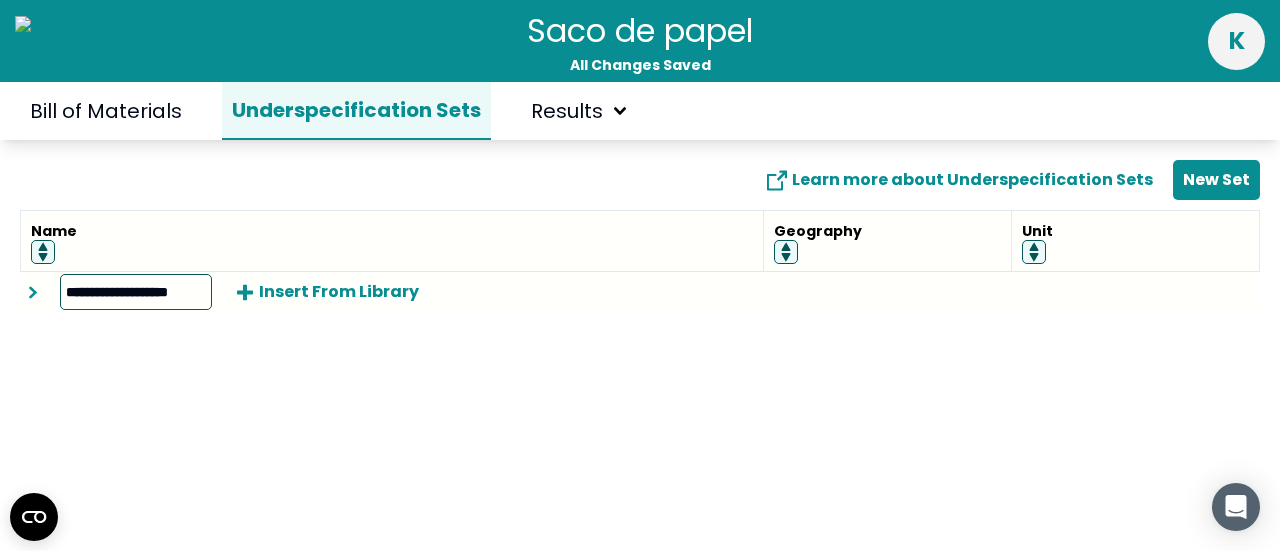 click on "Underspecification Sets" at bounding box center (356, 111) 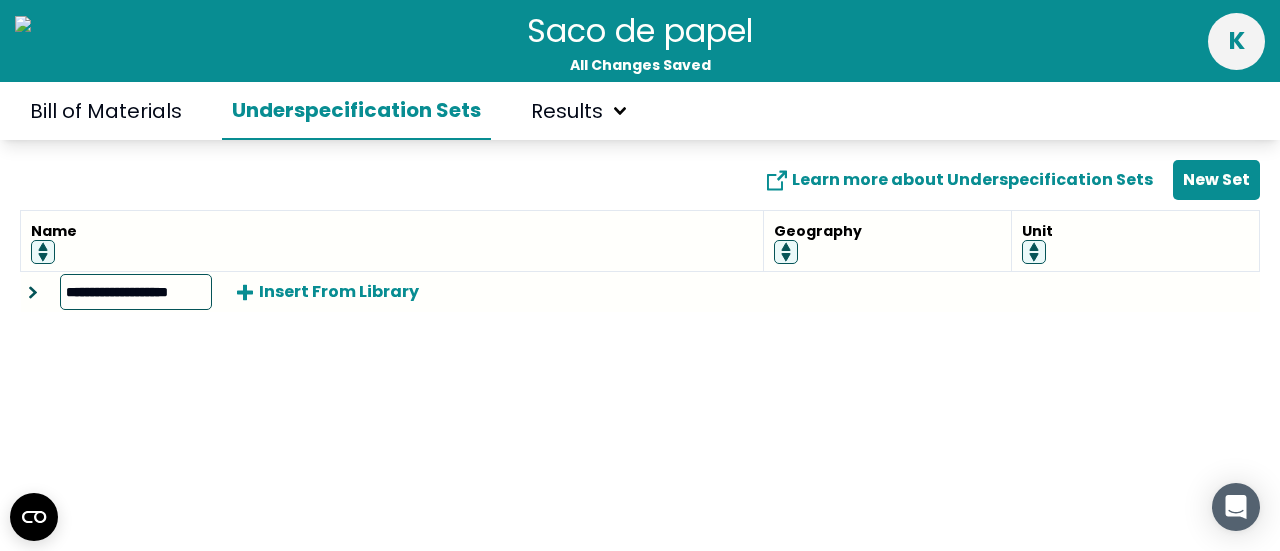 click 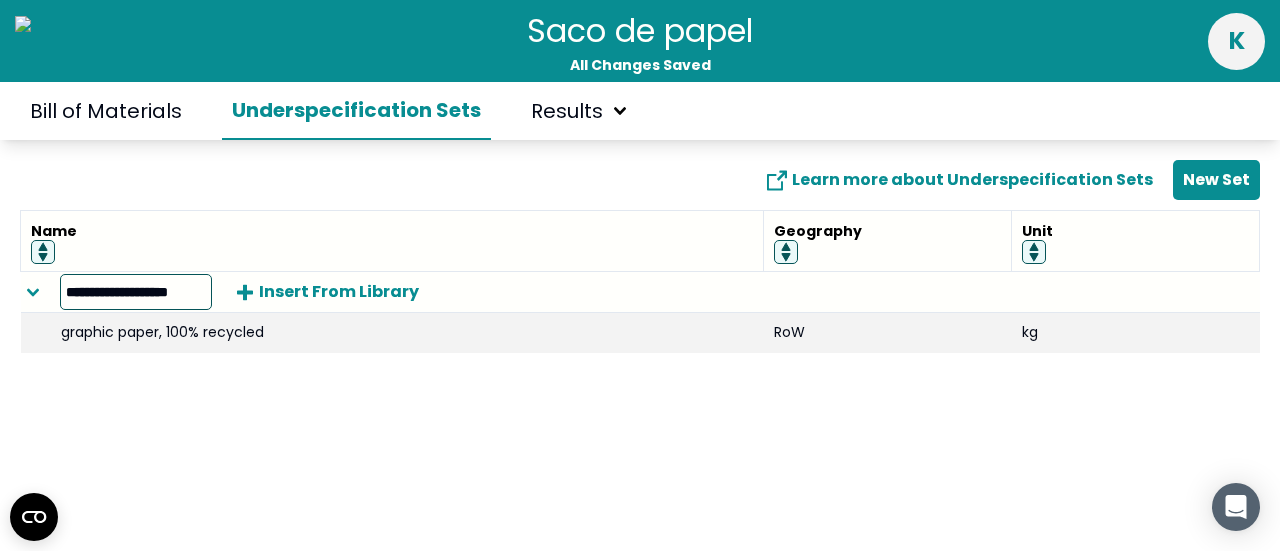 click on "RoW" at bounding box center (888, 332) 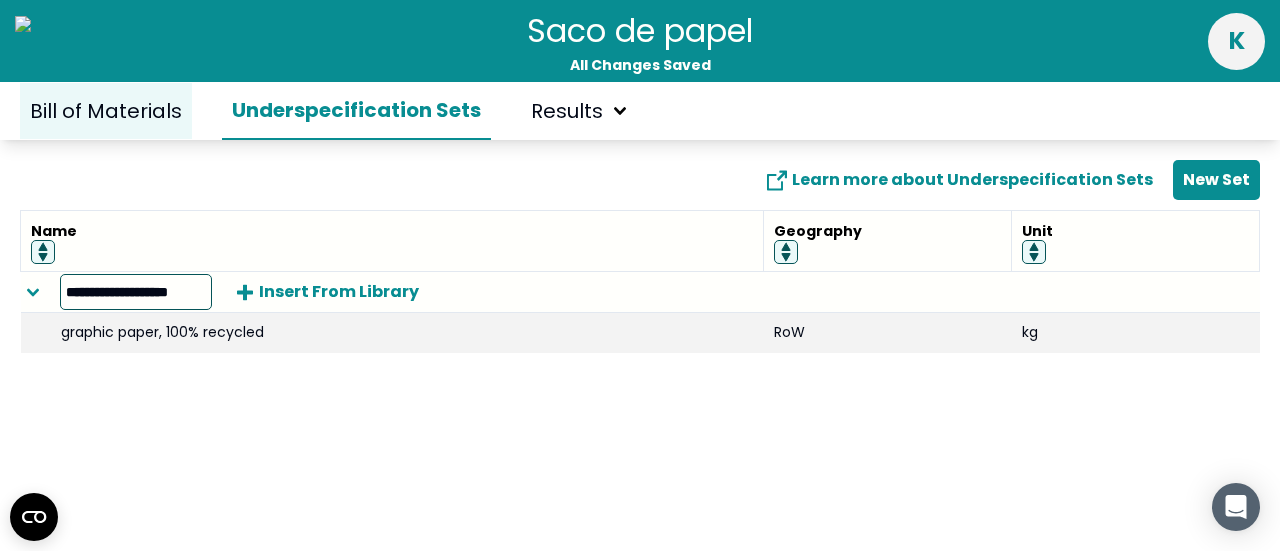click on "Bill of Materials" at bounding box center [106, 111] 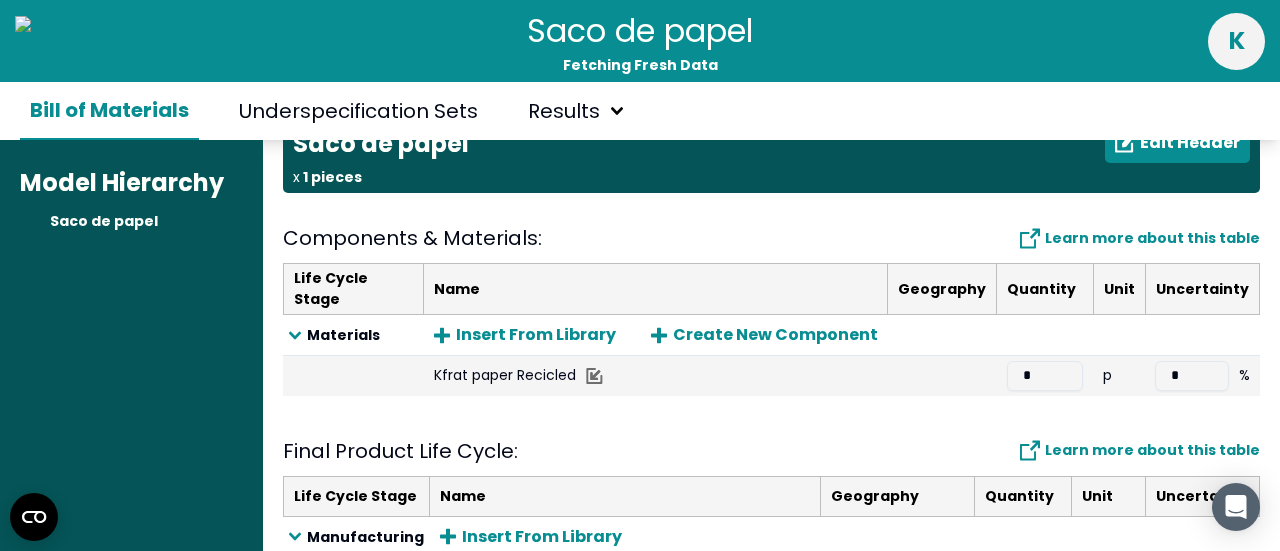 scroll, scrollTop: 100, scrollLeft: 0, axis: vertical 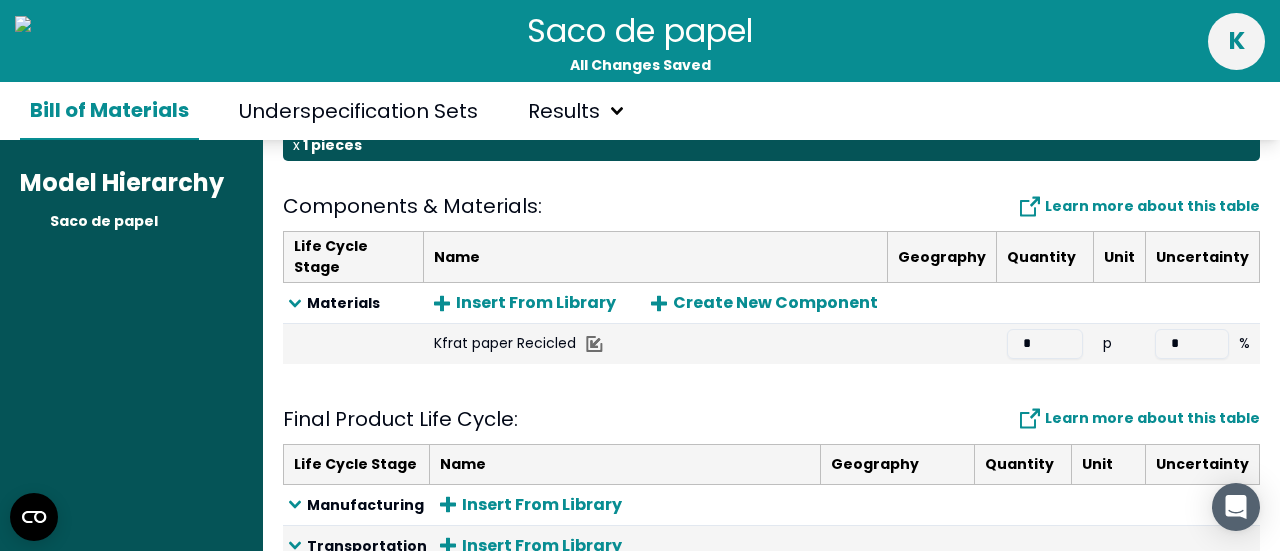 click on "Kfrat paper Recicled" at bounding box center [518, 343] 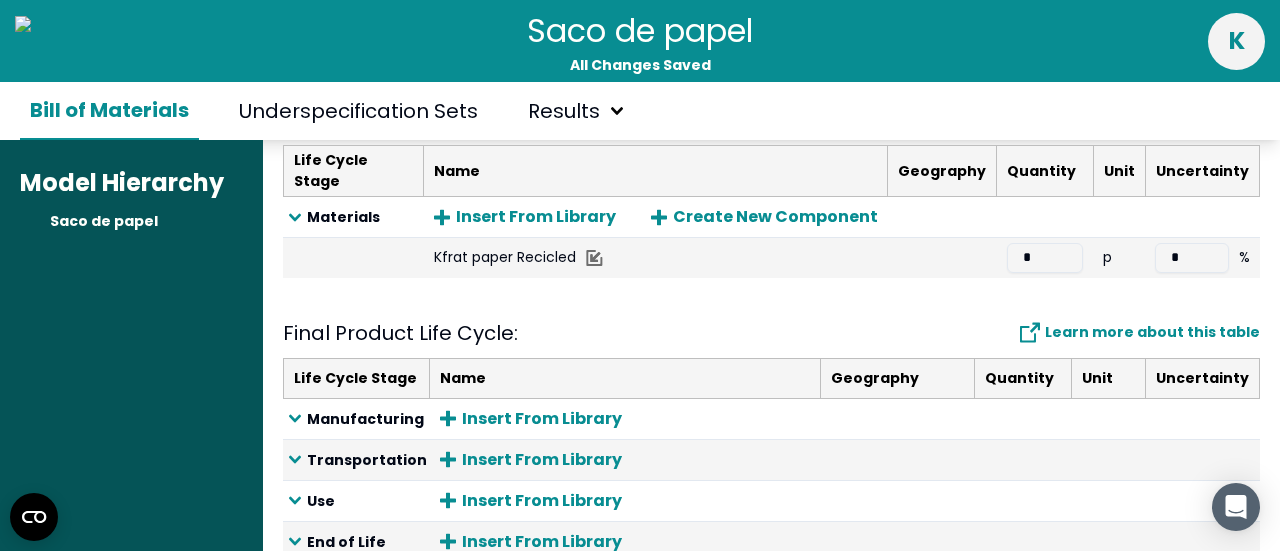 scroll, scrollTop: 200, scrollLeft: 0, axis: vertical 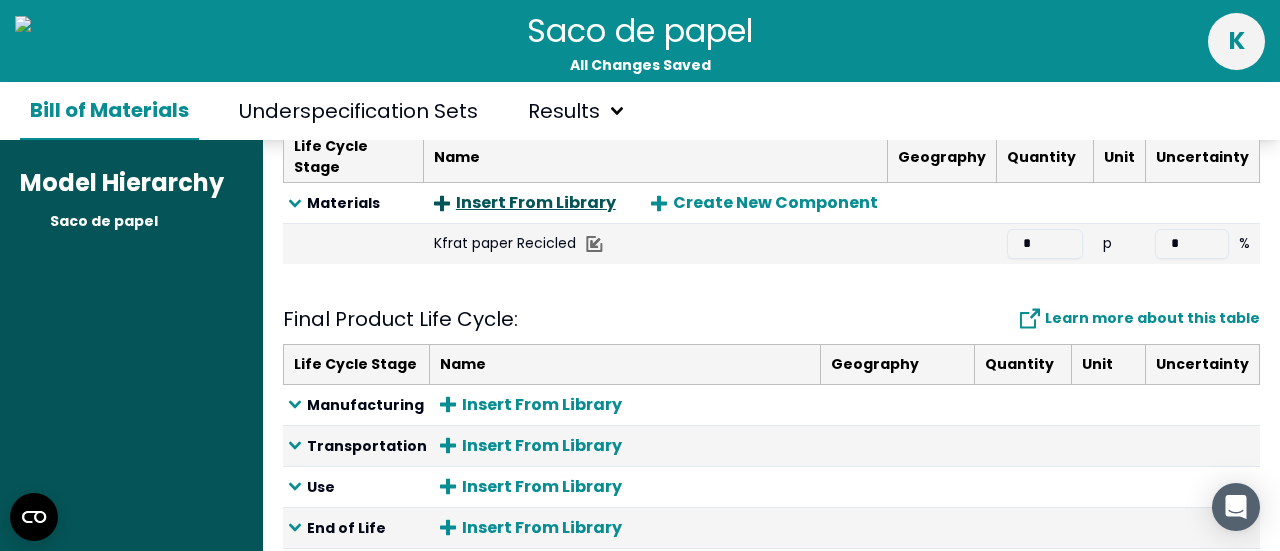click on "Insert From Library" at bounding box center [525, 203] 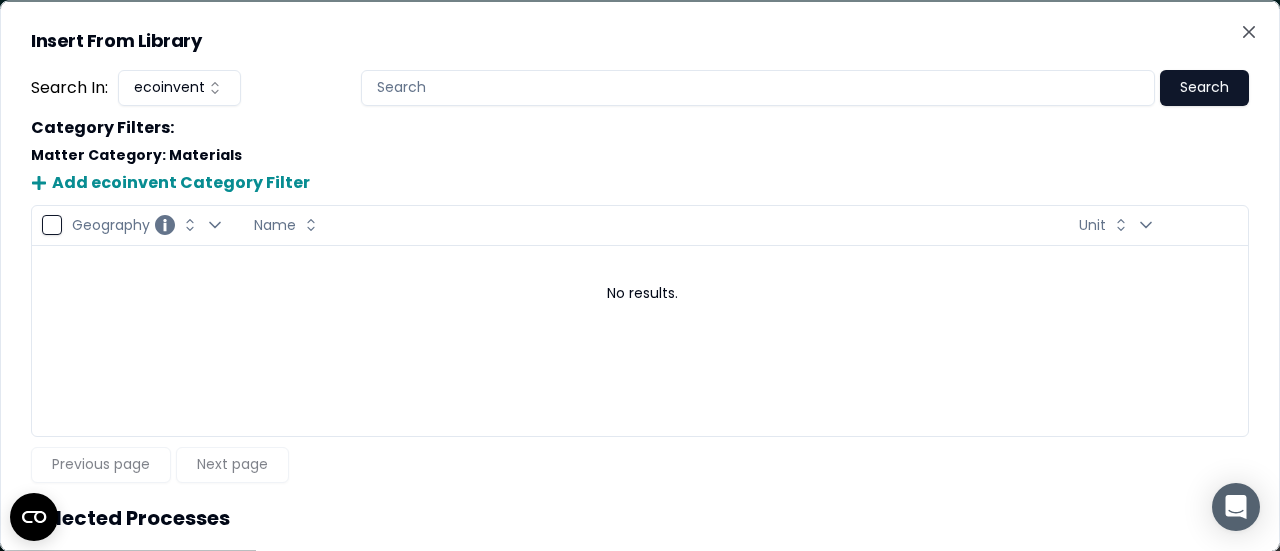 click at bounding box center (758, 87) 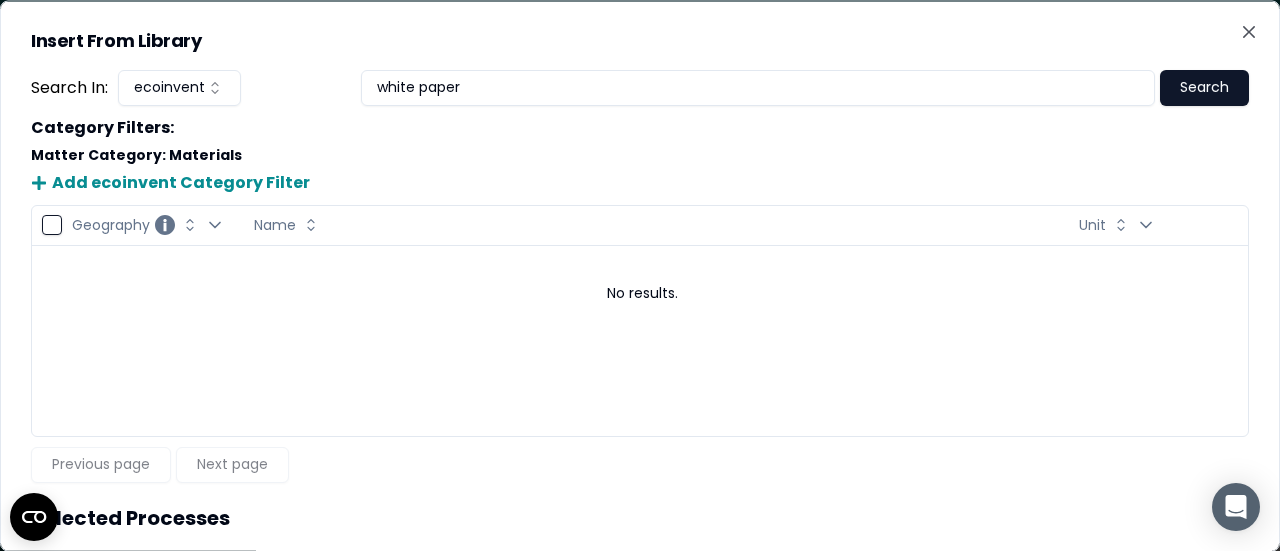 type on "white paper" 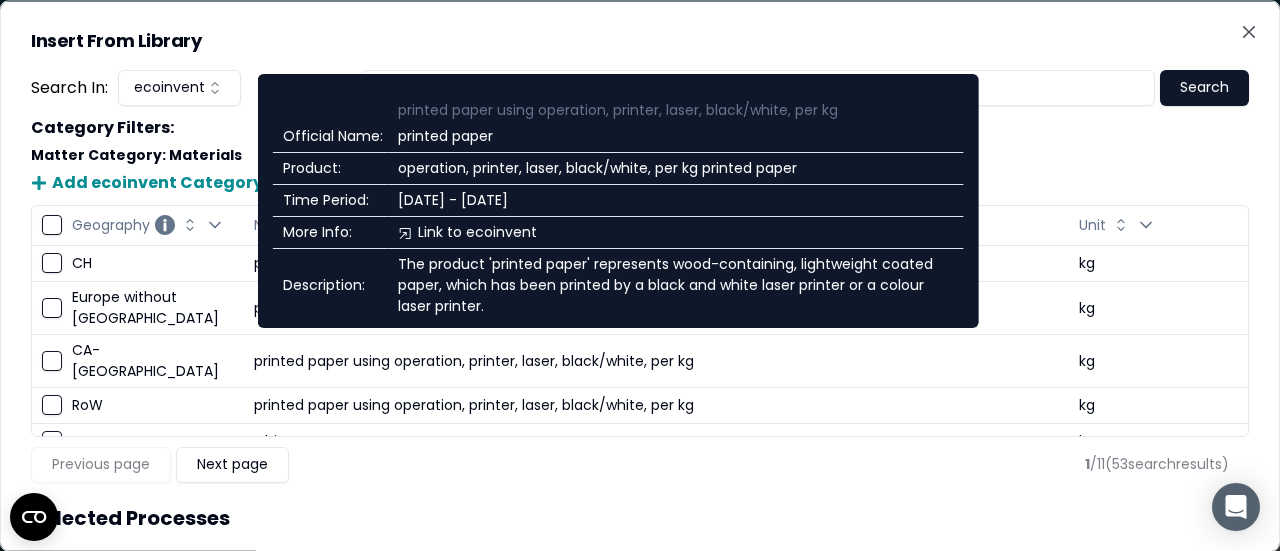 scroll, scrollTop: 0, scrollLeft: 0, axis: both 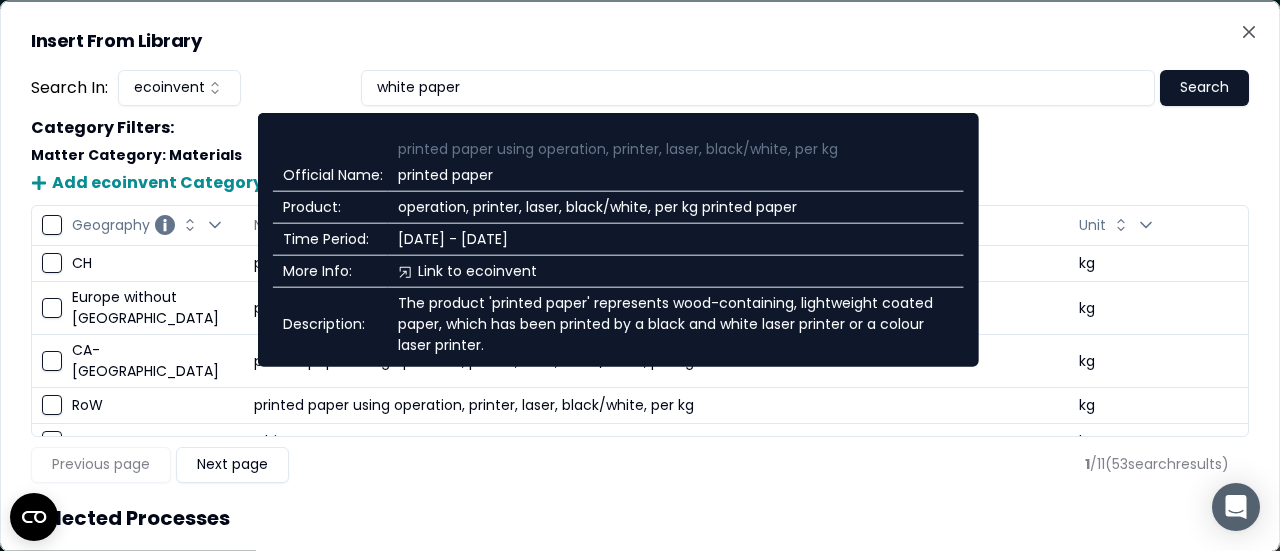 click at bounding box center [52, 405] 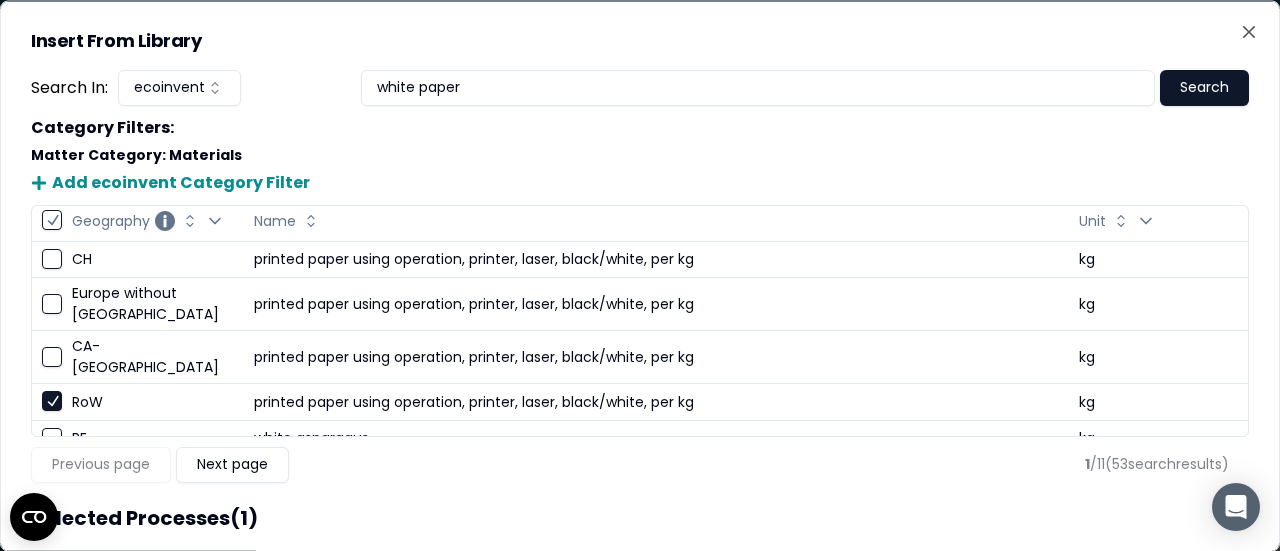 scroll, scrollTop: 5, scrollLeft: 0, axis: vertical 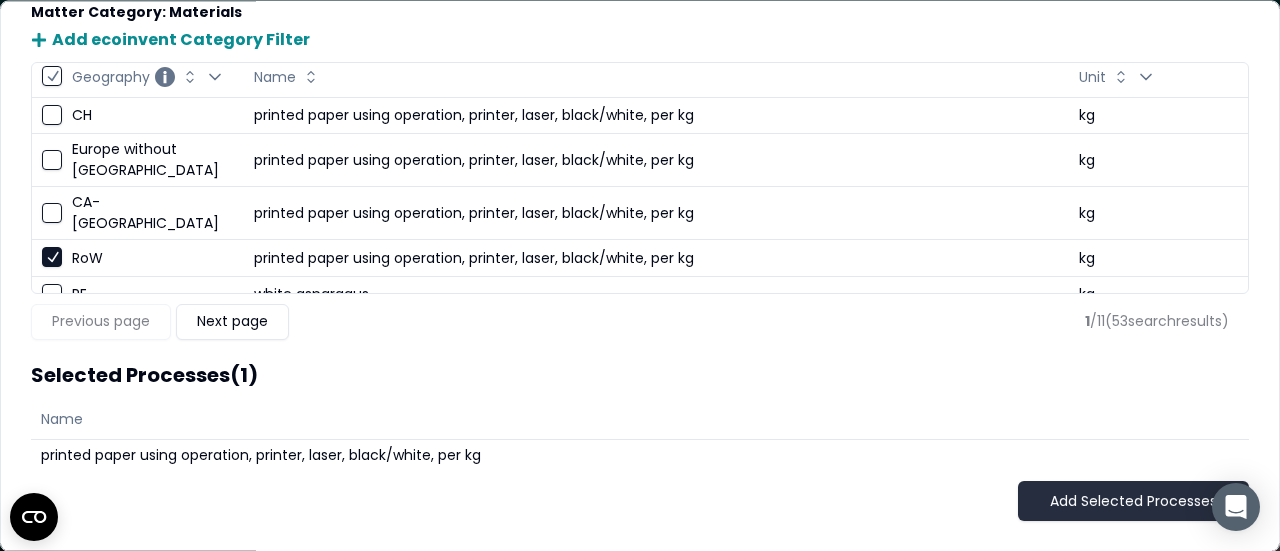 click on "Add Selected Processes" at bounding box center [1133, 502] 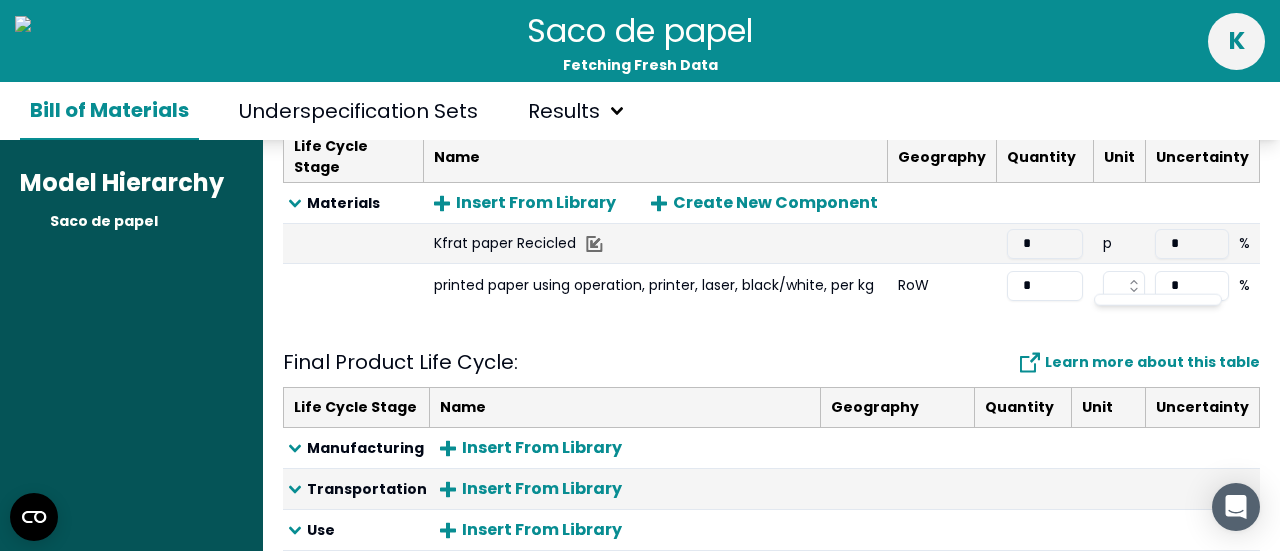 click on "Saco de papel Fetching Fresh Data k Bill of Materials Underspecification Sets Results   Model Hierarchy Saco de papel Product Model Saco de papel x   1   pieces   Edit   Header Components & Materials : Learn more about this table Life Cycle Stage Name Geography Quantity Unit Uncertainty Materials Insert From Library Create New Component Kfrat paper Recicled * p * % printed paper using operation, printer, laser, black/white, per kg RoW * * % Final Product Life Cycle : Learn more about this table Life Cycle Stage Name Geography Quantity Unit Uncertainty Manufacturing Insert From Library Transportation Insert From Library Use Insert From Library End of Life Insert From Library Uncategorized Insert From Library" at bounding box center (640, 275) 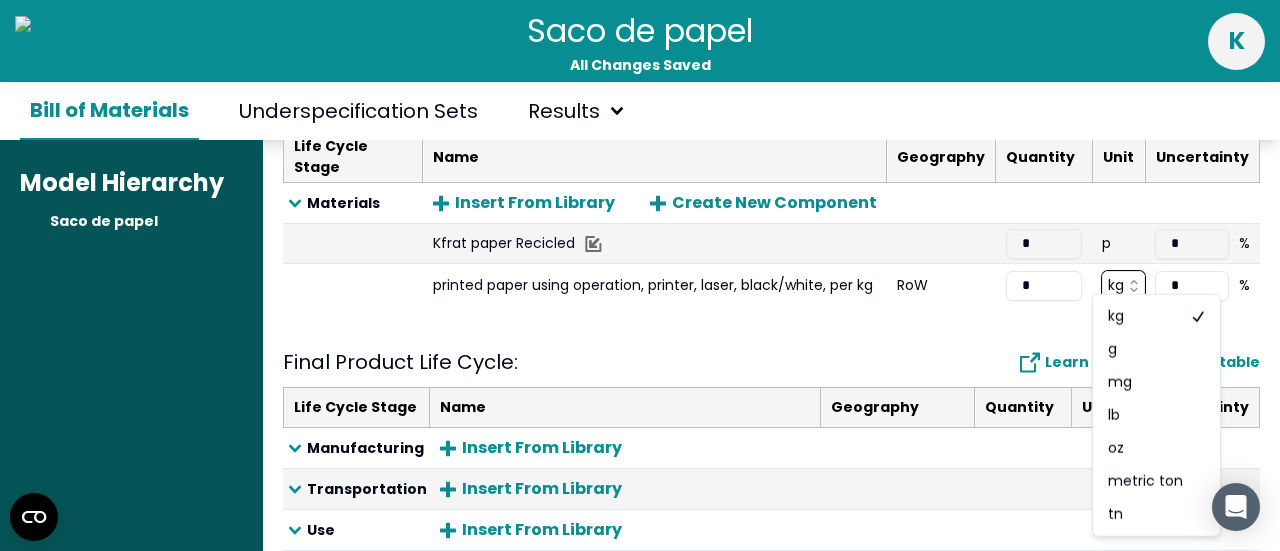 scroll, scrollTop: 195, scrollLeft: 0, axis: vertical 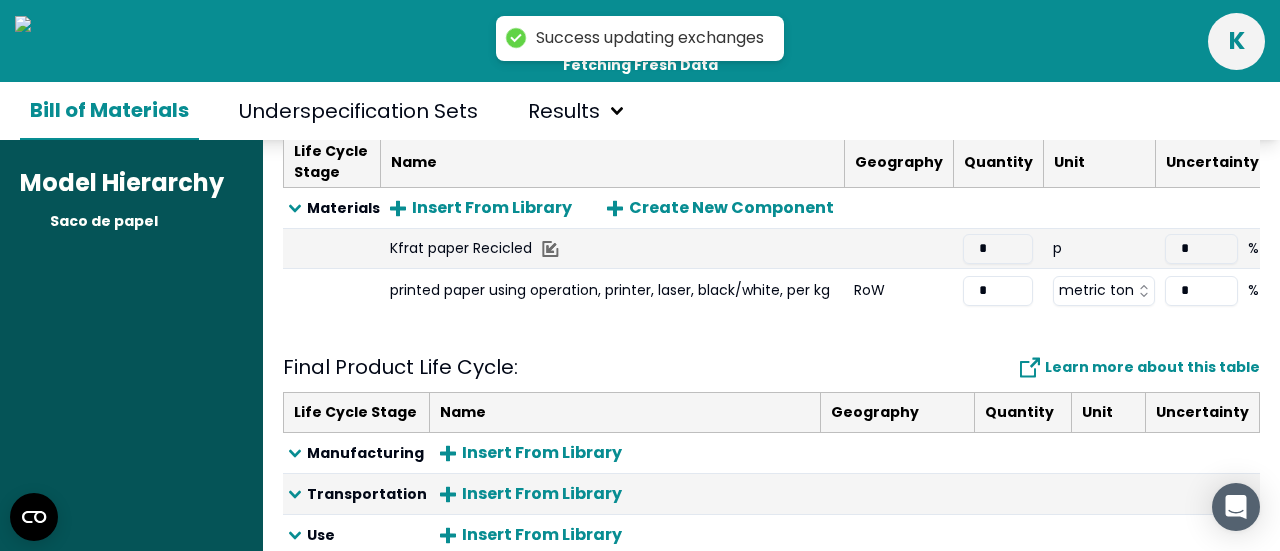 click on "Success updating exchanges Saco de papel Fetching Fresh Data k Bill of Materials Underspecification Sets Results   Model Hierarchy Saco de papel Product Model Saco de papel x   1   pieces   Edit   Header Components & Materials : Learn more about this table Life Cycle Stage Name Geography Quantity Unit Uncertainty Materials Insert From Library Create New Component Kfrat paper Recicled * p * % printed paper using operation, printer, laser, black/white, per kg RoW * metric ton * % Final Product Life Cycle : Learn more about this table Life Cycle Stage Name Geography Quantity Unit Uncertainty Manufacturing Insert From Library Transportation Insert From Library Use Insert From Library End of Life Insert From Library Uncategorized Insert From Library" at bounding box center (640, 275) 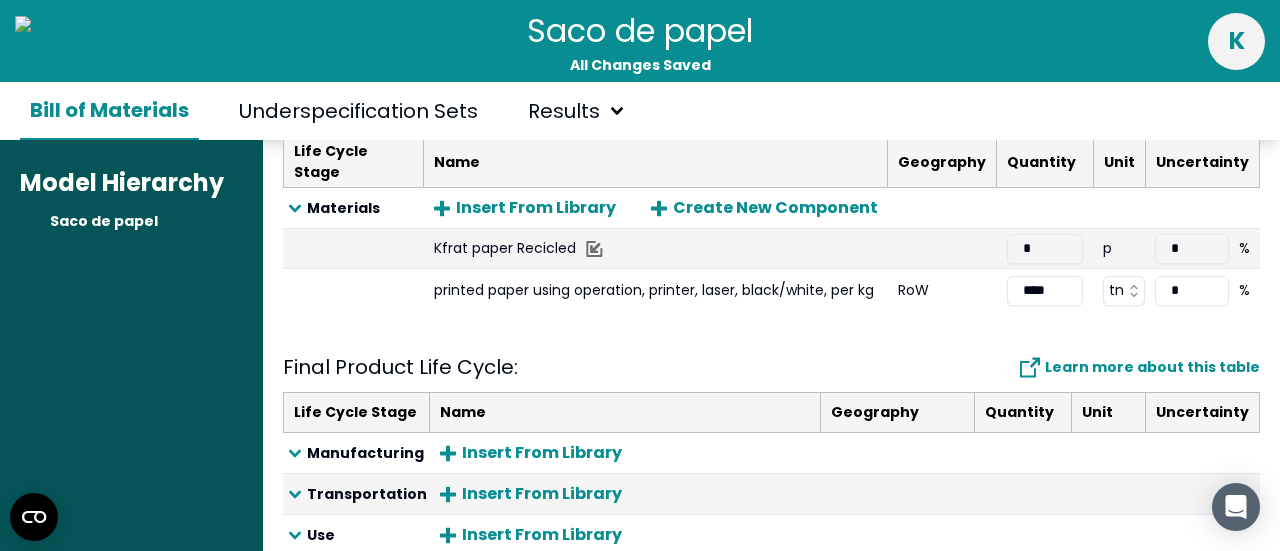 scroll, scrollTop: 200, scrollLeft: 0, axis: vertical 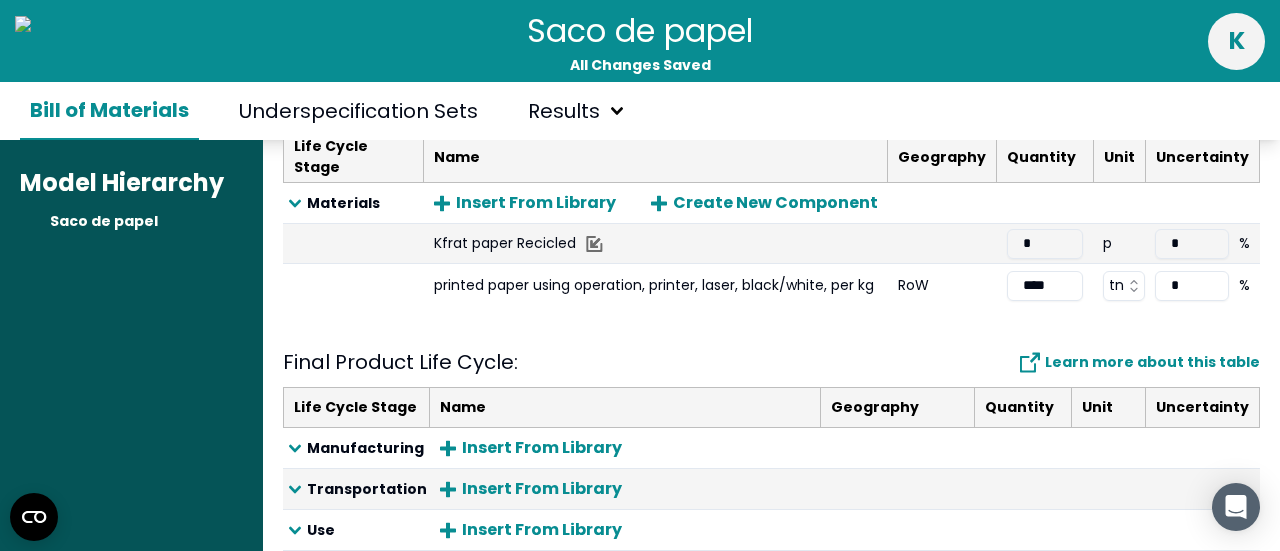 drag, startPoint x: 1060, startPoint y: 259, endPoint x: 945, endPoint y: 268, distance: 115.35164 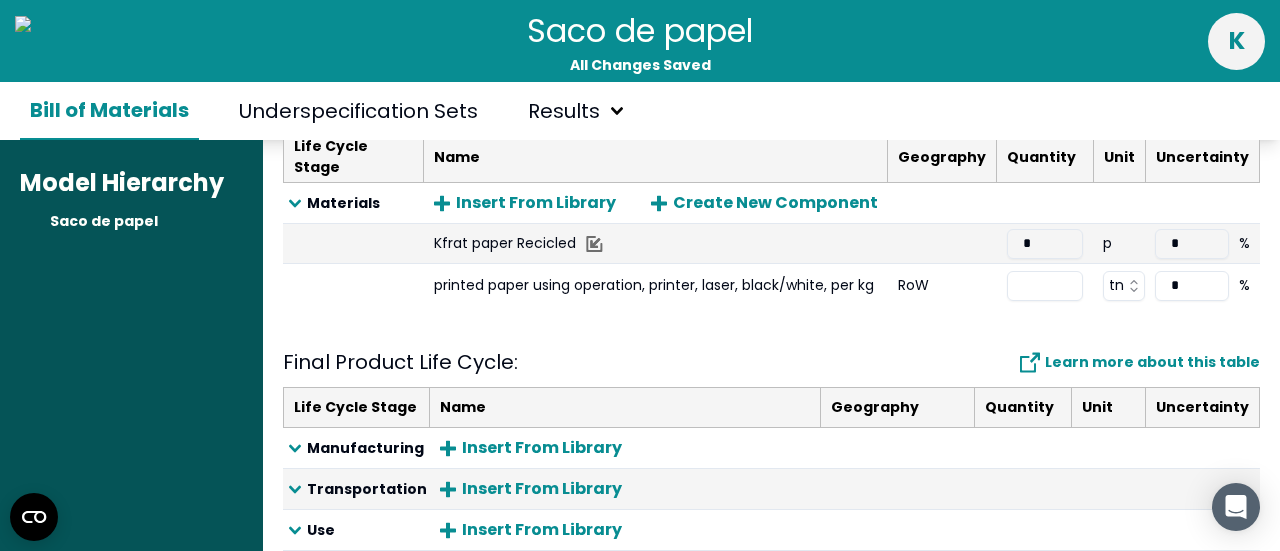paste on "*****" 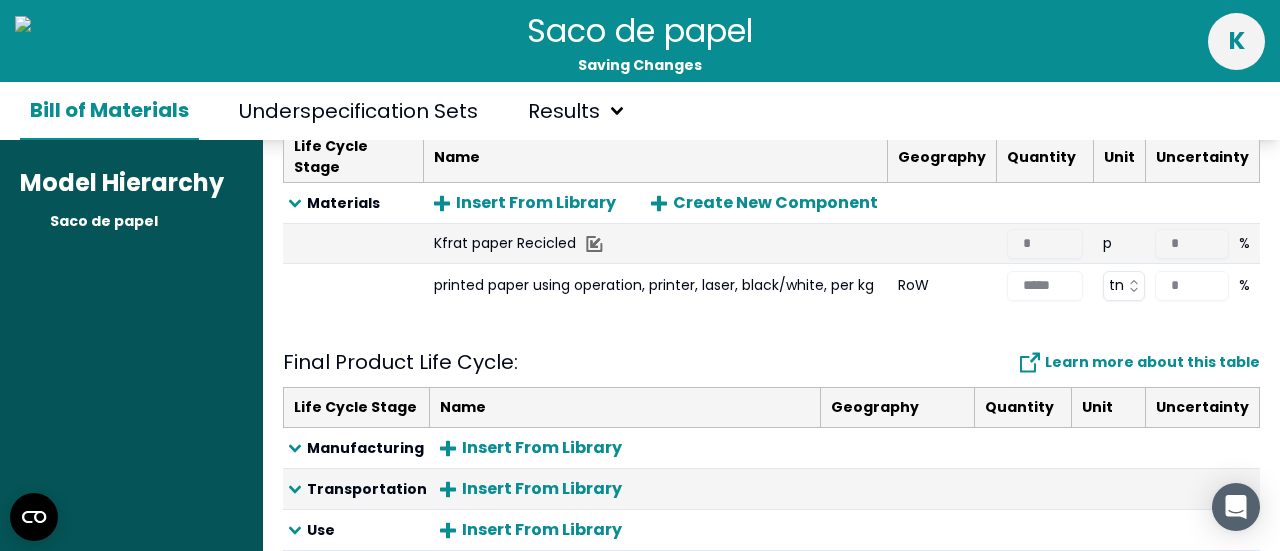 click on "Final Product Life Cycle : Learn more about this table Life Cycle Stage Name Geography Quantity Unit Uncertainty Manufacturing Insert From Library Transportation Insert From Library Use Insert From Library End of Life Insert From Library Uncategorized Insert From Library" at bounding box center [771, 489] 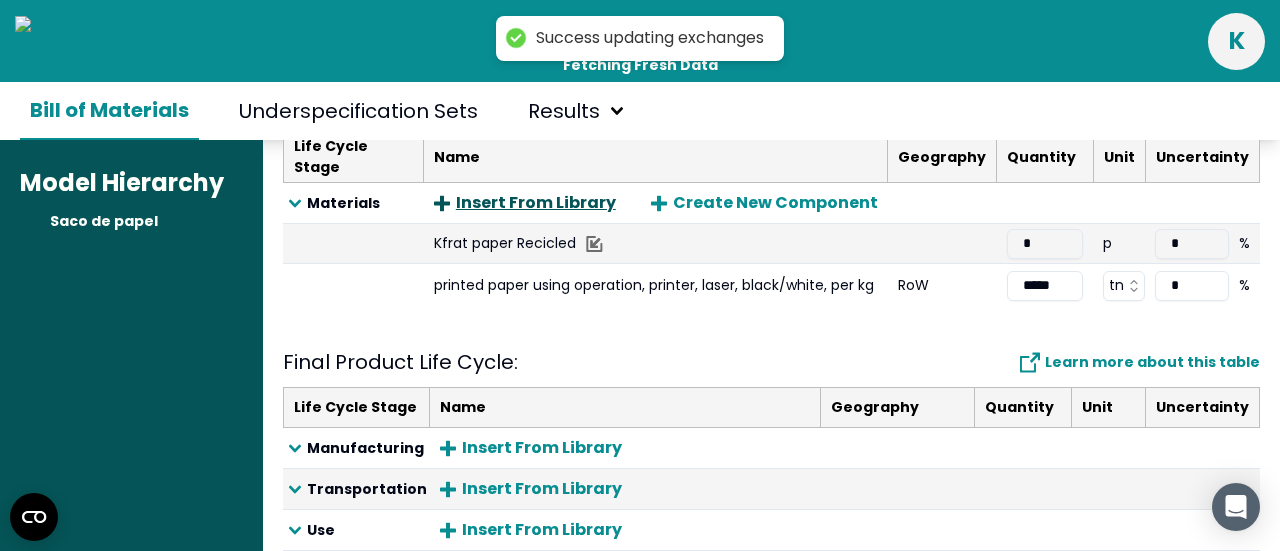 click on "Insert From Library" at bounding box center [525, 203] 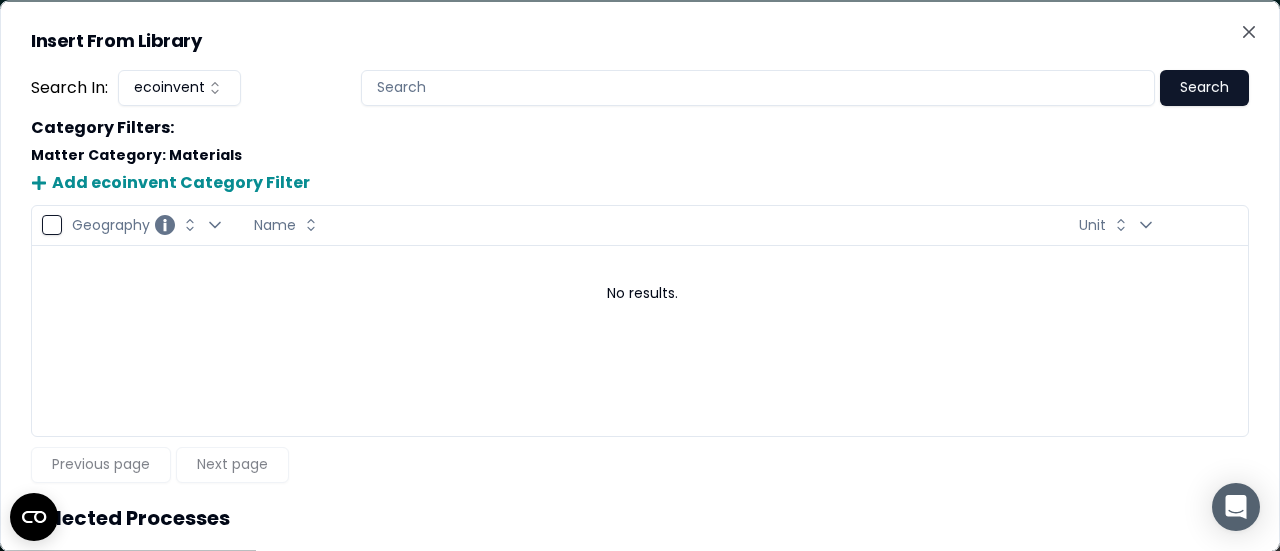 click at bounding box center [758, 87] 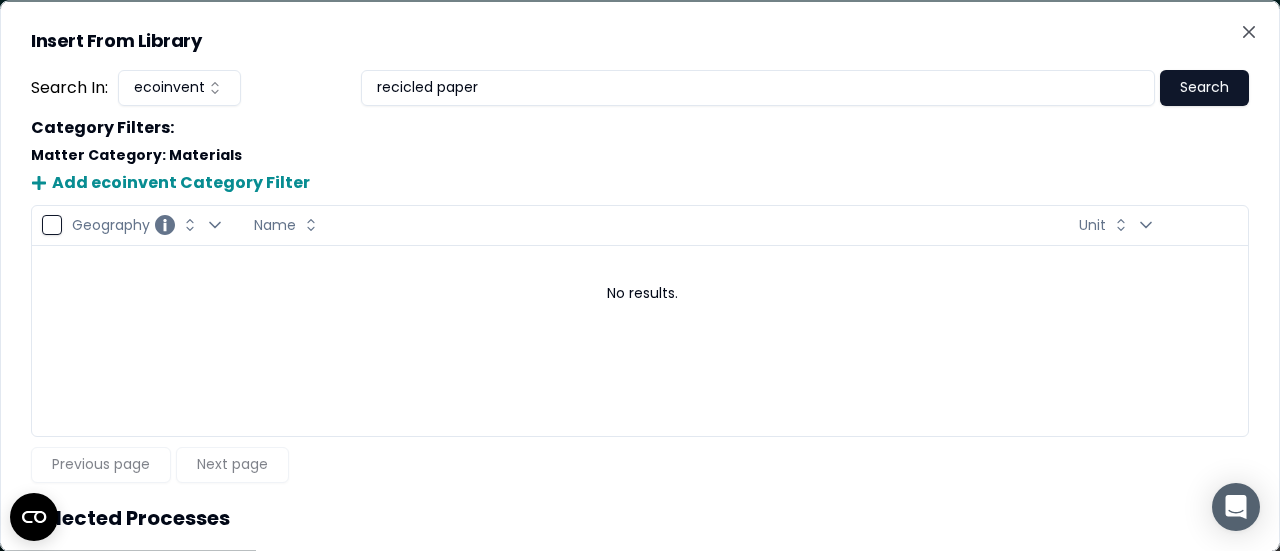 type on "recicled paper" 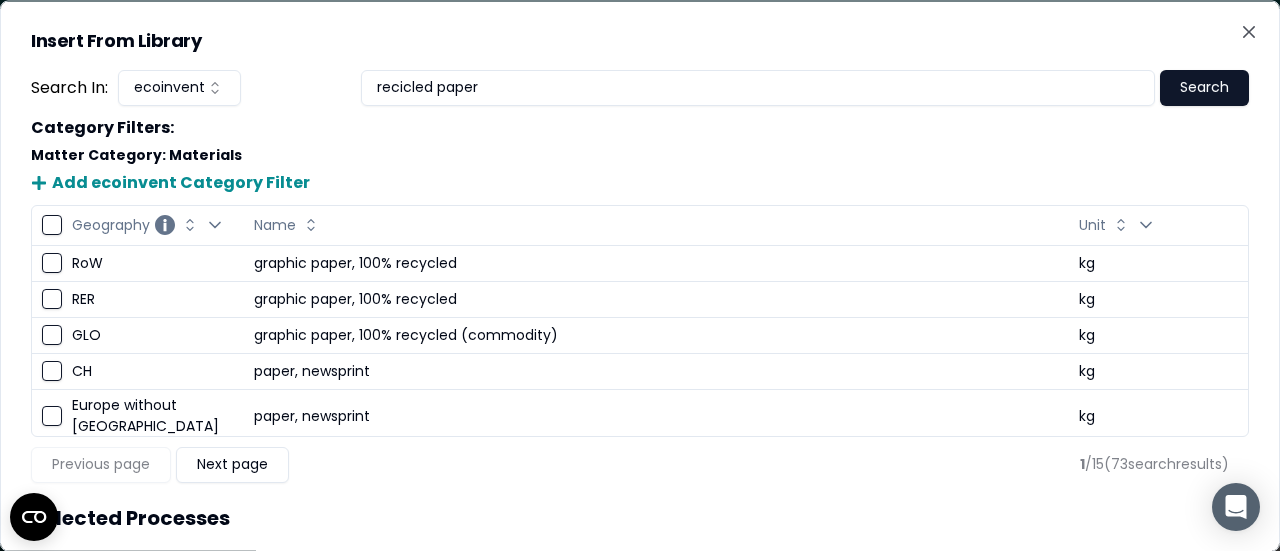 click at bounding box center [52, 263] 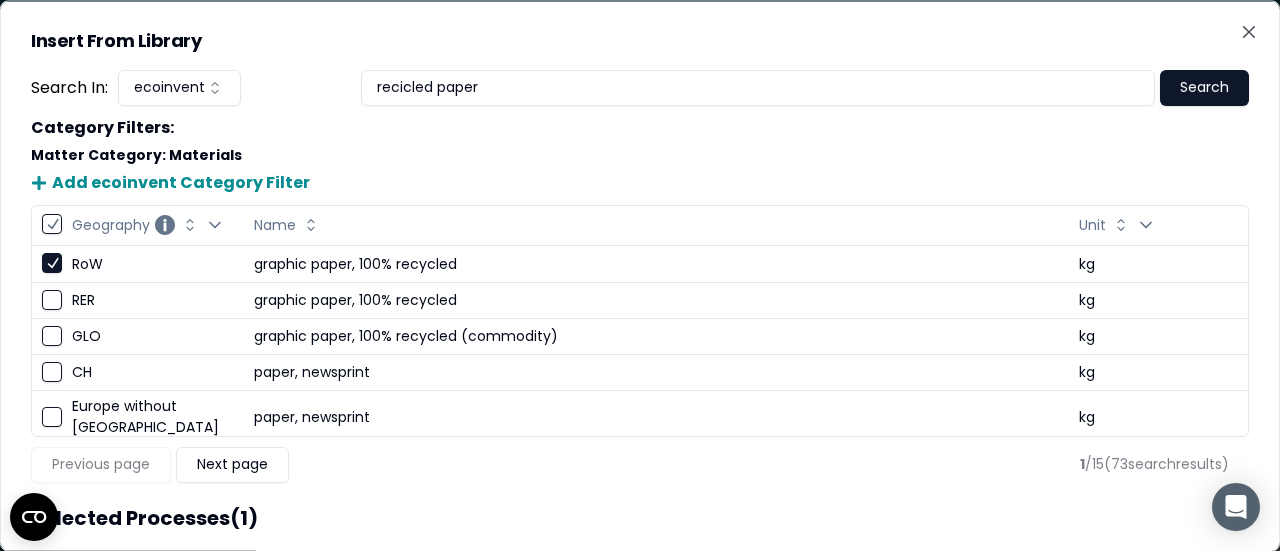 scroll, scrollTop: 5, scrollLeft: 0, axis: vertical 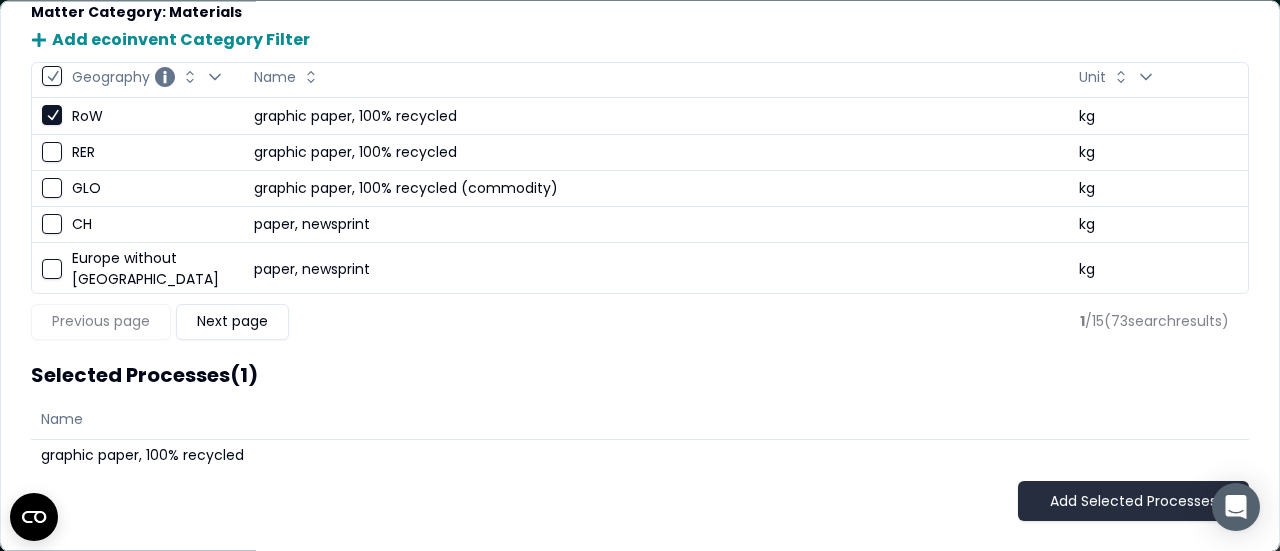 click on "Add Selected Processes" at bounding box center [1133, 502] 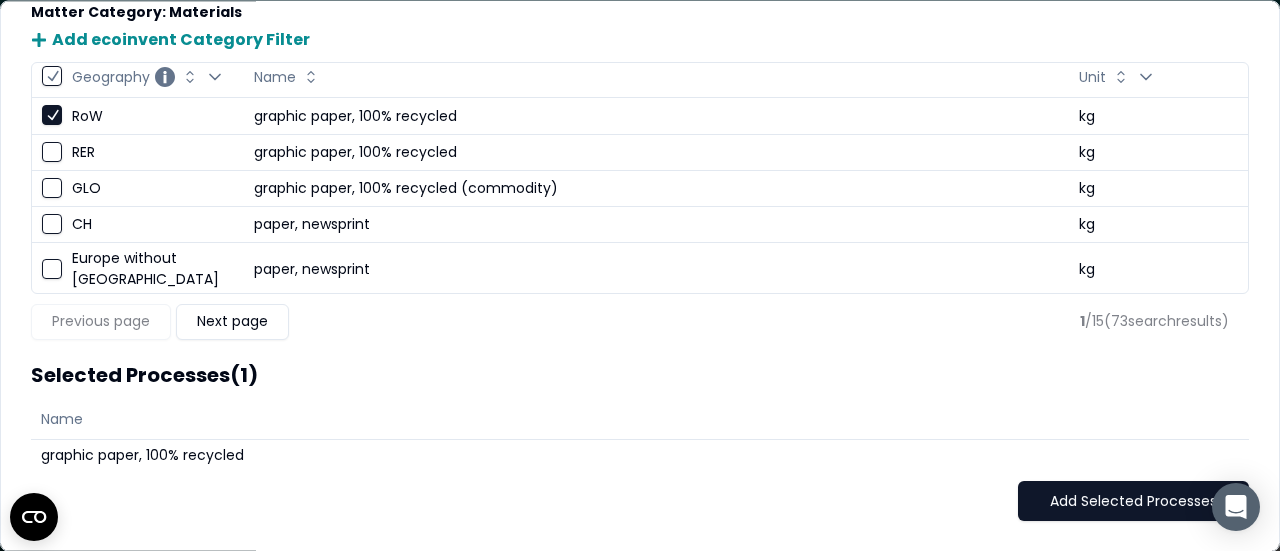 scroll, scrollTop: 111, scrollLeft: 0, axis: vertical 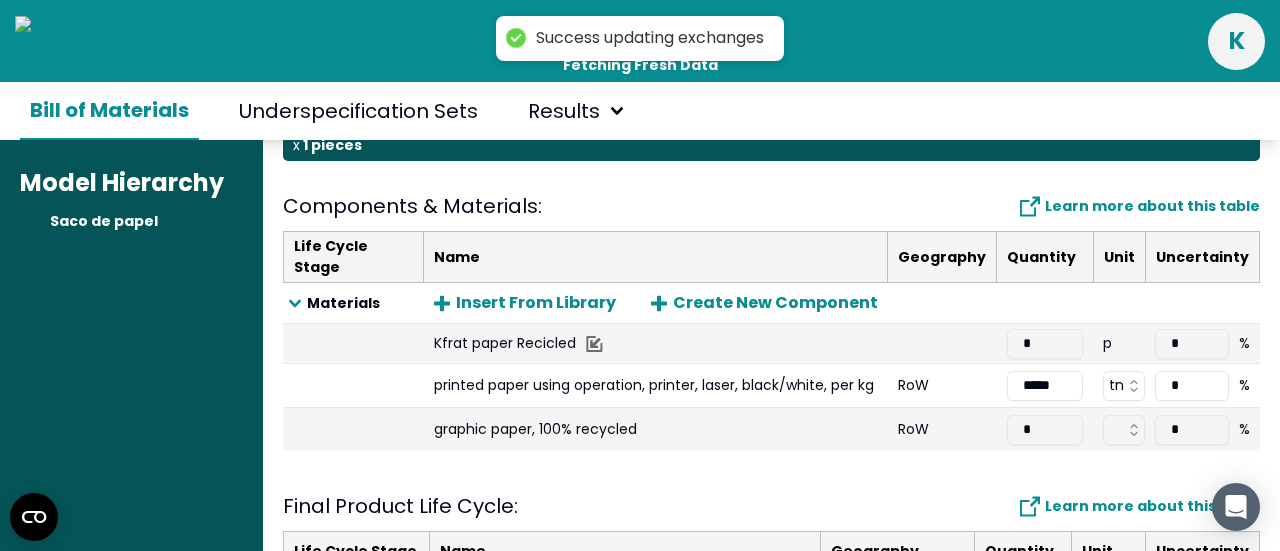 click on "Success updating exchanges Saco de papel Fetching Fresh Data k Bill of Materials Underspecification Sets Results   Model Hierarchy Saco de papel Product Model Saco de papel x   1   pieces   Edit   Header Components & Materials : Learn more about this table Life Cycle Stage Name Geography Quantity Unit Uncertainty Materials Insert From Library Create New Component Kfrat paper Recicled * p * % printed paper using operation, printer, laser, black/white, per kg RoW ***** tn * % graphic paper, 100% recycled RoW * * % Final Product Life Cycle : Learn more about this table Life Cycle Stage Name Geography Quantity Unit Uncertainty Manufacturing Insert From Library Transportation Insert From Library Use Insert From Library End of Life Insert From Library Uncategorized Insert From Library" at bounding box center (640, 275) 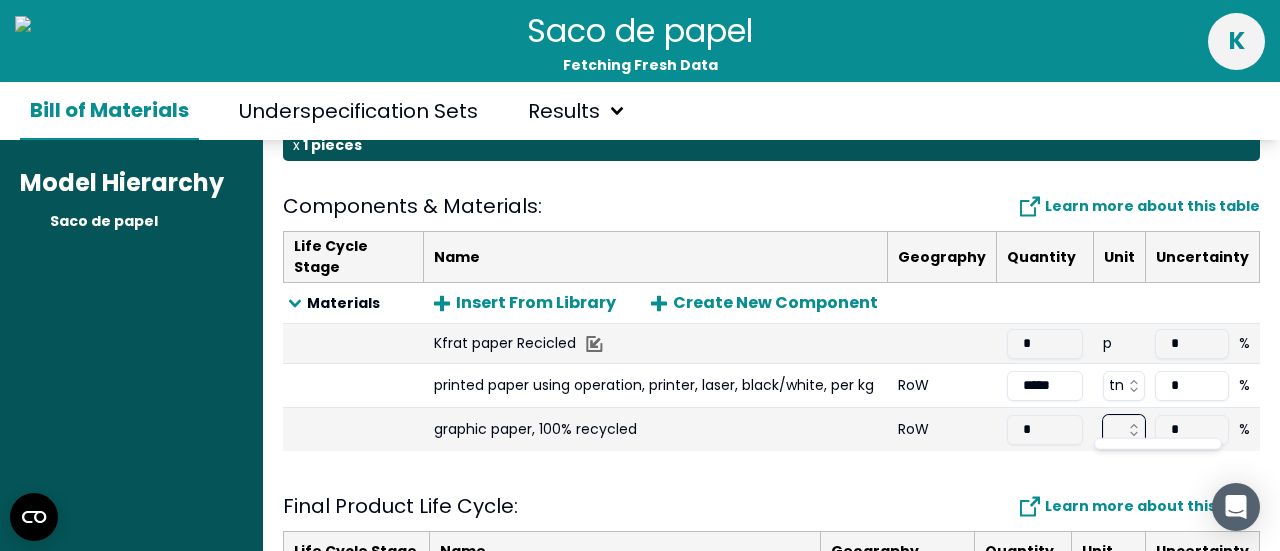 click on "Success updating exchanges Saco de papel Fetching Fresh Data k Bill of Materials Underspecification Sets Results   Model Hierarchy Saco de papel Product Model Saco de papel x   1   pieces   Edit   Header Components & Materials : Learn more about this table Life Cycle Stage Name Geography Quantity Unit Uncertainty Materials Insert From Library Create New Component Kfrat paper Recicled * p * % printed paper using operation, printer, laser, black/white, per kg RoW ***** tn * % graphic paper, 100% recycled RoW * * % Final Product Life Cycle : Learn more about this table Life Cycle Stage Name Geography Quantity Unit Uncertainty Manufacturing Insert From Library Transportation Insert From Library Use Insert From Library End of Life Insert From Library Uncategorized Insert From Library" at bounding box center [640, 275] 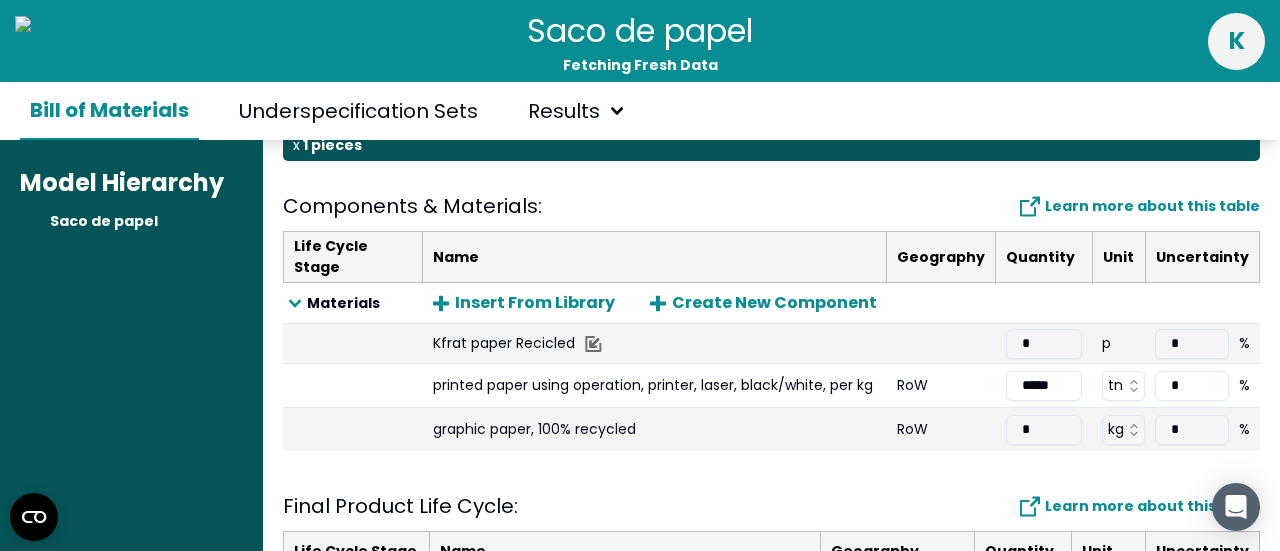 click on "Saco de papel Fetching Fresh Data k Bill of Materials Underspecification Sets Results   Model Hierarchy Saco de papel Product Model Saco de papel x   1   pieces   Edit   Header Components & Materials : Learn more about this table Life Cycle Stage Name Geography Quantity Unit Uncertainty Materials Insert From Library Create New Component Kfrat paper Recicled * p * % printed paper using operation, printer, laser, black/white, per kg RoW ***** tn * % graphic paper, 100% recycled RoW * kg * % Final Product Life Cycle : Learn more about this table Life Cycle Stage Name Geography Quantity Unit Uncertainty Manufacturing Insert From Library Transportation Insert From Library Use Insert From Library End of Life Insert From Library Uncategorized Insert From Library" at bounding box center (640, 275) 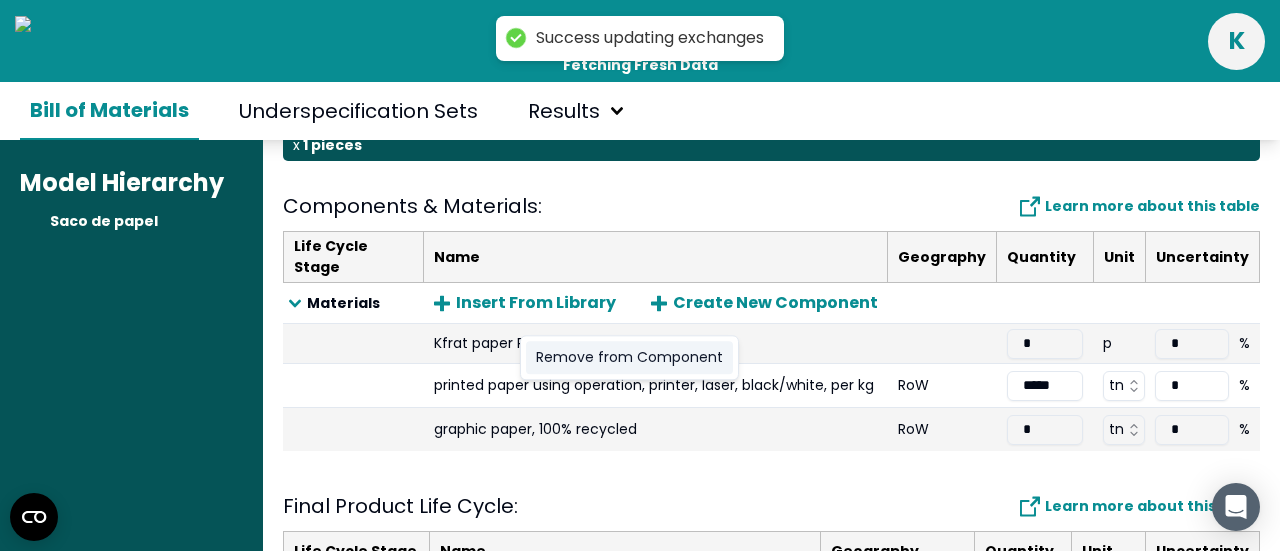 click on "Remove from Component" at bounding box center [629, 357] 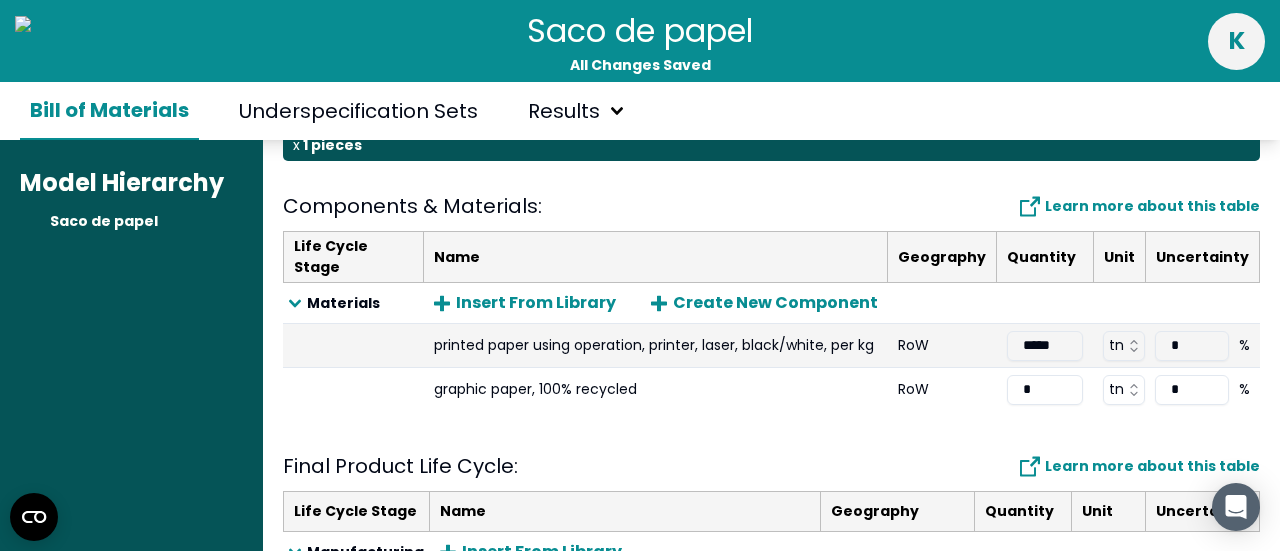 click on "*" at bounding box center (1045, 390) 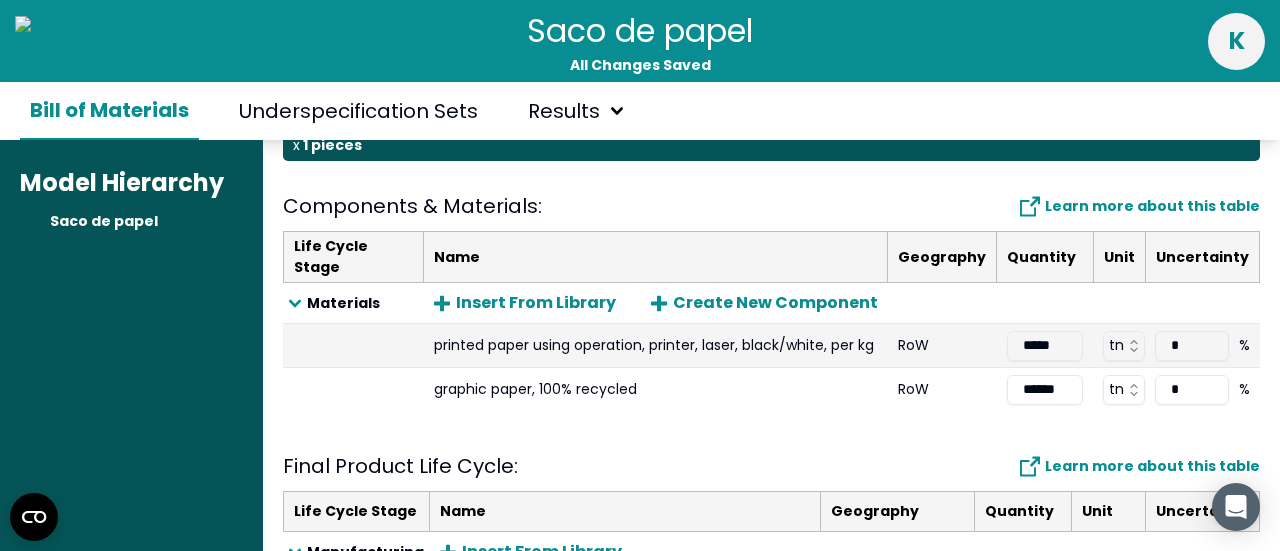 drag, startPoint x: 1016, startPoint y: 379, endPoint x: 1060, endPoint y: 359, distance: 48.332184 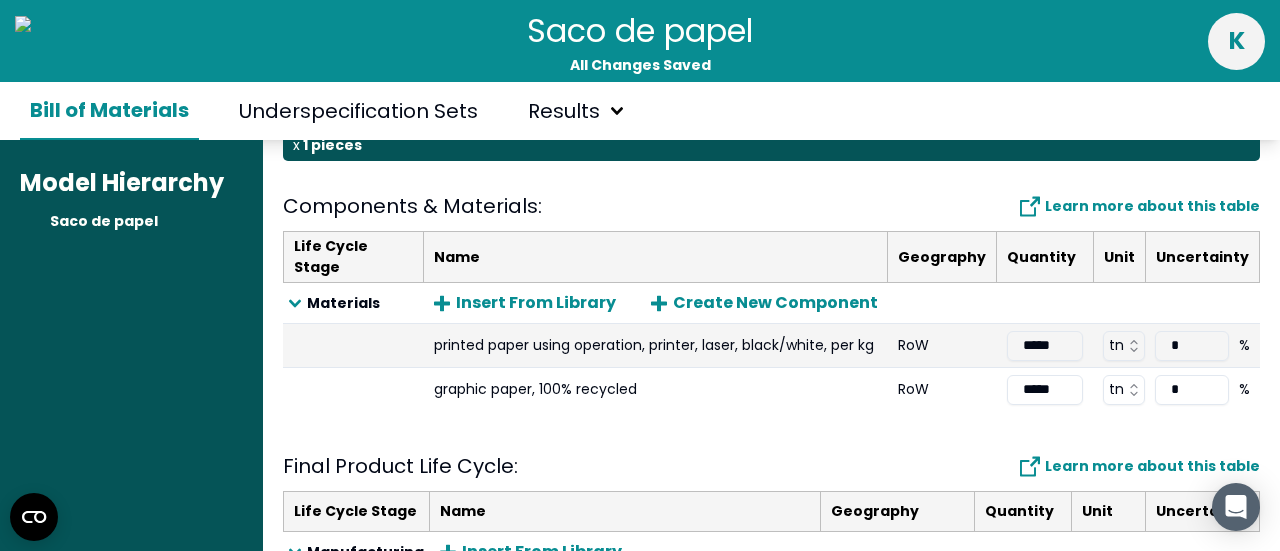 click on "Final Product Life Cycle : Learn more about this table Life Cycle Stage Name Geography Quantity Unit Uncertainty Manufacturing Insert From Library Transportation Insert From Library Use Insert From Library End of Life Insert From Library Uncategorized Insert From Library" at bounding box center [771, 593] 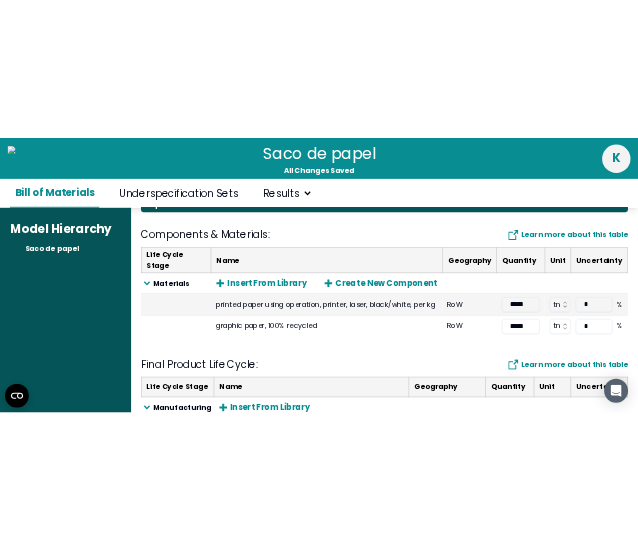scroll, scrollTop: 100, scrollLeft: 0, axis: vertical 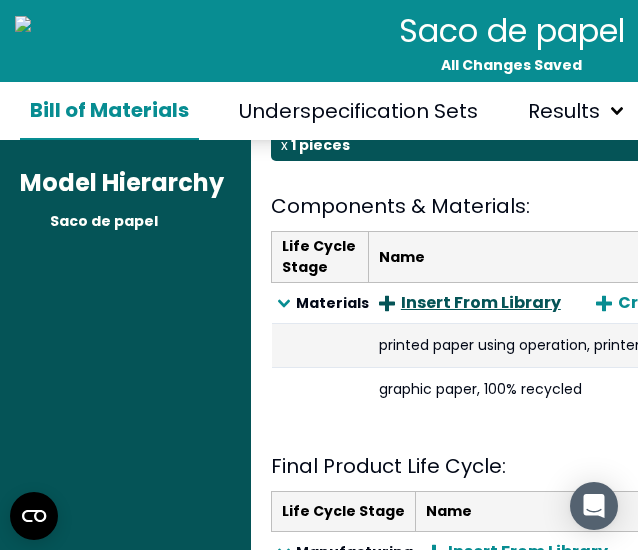 click on "Insert From Library" at bounding box center (470, 303) 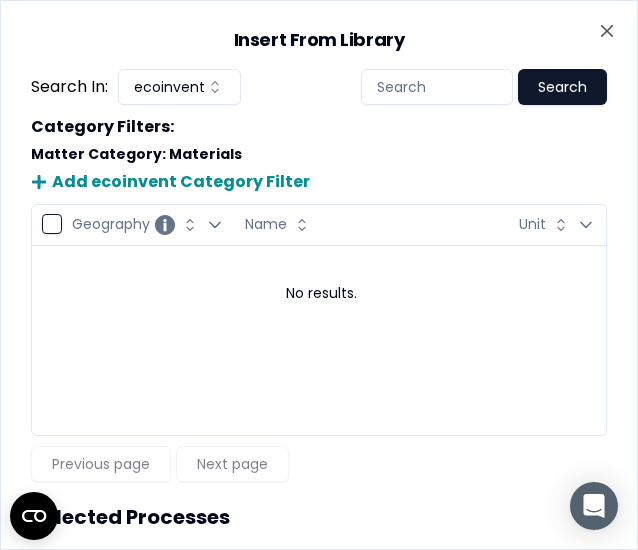 click at bounding box center (437, 87) 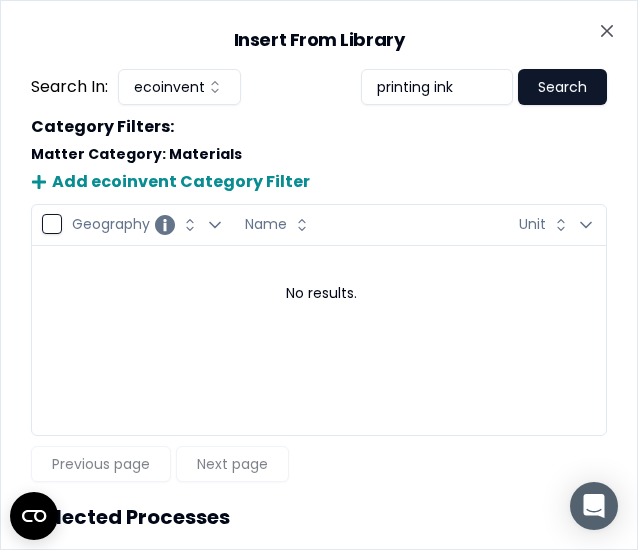click on "Search" at bounding box center (562, 87) 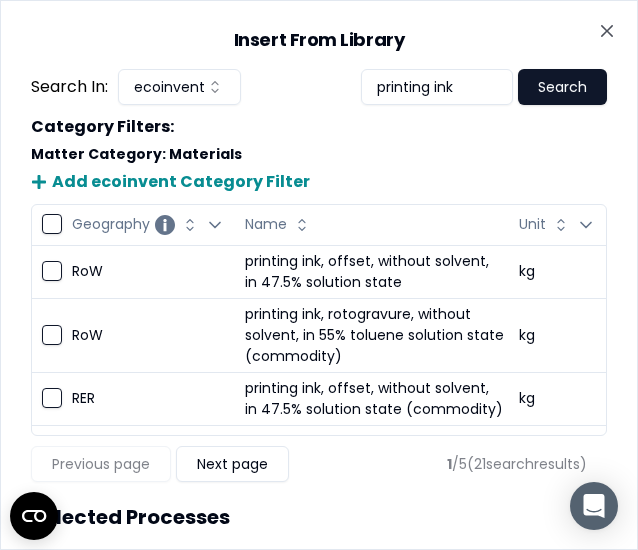 click on "printing ink" at bounding box center (437, 87) 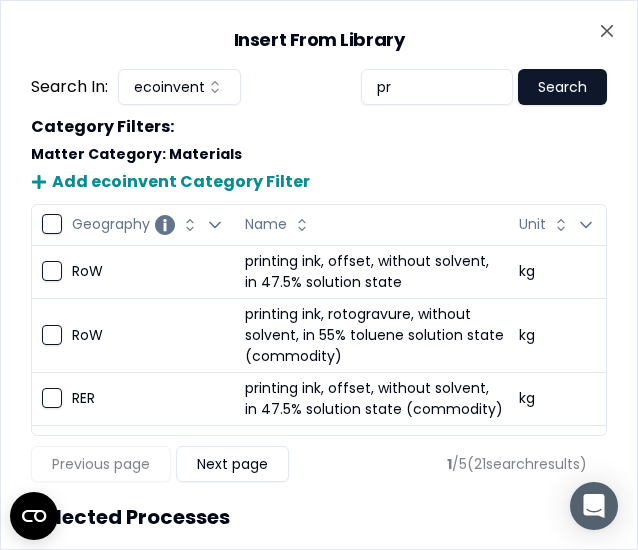 type on "p" 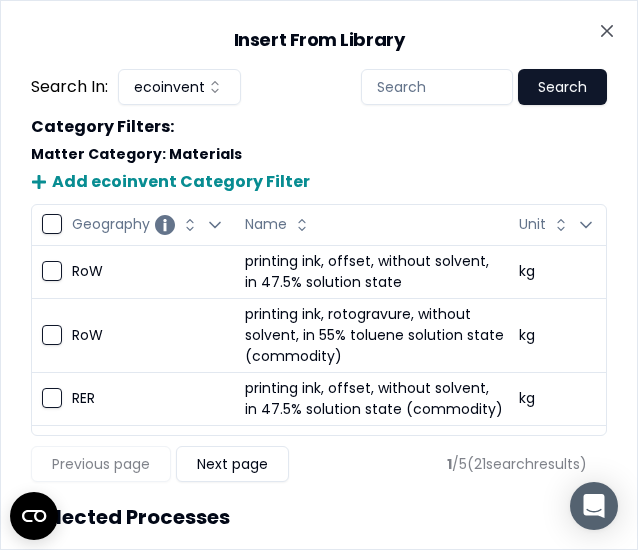 paste on "Printing ink, offset, without solvent, in 47.5% solution state {RoW}| printing ink production, offset, product in 47.5% solution state | Cut-off, U" 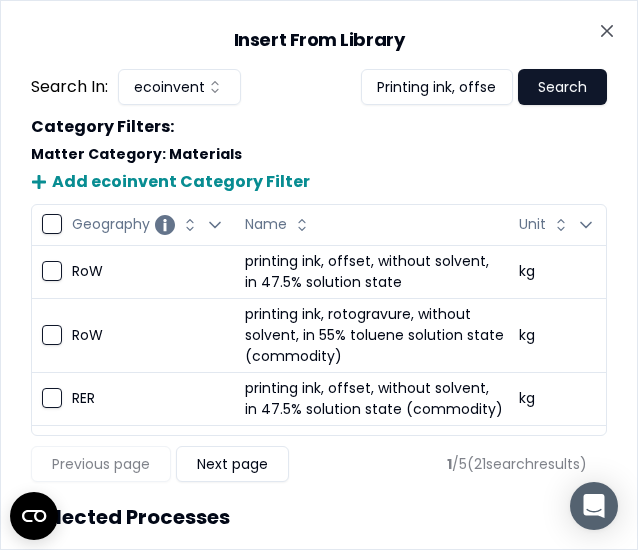 scroll, scrollTop: 0, scrollLeft: 845, axis: horizontal 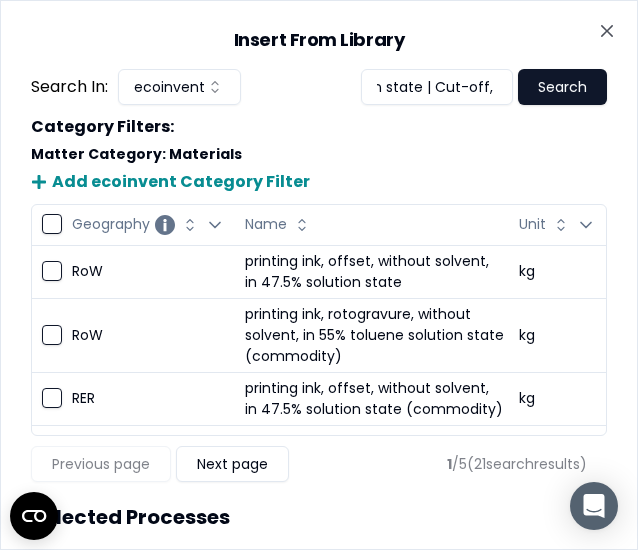 type on "Printing ink, offset, without solvent, in 47.5% solution state {RoW}| printing ink production, offset, product in 47.5% solution state | Cut-off, U" 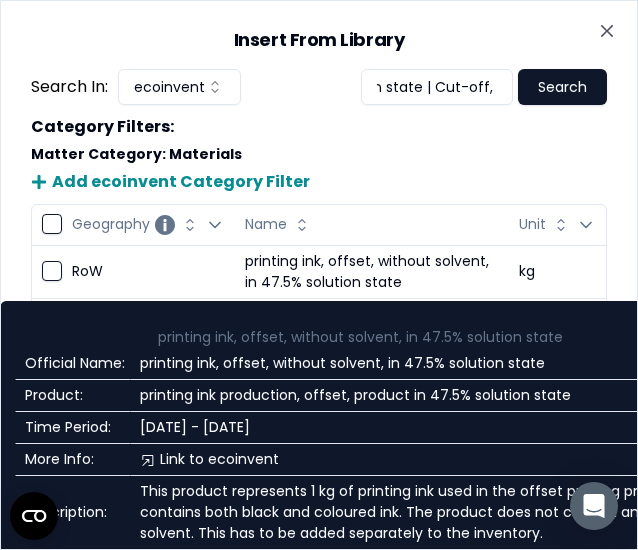 scroll, scrollTop: 0, scrollLeft: 0, axis: both 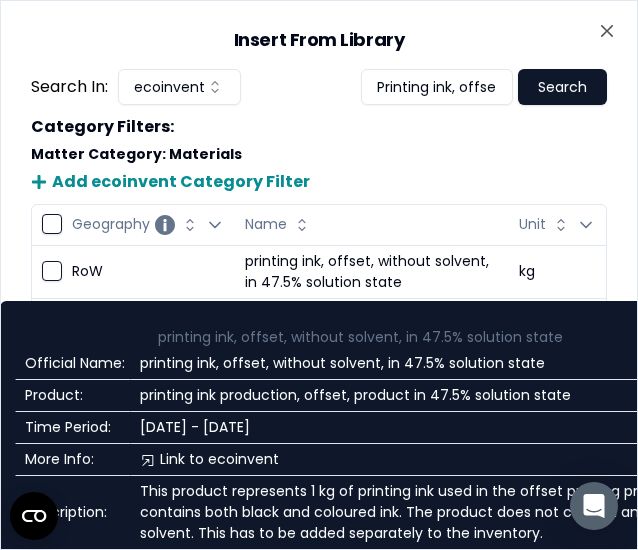 click at bounding box center (52, 271) 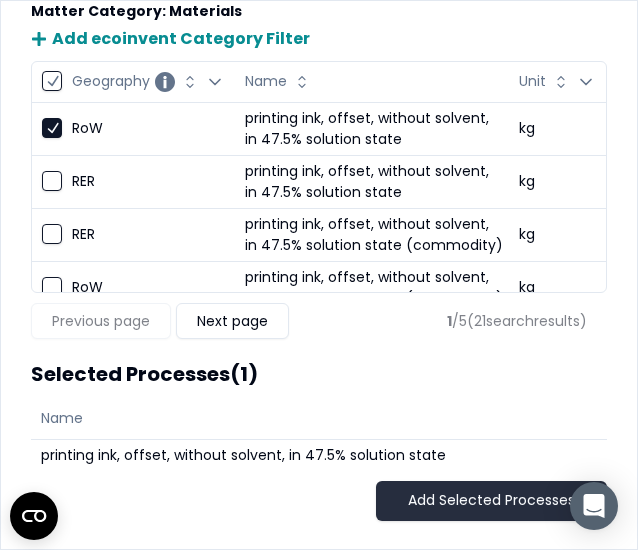 click on "Add Selected Processes" at bounding box center (491, 501) 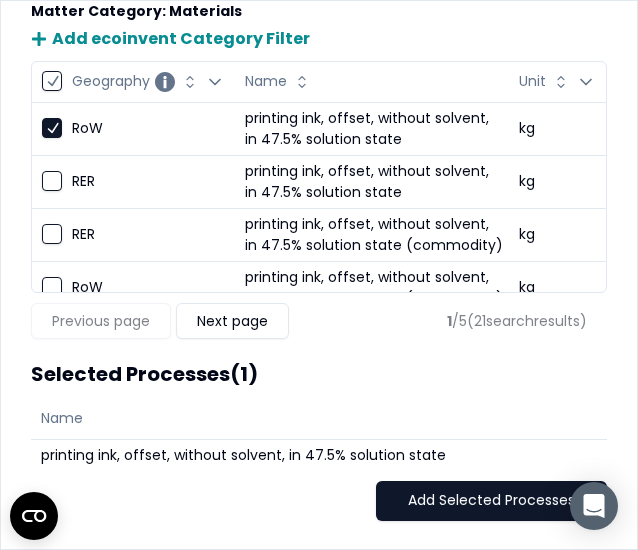 scroll, scrollTop: 112, scrollLeft: 0, axis: vertical 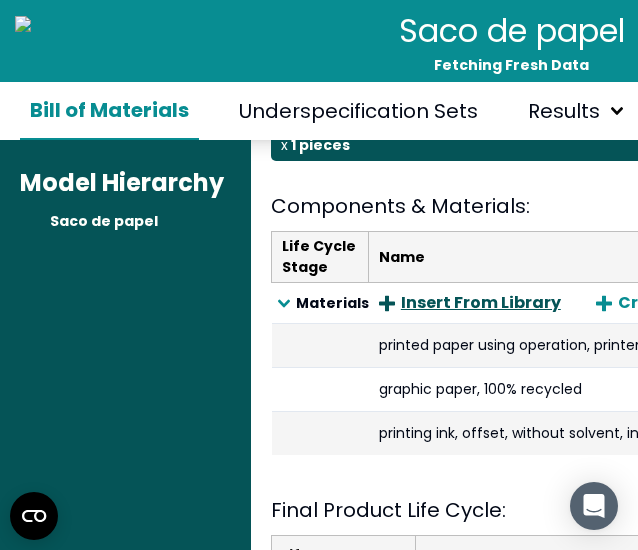 click on "Insert From Library" at bounding box center (470, 303) 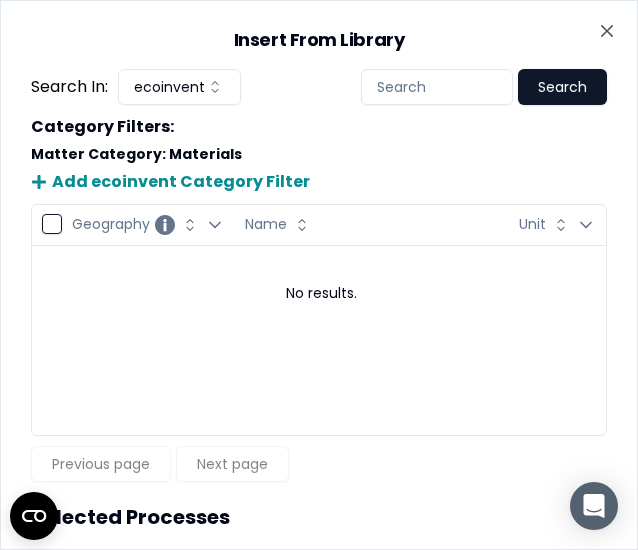 click at bounding box center (437, 87) 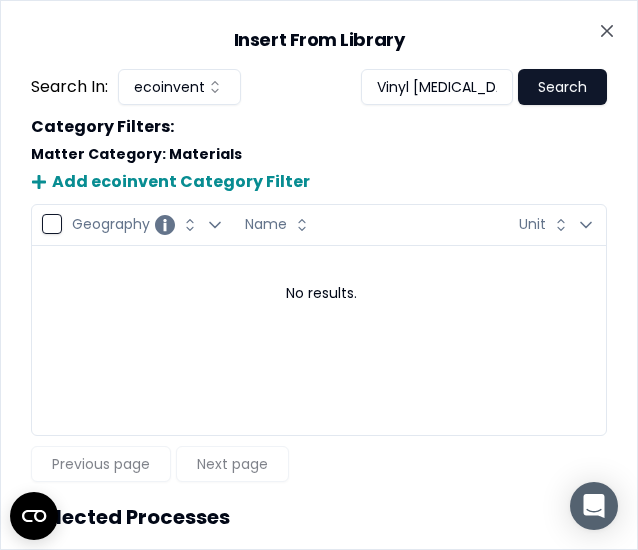 scroll, scrollTop: 0, scrollLeft: 290, axis: horizontal 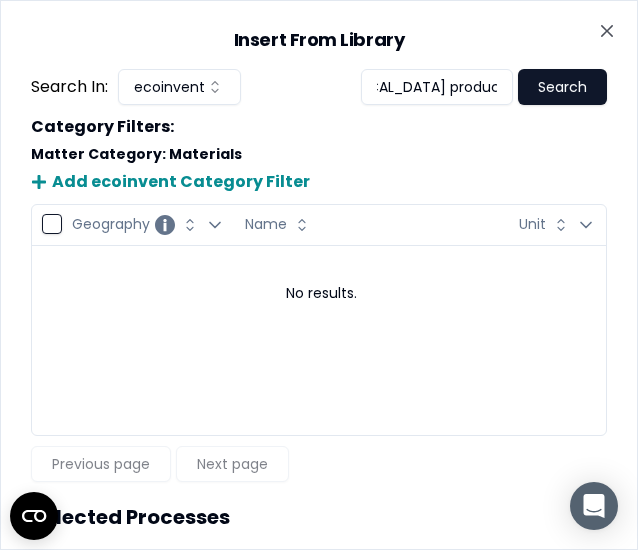 type on "Vinyl [MEDICAL_DATA] {RoW}| vinyl [MEDICAL_DATA] production | Cut-off, U" 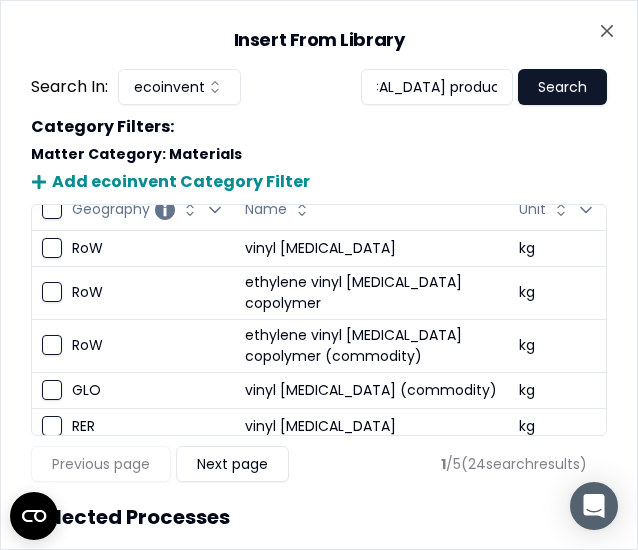 scroll, scrollTop: 21, scrollLeft: 0, axis: vertical 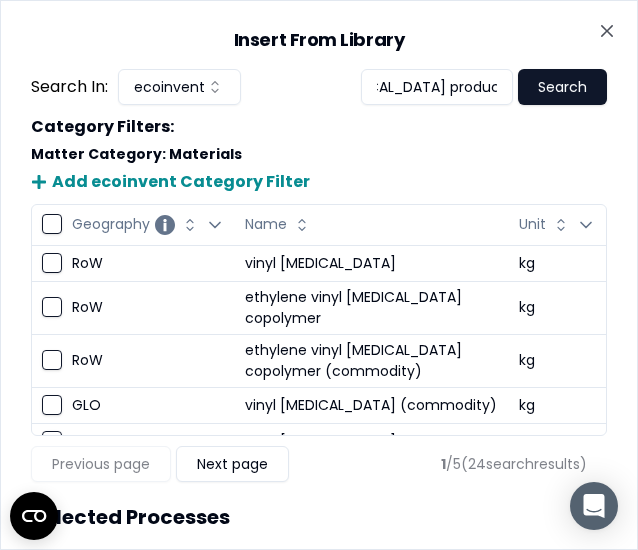 click at bounding box center (52, 263) 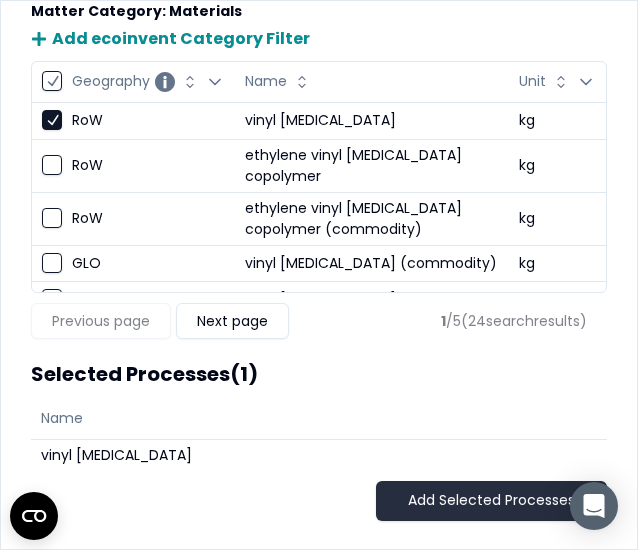 click on "Add Selected Processes" at bounding box center [491, 501] 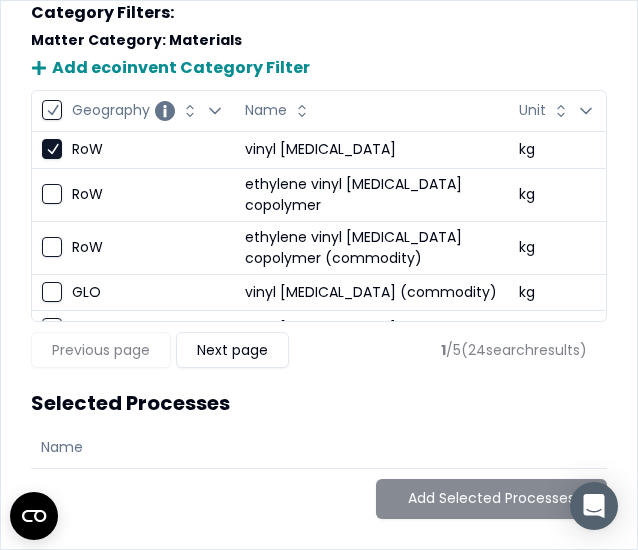 scroll, scrollTop: 112, scrollLeft: 0, axis: vertical 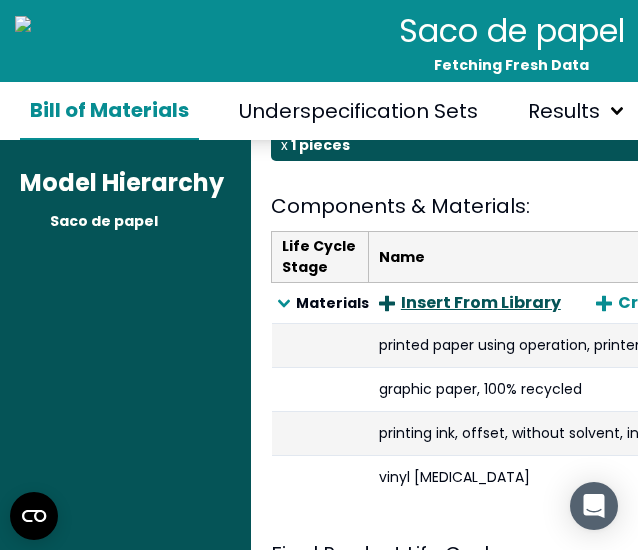 click on "Insert From Library" at bounding box center [470, 303] 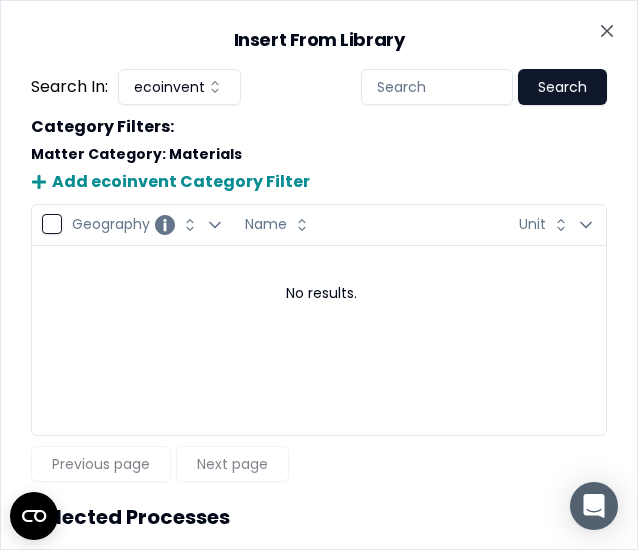 click at bounding box center (437, 87) 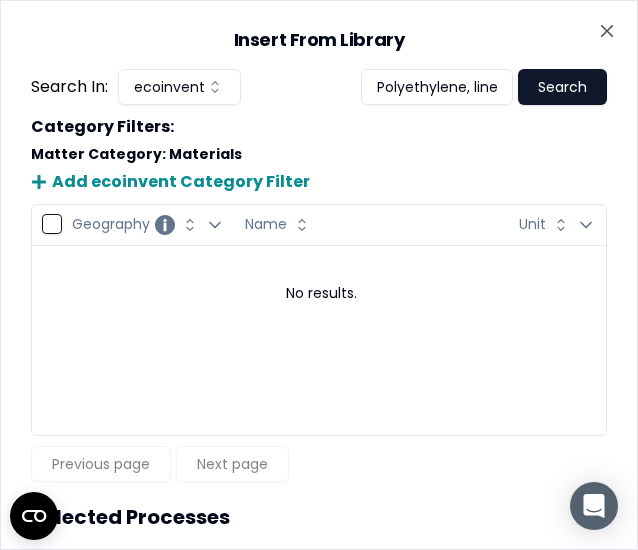 scroll, scrollTop: 0, scrollLeft: 694, axis: horizontal 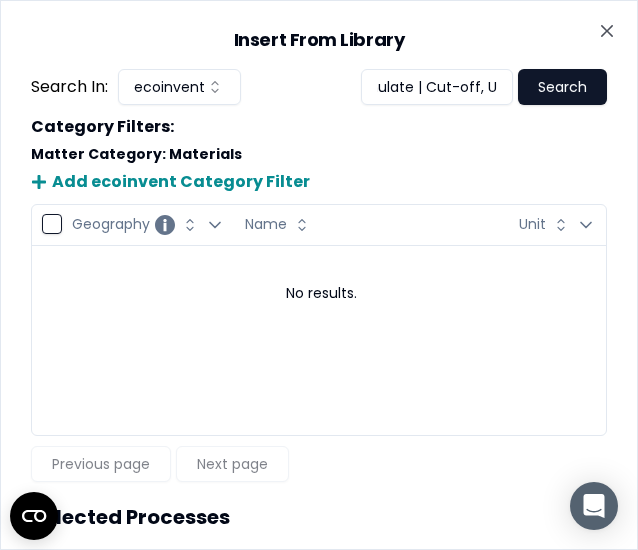type on "Polyethylene, linear low density, granulate {RoW}| polyethylene production, linear low density, granulate | Cut-off, U" 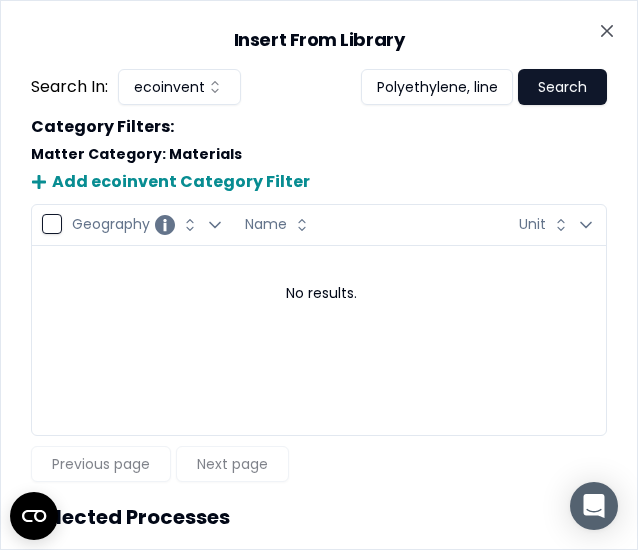 click on "Insert From Library Search In: ecoinvent Polyethylene, linear low density, granulate {RoW}| polyethylene production, linear low density, granulate | Cut-off, U Search Category Filters : Matter Category :   Materials   Add ecoinvent Category Filter Geography Change  Geography  sorting Open  Geography  filter Name Change  Name  sorting Unit Change  Unit  sorting Open  Unit  filter No results. Previous page Next page Selected Processes  Name Add Selected Processes Close" at bounding box center (319, 275) 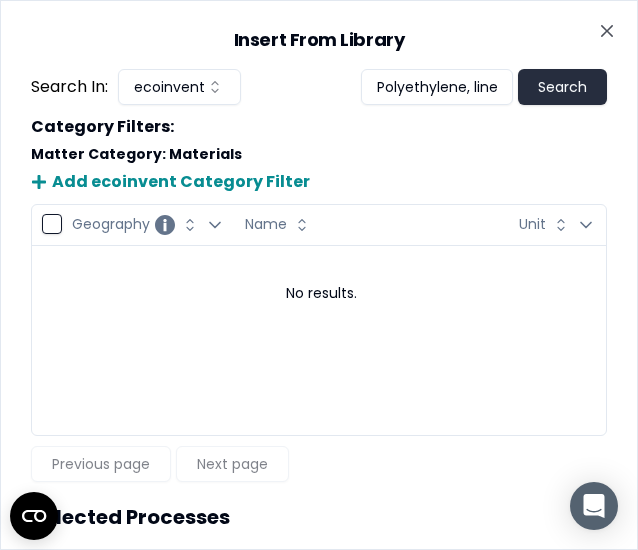click on "Search" at bounding box center (562, 87) 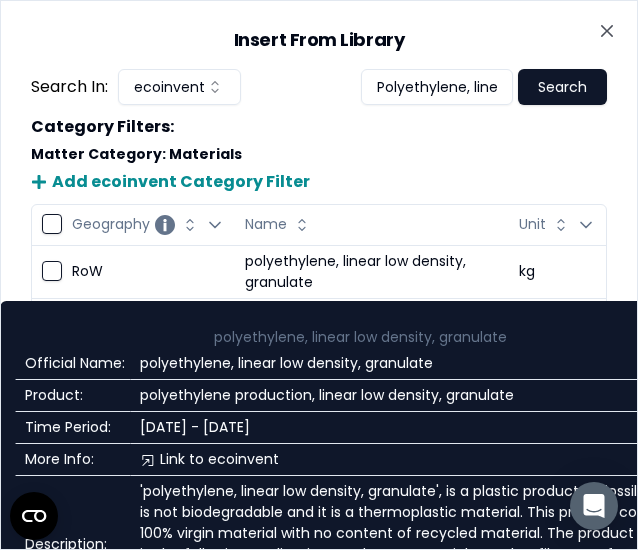 click at bounding box center (52, 271) 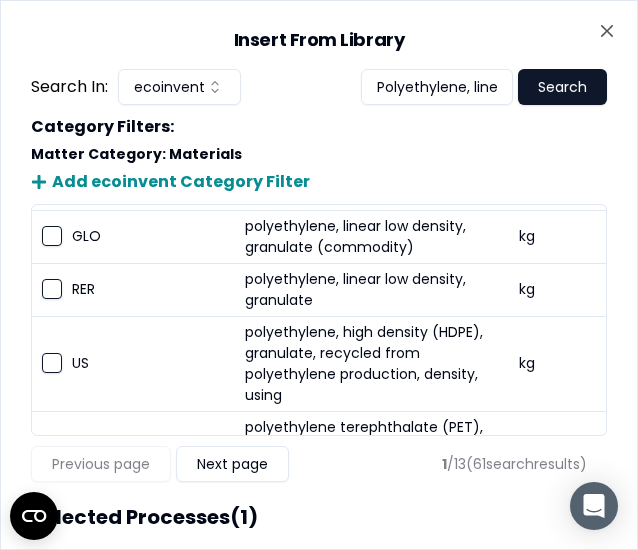 scroll, scrollTop: 156, scrollLeft: 0, axis: vertical 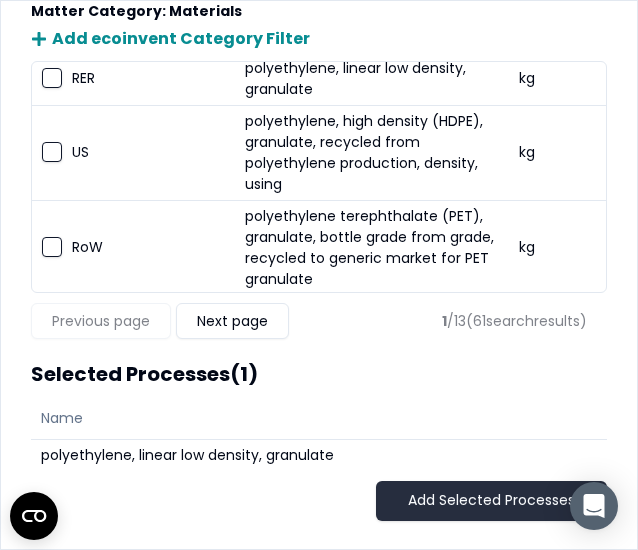 click on "Add Selected Processes" at bounding box center [491, 501] 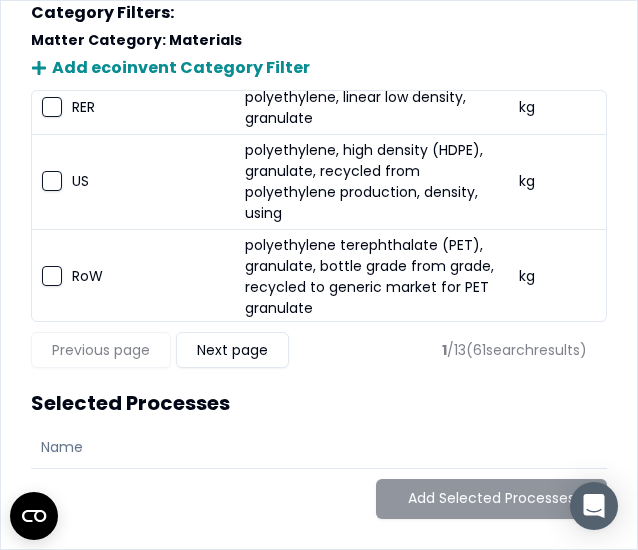scroll, scrollTop: 112, scrollLeft: 0, axis: vertical 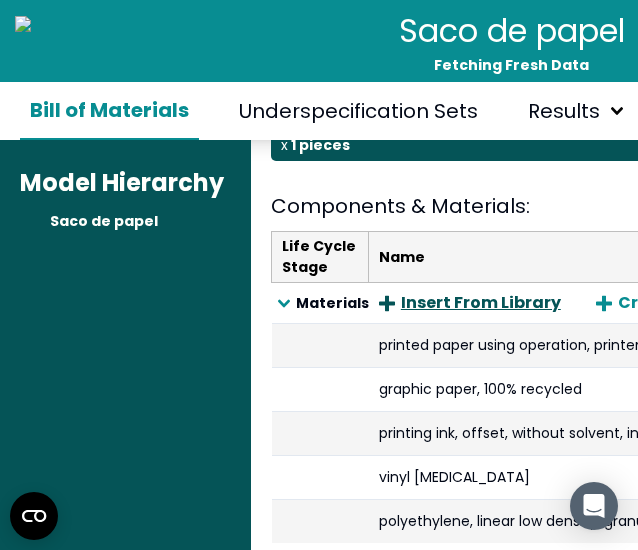 click on "Insert From Library" at bounding box center [470, 303] 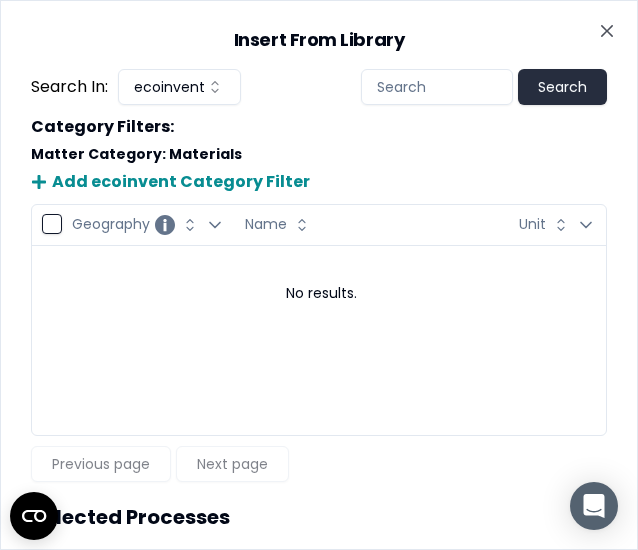 click on "Search" at bounding box center (562, 87) 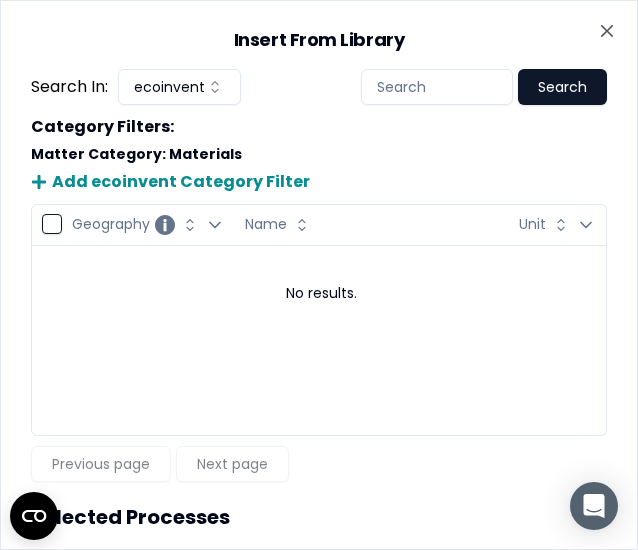 click at bounding box center (437, 87) 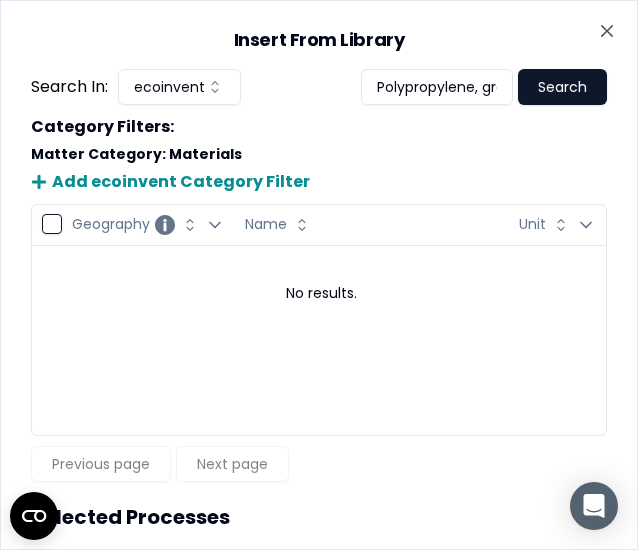 scroll, scrollTop: 0, scrollLeft: 458, axis: horizontal 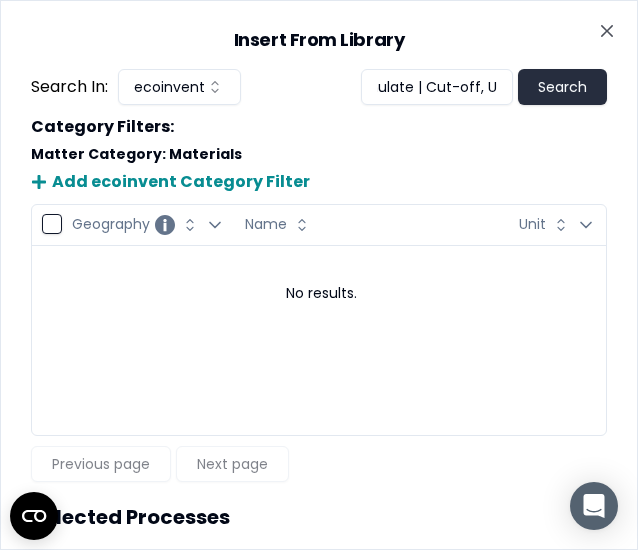 type on "Polypropylene, granulate {RoW}| polypropylene production, granulate | Cut-off, U" 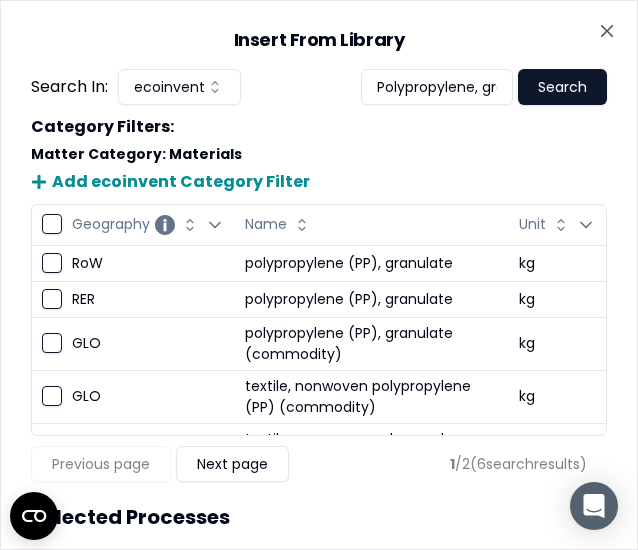 click at bounding box center [52, 263] 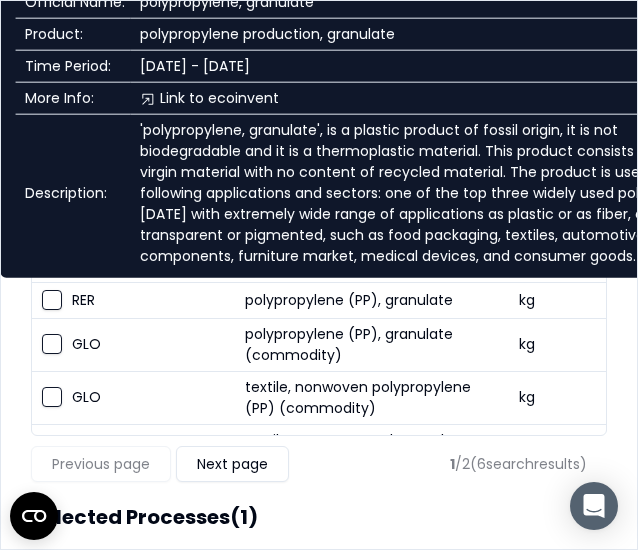 scroll, scrollTop: 39, scrollLeft: 0, axis: vertical 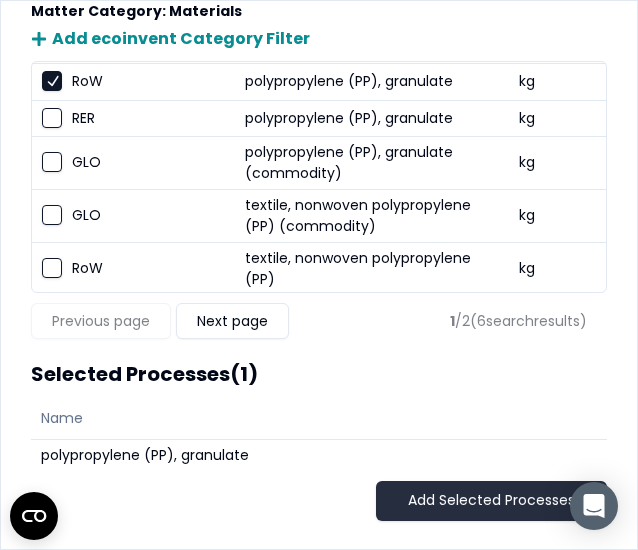 click on "Add Selected Processes" at bounding box center [491, 501] 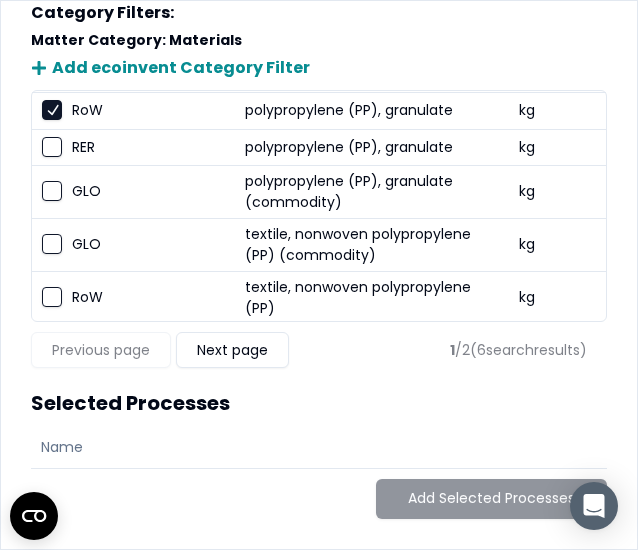 scroll, scrollTop: 112, scrollLeft: 0, axis: vertical 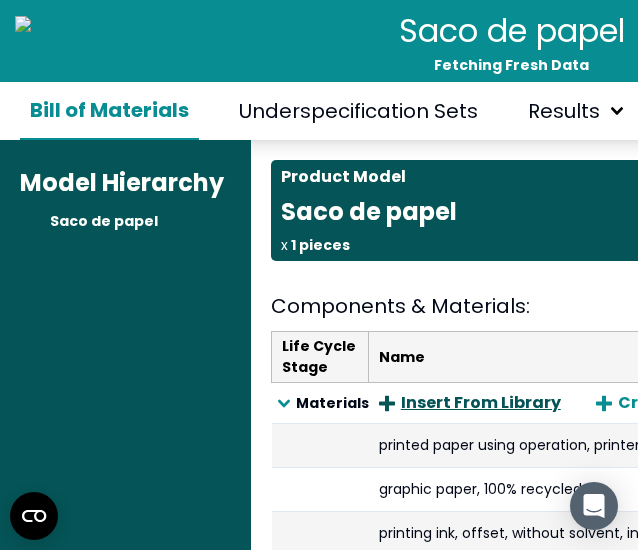 click on "Insert From Library" at bounding box center (470, 403) 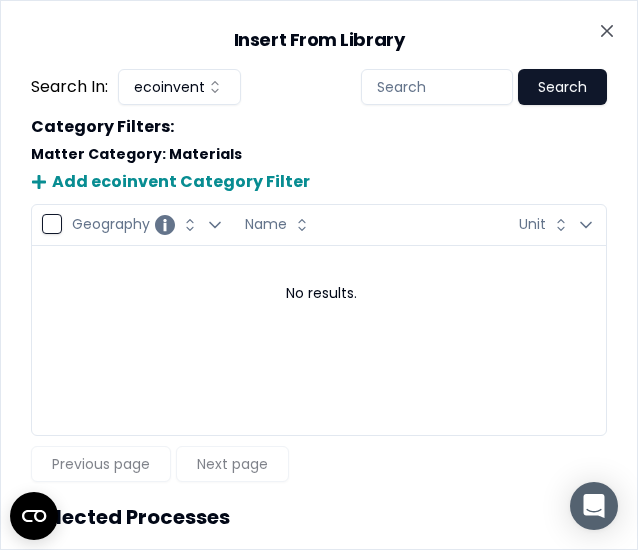 click at bounding box center [437, 87] 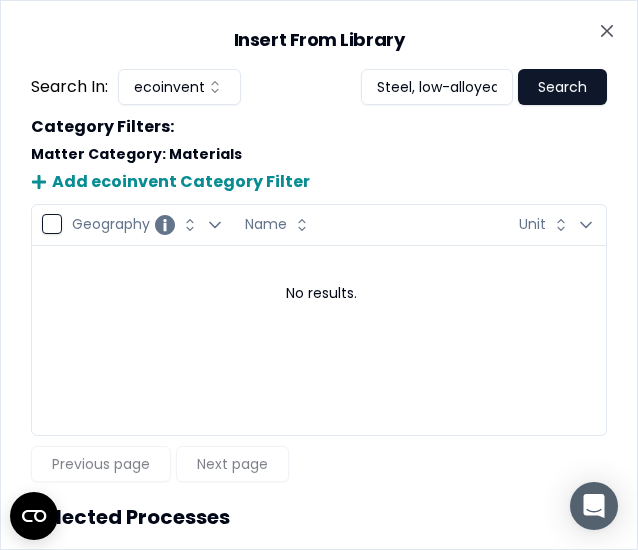 scroll, scrollTop: 0, scrollLeft: 500, axis: horizontal 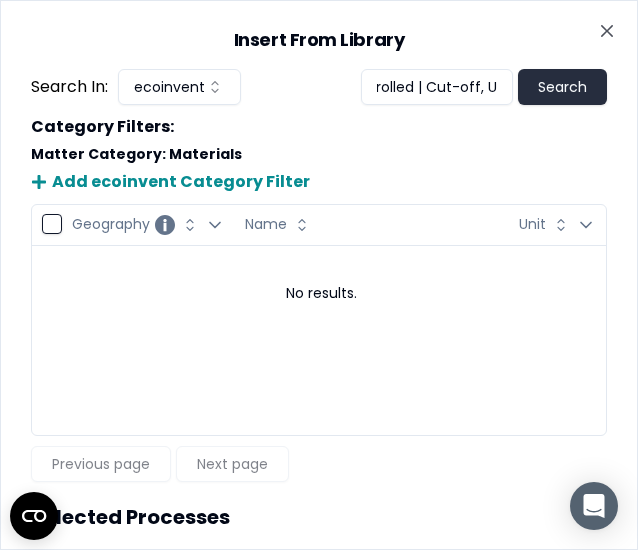 type on "Steel, low-alloyed, hot rolled {RoW}| steel production, low-alloyed, hot rolled | Cut-off, U" 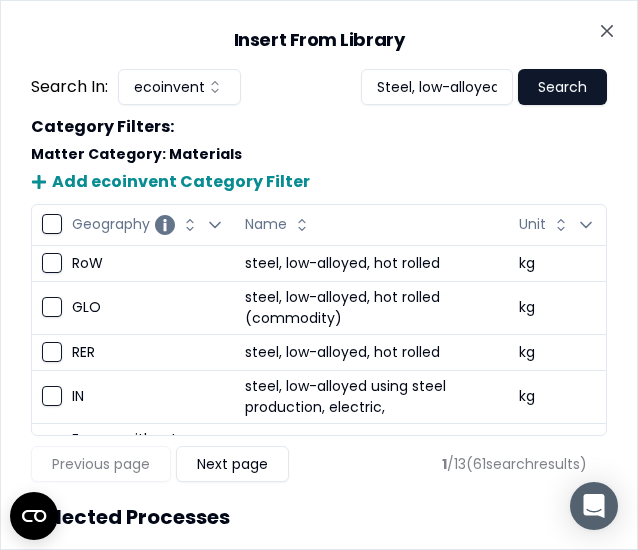 click on "RoW" at bounding box center (148, 263) 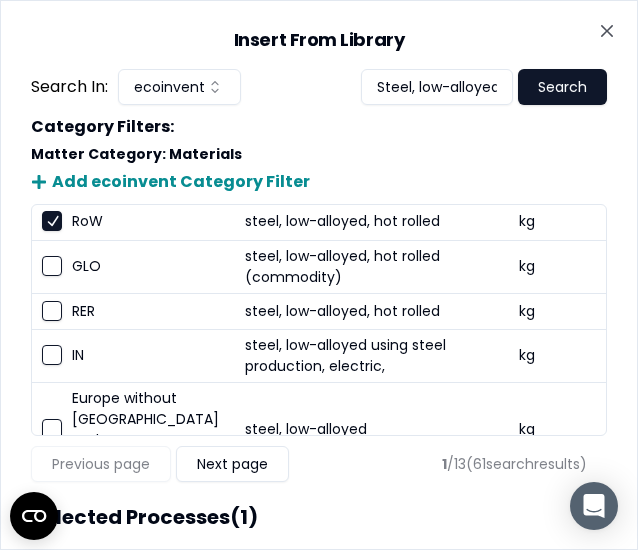 scroll, scrollTop: 60, scrollLeft: 0, axis: vertical 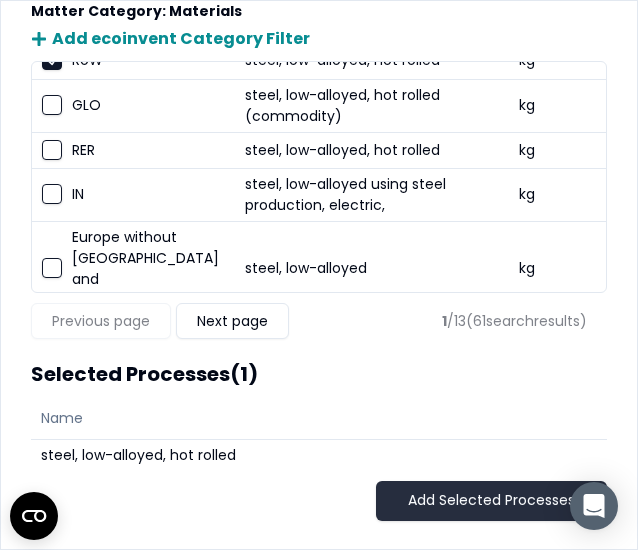 click on "Add Selected Processes" at bounding box center (491, 501) 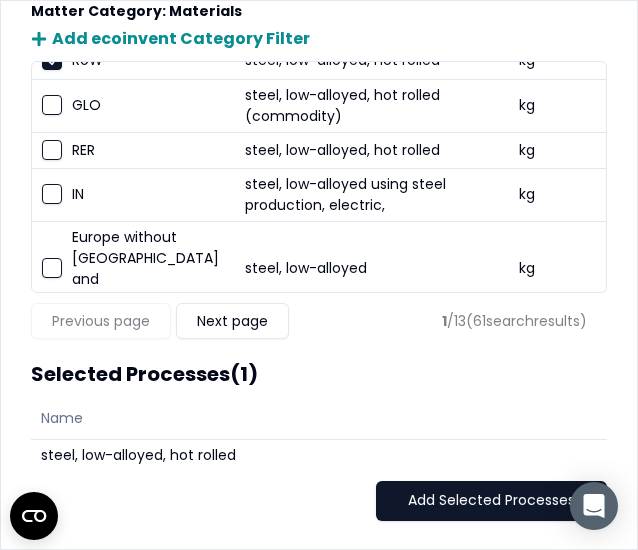scroll, scrollTop: 112, scrollLeft: 0, axis: vertical 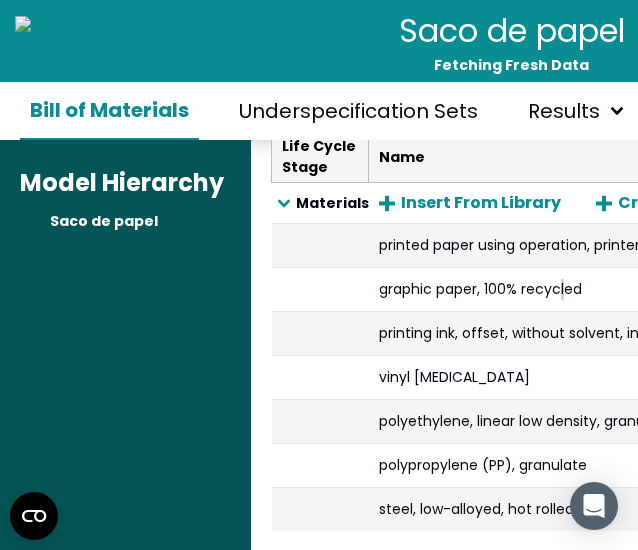 click on "graphic paper, 100% recycled" at bounding box center (601, 290) 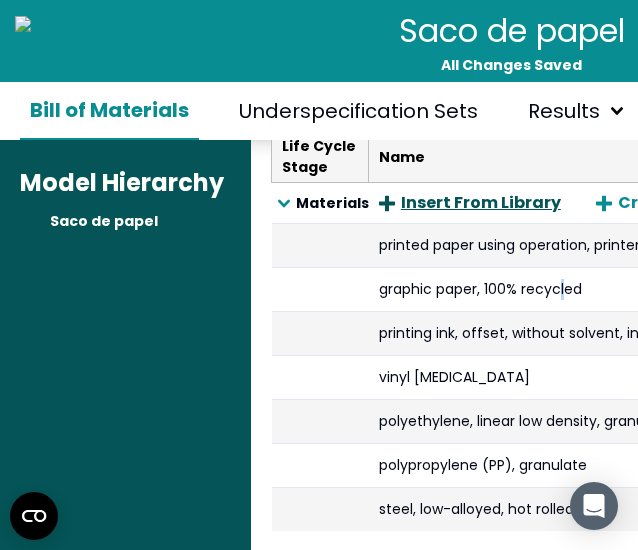 click on "Insert From Library" at bounding box center [470, 203] 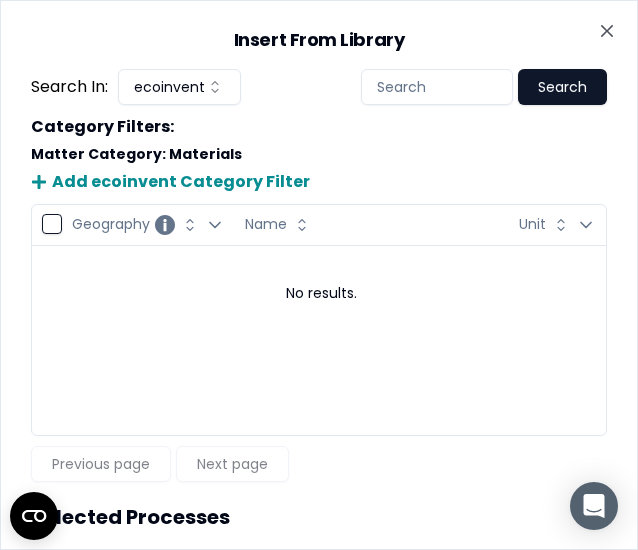 click at bounding box center [437, 87] 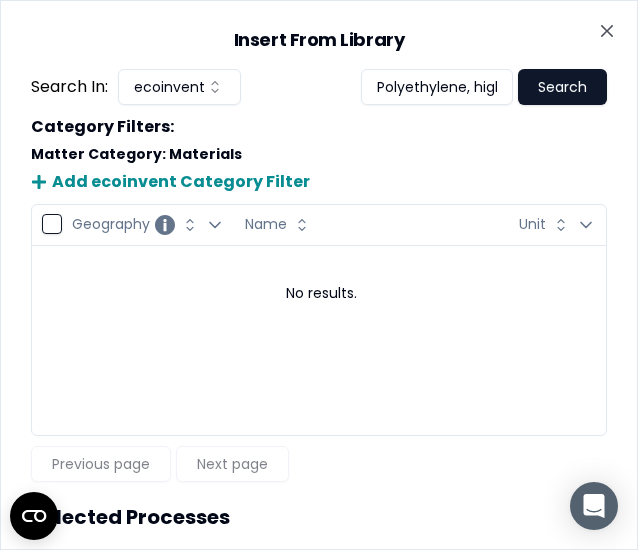 scroll, scrollTop: 0, scrollLeft: 622, axis: horizontal 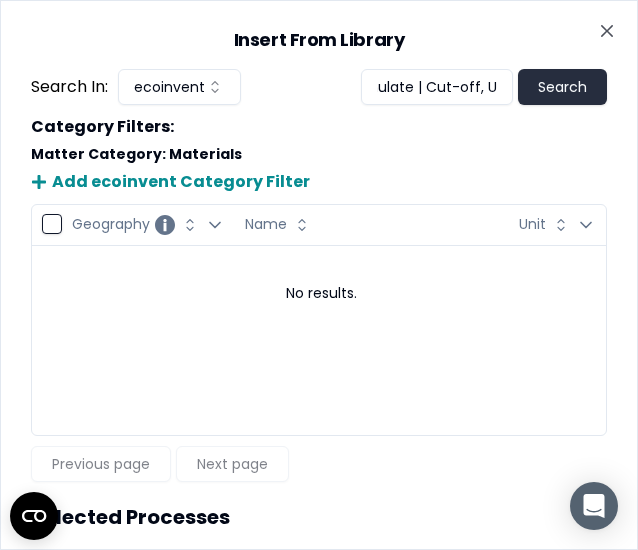 type on "Polyethylene, high density, granulate {RoW}| polyethylene production, high density, granulate | Cut-off, U" 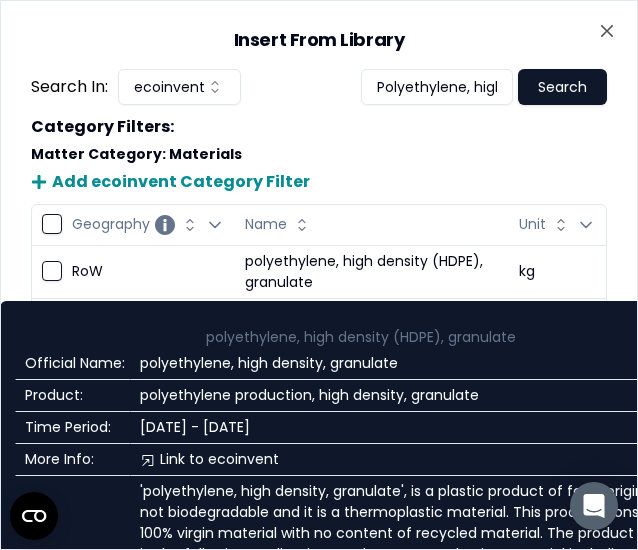 click on "RoW" at bounding box center [148, 271] 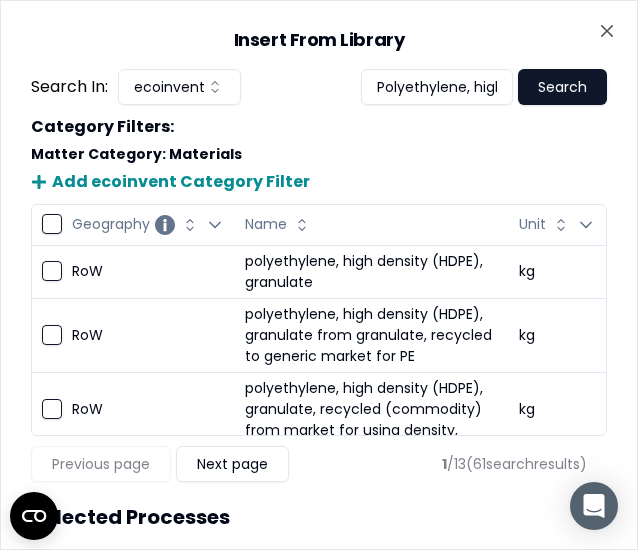 click on "RoW polyethylene, high density (HDPE), granulate kg" at bounding box center [319, 271] 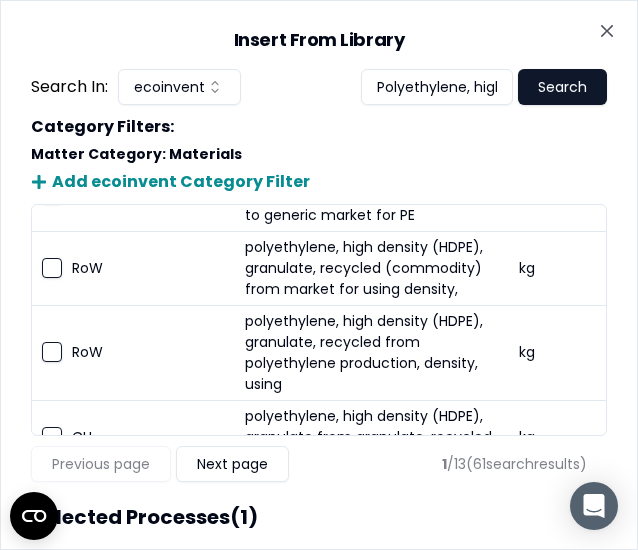 scroll, scrollTop: 240, scrollLeft: 0, axis: vertical 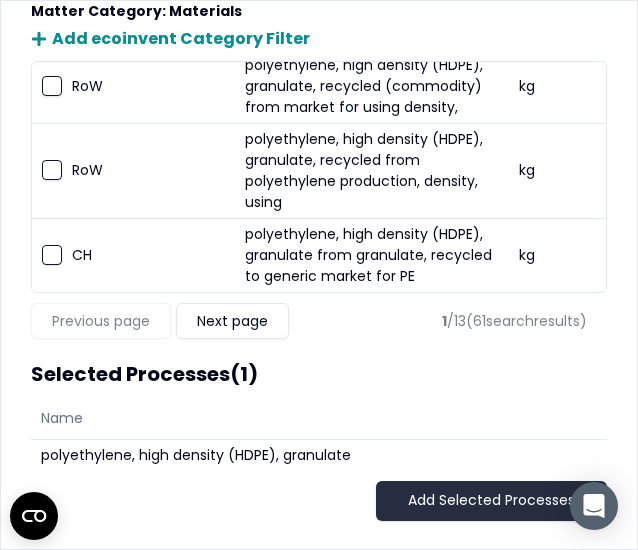 click on "Add Selected Processes" at bounding box center (491, 501) 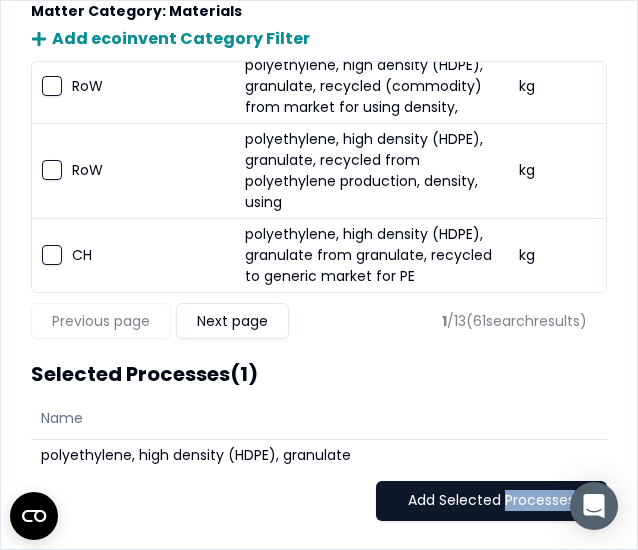 click on "Add Selected Processes" at bounding box center (319, 501) 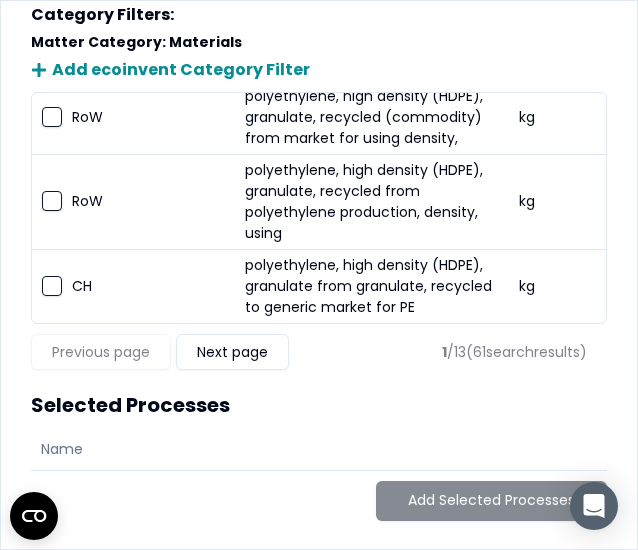 click on "Add Selected Processes" at bounding box center [319, 501] 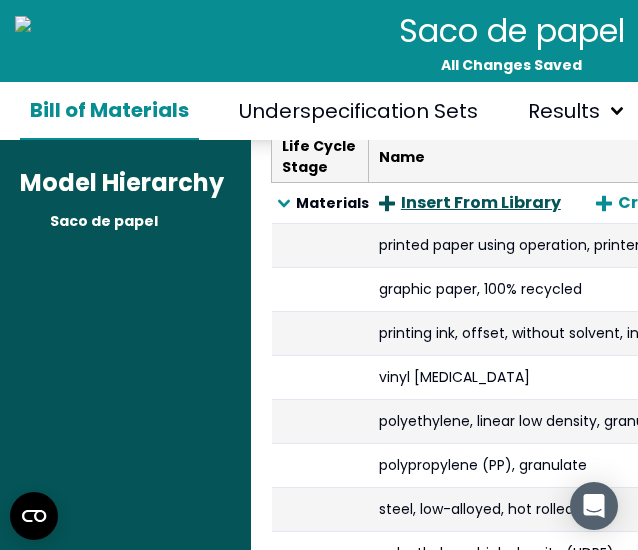 click on "Insert From Library" at bounding box center [470, 203] 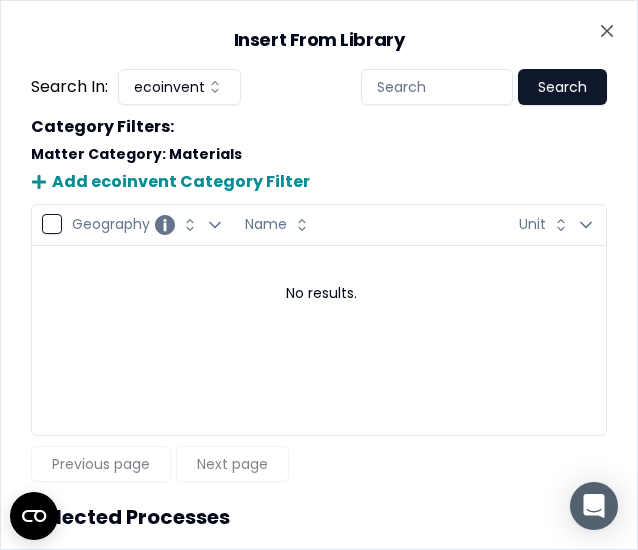 click at bounding box center (437, 87) 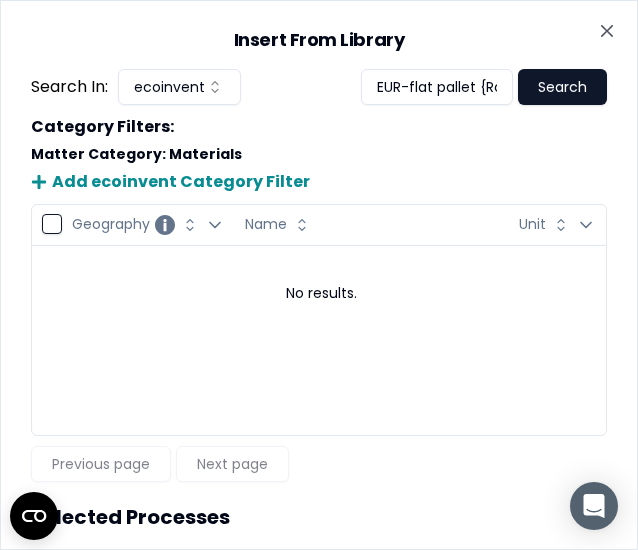 scroll, scrollTop: 0, scrollLeft: 306, axis: horizontal 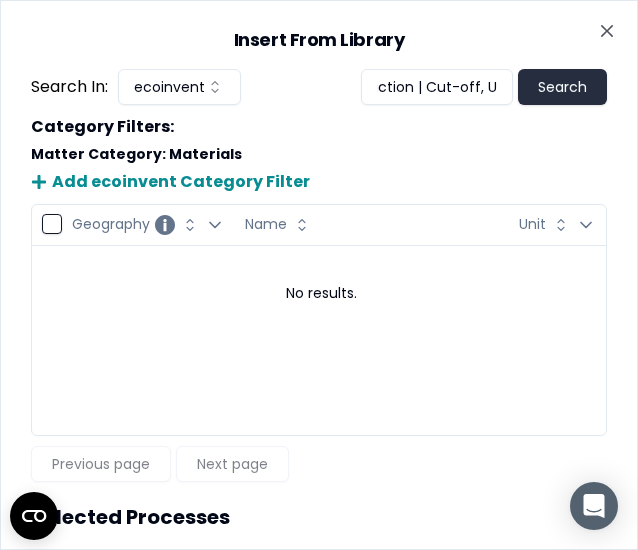 type on "EUR-flat pallet {RoW}| EUR-flat pallet production | Cut-off, U" 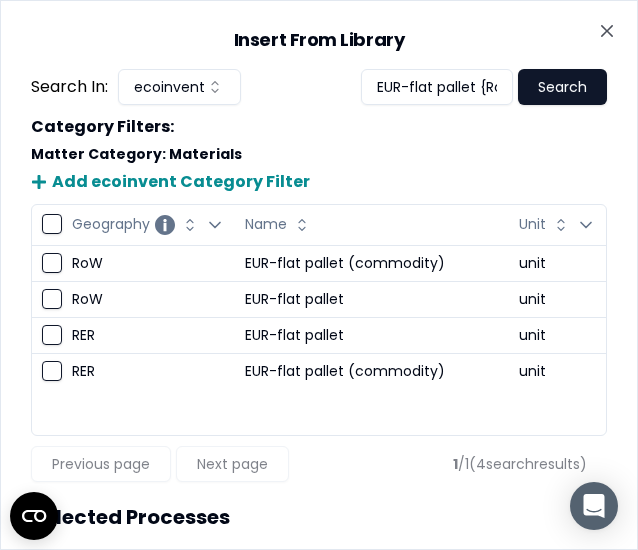 click at bounding box center [52, 263] 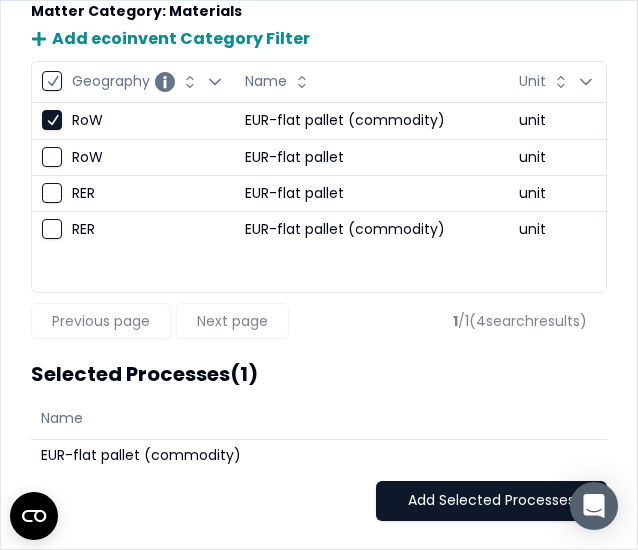 click on "Add Selected Processes" at bounding box center (491, 501) 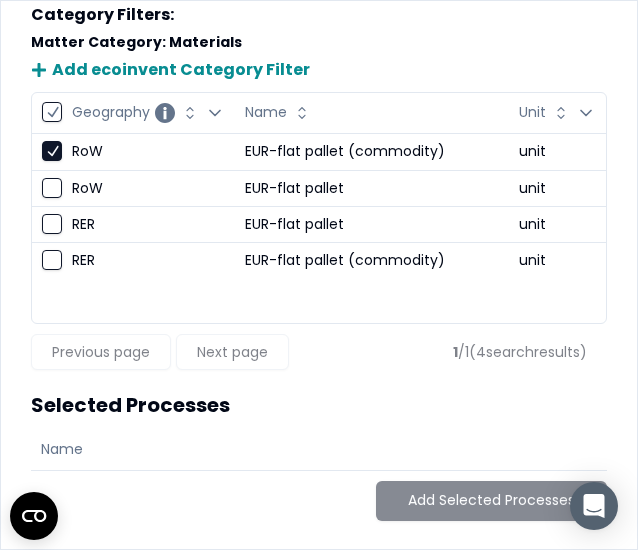 click on "Add Selected Processes" at bounding box center [319, 501] 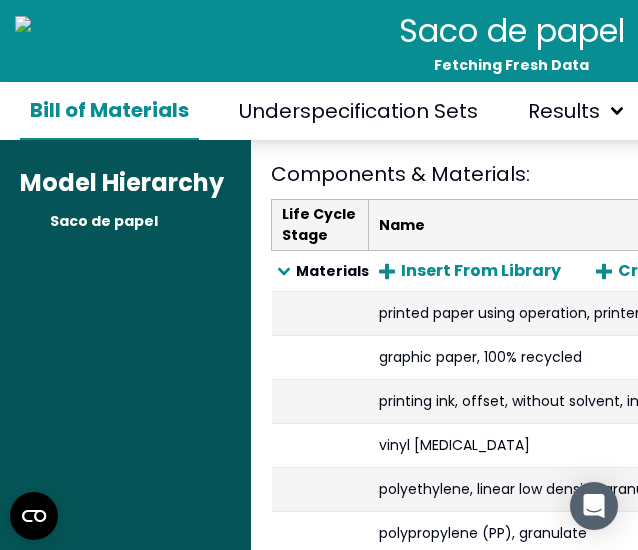 scroll, scrollTop: 0, scrollLeft: 0, axis: both 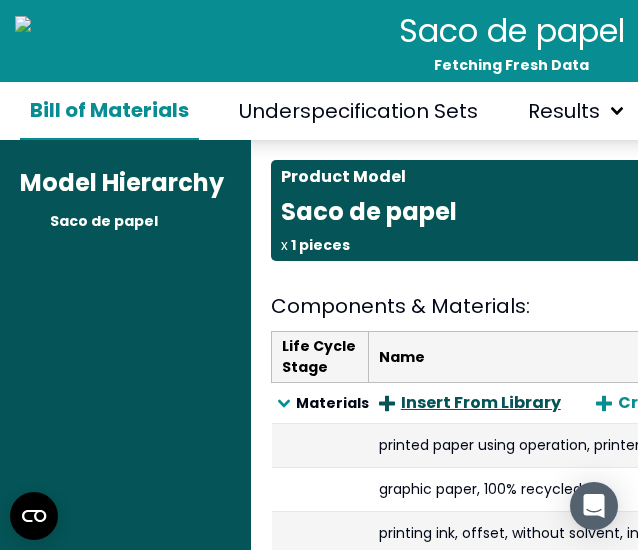 click on "Insert From Library" at bounding box center (470, 403) 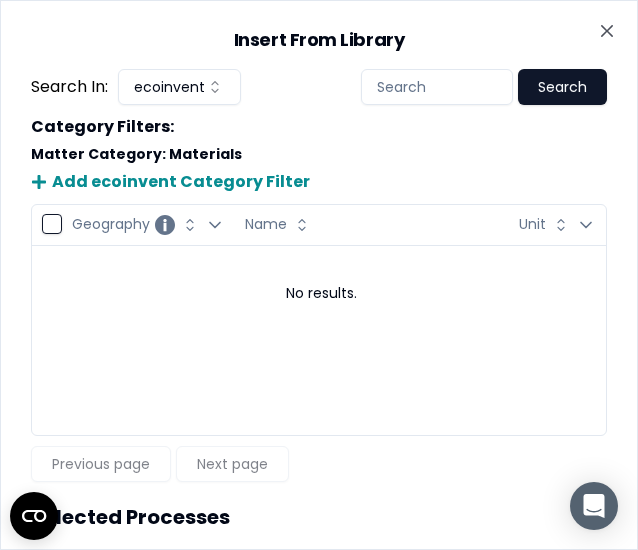 click at bounding box center [437, 87] 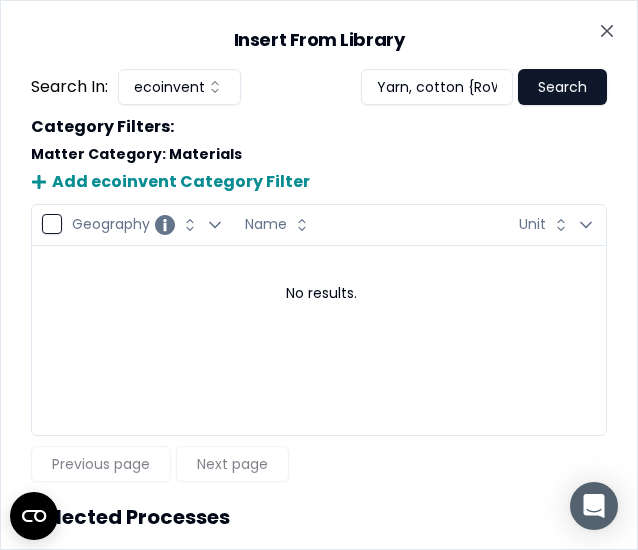 scroll, scrollTop: 0, scrollLeft: 413, axis: horizontal 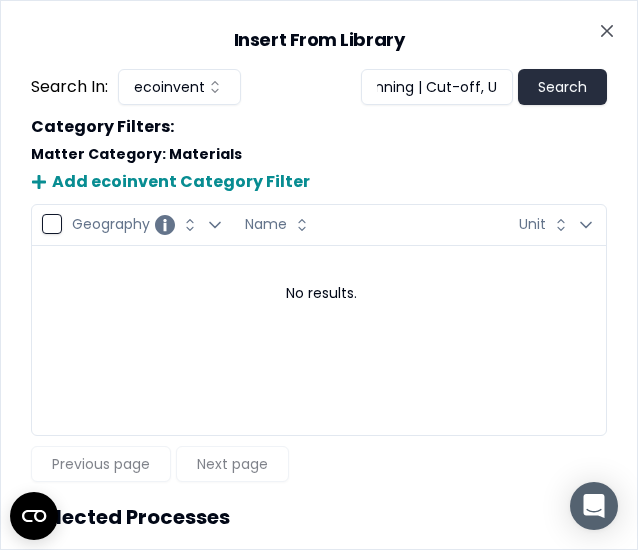 type on "Yarn, cotton {RoW}| yarn production, cotton, open end spinning | Cut-off, U" 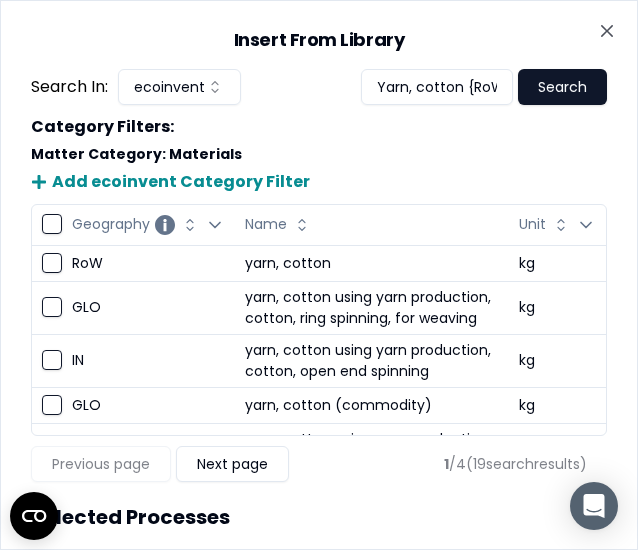 click on "RoW" at bounding box center [148, 263] 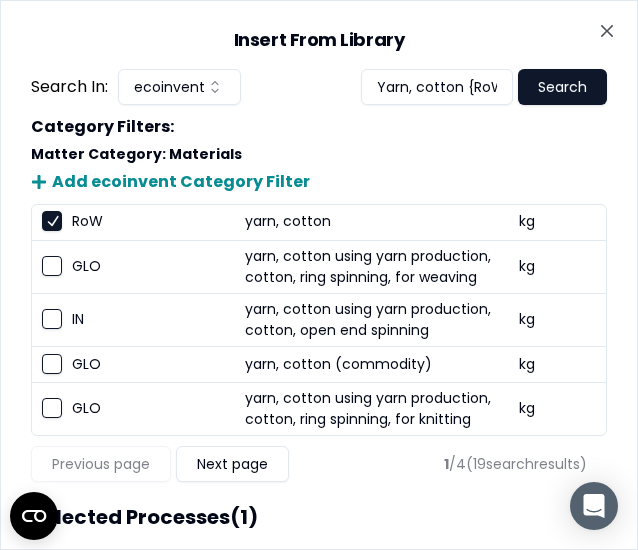 scroll, scrollTop: 102, scrollLeft: 0, axis: vertical 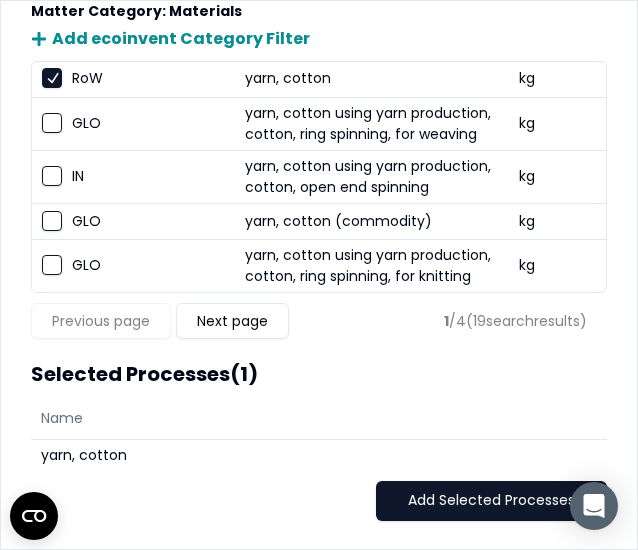 click on "Selected Processes  (1) Name [PERSON_NAME] Add Selected Processes" at bounding box center (319, 440) 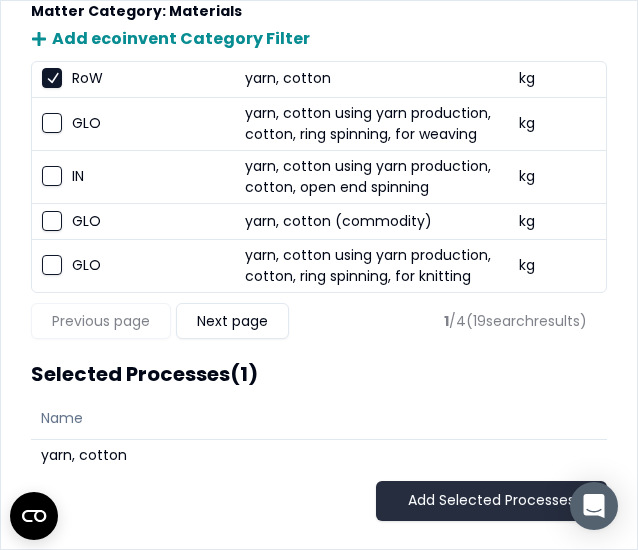 click on "Add Selected Processes" at bounding box center (491, 501) 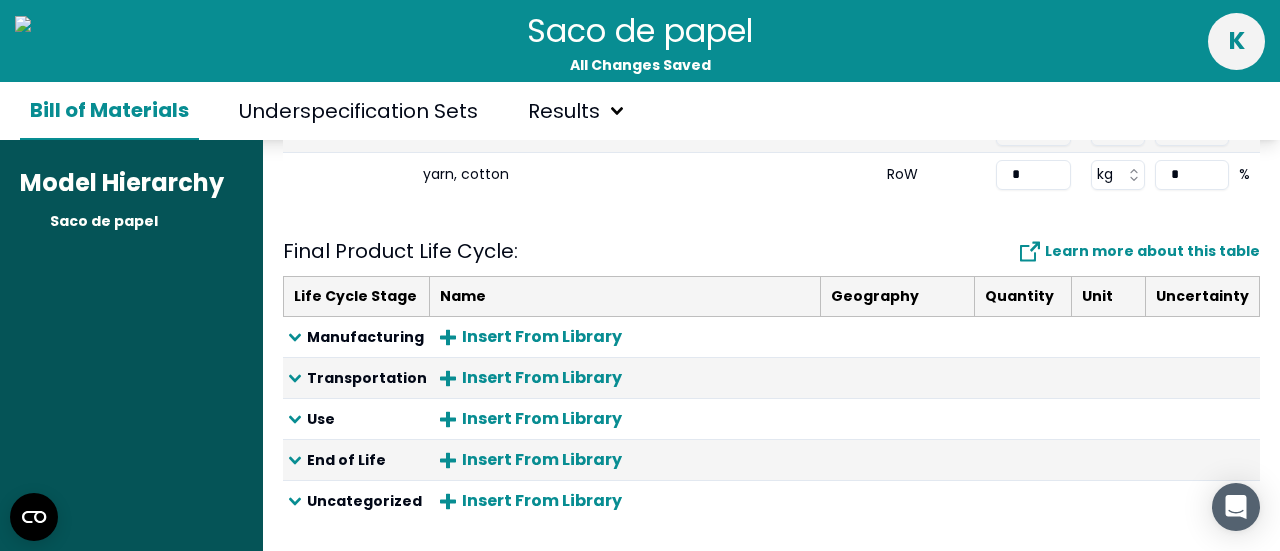 scroll, scrollTop: 680, scrollLeft: 0, axis: vertical 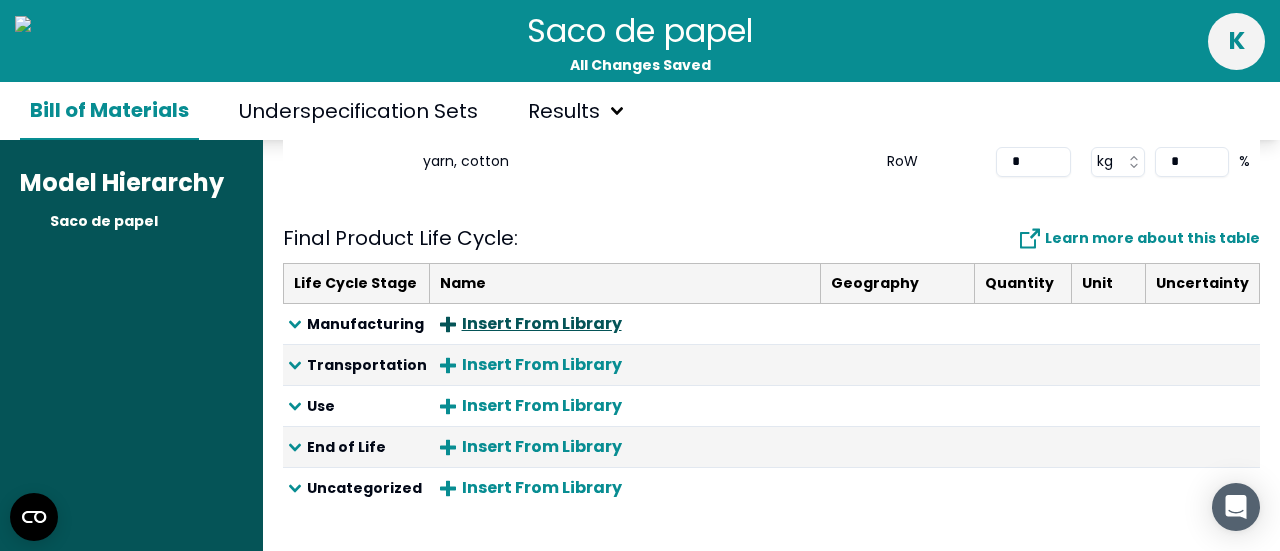 click on "Insert From Library" at bounding box center (531, 324) 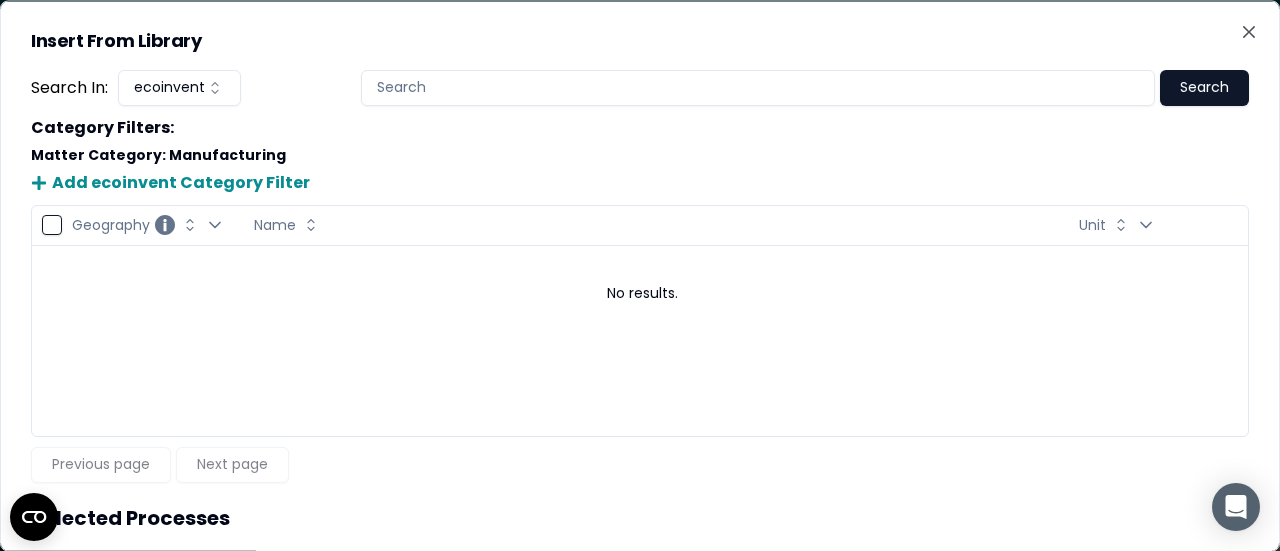 click on "Insert From Library Search In: ecoinvent Search Category Filters : Matter Category :   Manufacturing   Add ecoinvent Category Filter Geography Change  Geography  sorting Open  Geography  filter Name Change  Name  sorting Unit Change  Unit  sorting Open  Unit  filter No results. Previous page Next page Selected Processes  Name Add Selected Processes Close" at bounding box center [640, 275] 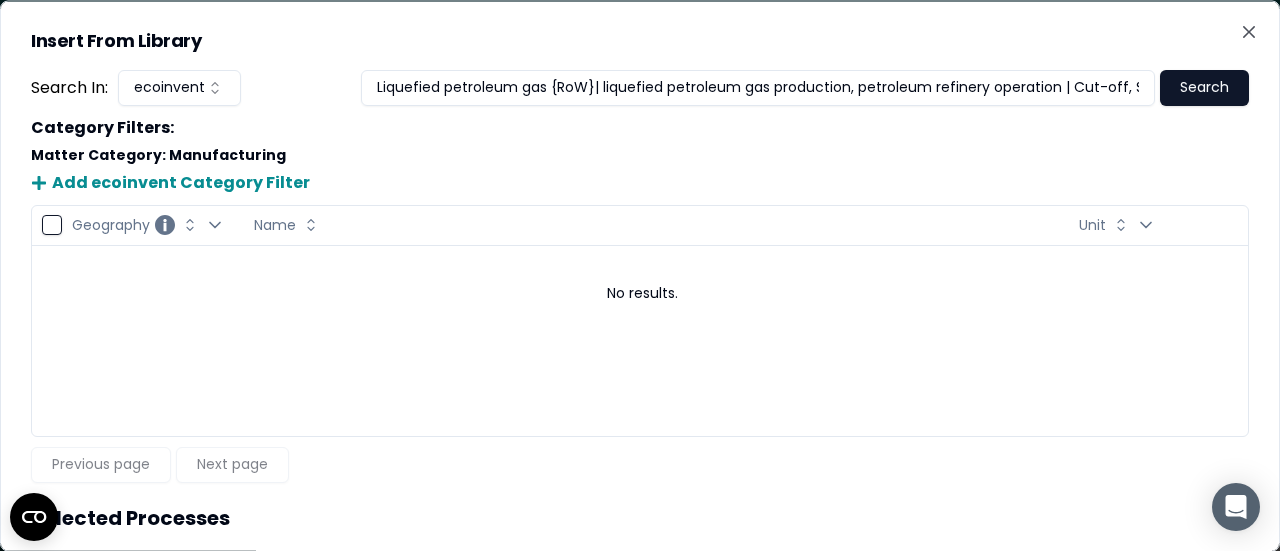 scroll, scrollTop: 0, scrollLeft: 9, axis: horizontal 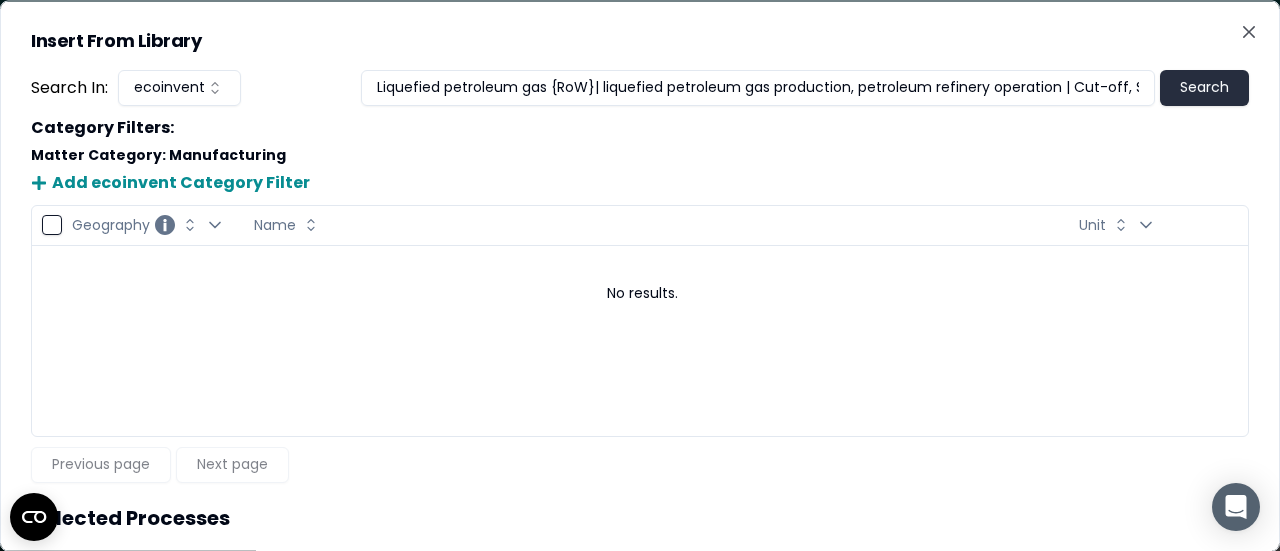 click on "Search" at bounding box center [1204, 87] 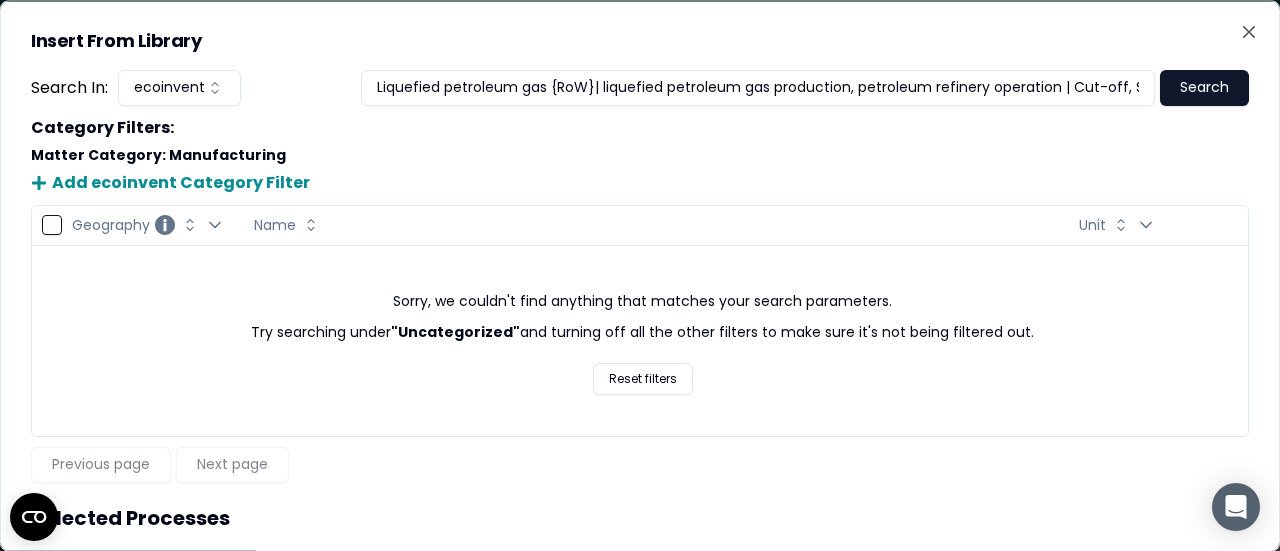 scroll, scrollTop: 0, scrollLeft: 9, axis: horizontal 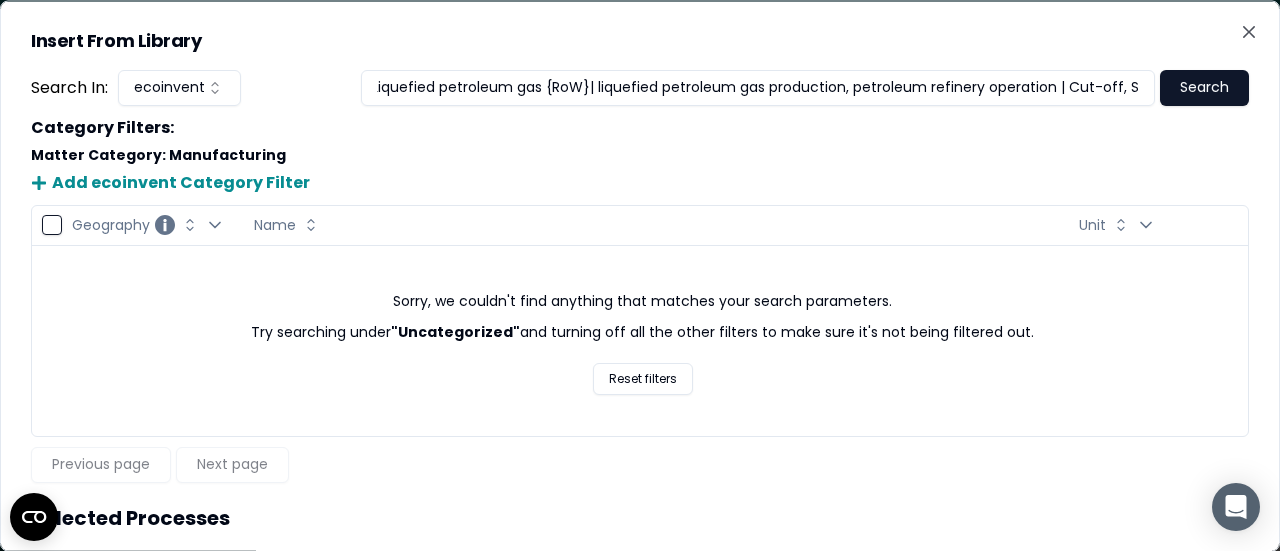drag, startPoint x: 608, startPoint y: 93, endPoint x: 1279, endPoint y: 120, distance: 671.543 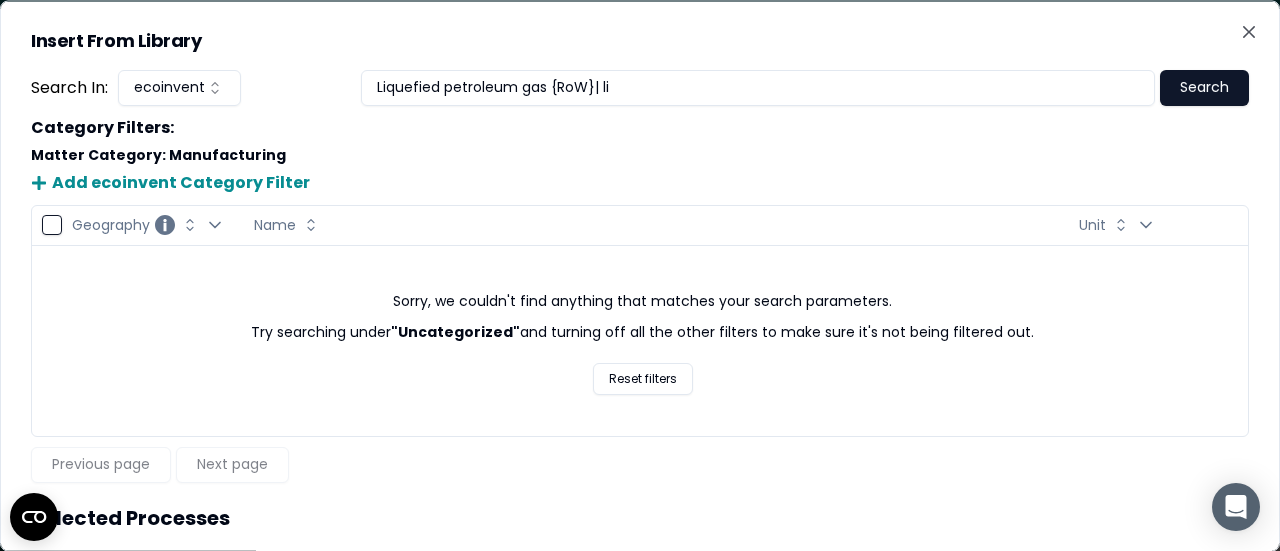 scroll, scrollTop: 0, scrollLeft: 0, axis: both 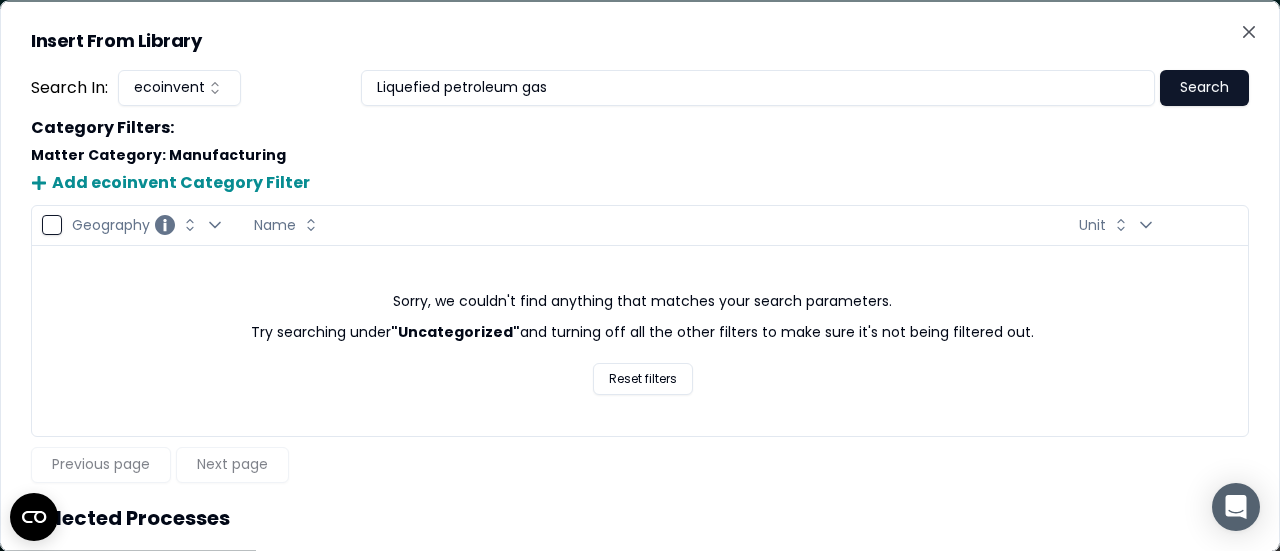 type on "Liquefied petroleum gas" 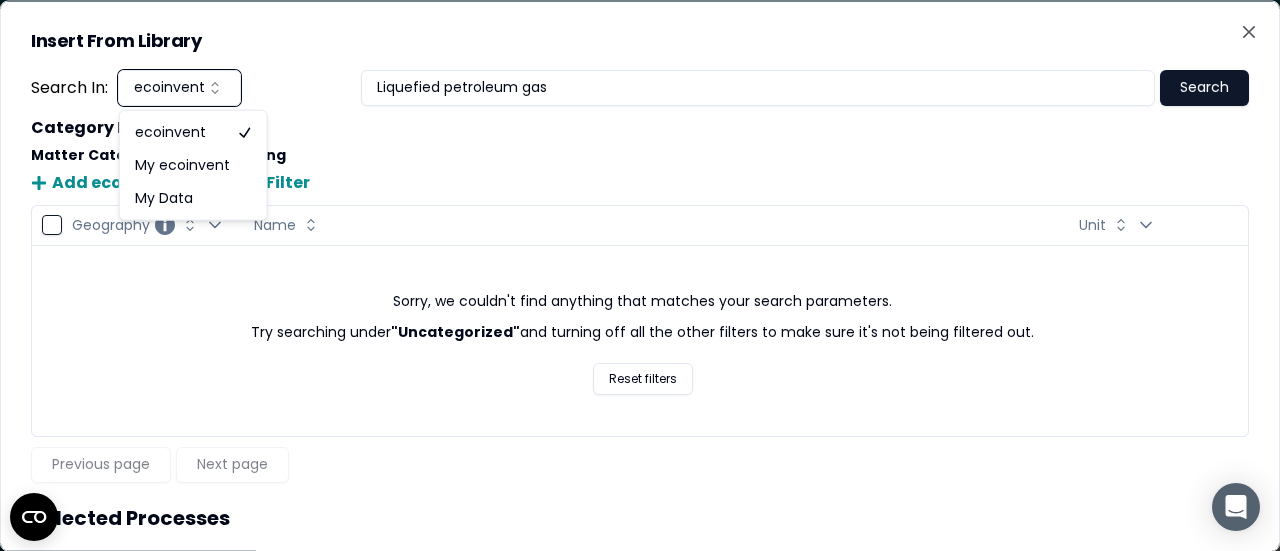 click on "ecoinvent" at bounding box center (179, 87) 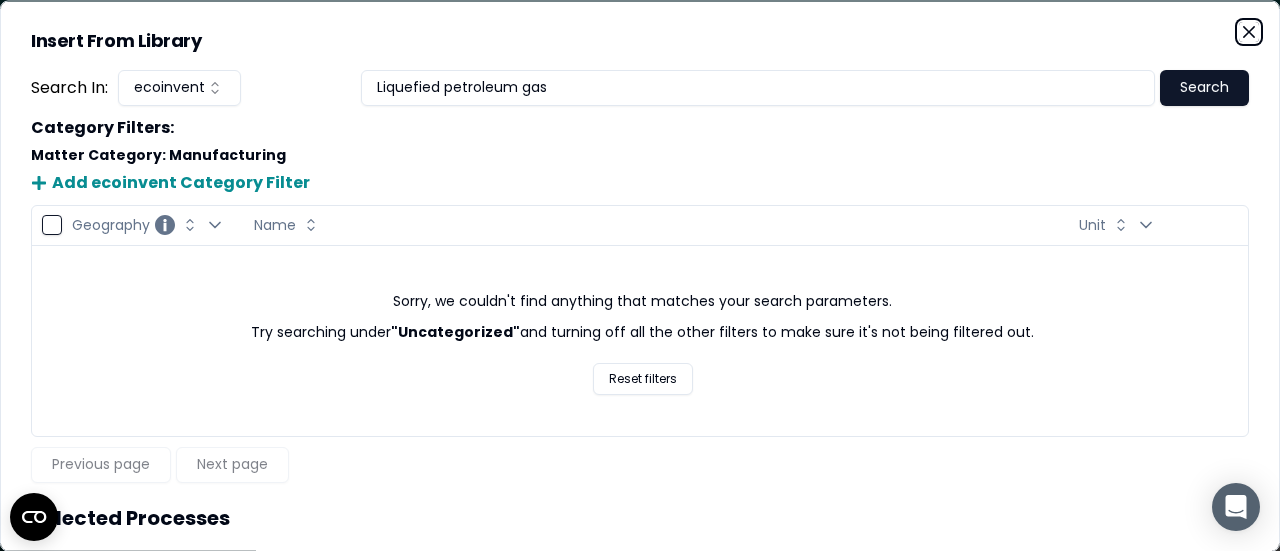 click 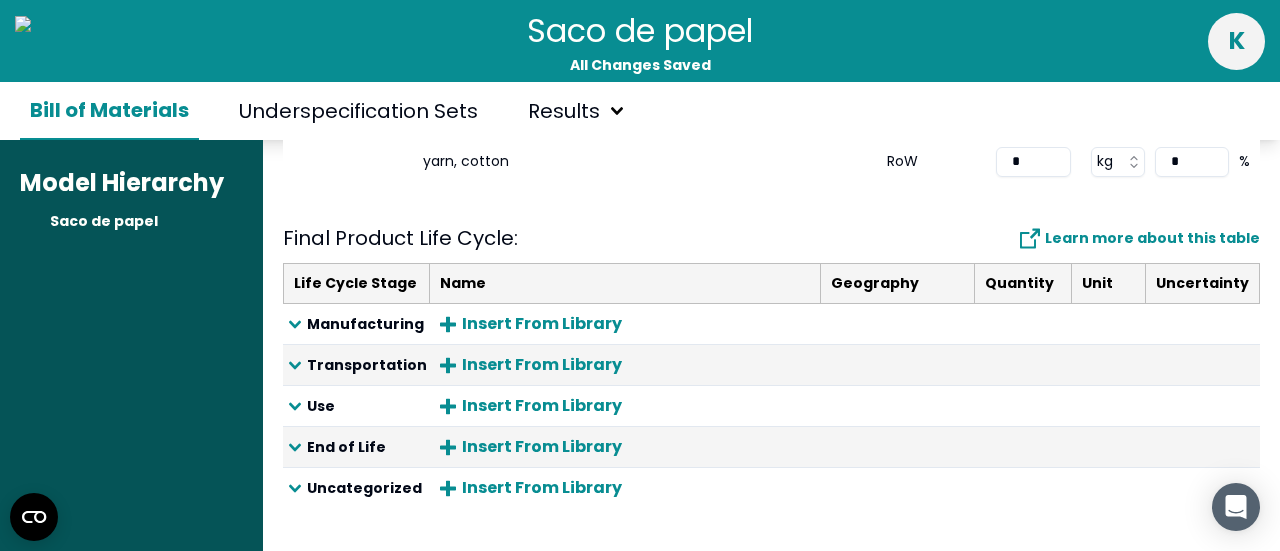 click on "Insert From Library" at bounding box center (625, 488) 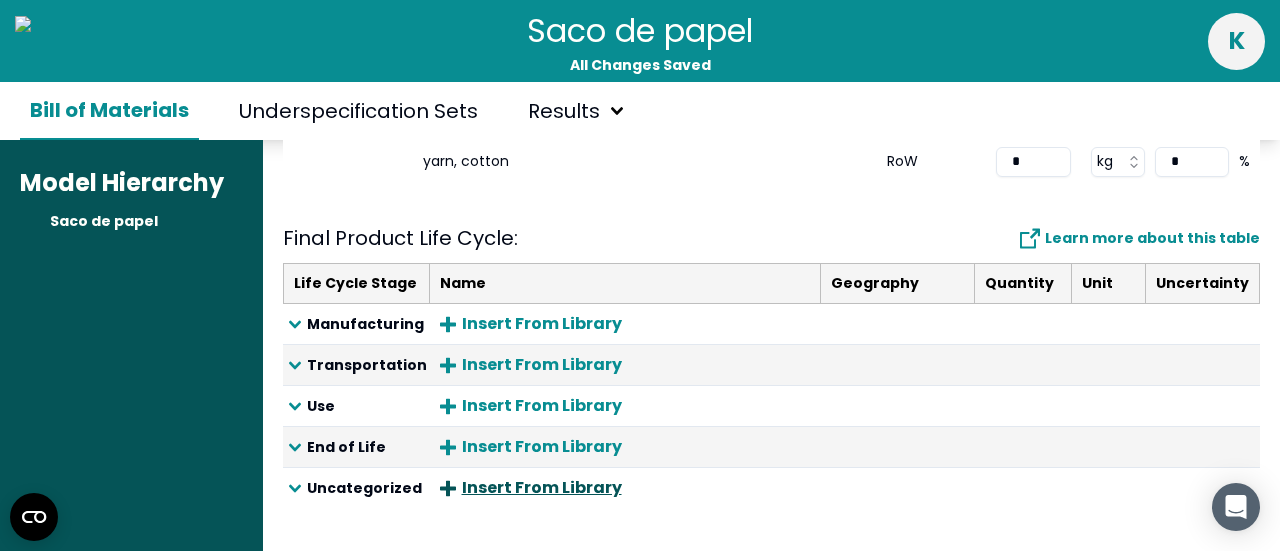 click on "Insert From Library" at bounding box center [531, 488] 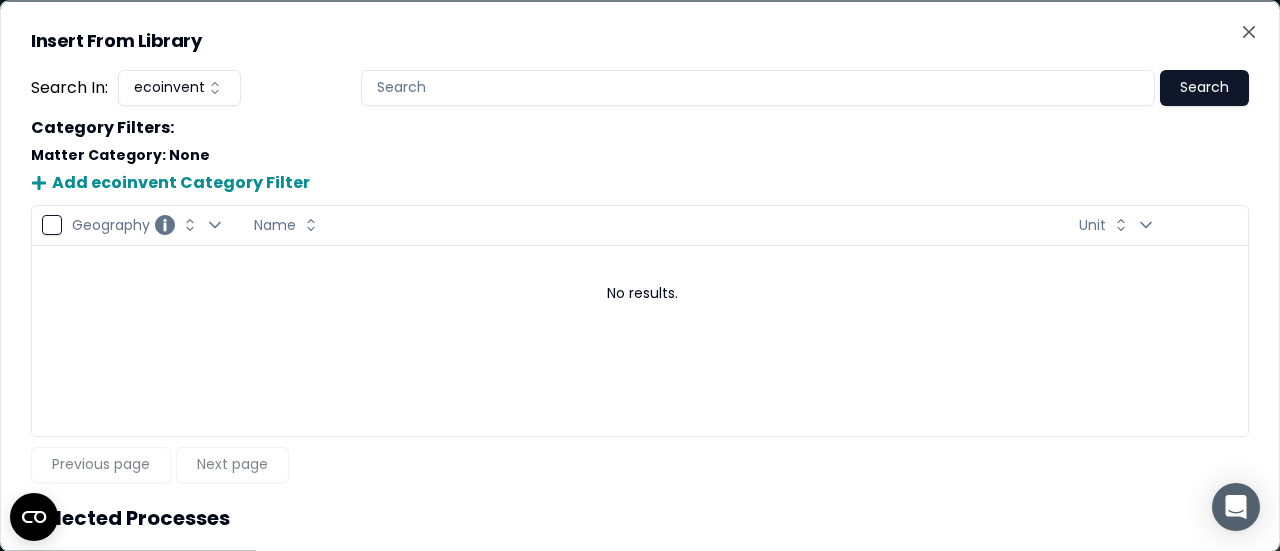 click at bounding box center [758, 87] 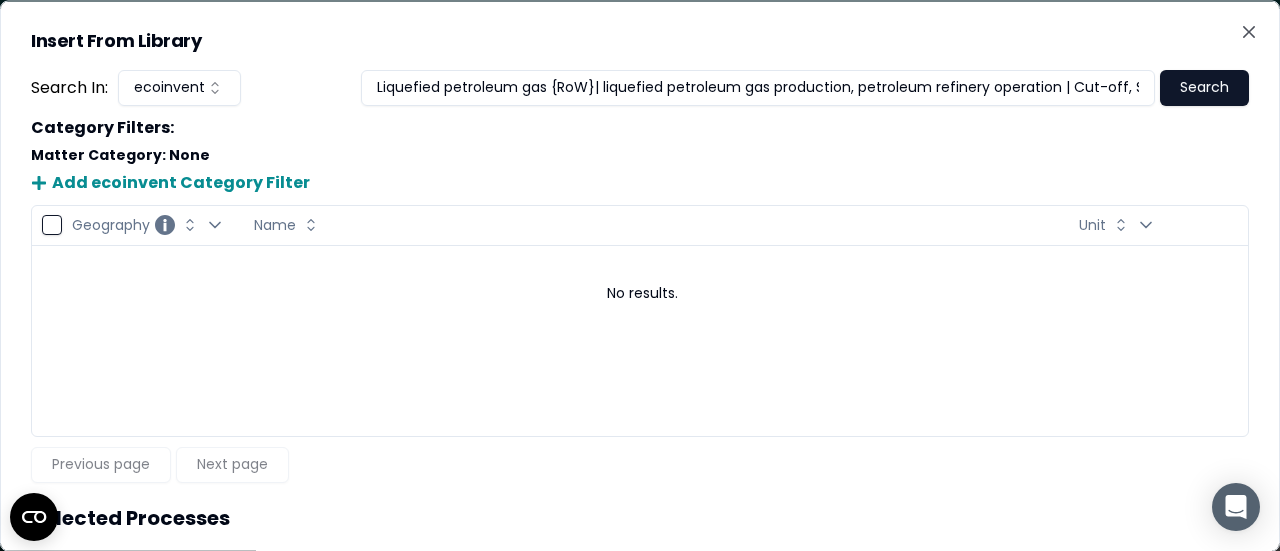 scroll, scrollTop: 0, scrollLeft: 9, axis: horizontal 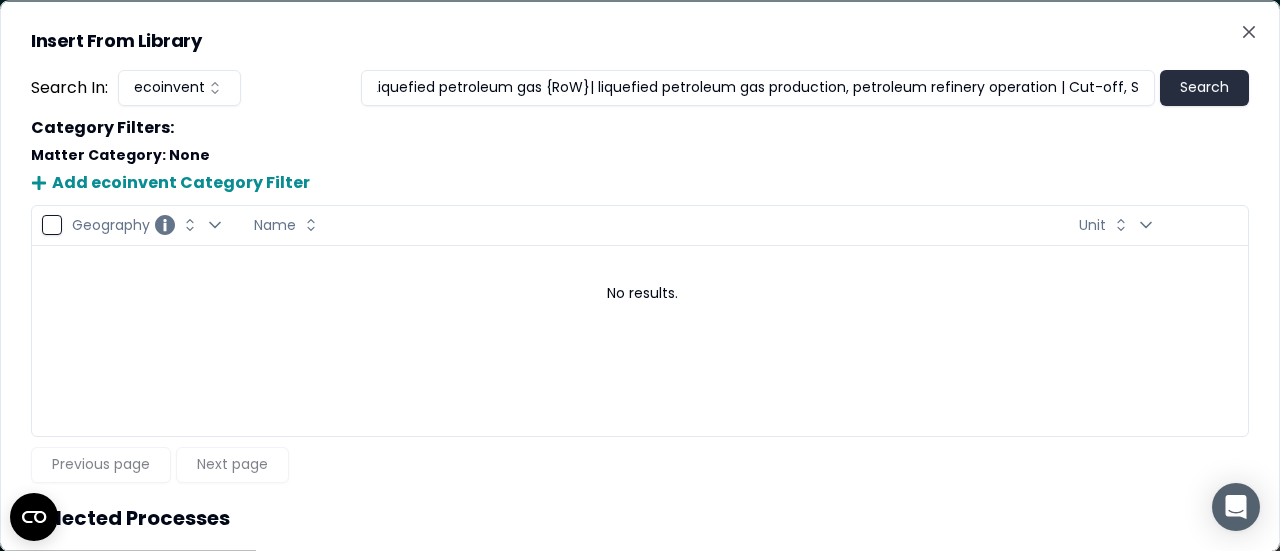 click on "Search" at bounding box center (1204, 87) 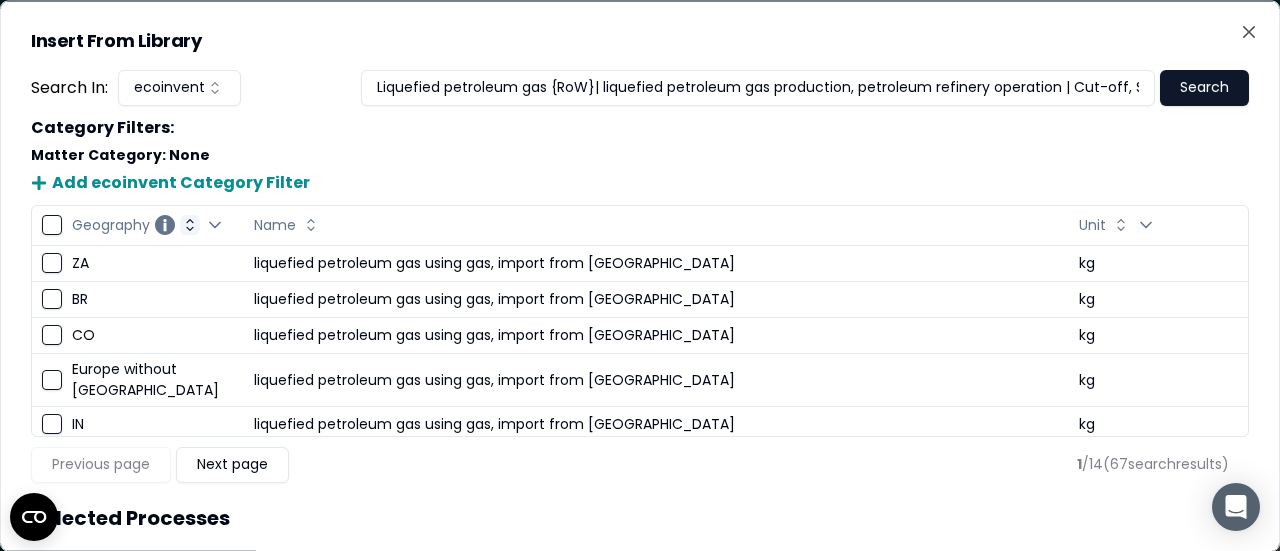 click 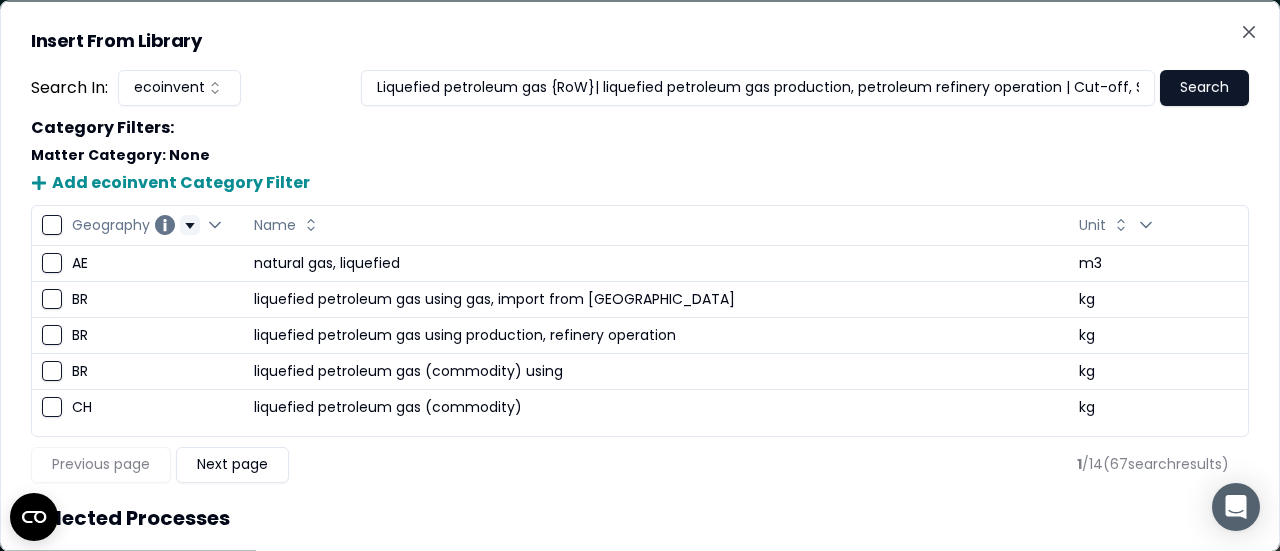 scroll, scrollTop: 0, scrollLeft: 0, axis: both 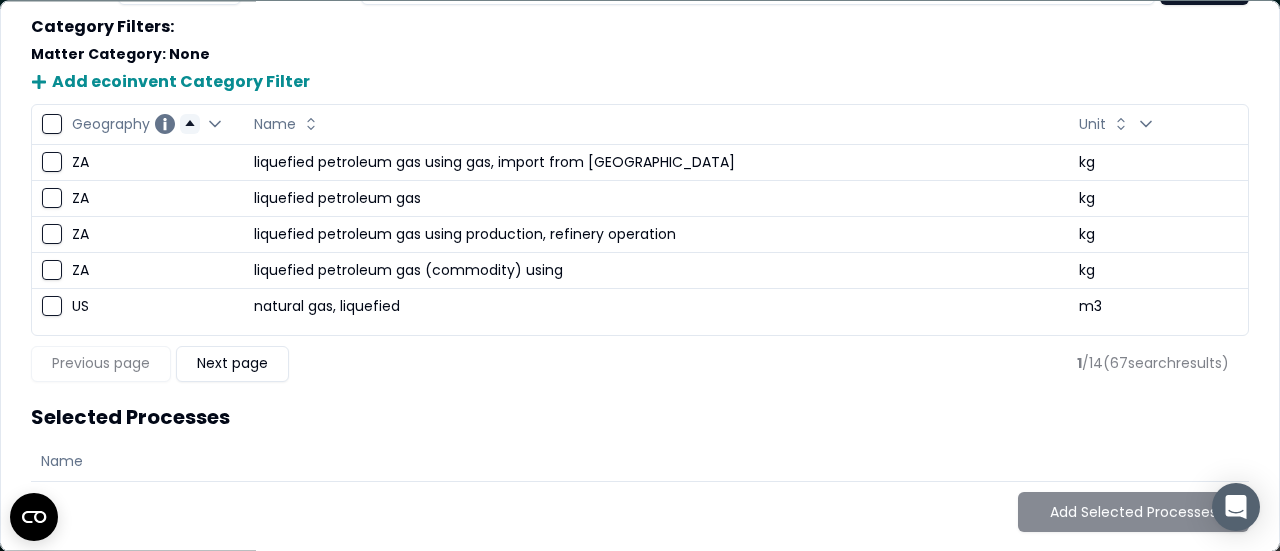 click at bounding box center (52, 124) 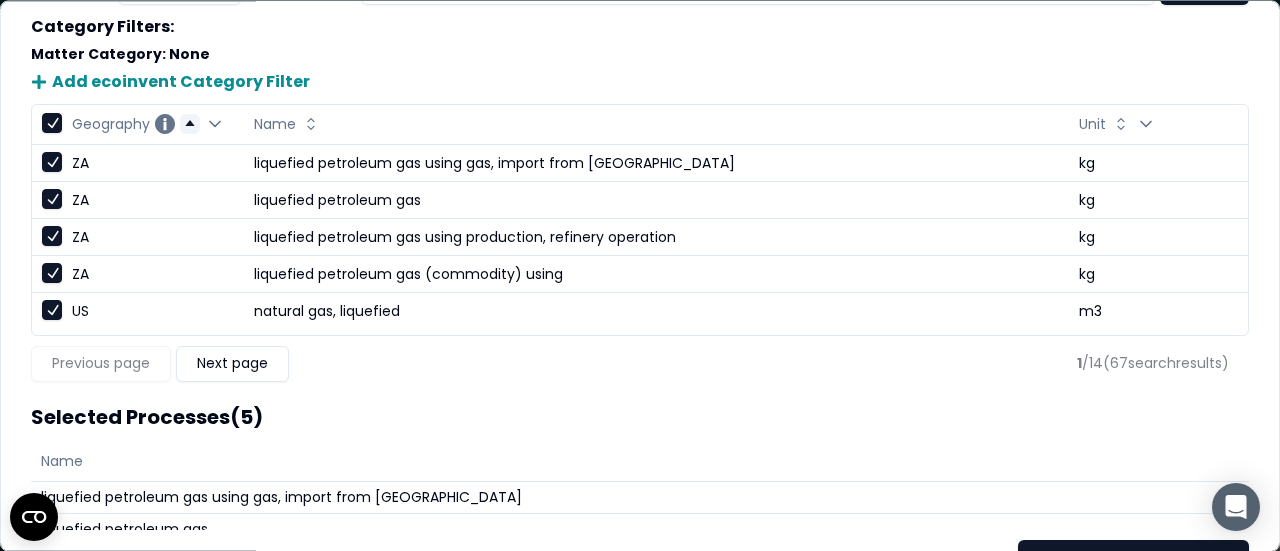 click at bounding box center (52, 124) 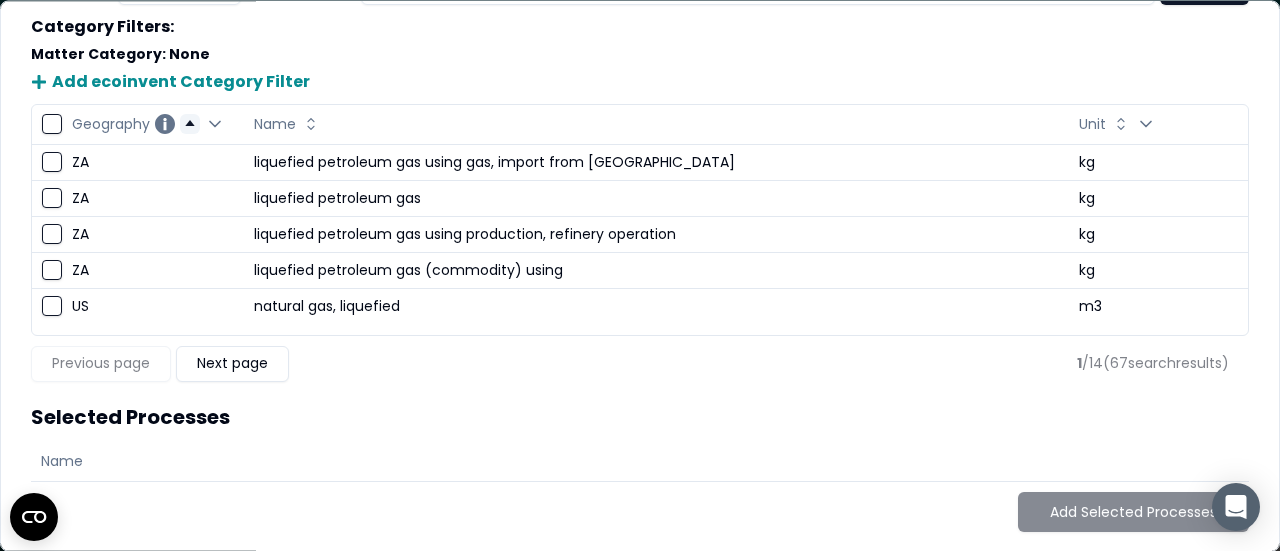 click 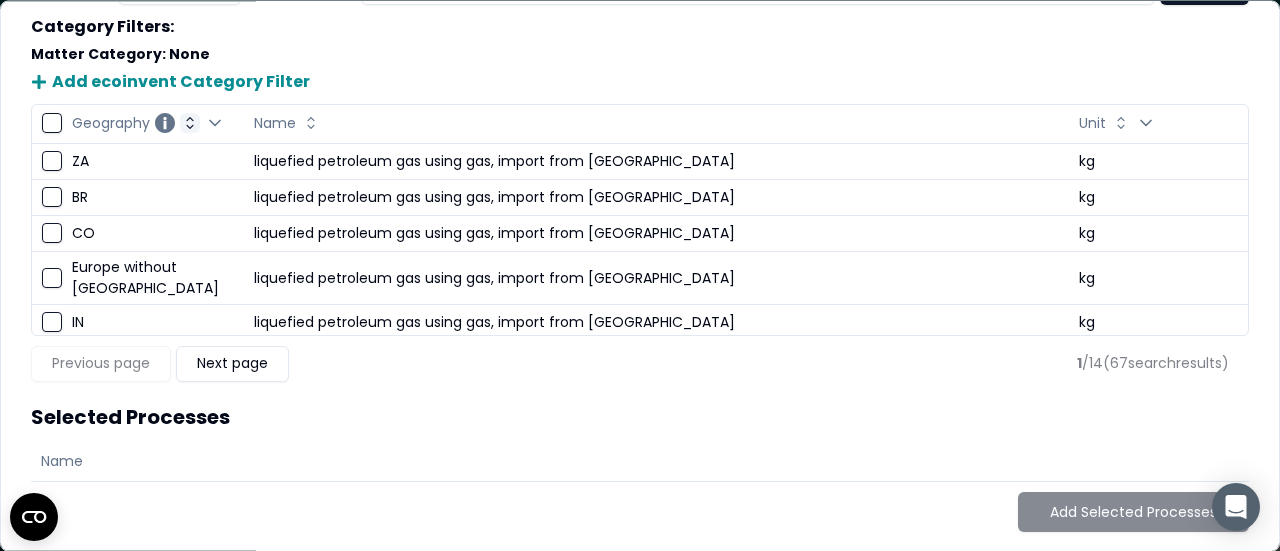 scroll, scrollTop: 0, scrollLeft: 0, axis: both 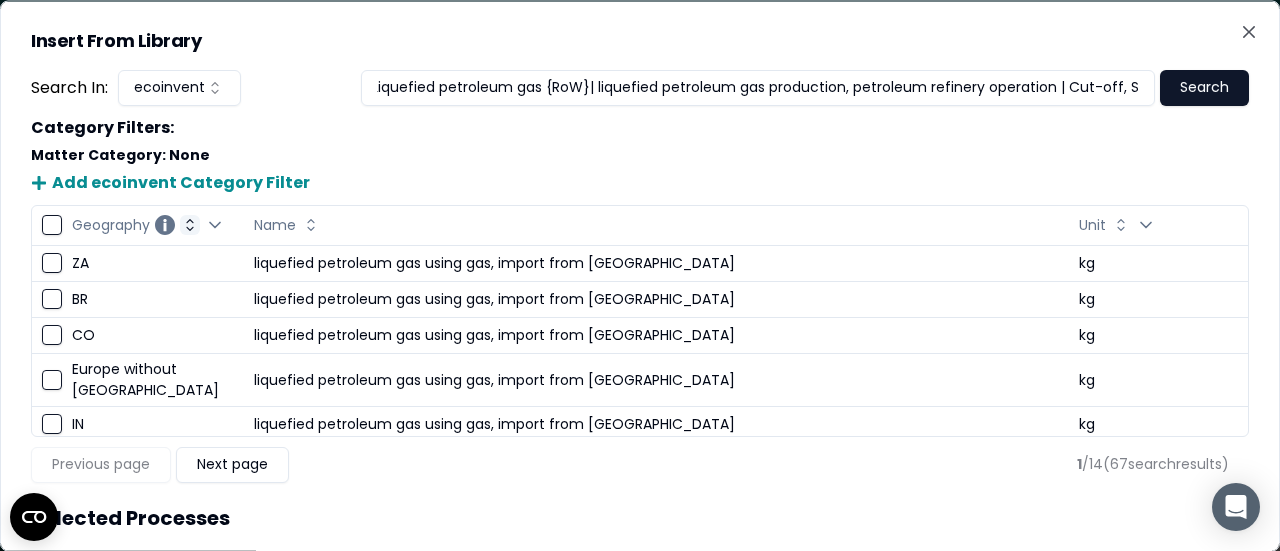 drag, startPoint x: 548, startPoint y: 83, endPoint x: 1279, endPoint y: -43, distance: 741.7796 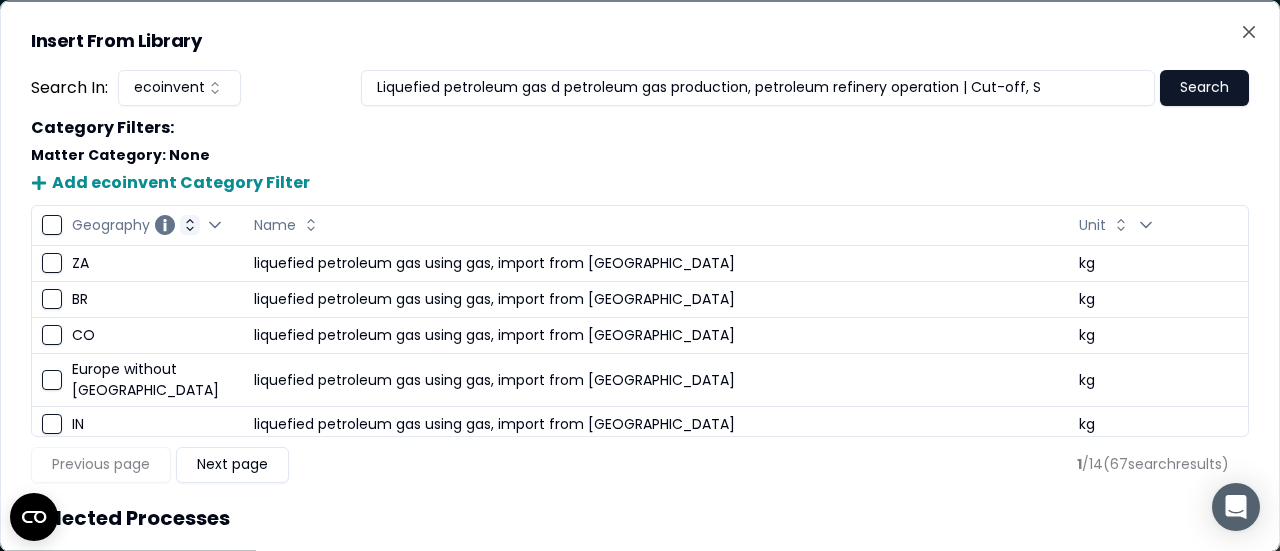scroll, scrollTop: 0, scrollLeft: 0, axis: both 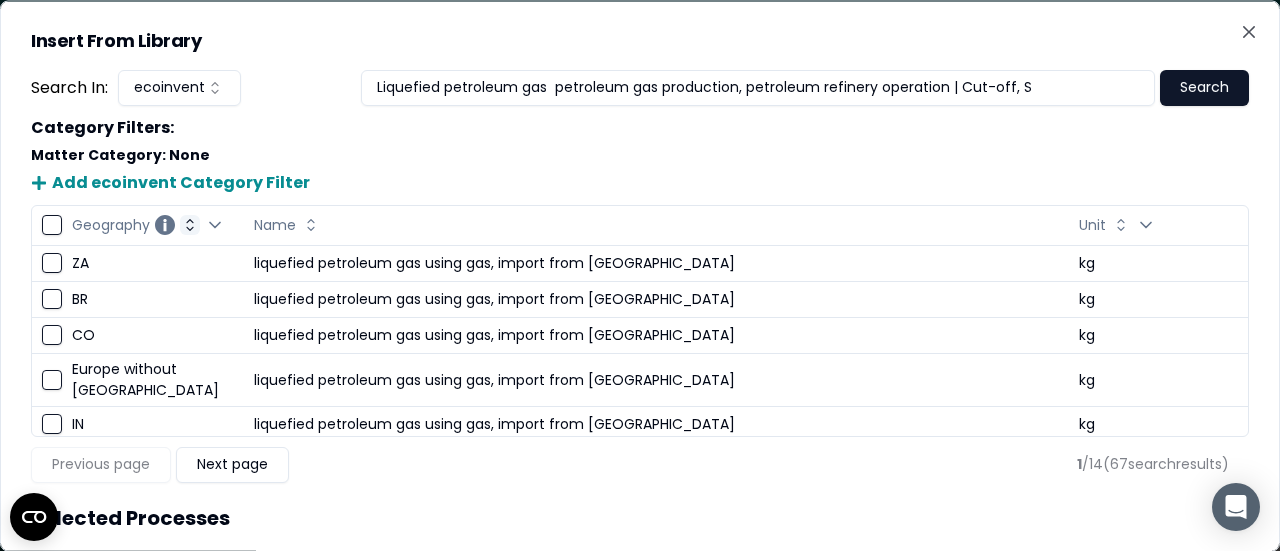 drag, startPoint x: 558, startPoint y: 87, endPoint x: 1089, endPoint y: 83, distance: 531.0151 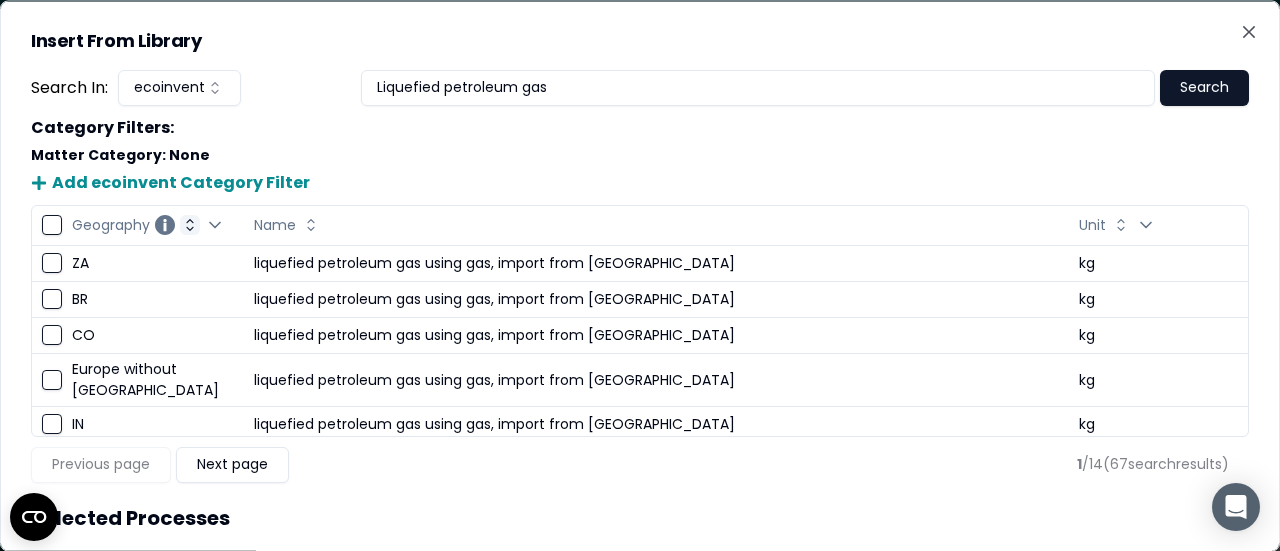 type on "Liquefied petroleum gas" 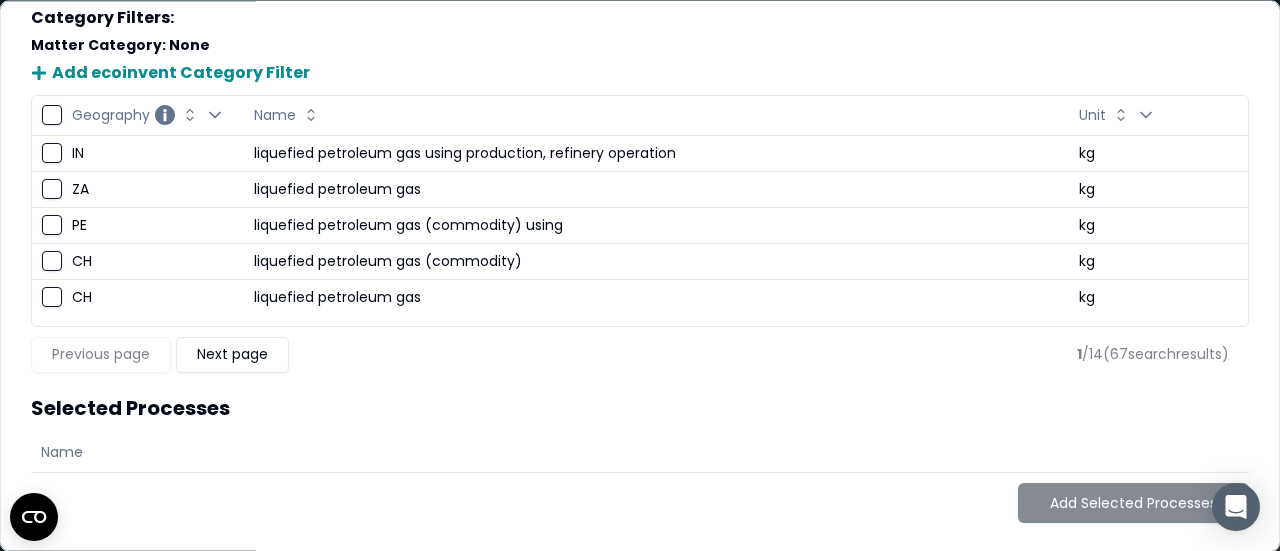 scroll, scrollTop: 111, scrollLeft: 0, axis: vertical 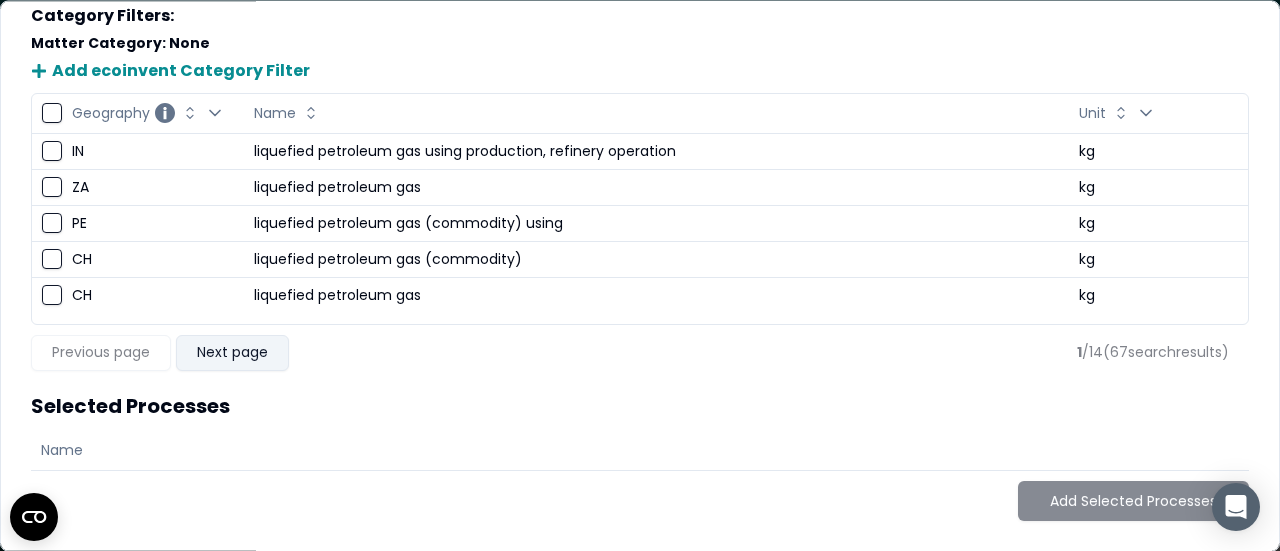 click on "Next page" at bounding box center [232, 353] 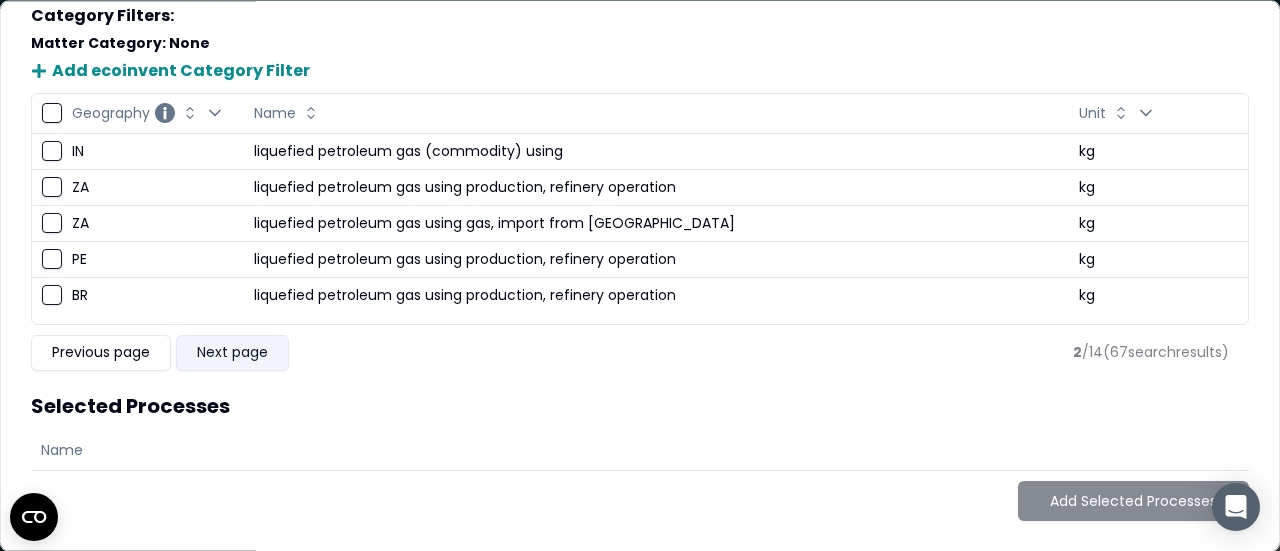 click on "Next page" at bounding box center (232, 353) 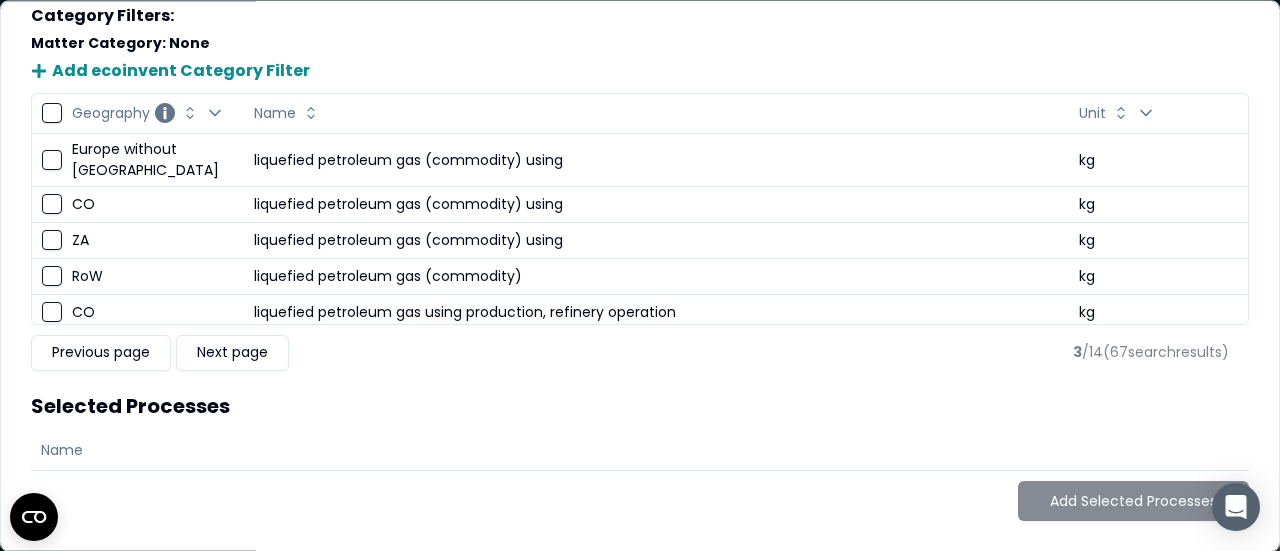 click at bounding box center (52, 277) 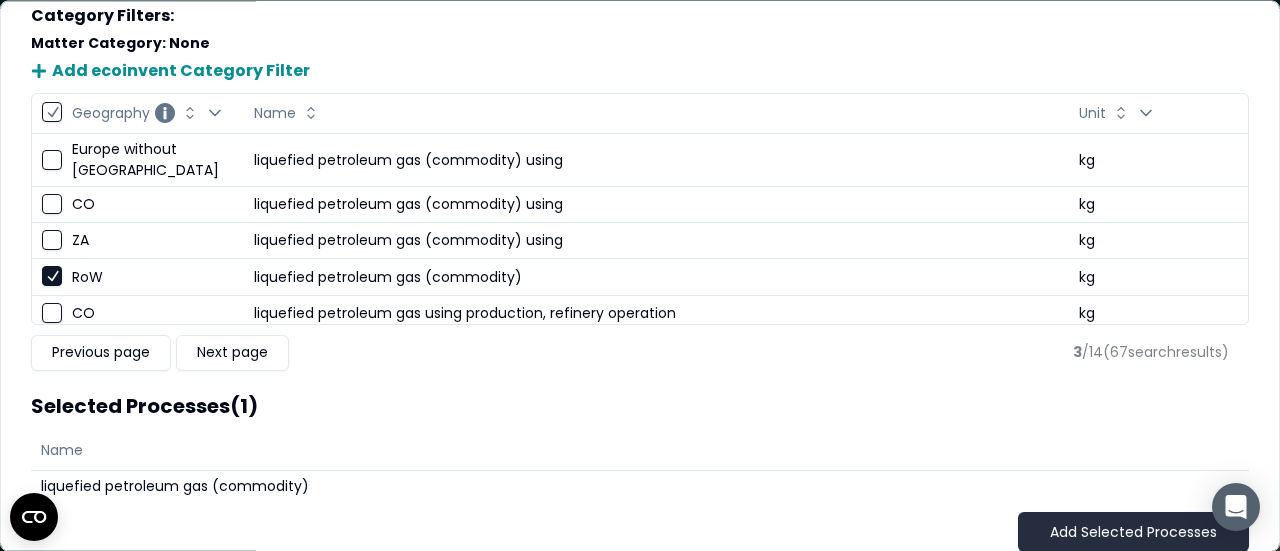 click on "Add Selected Processes" at bounding box center (1133, 533) 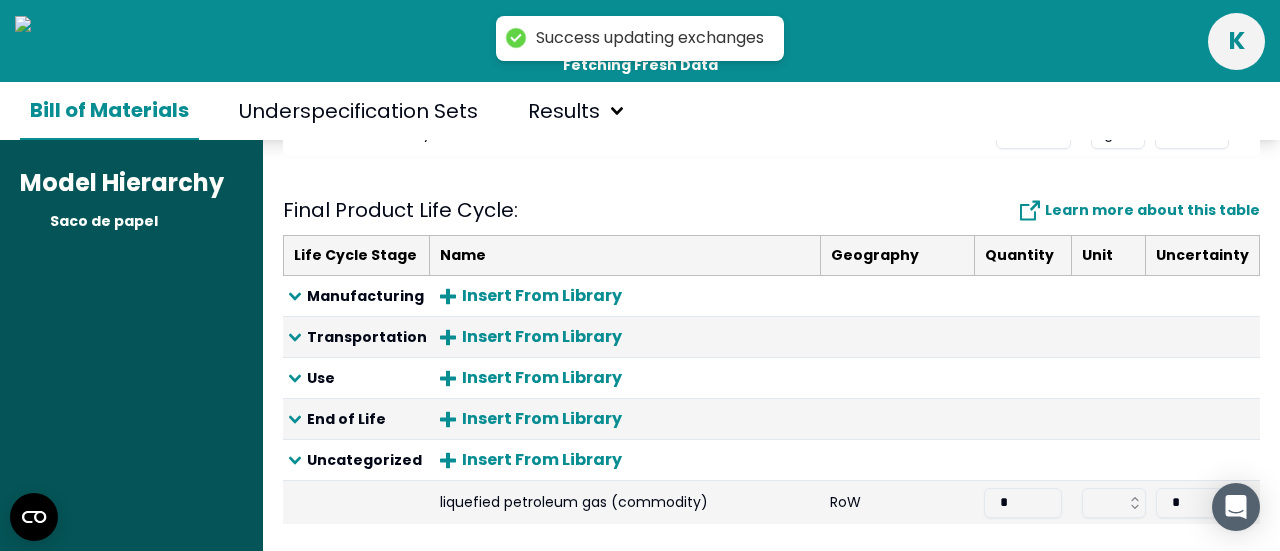 scroll, scrollTop: 724, scrollLeft: 0, axis: vertical 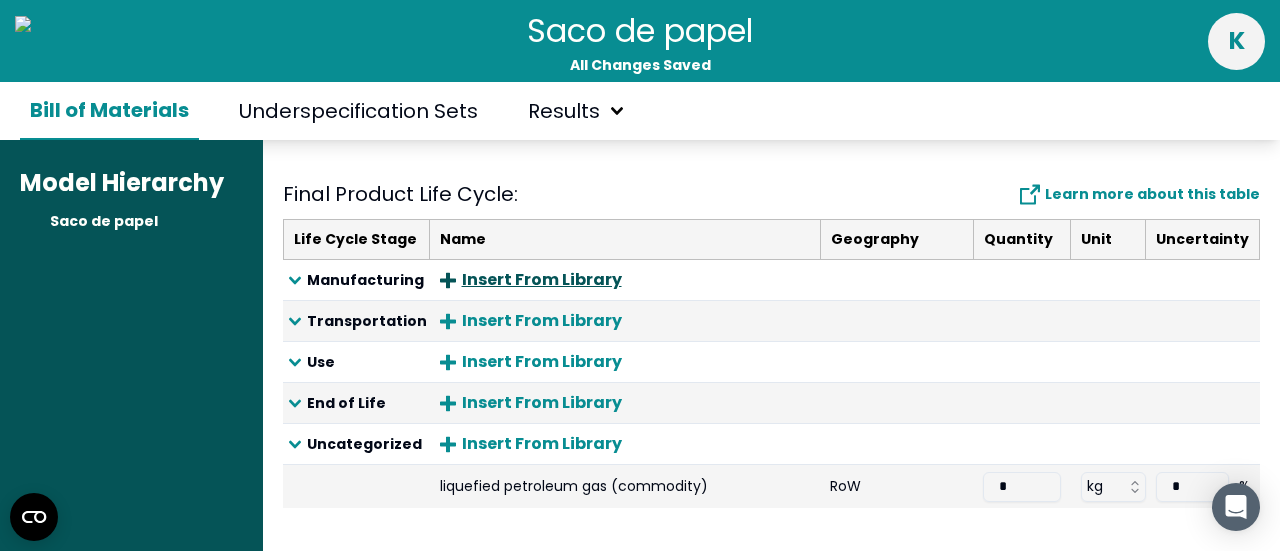 click on "Insert From Library" at bounding box center (531, 280) 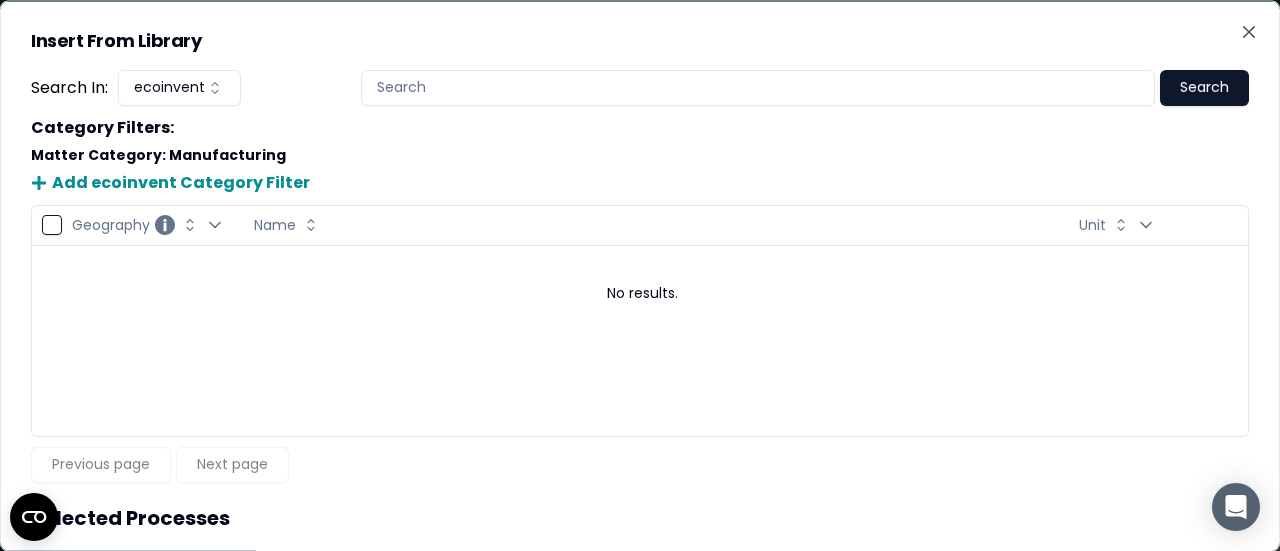 drag, startPoint x: 516, startPoint y: 111, endPoint x: 516, endPoint y: 96, distance: 15 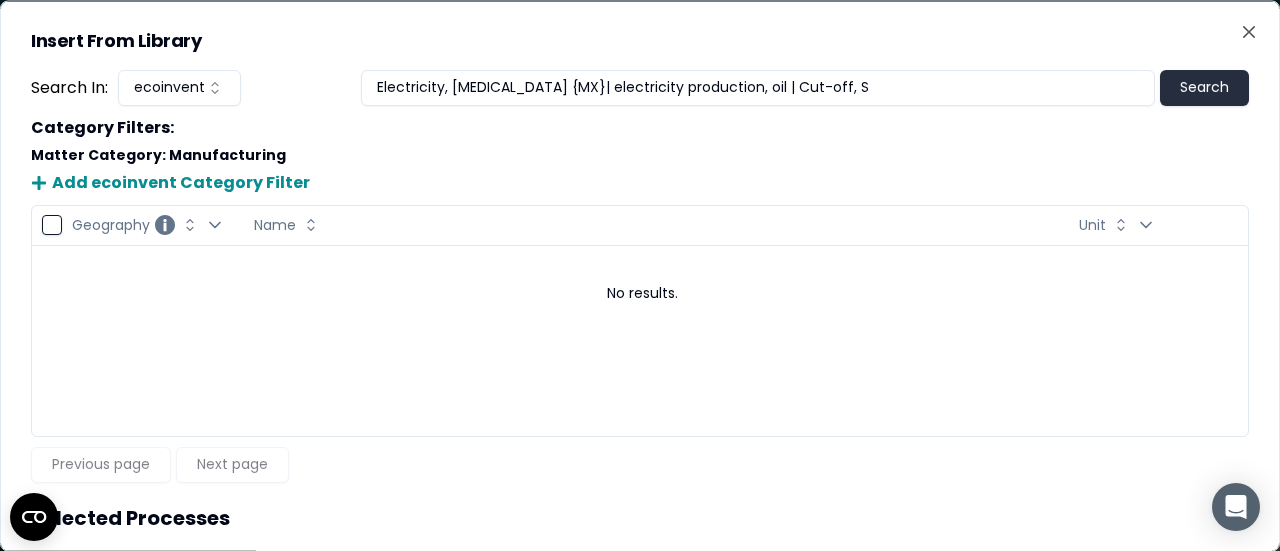 type on "Electricity, [MEDICAL_DATA] {MX}| electricity production, oil | Cut-off, S" 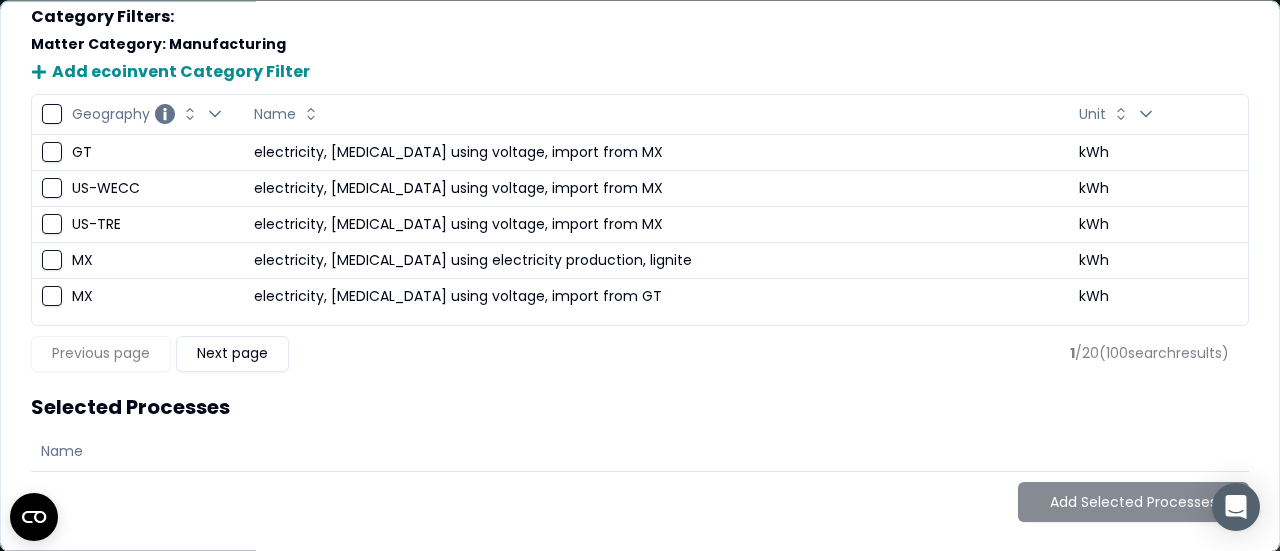 scroll, scrollTop: 111, scrollLeft: 0, axis: vertical 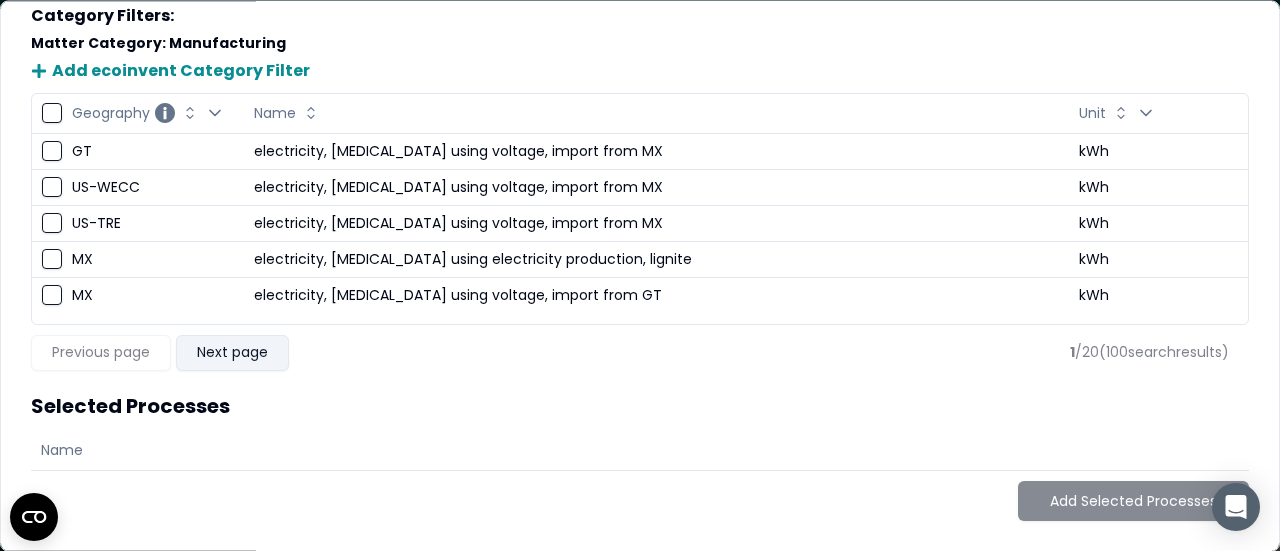 click on "Next page" at bounding box center (232, 353) 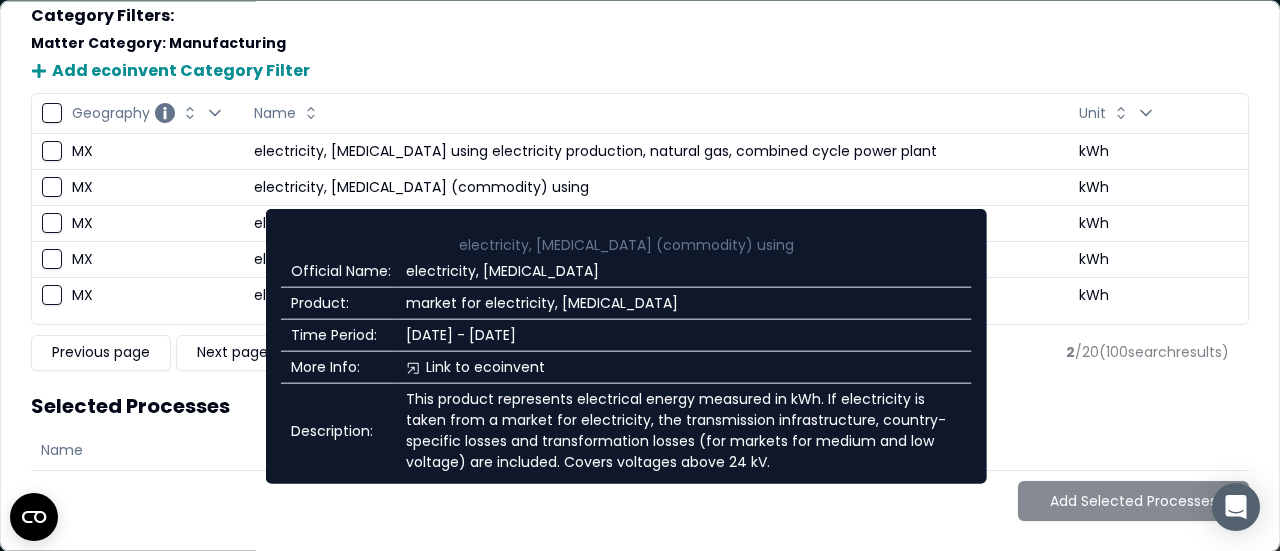 click on "MX" at bounding box center (153, 188) 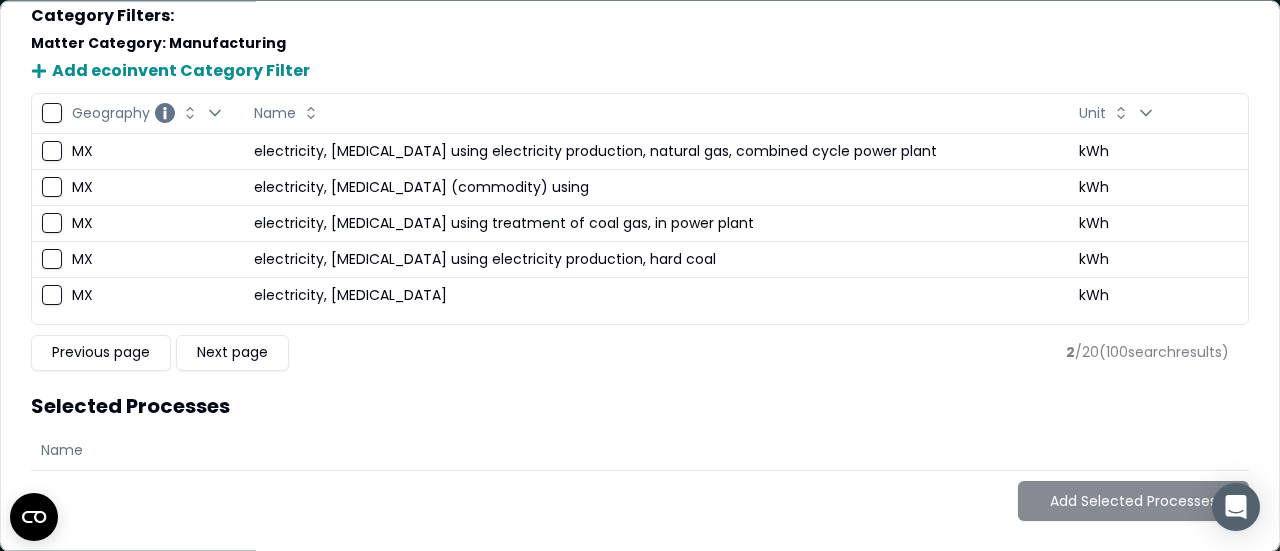 click at bounding box center (52, 188) 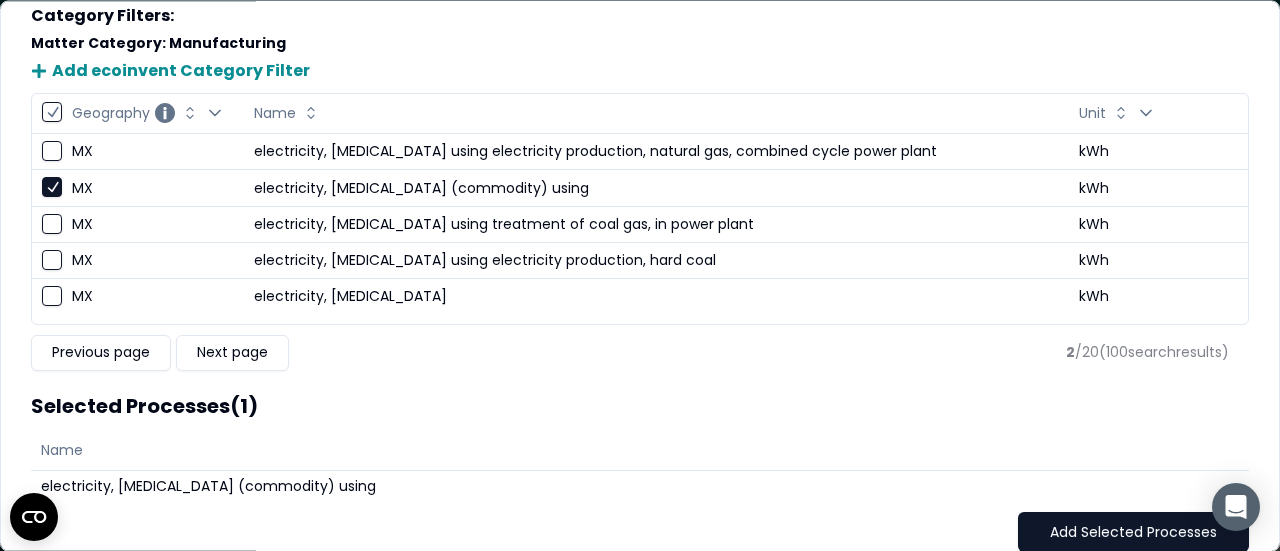 click at bounding box center [52, 188] 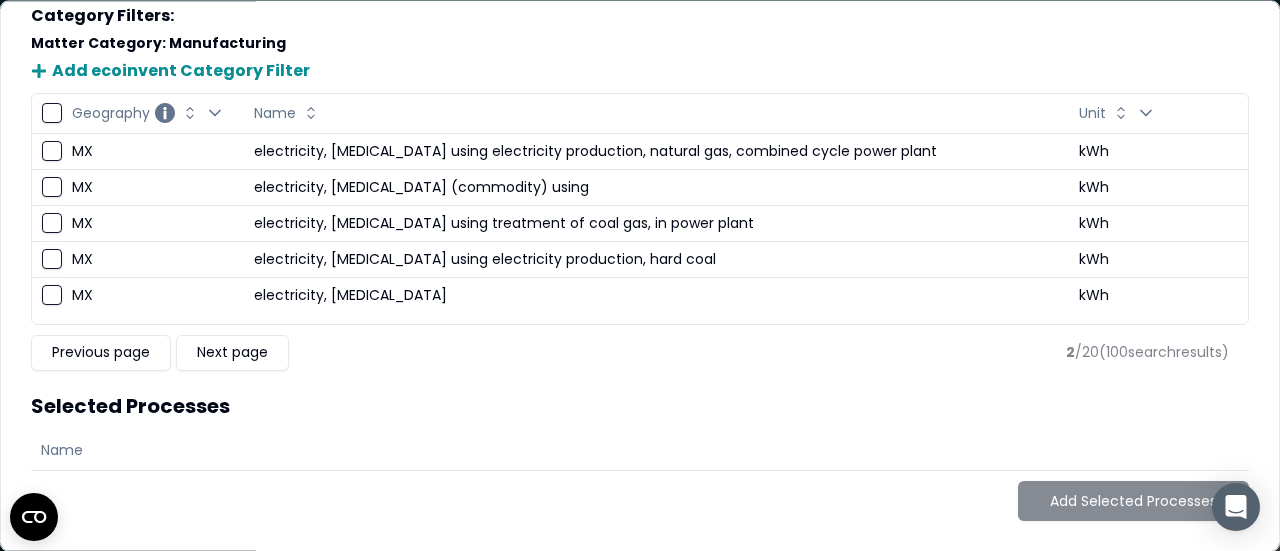 click at bounding box center (52, 188) 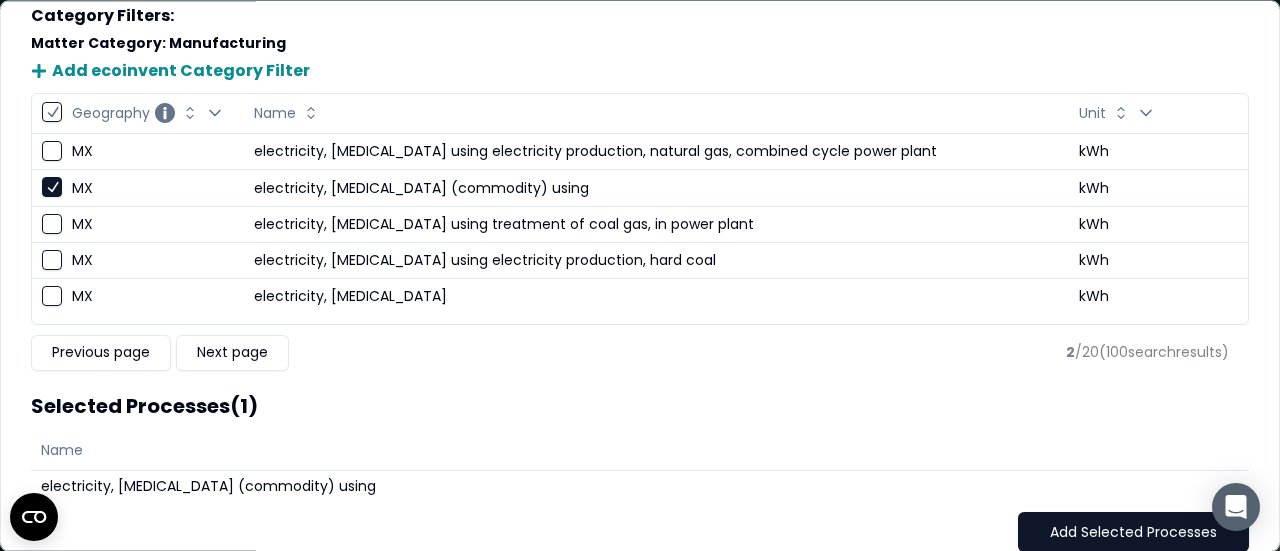 scroll, scrollTop: 142, scrollLeft: 0, axis: vertical 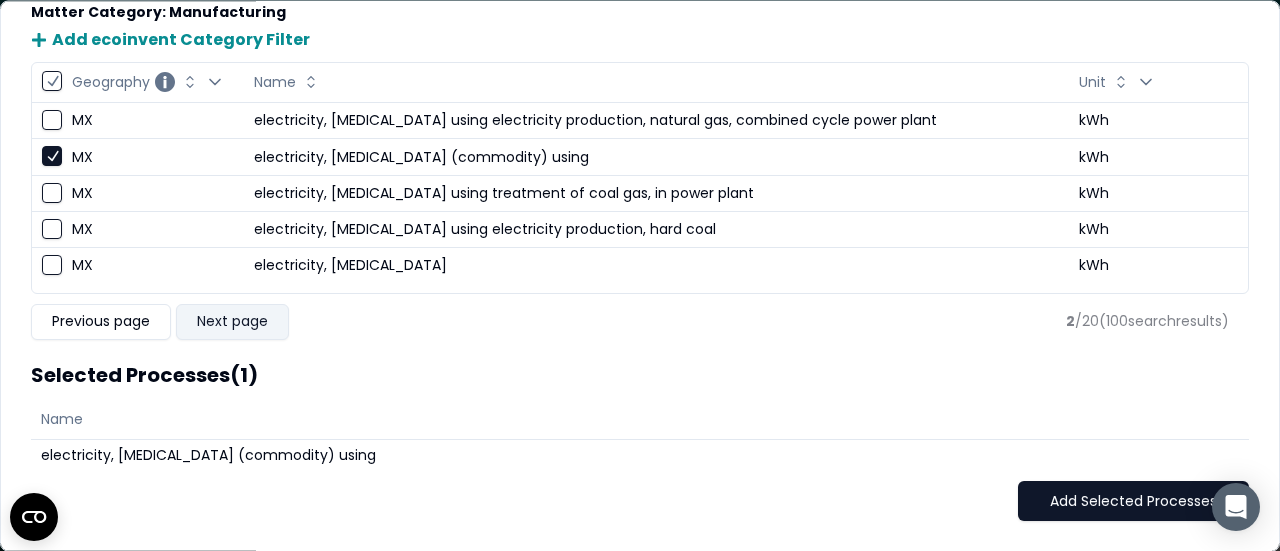 click on "Next page" at bounding box center [232, 322] 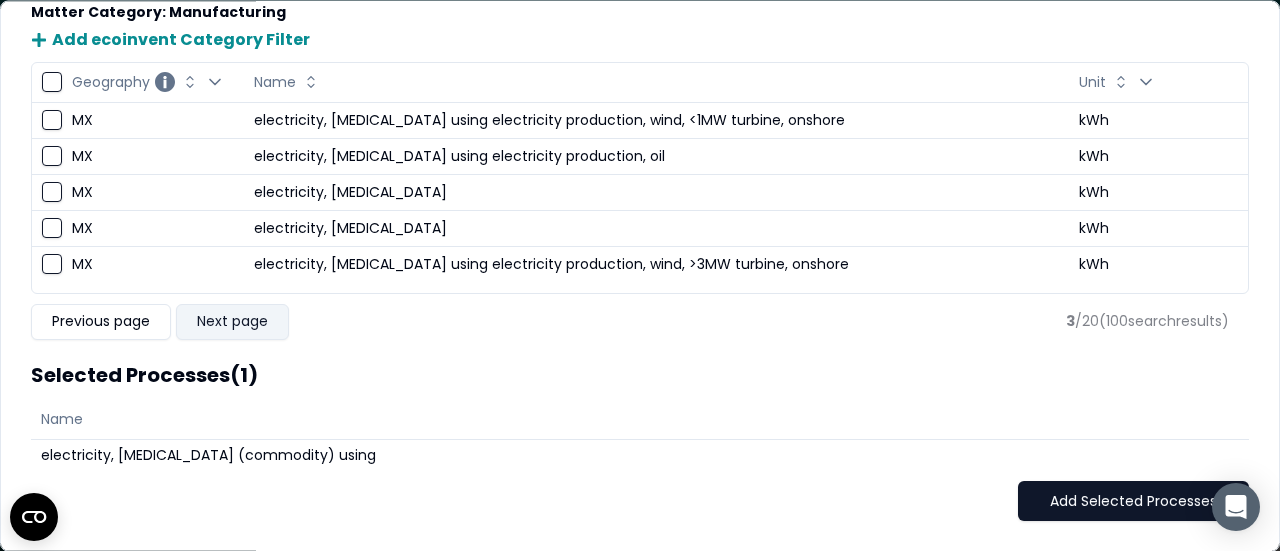click on "Next page" at bounding box center [232, 322] 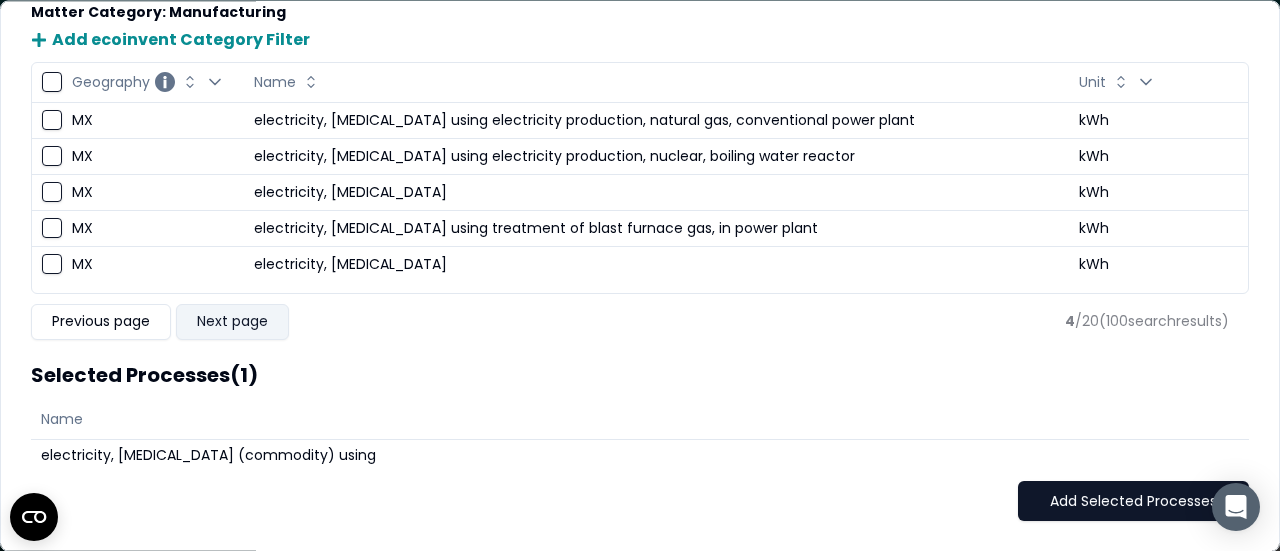 click on "Next page" at bounding box center [232, 322] 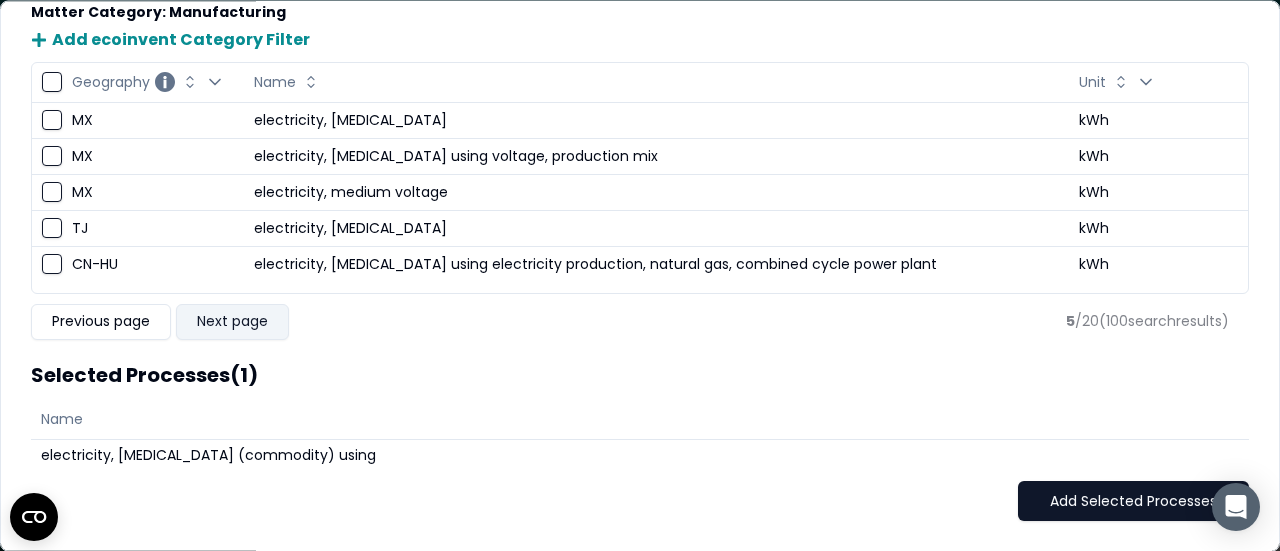 click on "Next page" at bounding box center (232, 322) 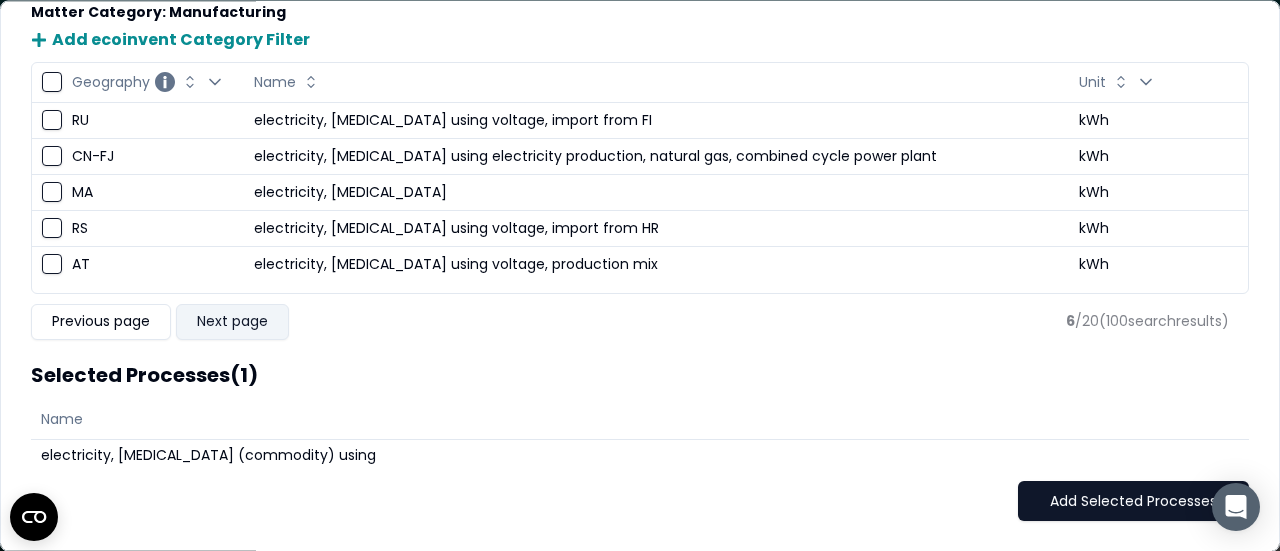 click on "Next page" at bounding box center [232, 322] 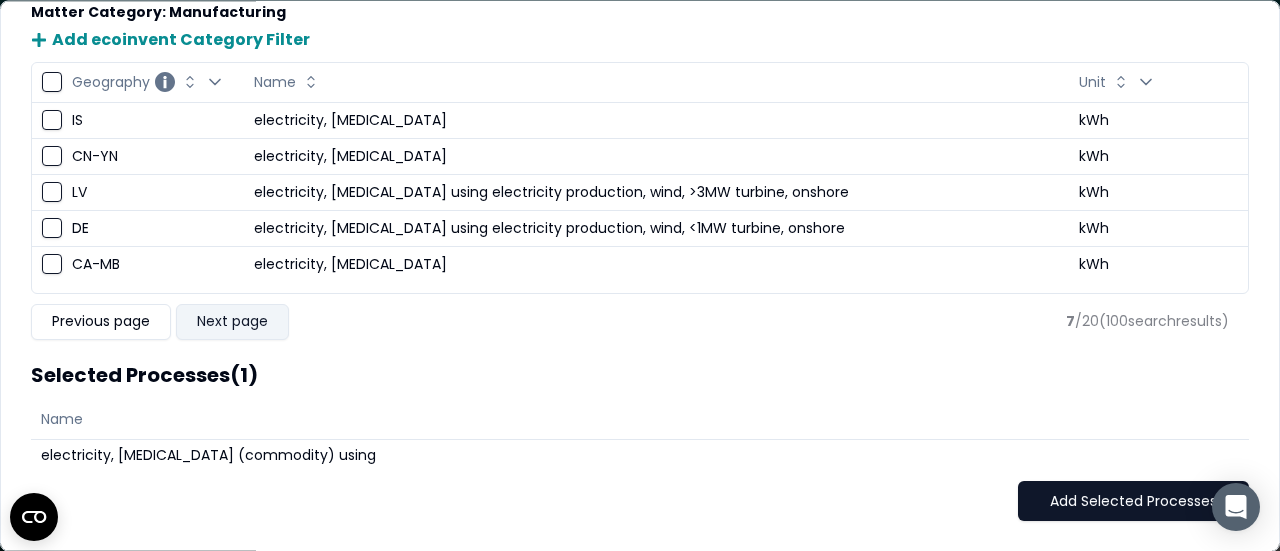 click on "Next page" at bounding box center [232, 322] 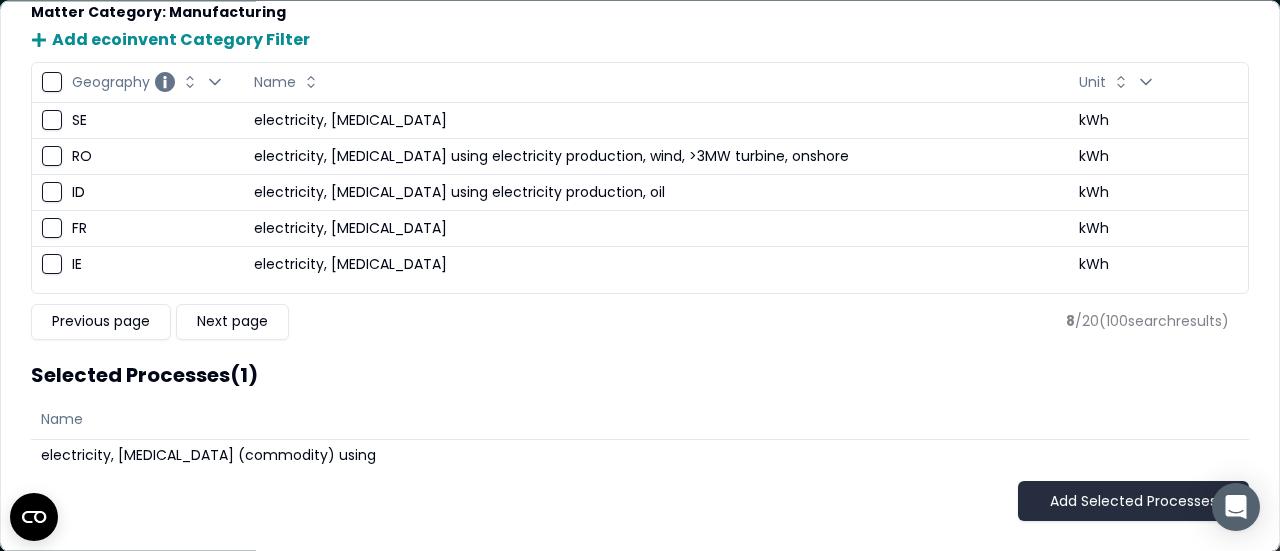 click on "Add Selected Processes" at bounding box center (1133, 502) 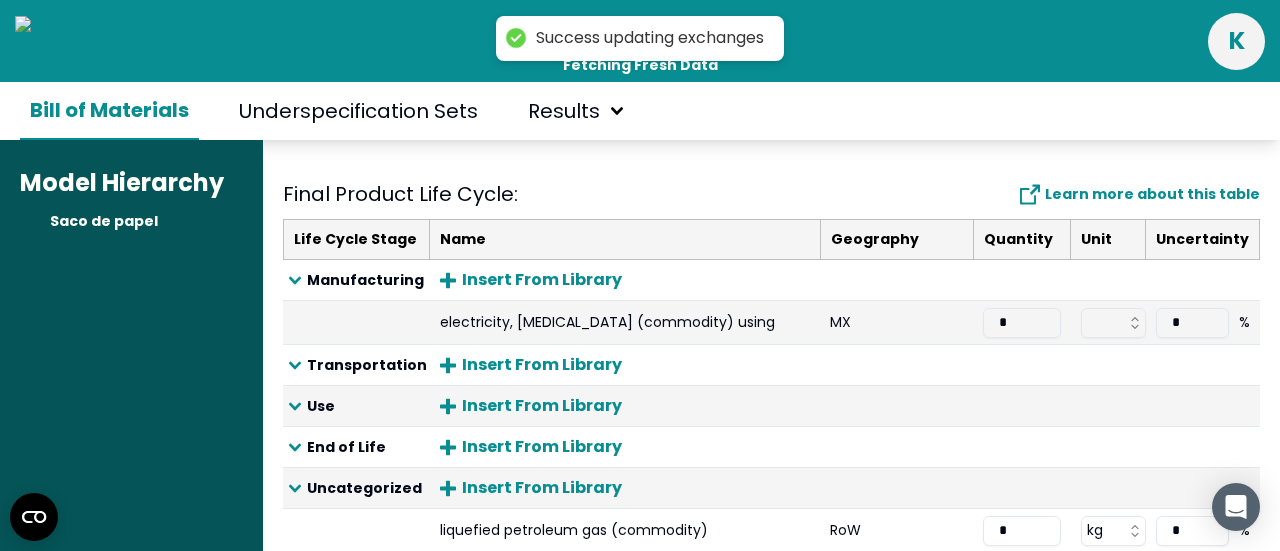 scroll, scrollTop: 768, scrollLeft: 0, axis: vertical 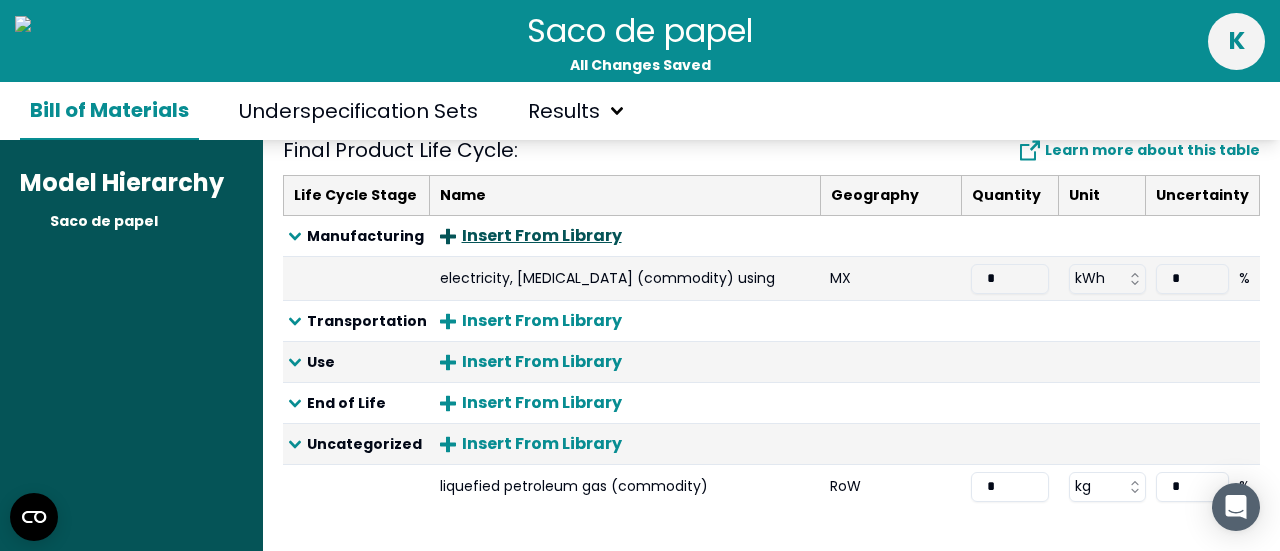 click on "Insert From Library" at bounding box center [531, 236] 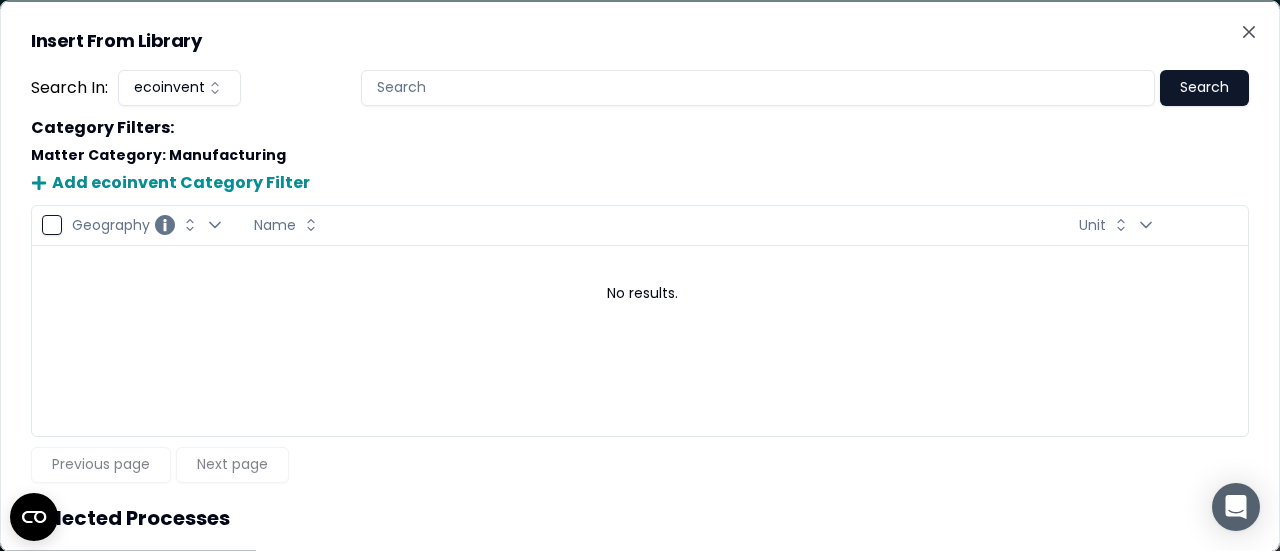 click on "Insert From Library Search In: ecoinvent Search Category Filters : Matter Category :   Manufacturing   Add ecoinvent Category Filter Geography Change  Geography  sorting Open  Geography  filter Name Change  Name  sorting Unit Change  Unit  sorting Open  Unit  filter No results. Previous page Next page Selected Processes  Name Add Selected Processes Close" at bounding box center (640, 275) 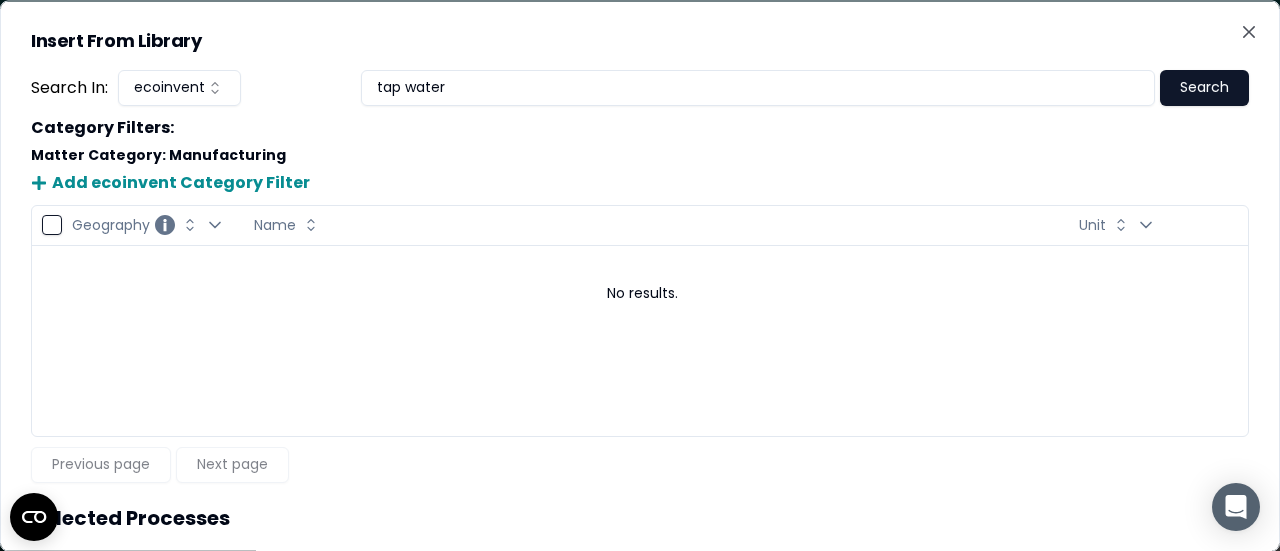 type on "tap water" 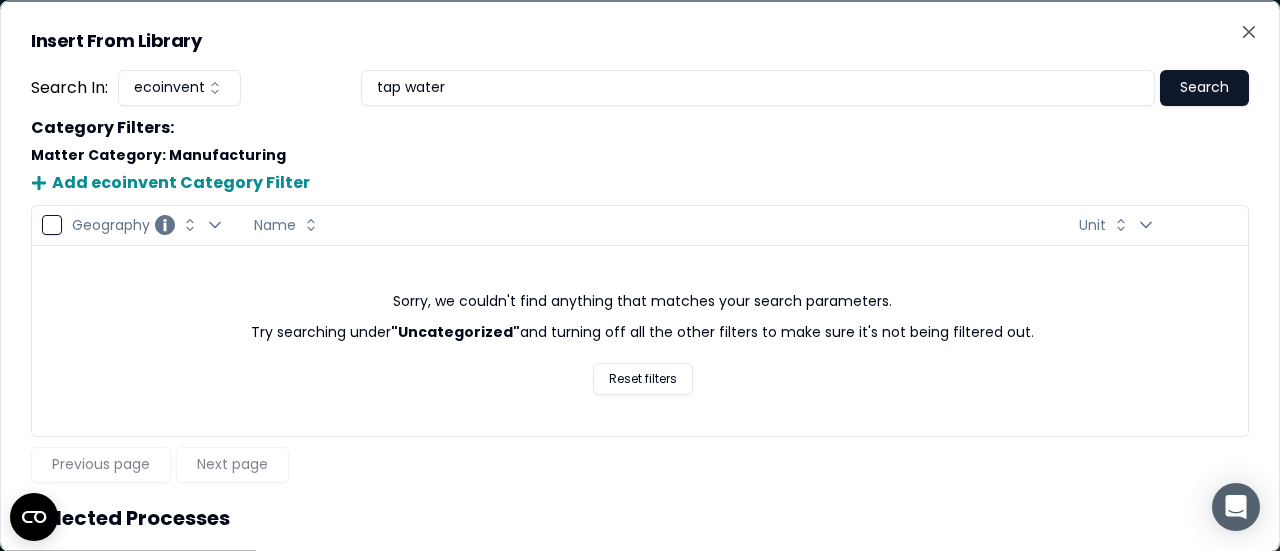 click on "Insert From Library Search In: ecoinvent tap water Search Category Filters : Matter Category :   Manufacturing   Add ecoinvent Category Filter Geography Change  Geography  sorting Open  Geography  filter Name Change  Name  sorting Unit Change  Unit  sorting Open  Unit  filter Sorry, we couldn't find anything that matches your search parameters. Try searching under  "Uncategorized"  and turning off all the other filters to make sure it's not being filtered out. Reset filters Previous page Next page Selected Processes  Name Add Selected Processes Close" at bounding box center (640, 275) 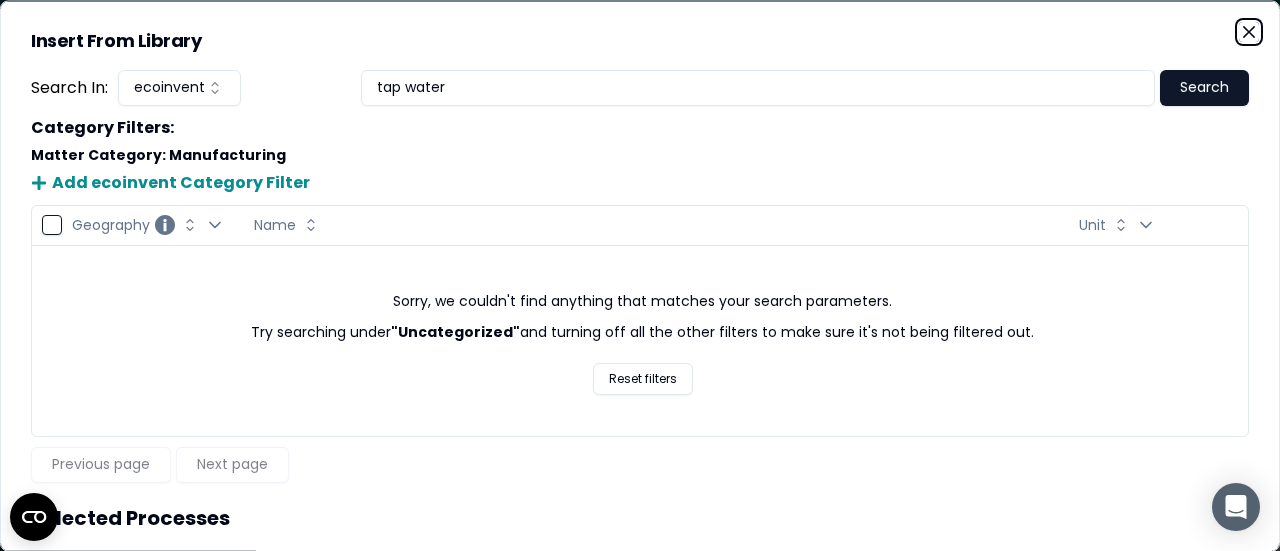 click 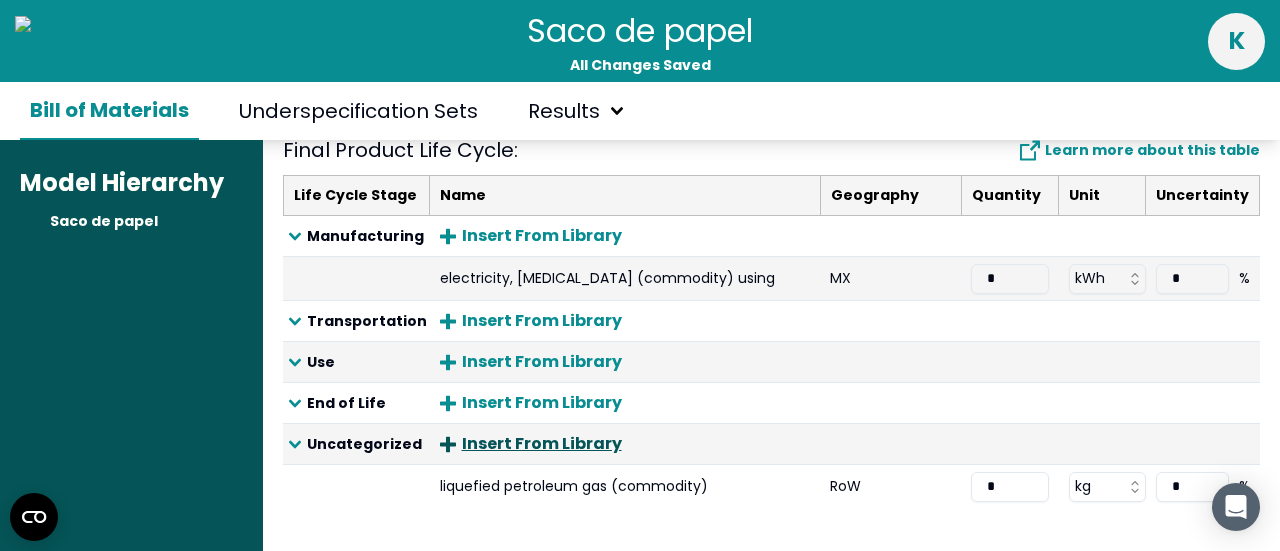 click on "Insert From Library" at bounding box center (531, 444) 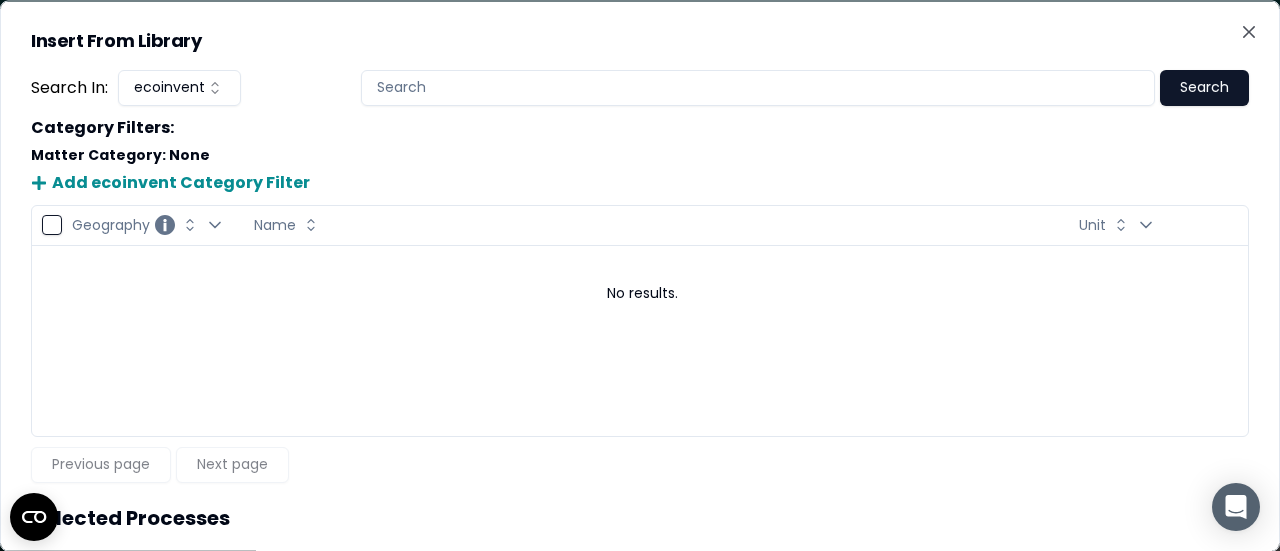 click on "Insert From Library Search In: ecoinvent Search Category Filters : Matter Category :   None   Add ecoinvent Category Filter Geography Change  Geography  sorting Open  Geography  filter Name Change  Name  sorting Unit Change  Unit  sorting Open  Unit  filter No results. Previous page Next page Selected Processes  Name Add Selected Processes Close" at bounding box center (640, 275) 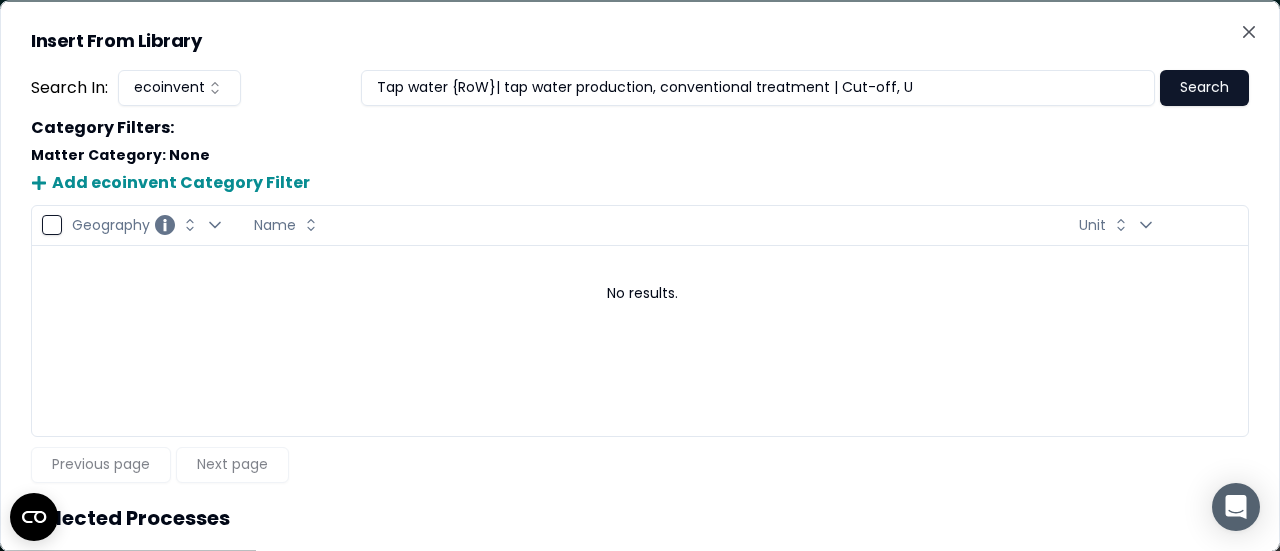 type on "Tap water {RoW}| tap water production, conventional treatment | Cut-off, U" 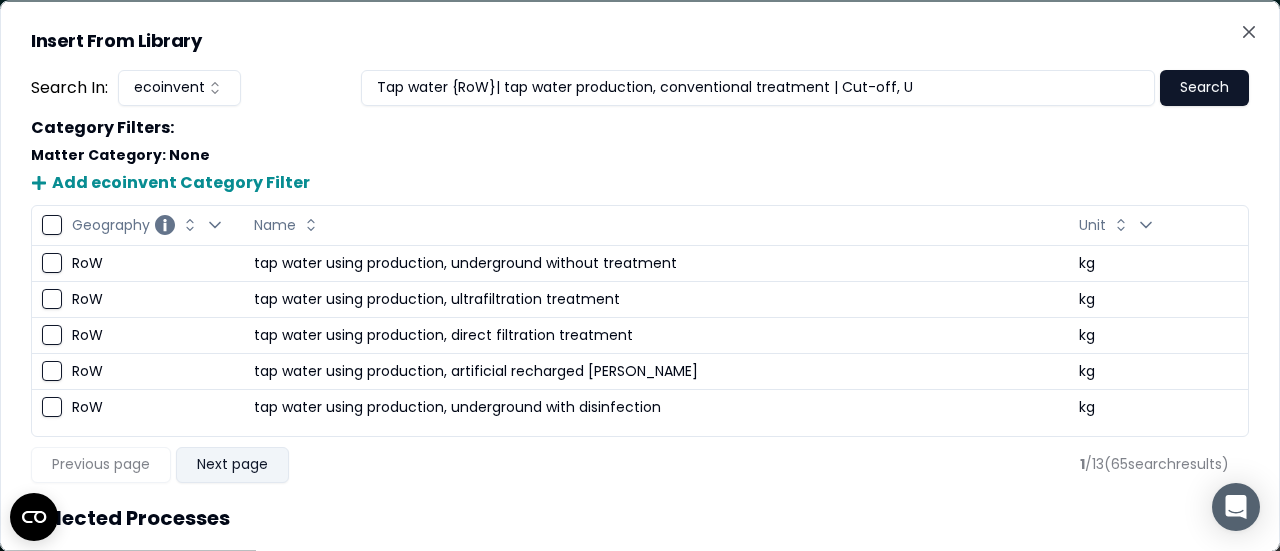 click on "Next page" at bounding box center (232, 464) 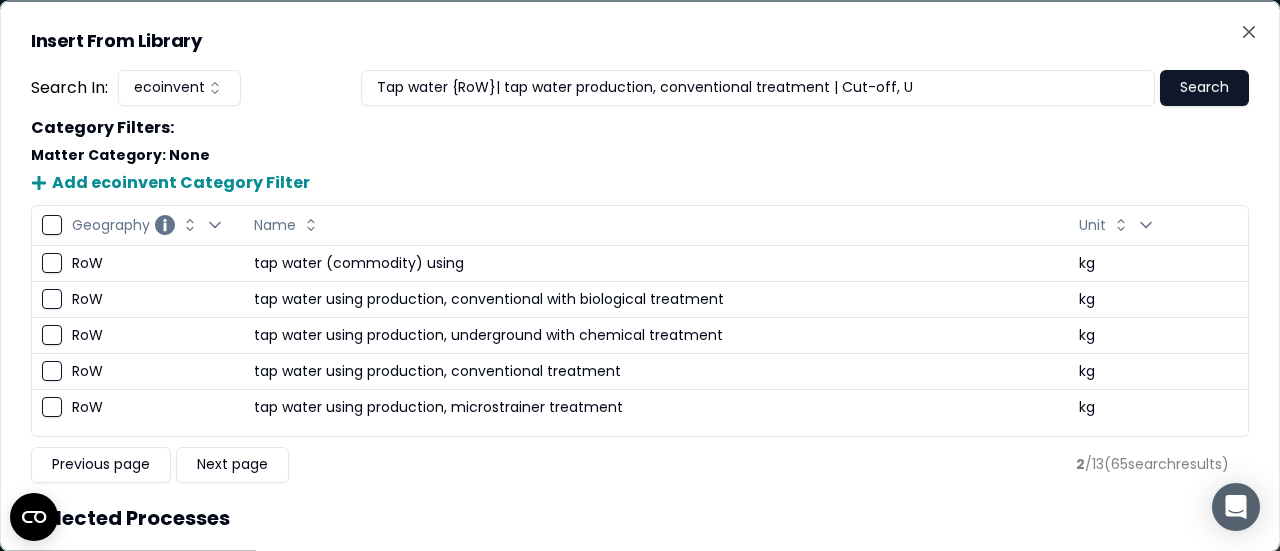 click on "tap water using production, conventional treatment" at bounding box center (656, 371) 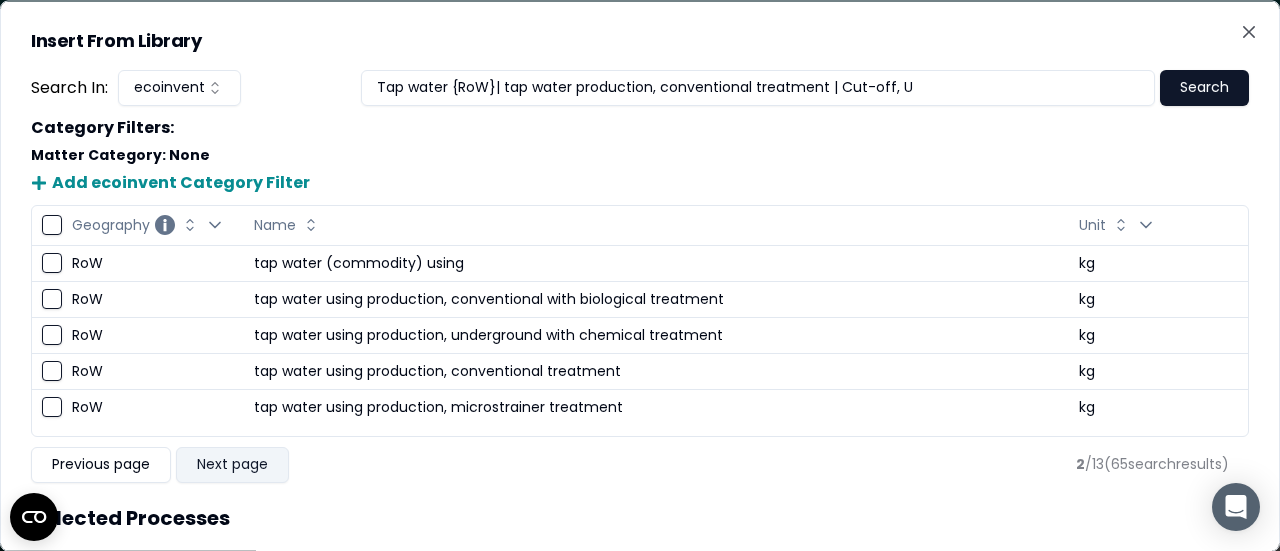 click on "Next page" at bounding box center [232, 464] 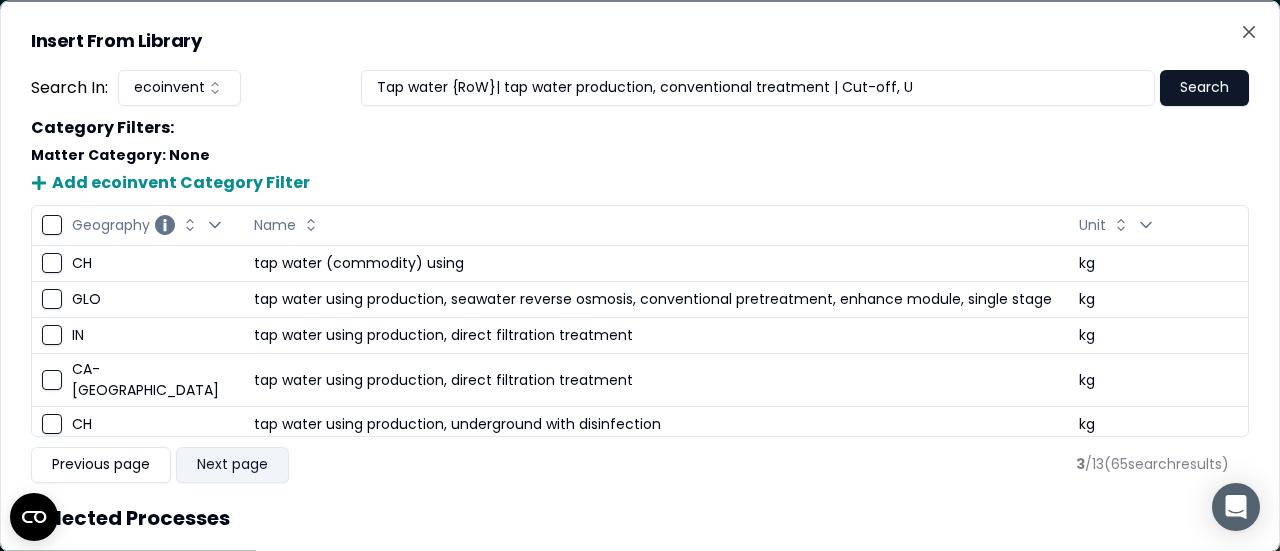 click on "Next page" at bounding box center (232, 464) 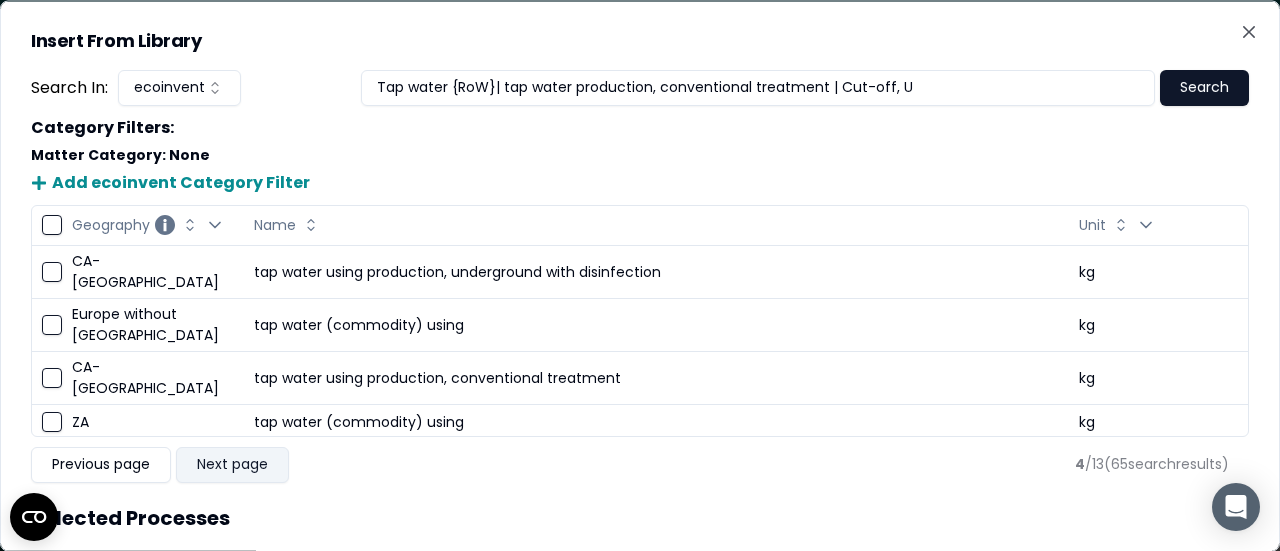 click on "Next page" at bounding box center (232, 464) 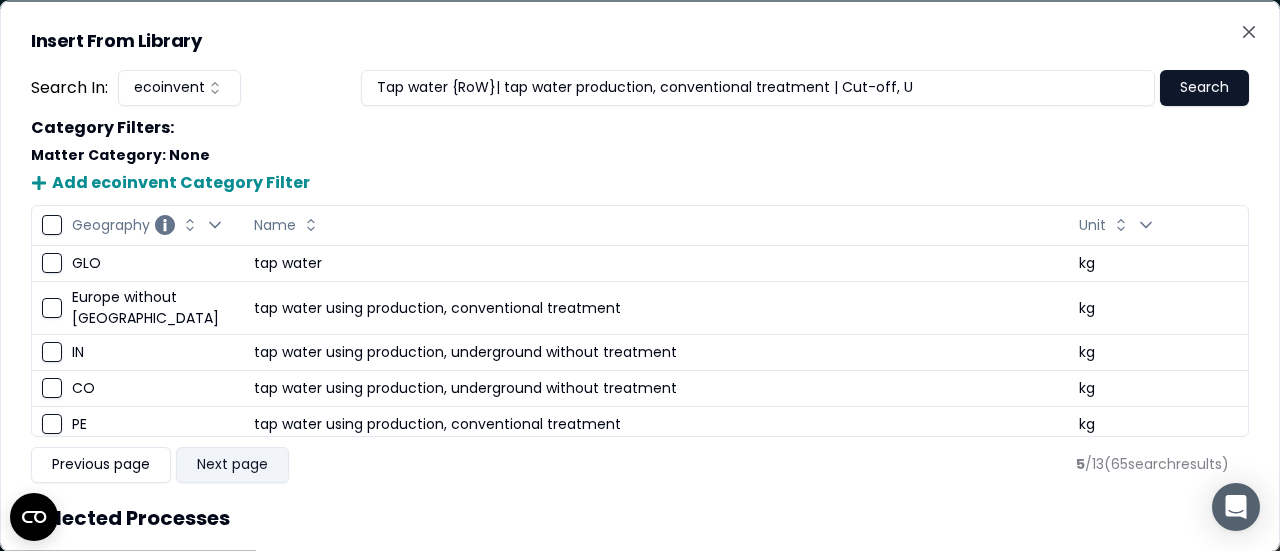 click on "Next page" at bounding box center [232, 464] 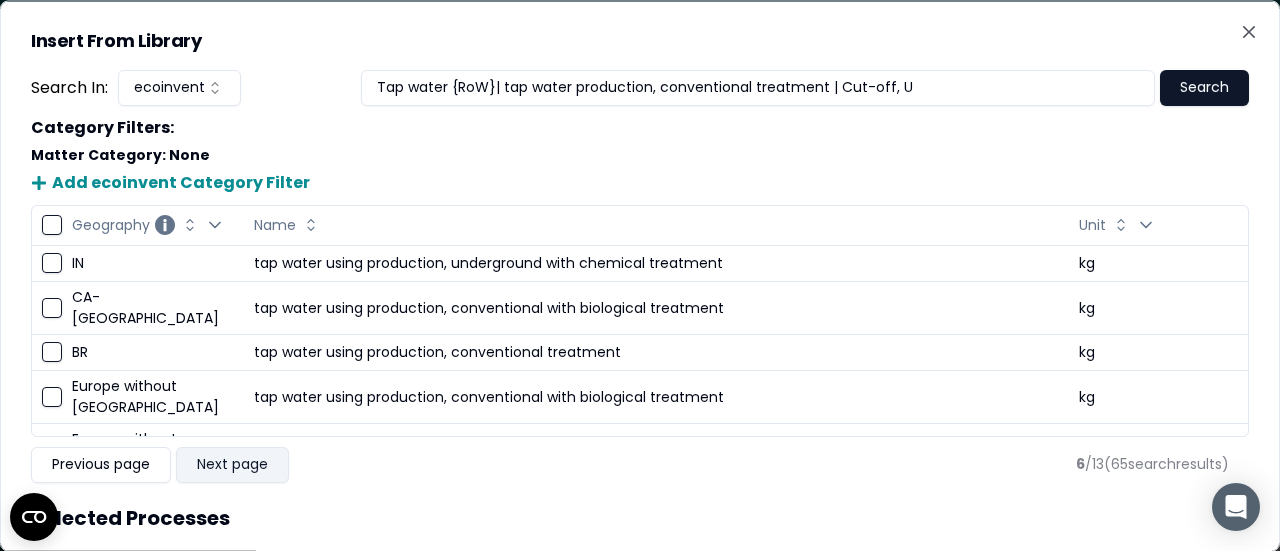 click on "Next page" at bounding box center [232, 464] 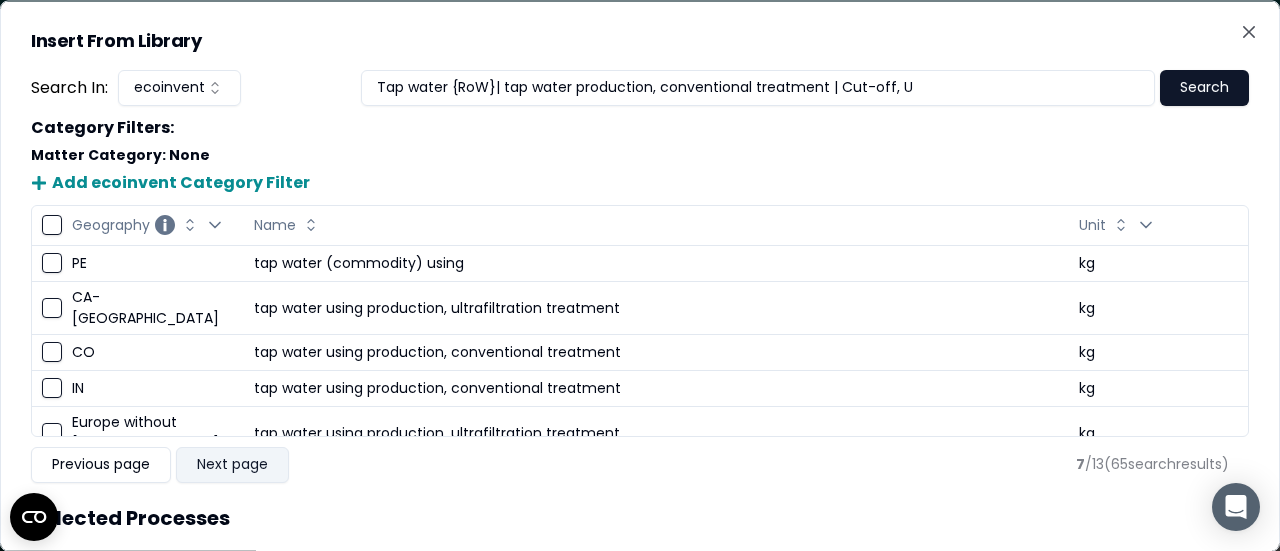 click on "Next page" at bounding box center [232, 464] 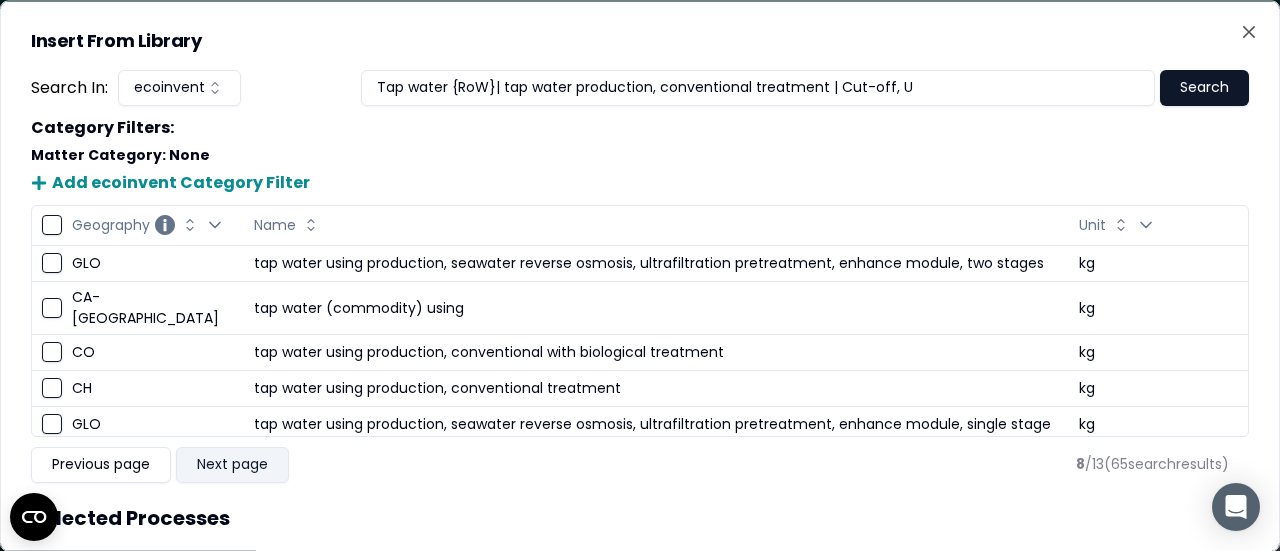 click on "Next page" at bounding box center [232, 464] 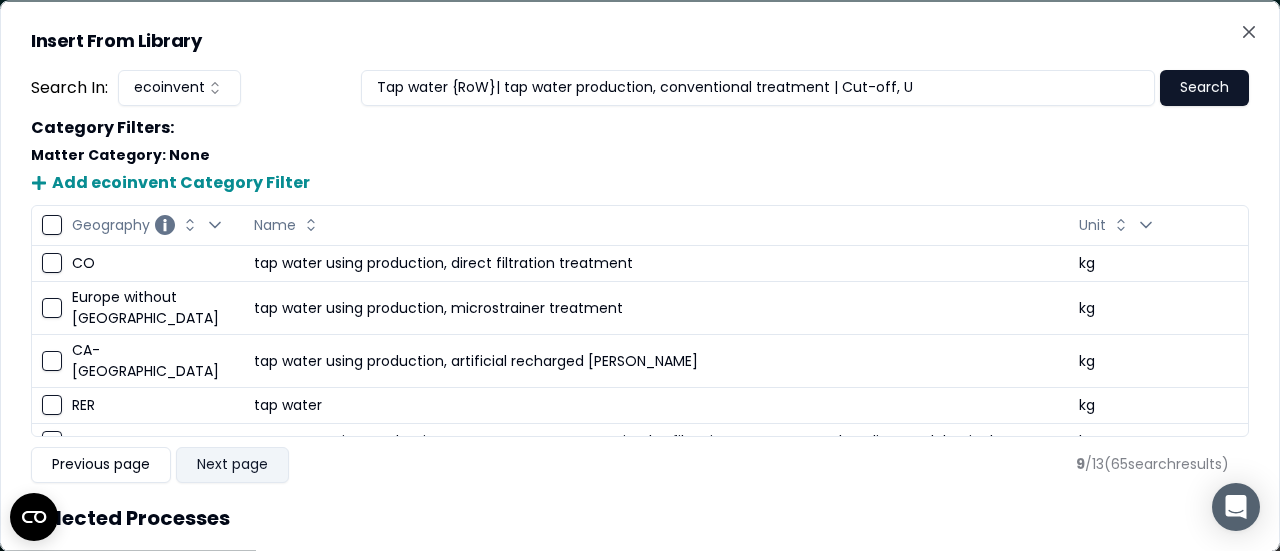 click on "Next page" at bounding box center (232, 464) 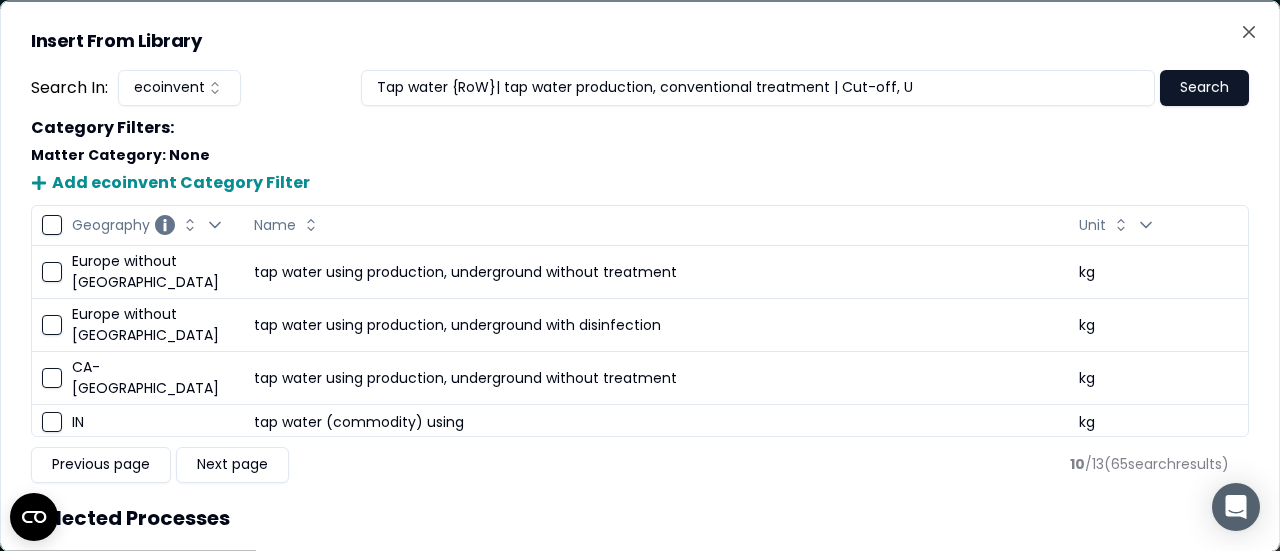 scroll, scrollTop: 21, scrollLeft: 0, axis: vertical 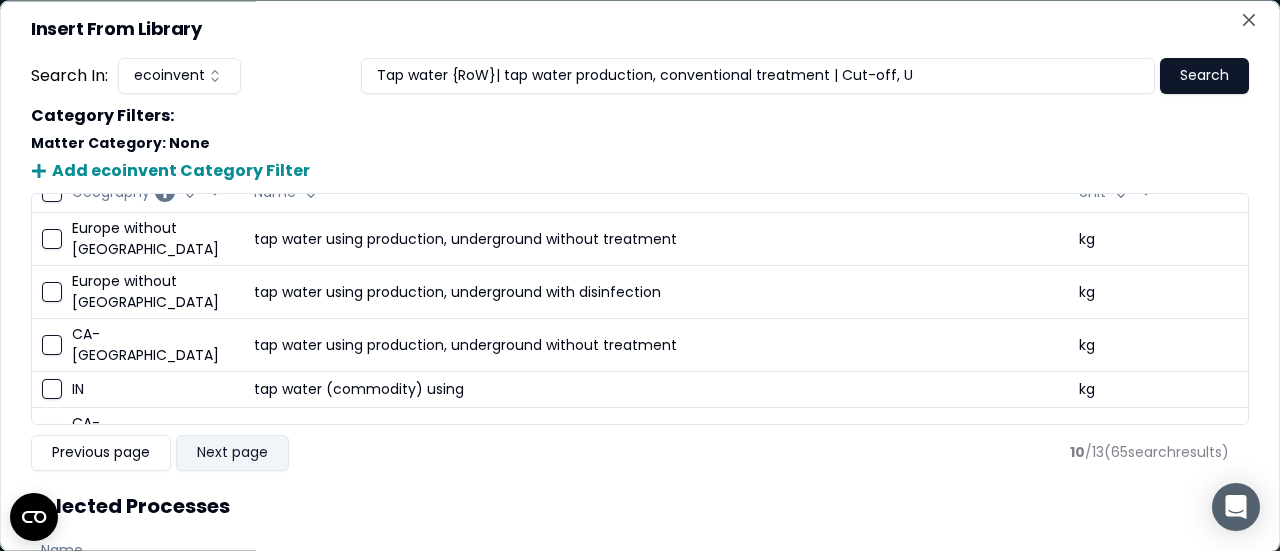 click on "Next page" at bounding box center (232, 453) 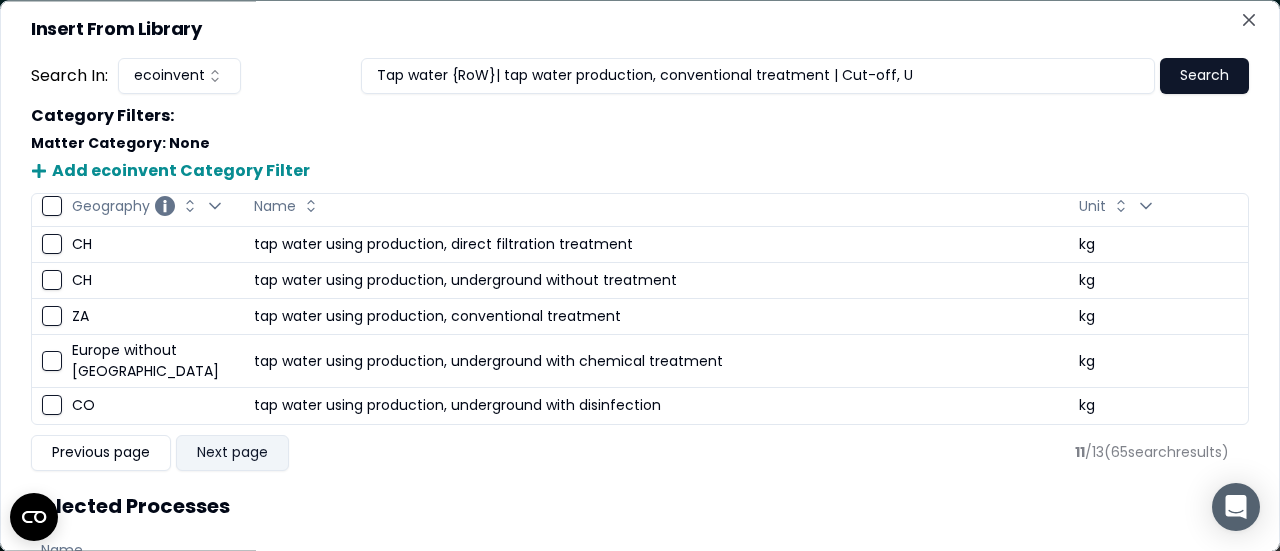 scroll, scrollTop: 4, scrollLeft: 0, axis: vertical 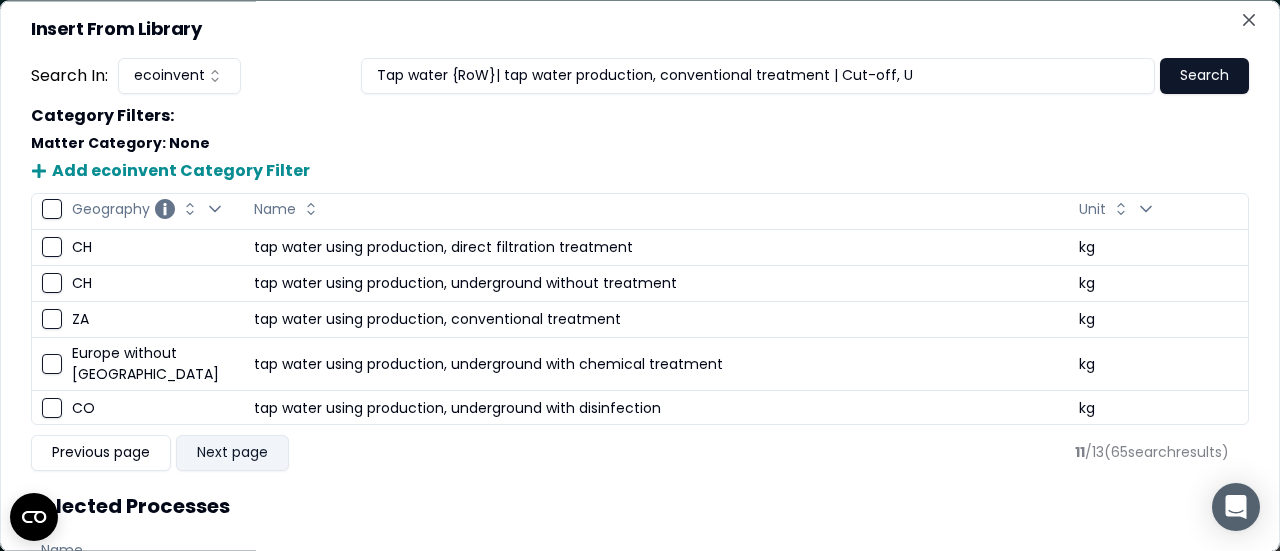 click on "Next page" at bounding box center [232, 453] 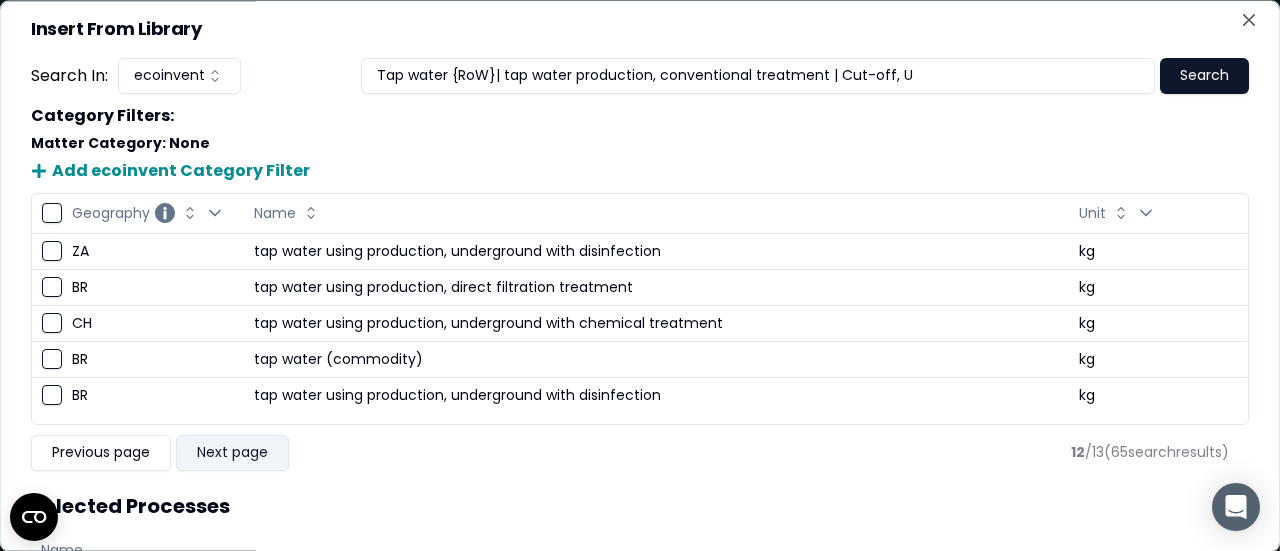 click on "Next page" at bounding box center (232, 453) 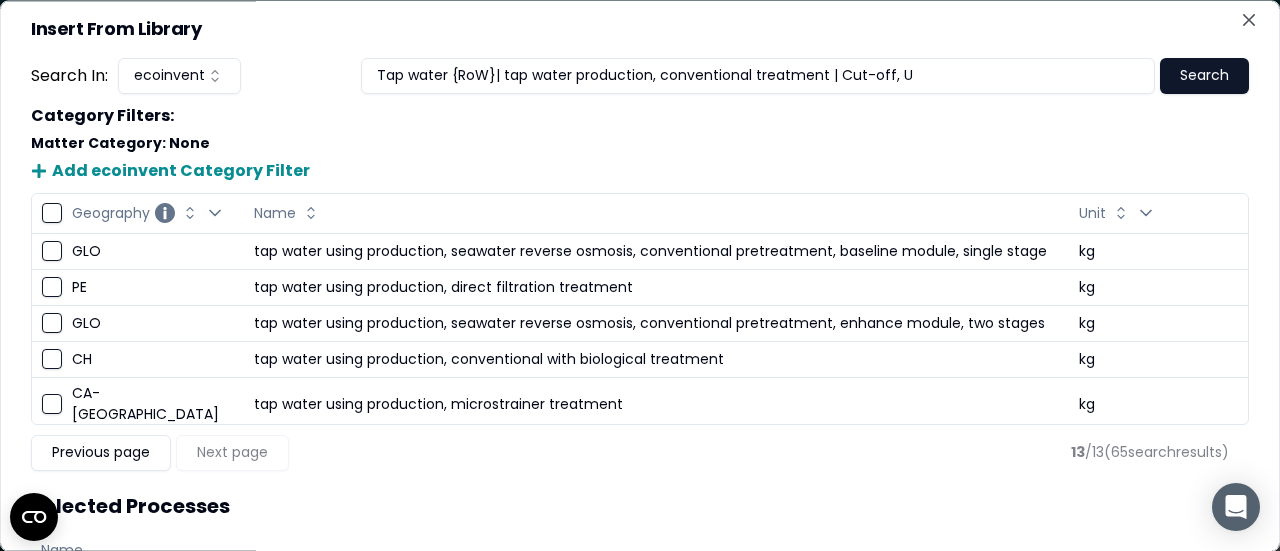 click on "Previous page Next page" at bounding box center (160, 453) 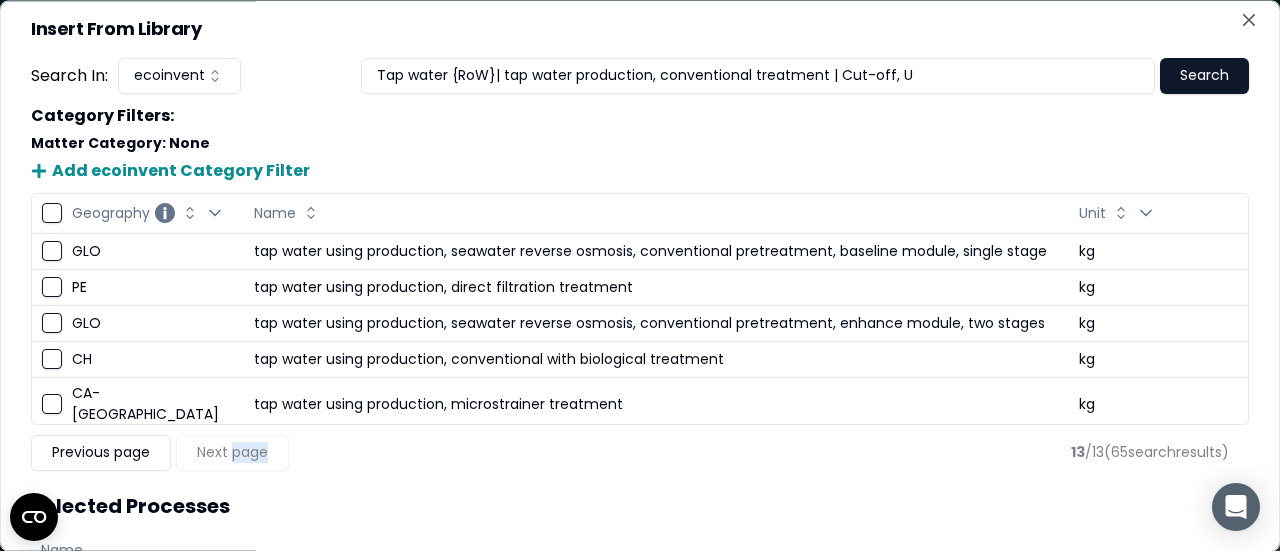 click on "Previous page Next page" at bounding box center (160, 453) 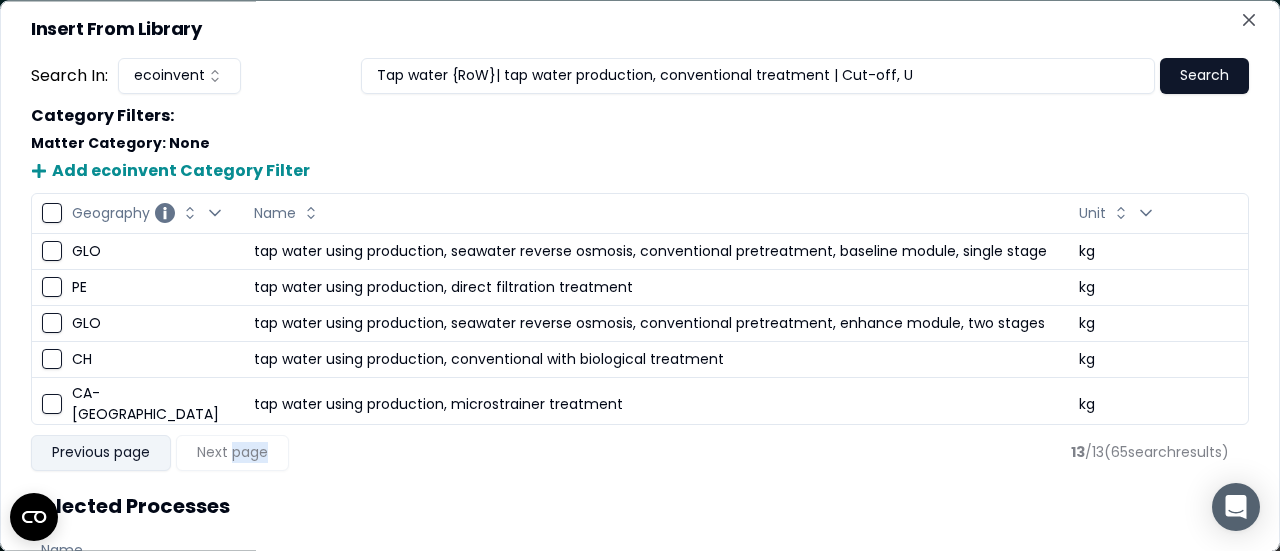 click on "Previous page" at bounding box center (101, 453) 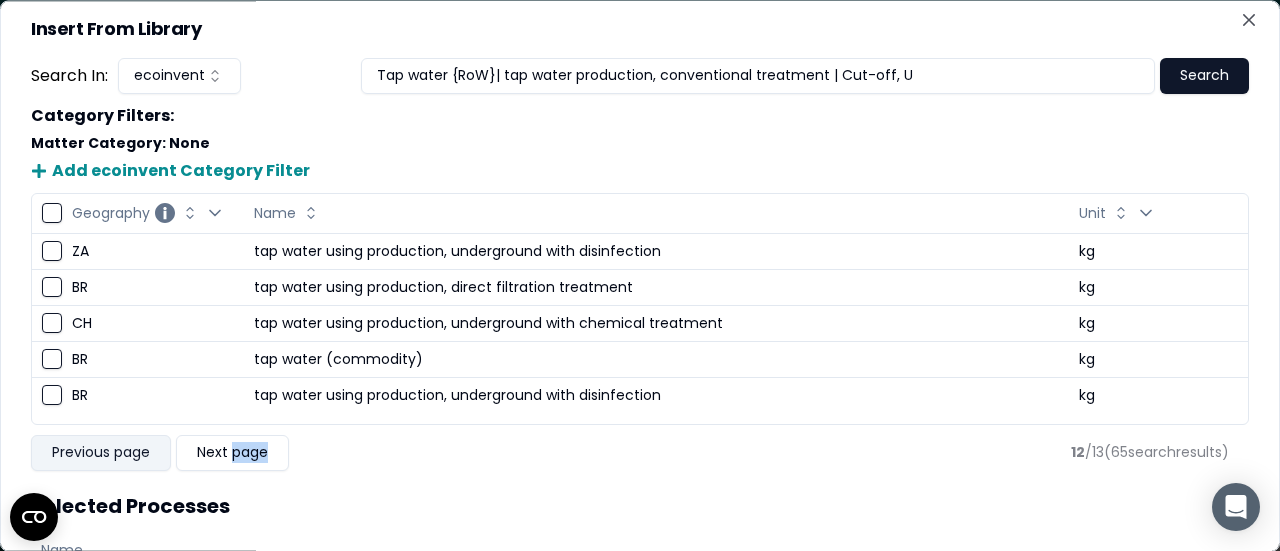 click on "Previous page" at bounding box center (101, 453) 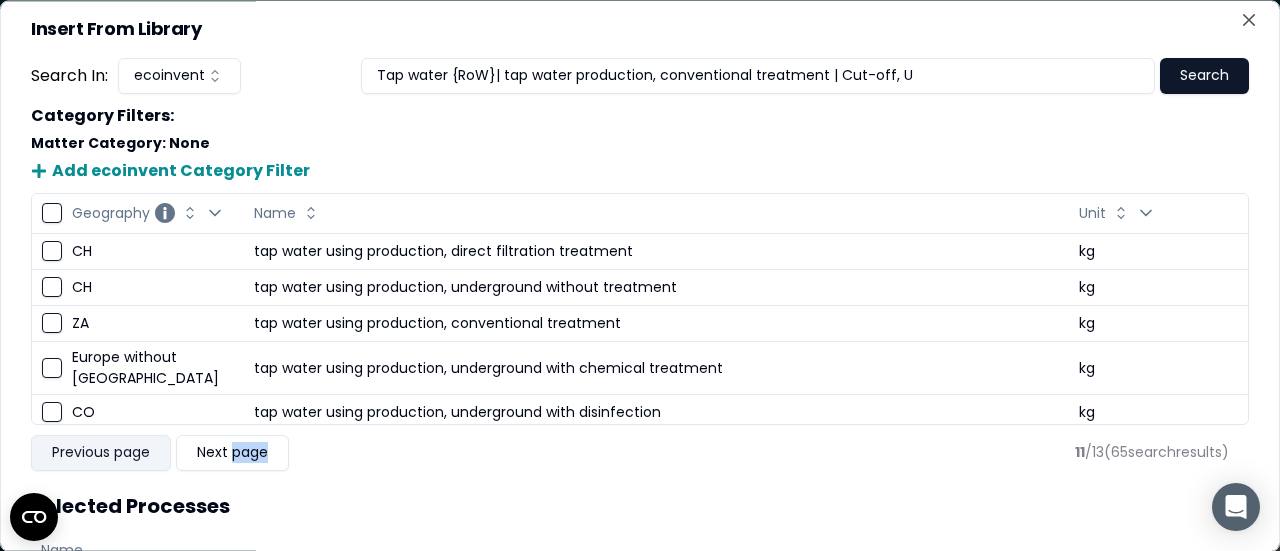 click on "Previous page" at bounding box center [101, 453] 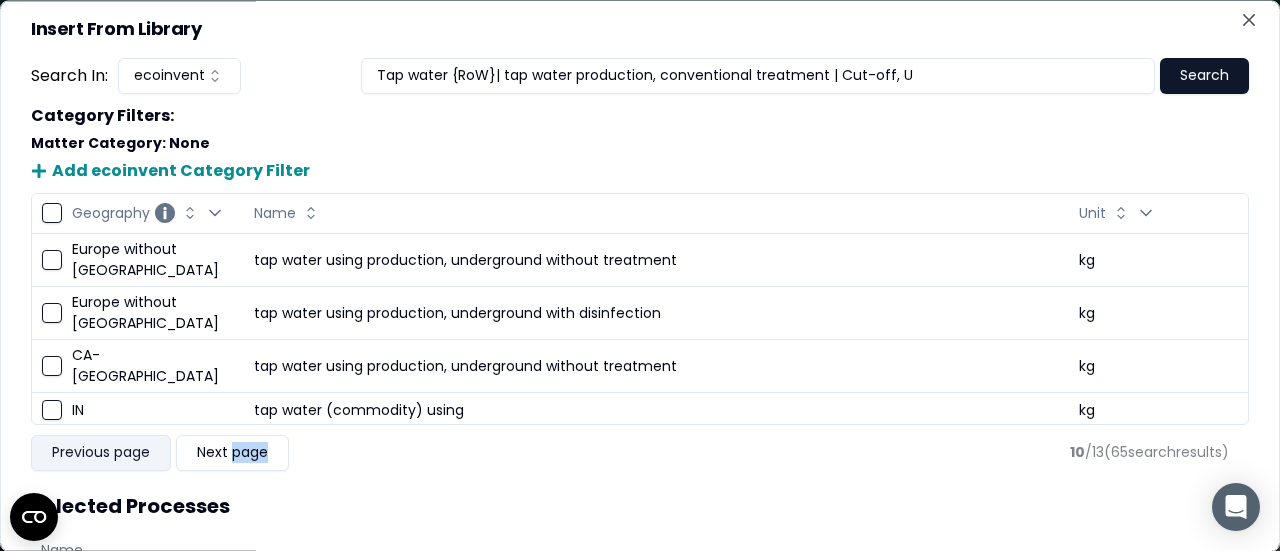 click on "Previous page" at bounding box center (101, 453) 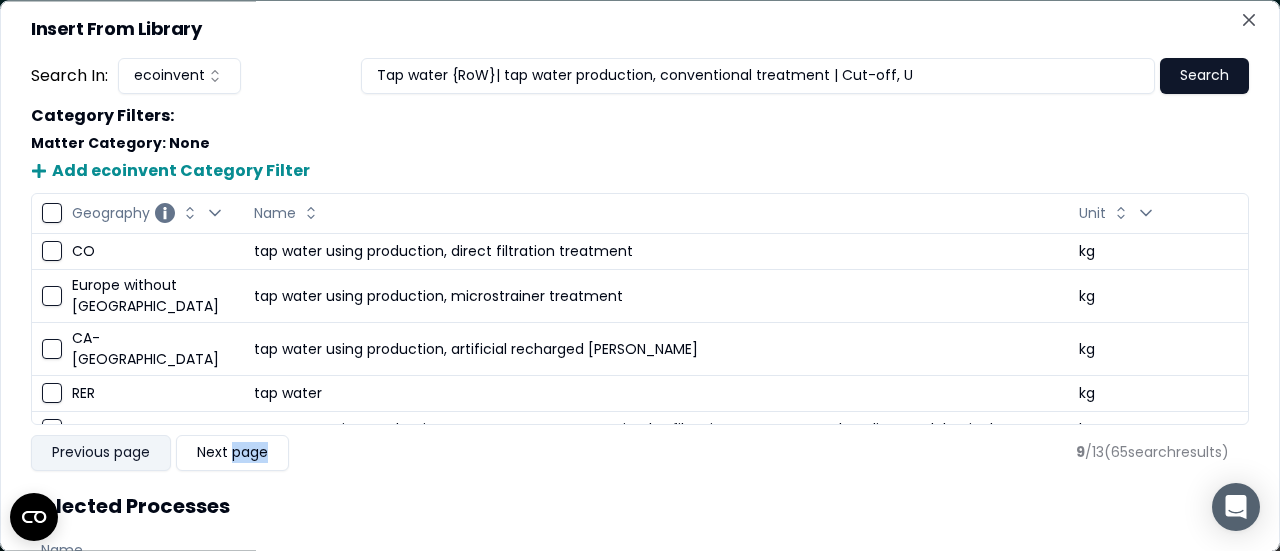 click on "Previous page" at bounding box center [101, 453] 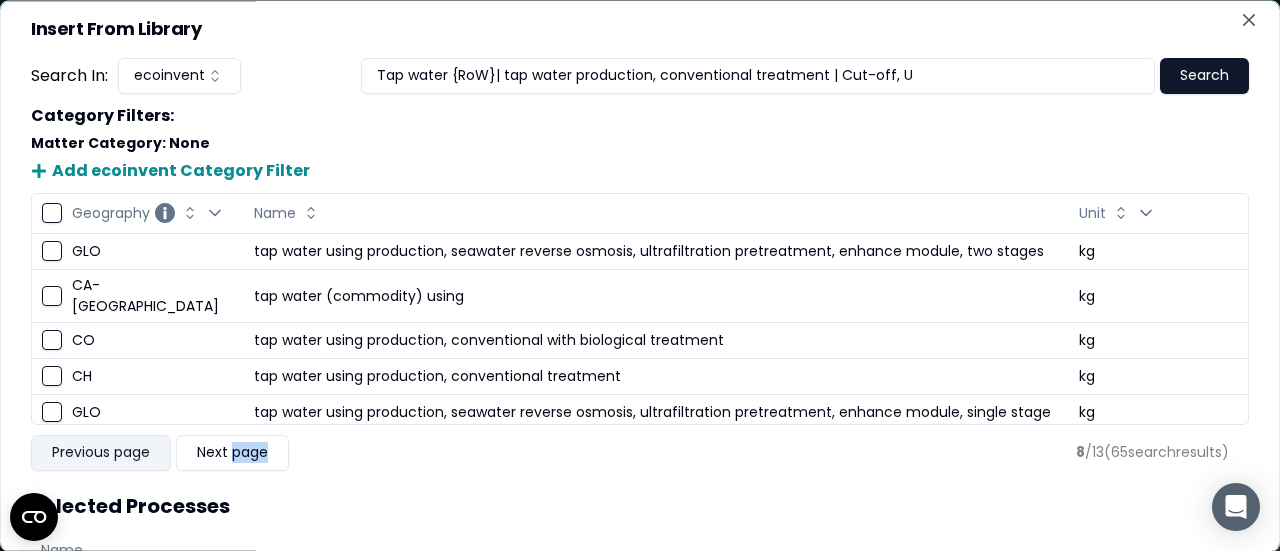 click on "Previous page" at bounding box center (101, 453) 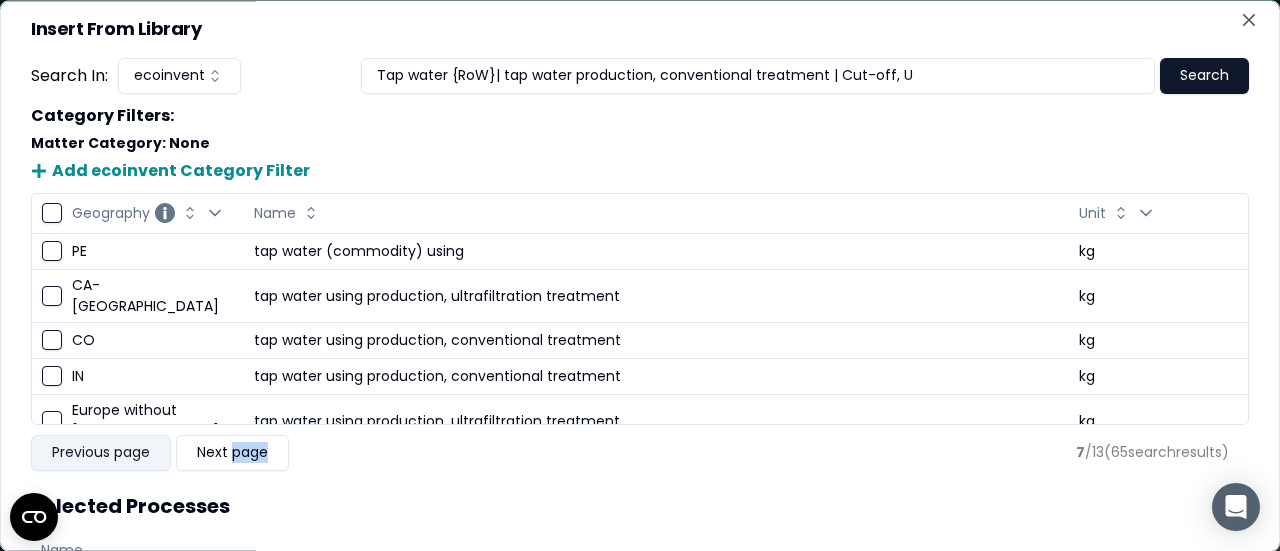 click on "Previous page" at bounding box center (101, 453) 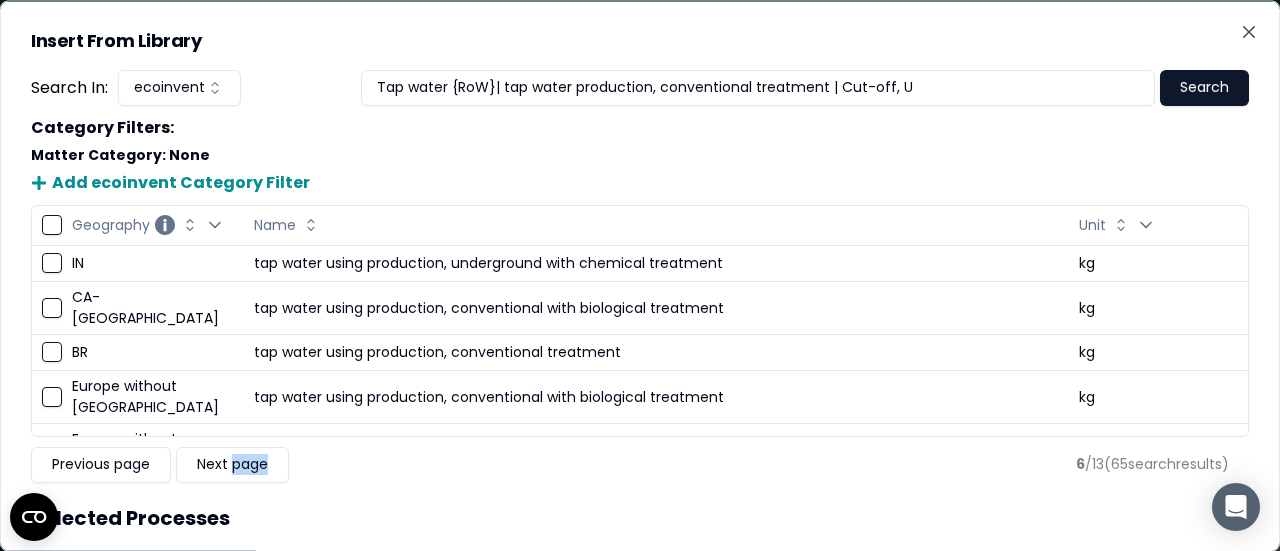 scroll, scrollTop: 0, scrollLeft: 0, axis: both 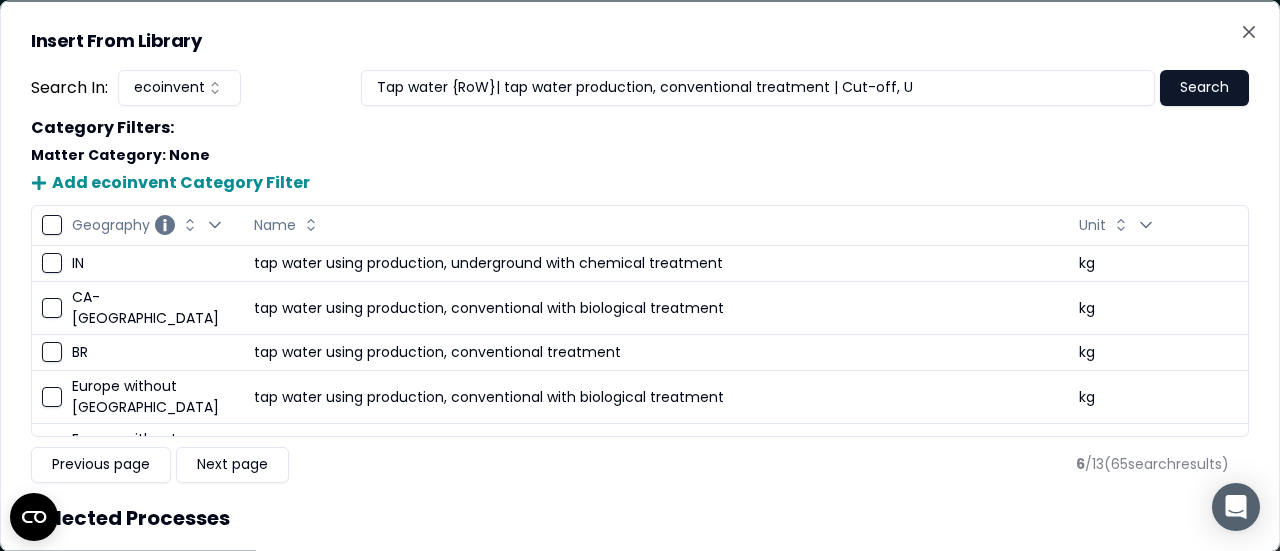 click on "Selected Processes" at bounding box center (640, 517) 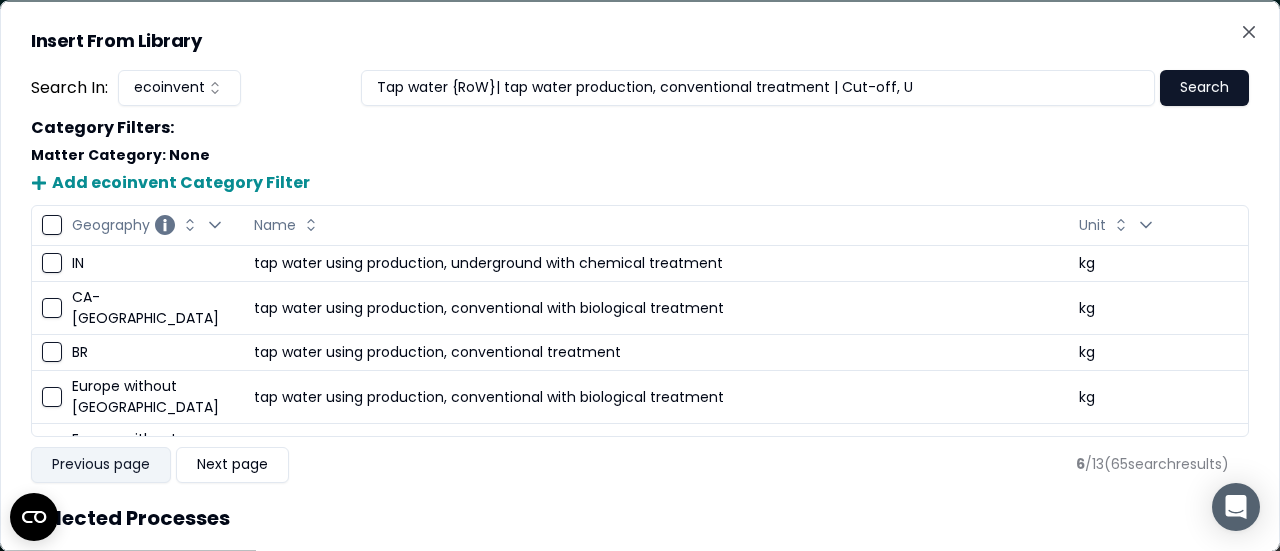 click on "Previous page" at bounding box center (101, 464) 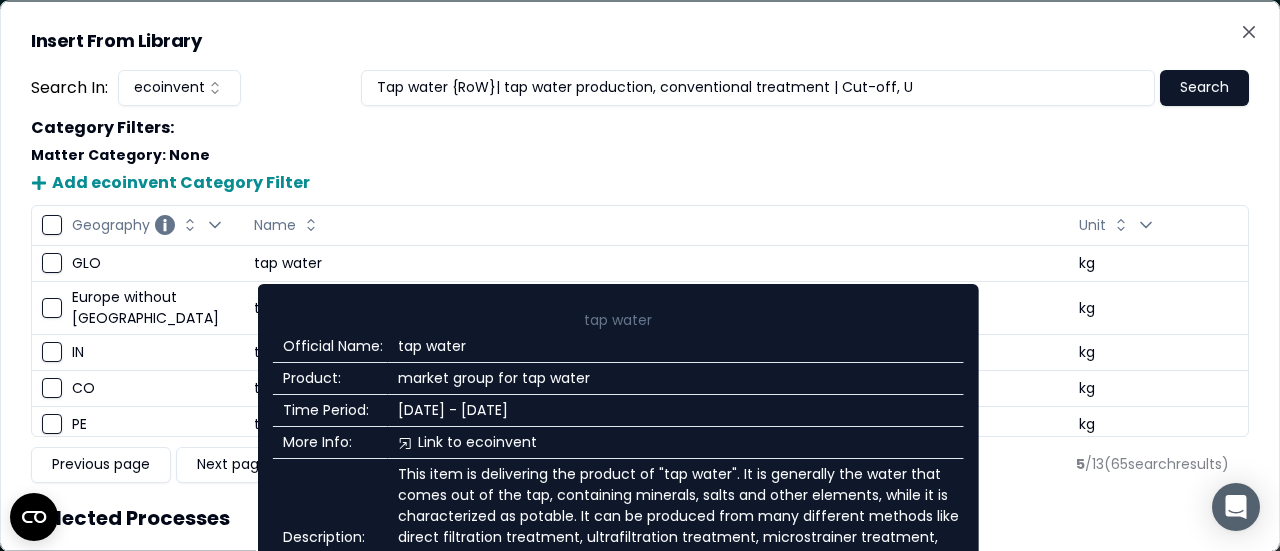 scroll, scrollTop: 4, scrollLeft: 0, axis: vertical 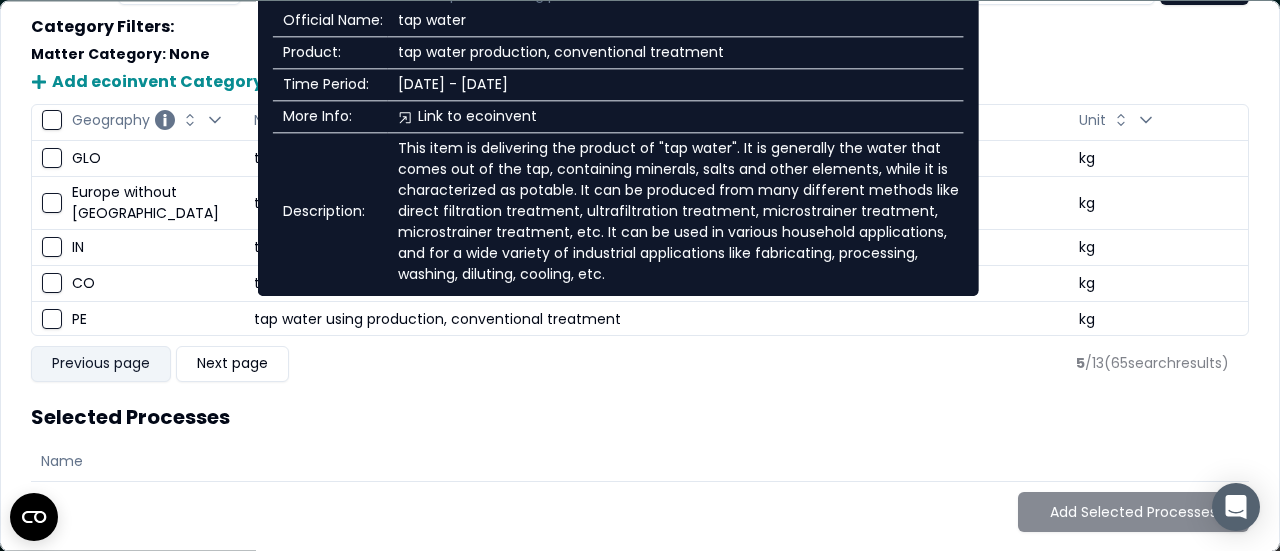 click on "Previous page" at bounding box center [101, 364] 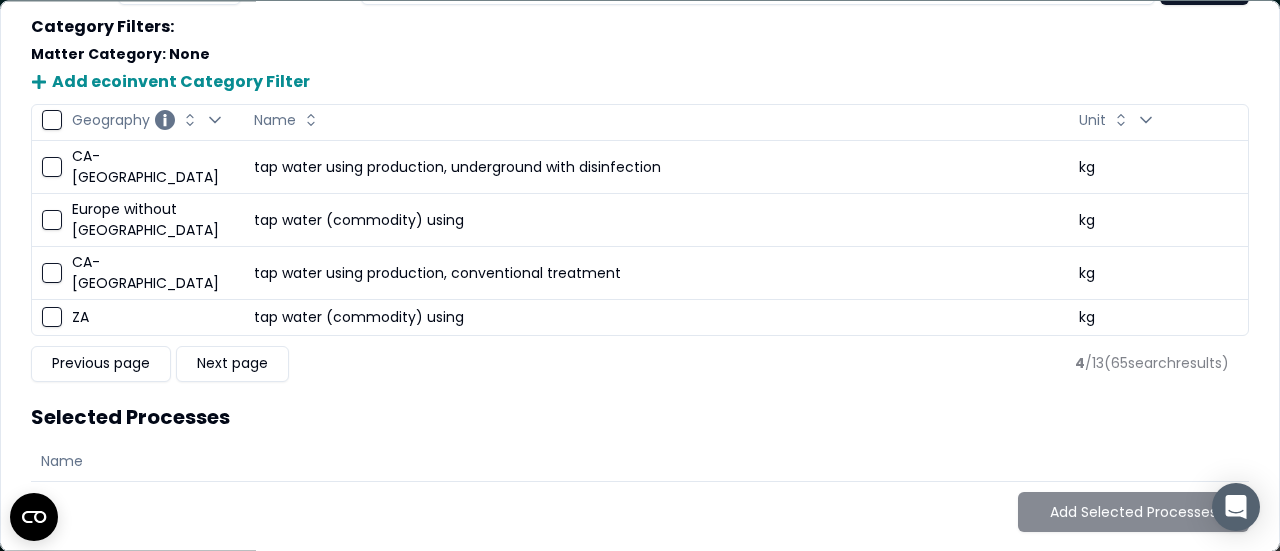 scroll, scrollTop: 0, scrollLeft: 0, axis: both 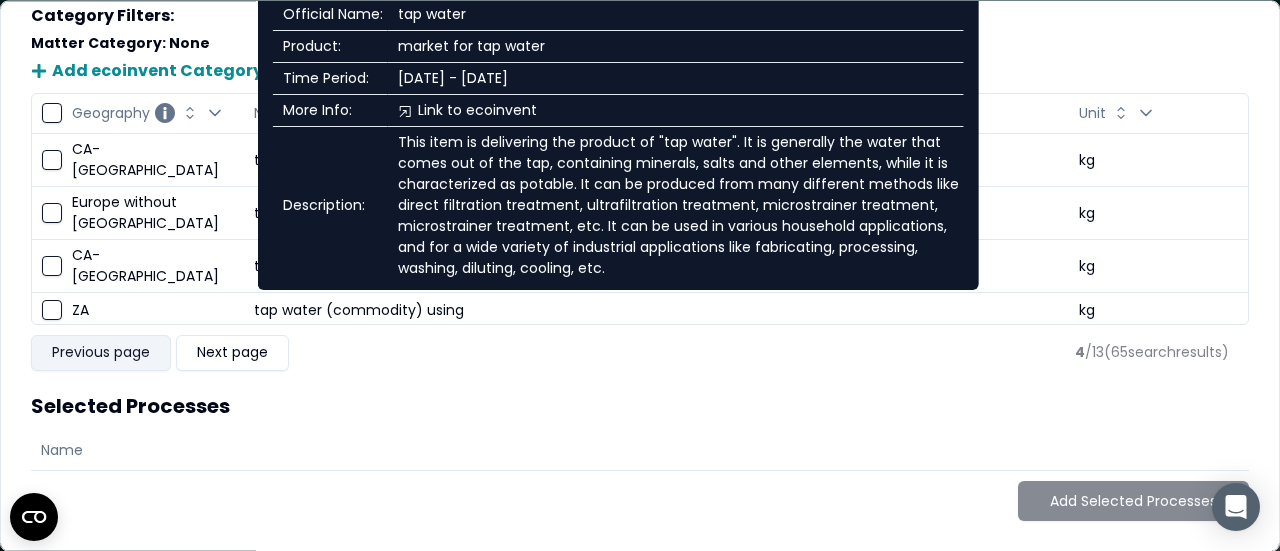 click on "Previous page" at bounding box center [101, 353] 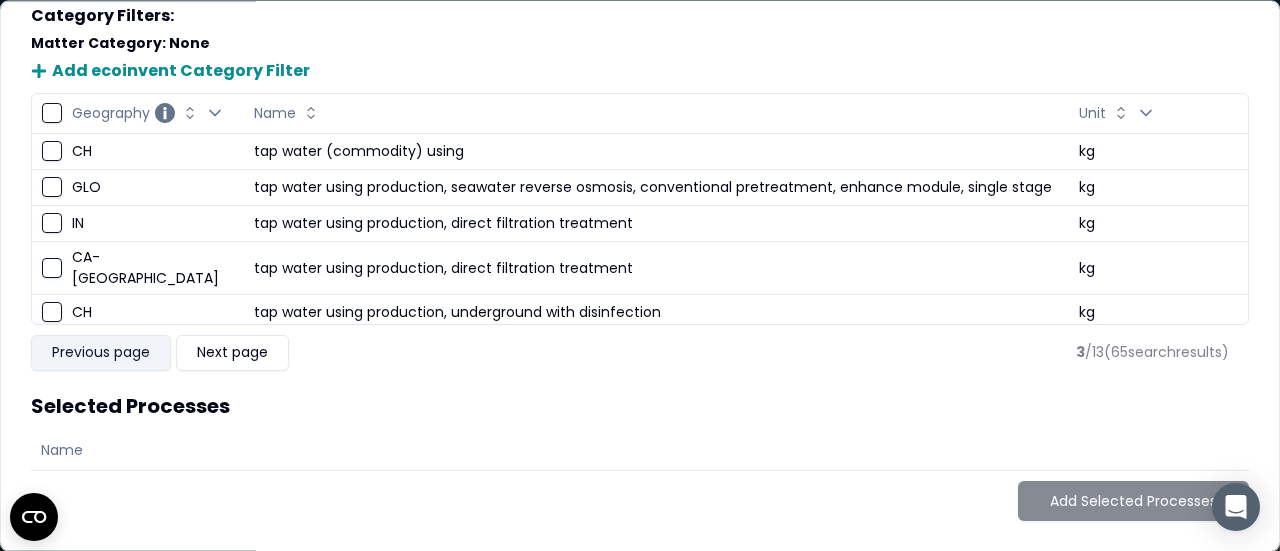 click on "Previous page" at bounding box center (101, 353) 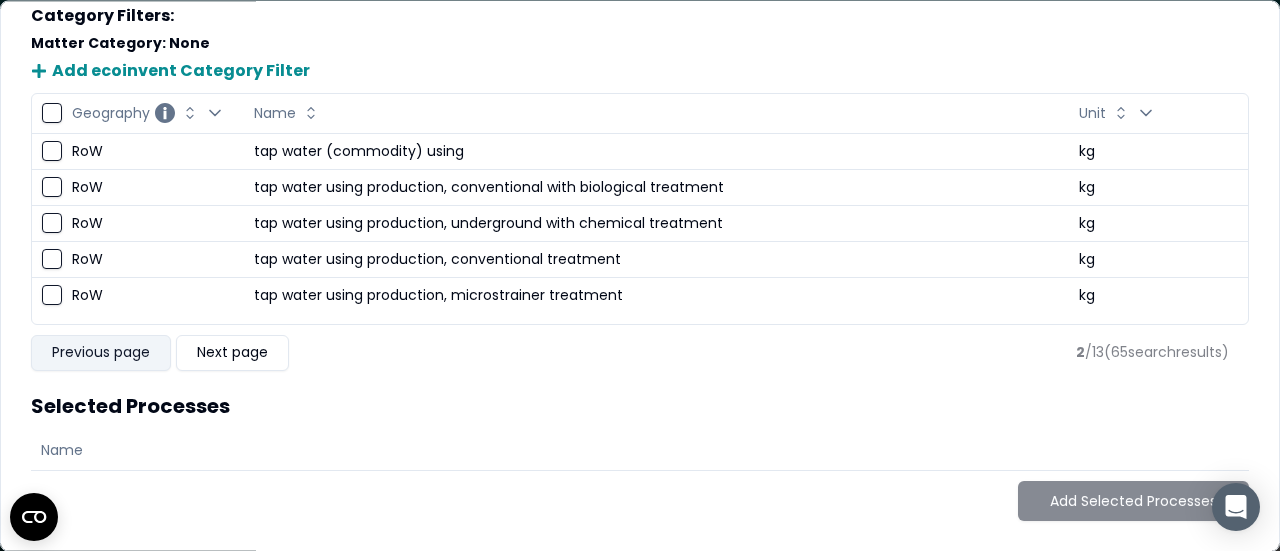 click on "Previous page" at bounding box center (101, 353) 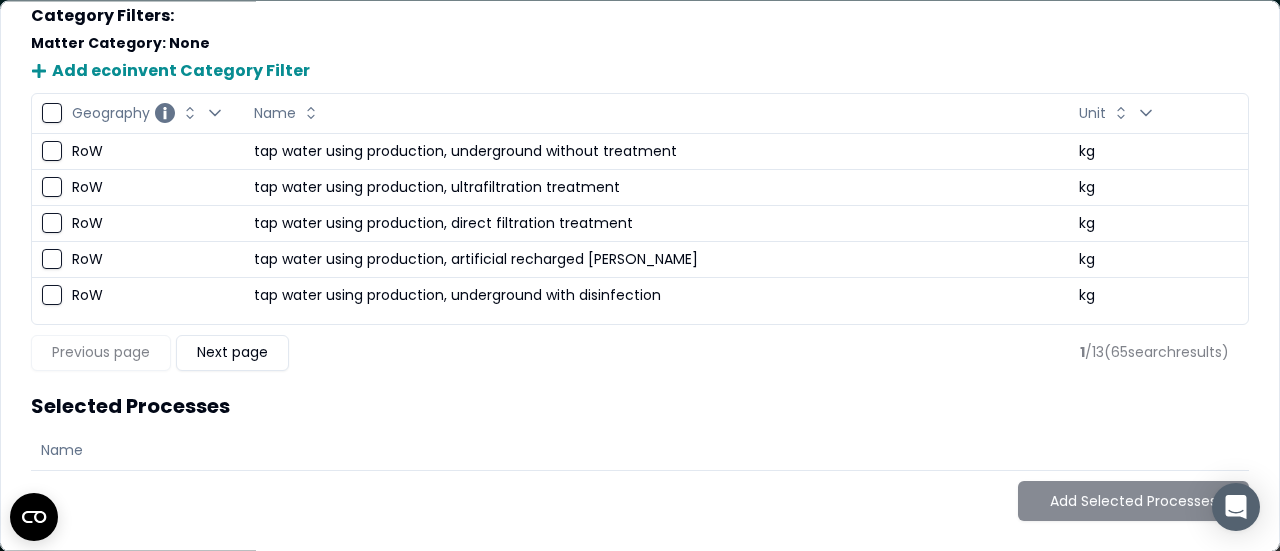 click on "Previous page Next page" at bounding box center (160, 353) 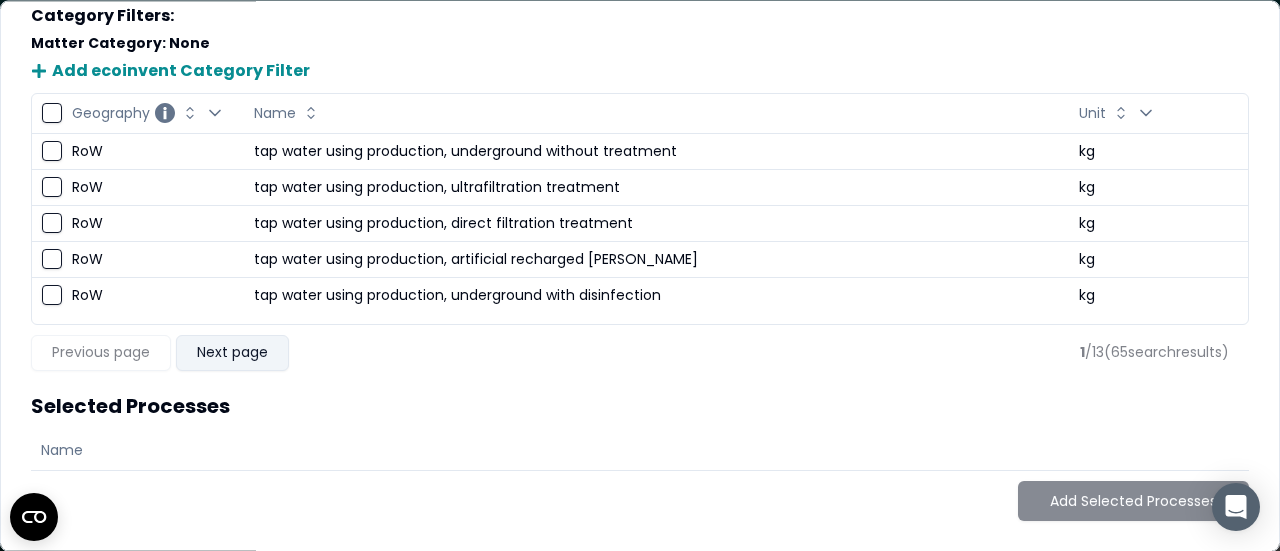 click on "Next page" at bounding box center [232, 353] 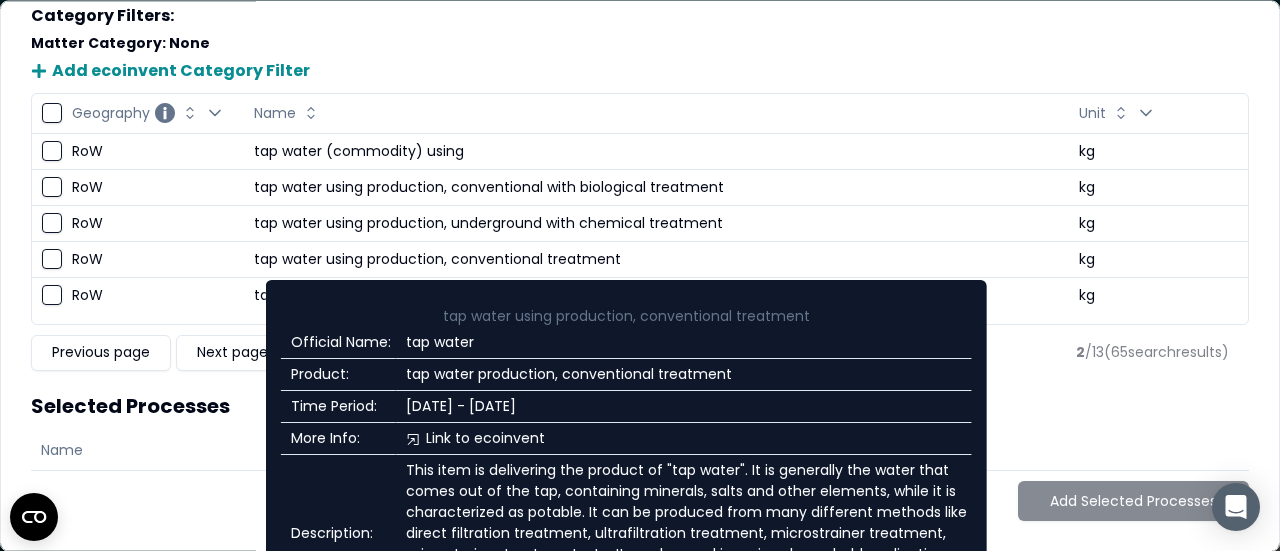 click on "RoW" at bounding box center [153, 260] 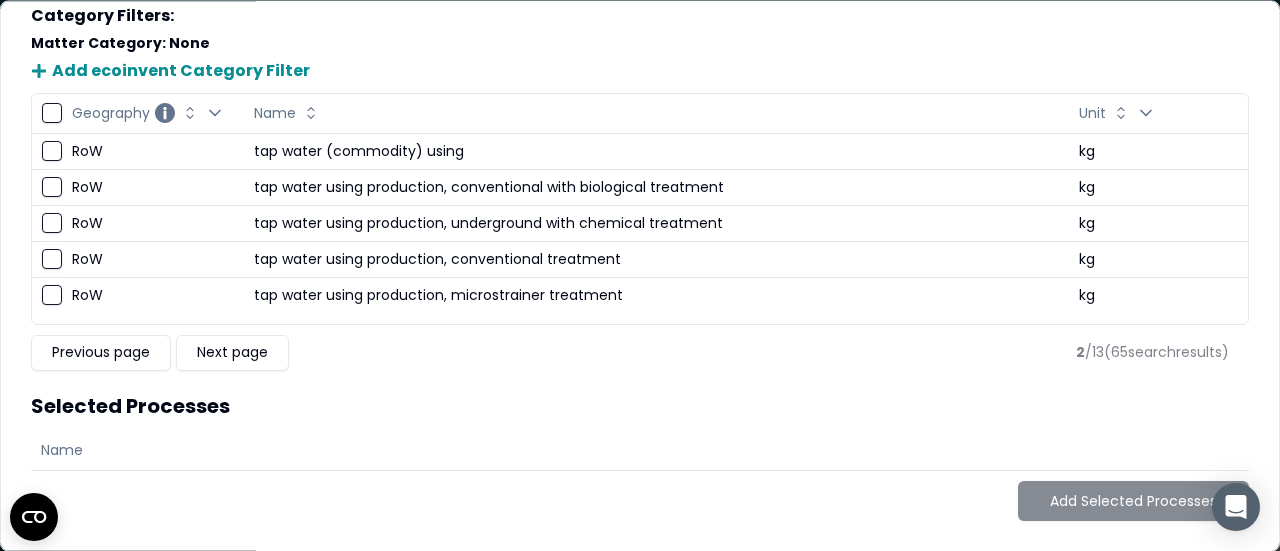 click at bounding box center [52, 260] 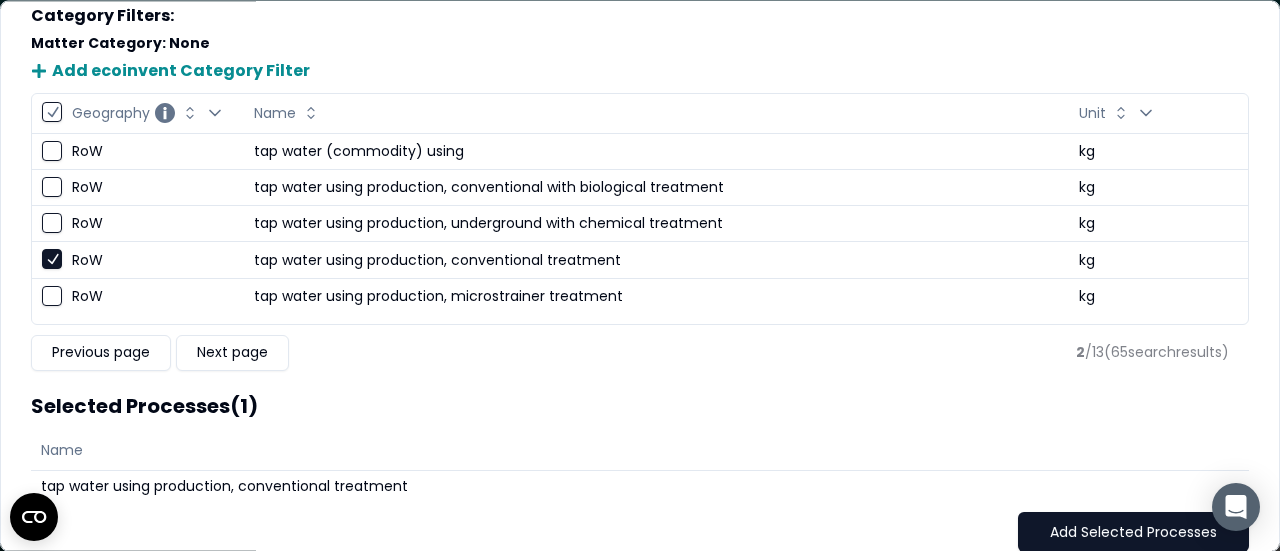 click on "Add Selected Processes" at bounding box center [1133, 533] 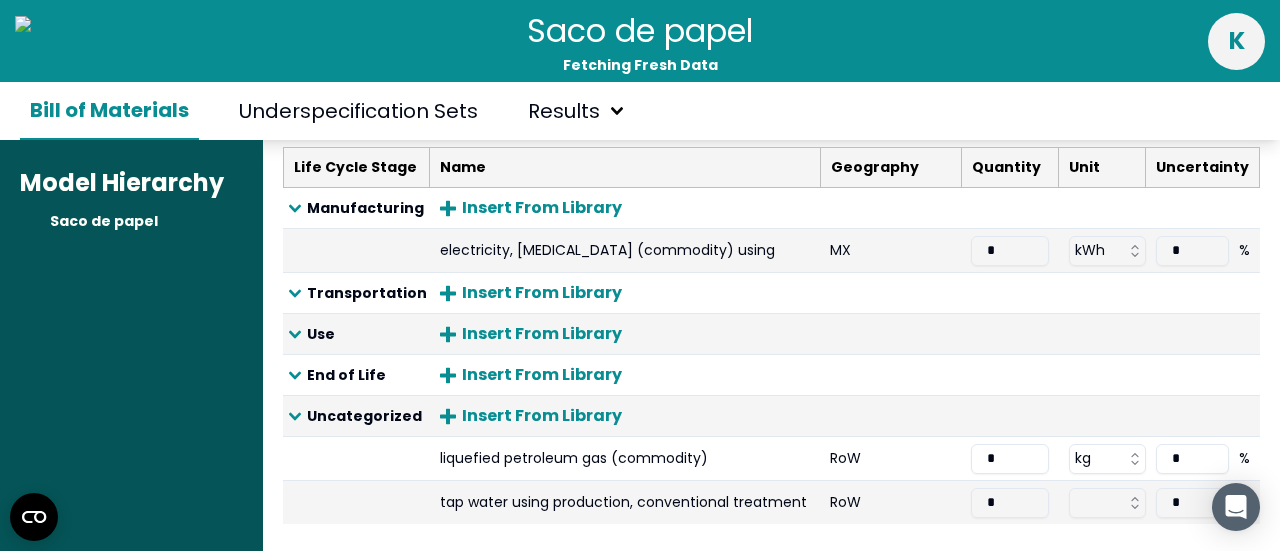 scroll, scrollTop: 811, scrollLeft: 0, axis: vertical 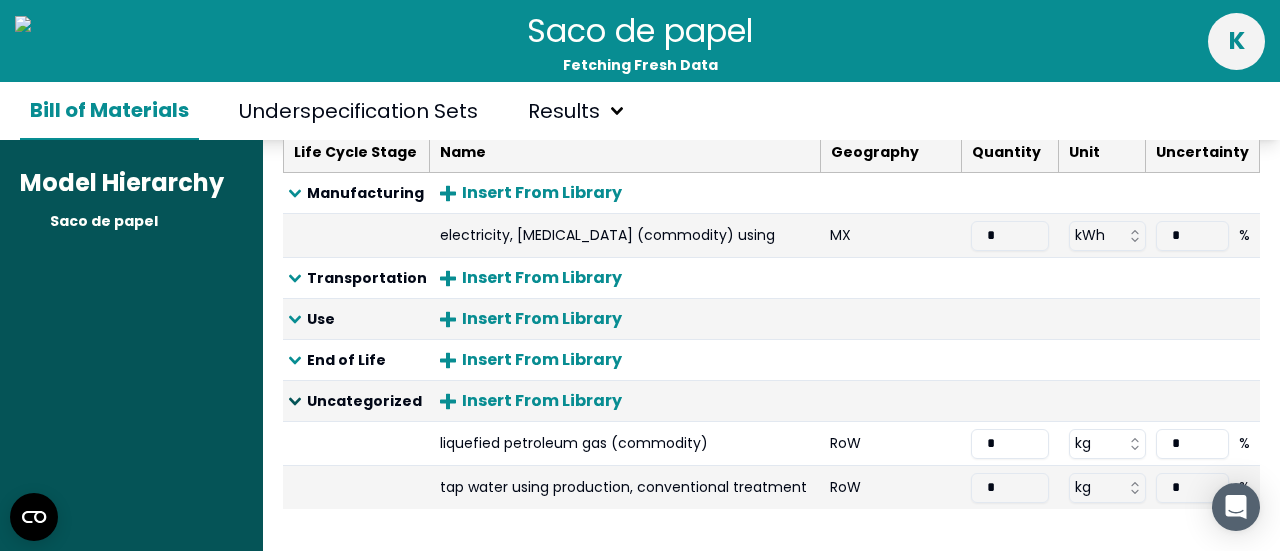 click 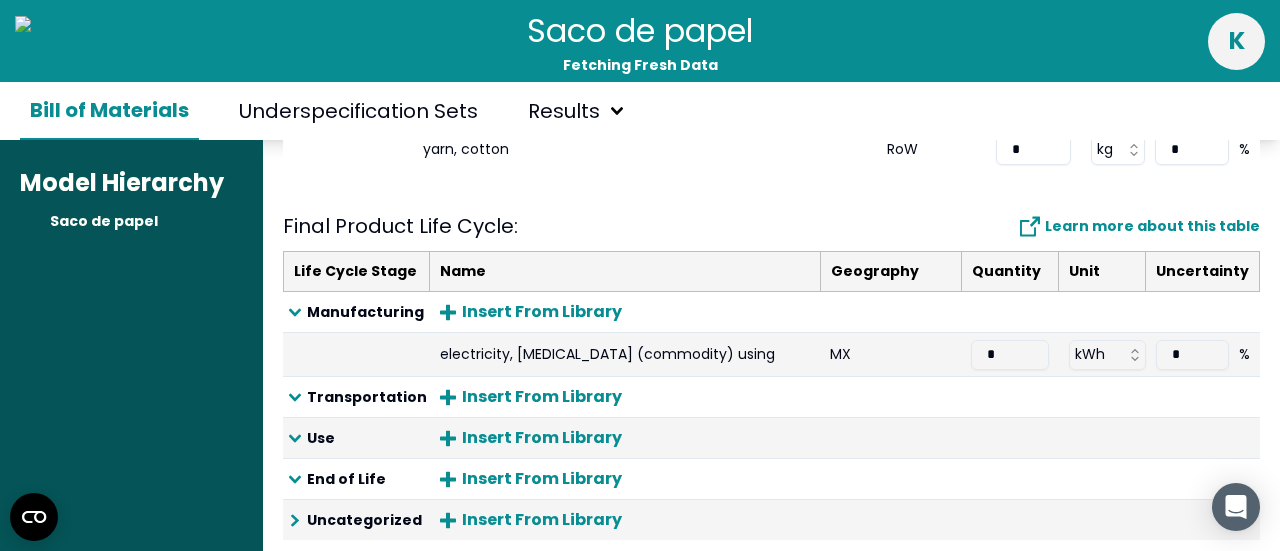 scroll, scrollTop: 724, scrollLeft: 0, axis: vertical 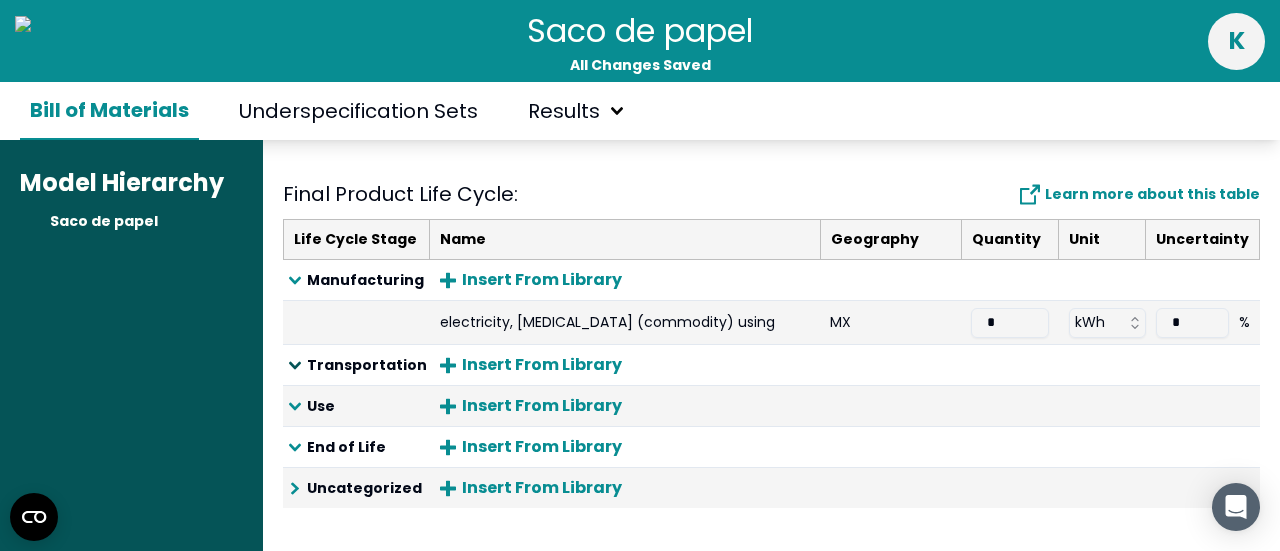 click 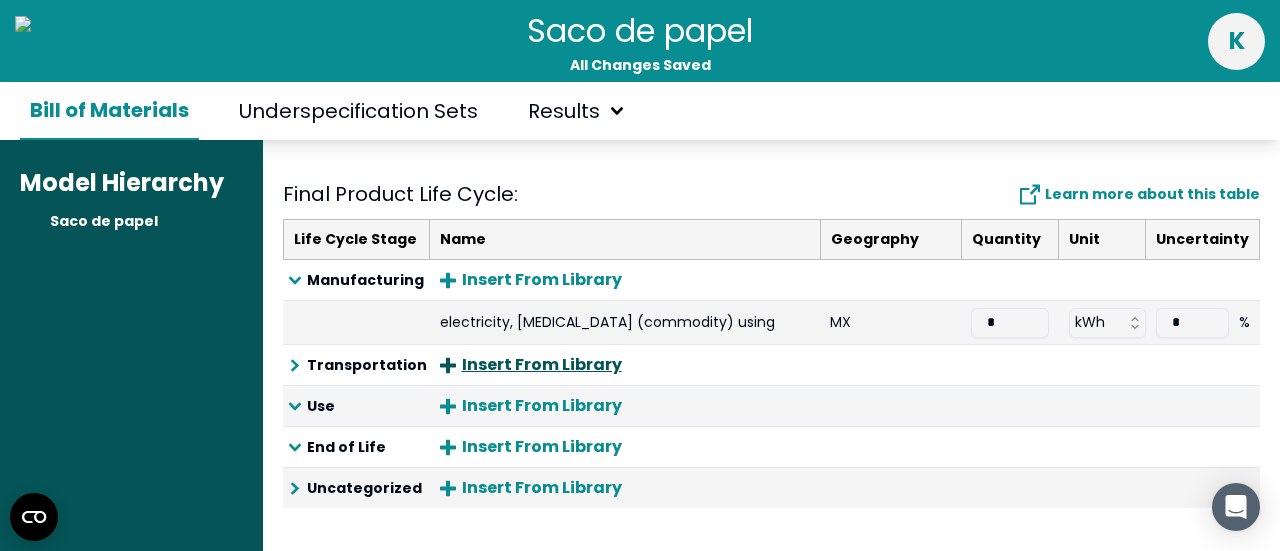 click on "Insert From Library" at bounding box center (531, 365) 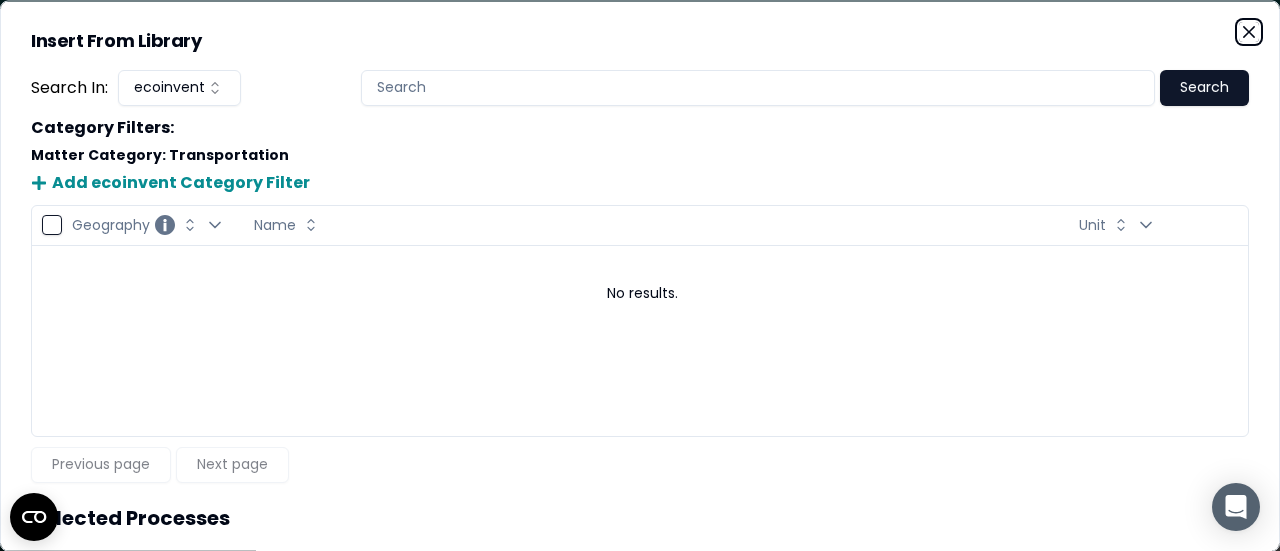 click 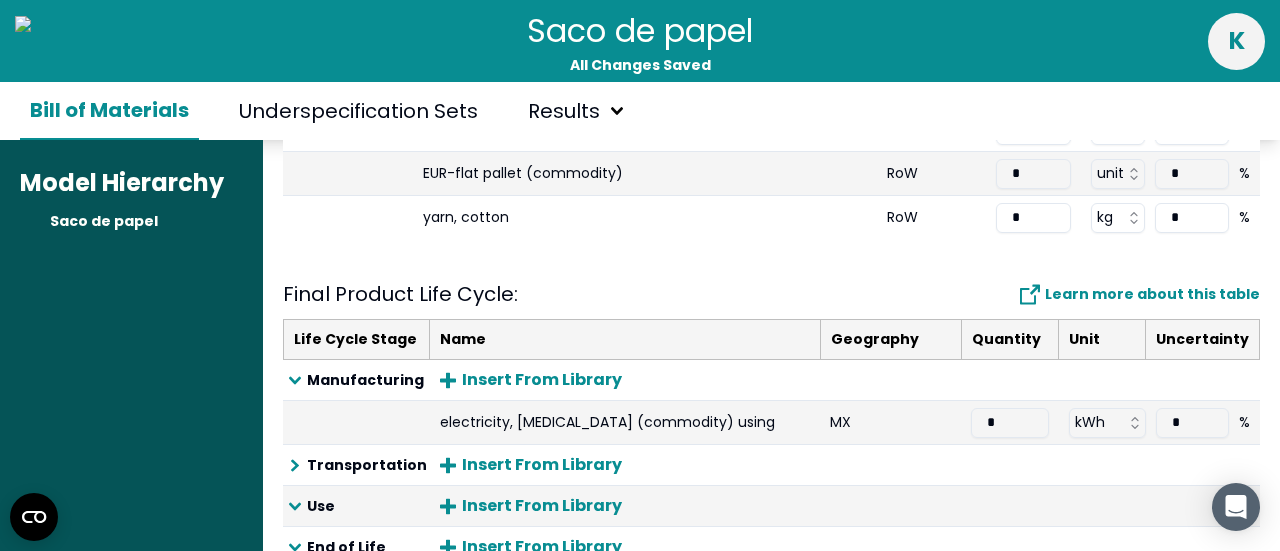 click on "MX" at bounding box center [895, 422] 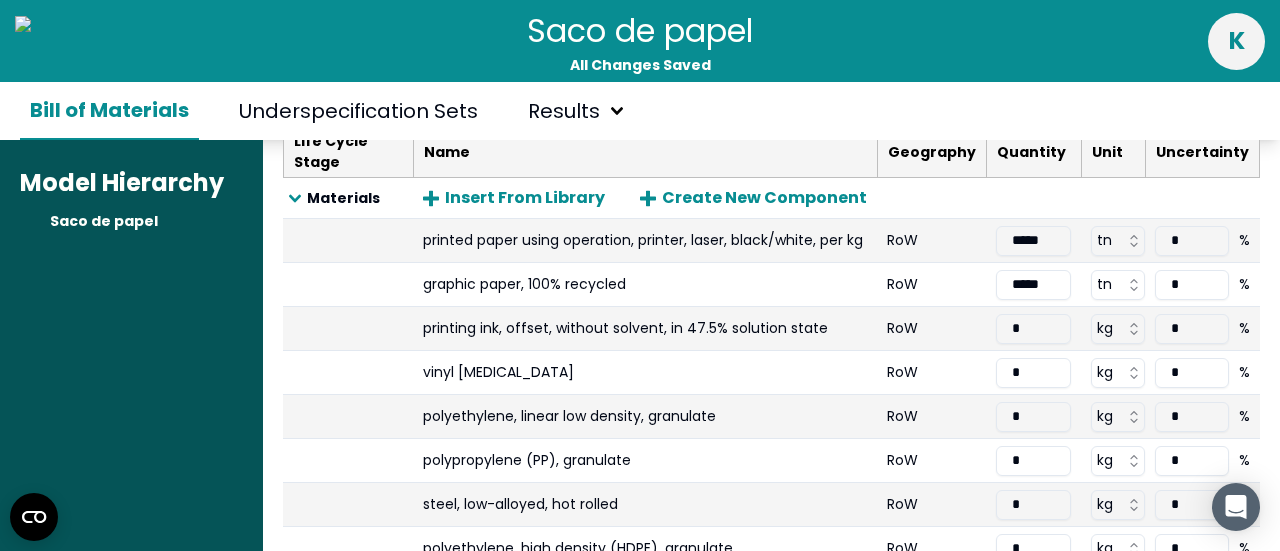 scroll, scrollTop: 224, scrollLeft: 0, axis: vertical 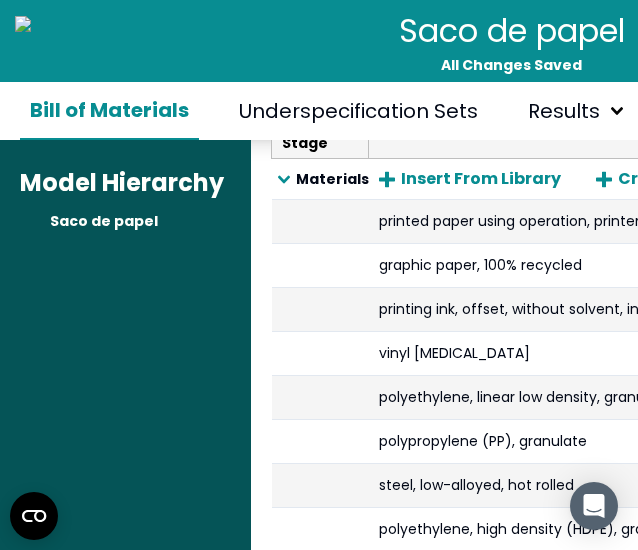 click at bounding box center (320, 310) 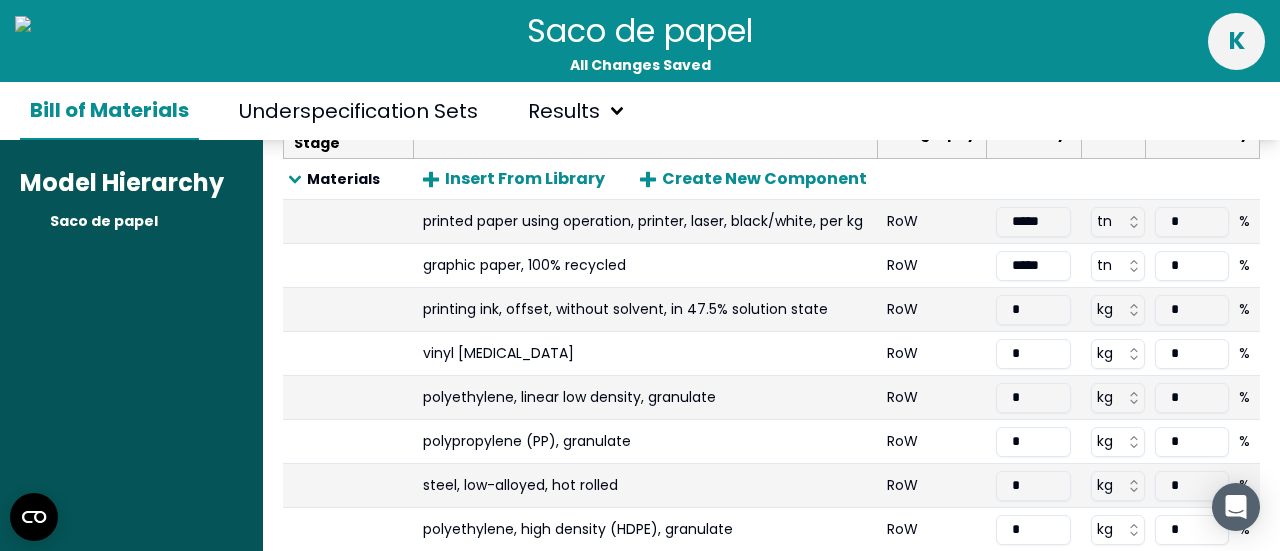 click on "*" at bounding box center [1033, 310] 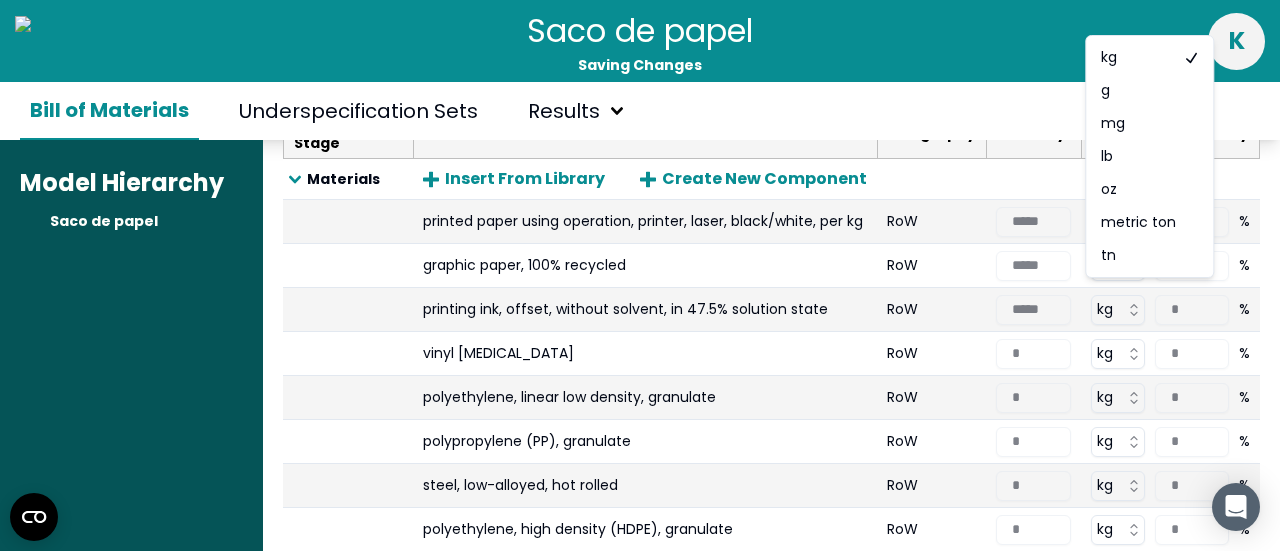 click on "Saco de papel Saving Changes k Bill of Materials Underspecification Sets Results   Model Hierarchy Saco de papel Product Model Saco de papel x   1   pieces   Edit   Header Components & Materials : Learn more about this table Life Cycle Stage Name Geography Quantity Unit Uncertainty Materials Insert From Library Create New Component printed paper using operation, printer, laser, black/white, per kg RoW ***** tn * % graphic paper, 100% recycled RoW ***** tn * % printing ink, offset, without solvent, in 47.5% solution state RoW ***** kg * % vinyl [MEDICAL_DATA] RoW * kg * % polyethylene, linear low density, granulate RoW * kg * % polypropylene (PP), granulate RoW * kg * % steel, low-alloyed, hot rolled RoW * kg * % polyethylene, high density (HDPE), granulate RoW * kg * % EUR-flat pallet (commodity) RoW * unit * % yarn, cotton RoW * kg * % Final Product Life Cycle : Learn more about this table Life Cycle Stage Name Geography Quantity Unit Uncertainty Manufacturing Insert From Library MX * kWh * % Transportation Use" at bounding box center [640, 275] 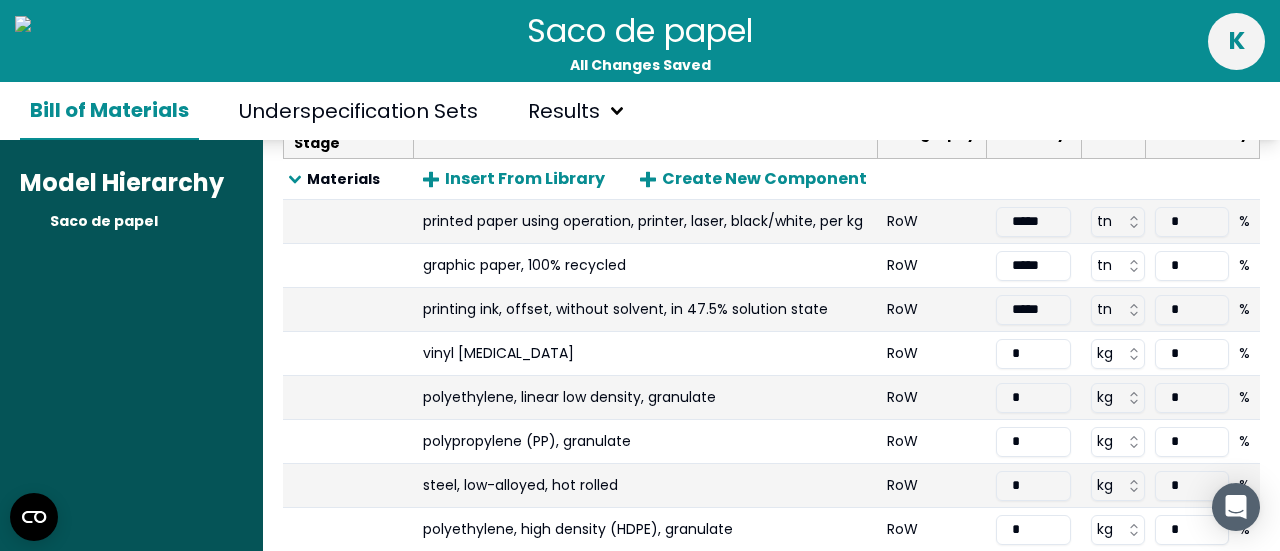 click on "*" at bounding box center [1033, 354] 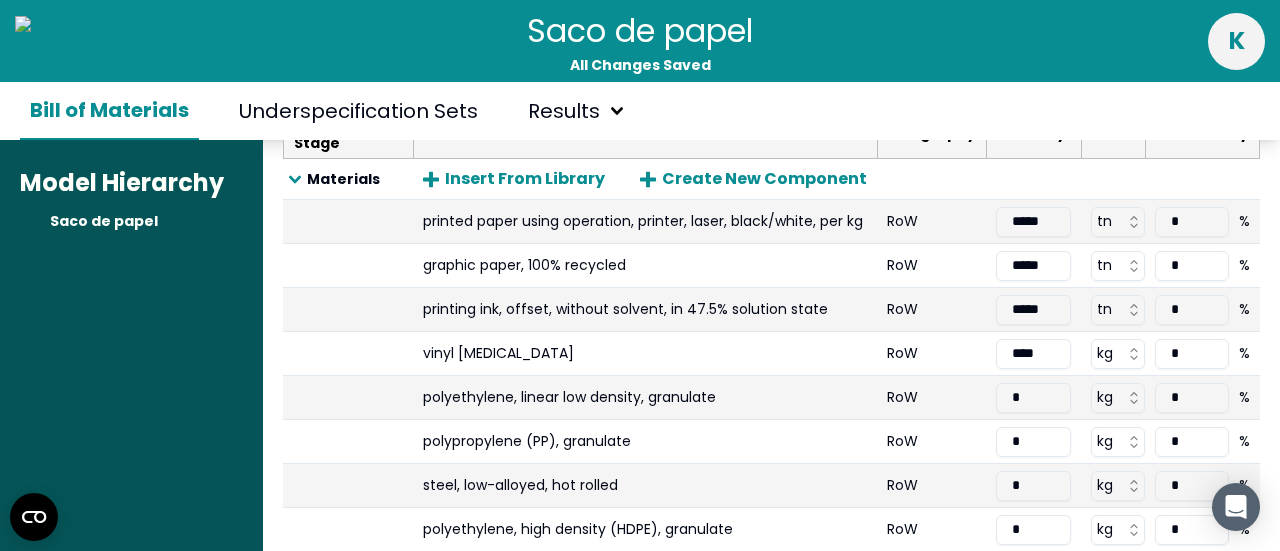 type on "*****" 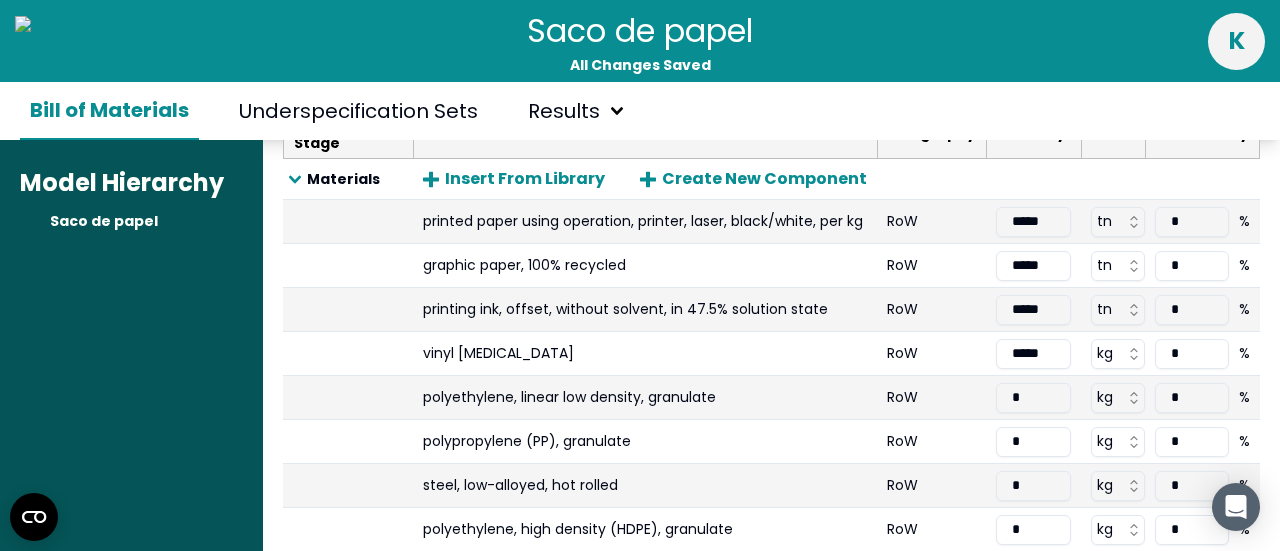 click on "Saco de papel All Changes Saved k Bill of Materials Underspecification Sets Results   Model Hierarchy Saco de papel Product Model Saco de papel x   1   pieces   Edit   Header Components & Materials : Learn more about this table Life Cycle Stage Name Geography Quantity Unit Uncertainty Materials Insert From Library Create New Component printed paper using operation, printer, laser, black/white, per kg RoW ***** tn * % graphic paper, 100% recycled RoW ***** tn * % printing ink, offset, without solvent, in 47.5% solution state RoW ***** tn * % vinyl [MEDICAL_DATA] RoW ***** kg * % polyethylene, linear low density, granulate RoW * kg * % polypropylene (PP), granulate RoW * kg * % steel, low-alloyed, hot rolled RoW * kg * % polyethylene, high density (HDPE), granulate RoW * kg * % EUR-flat pallet (commodity) RoW * unit * % yarn, cotton RoW * kg * % Final Product Life Cycle : Learn more about this table Life Cycle Stage Name Geography Quantity Unit Uncertainty Manufacturing Insert From Library MX * kWh * % Transportation" at bounding box center [640, 275] 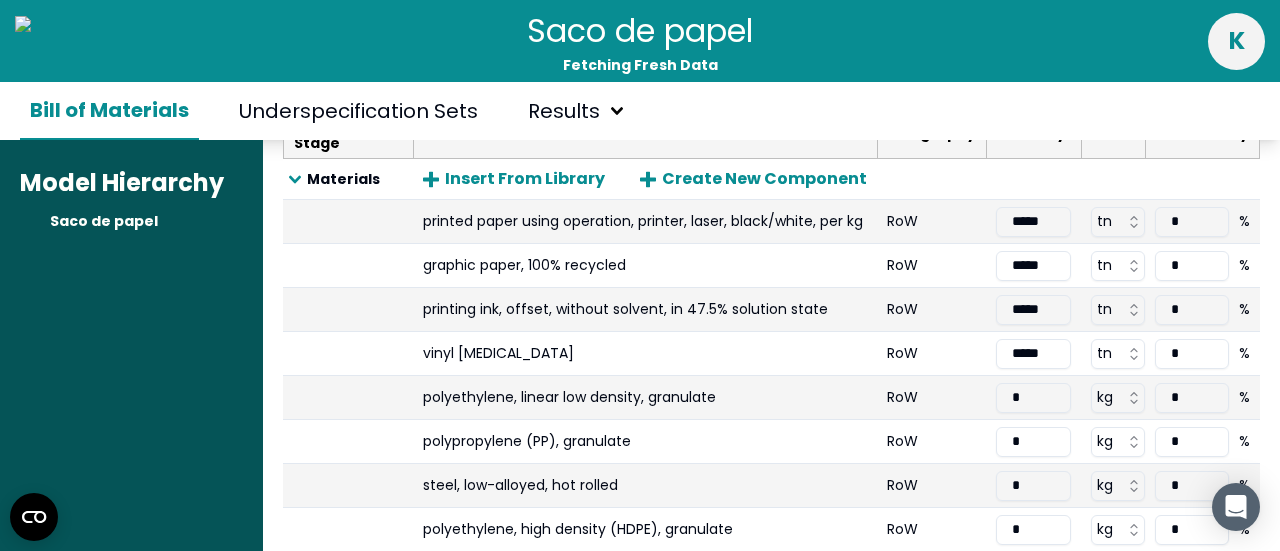 click on "Model Hierarchy Saco de papel" at bounding box center [131, 345] 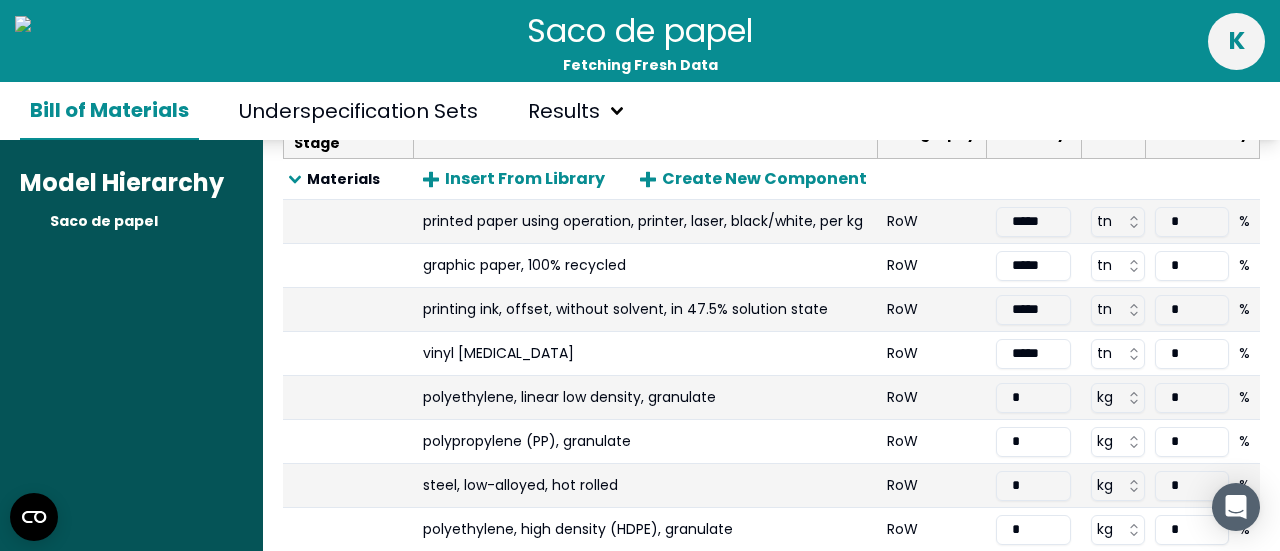 click on "*" at bounding box center [1033, 398] 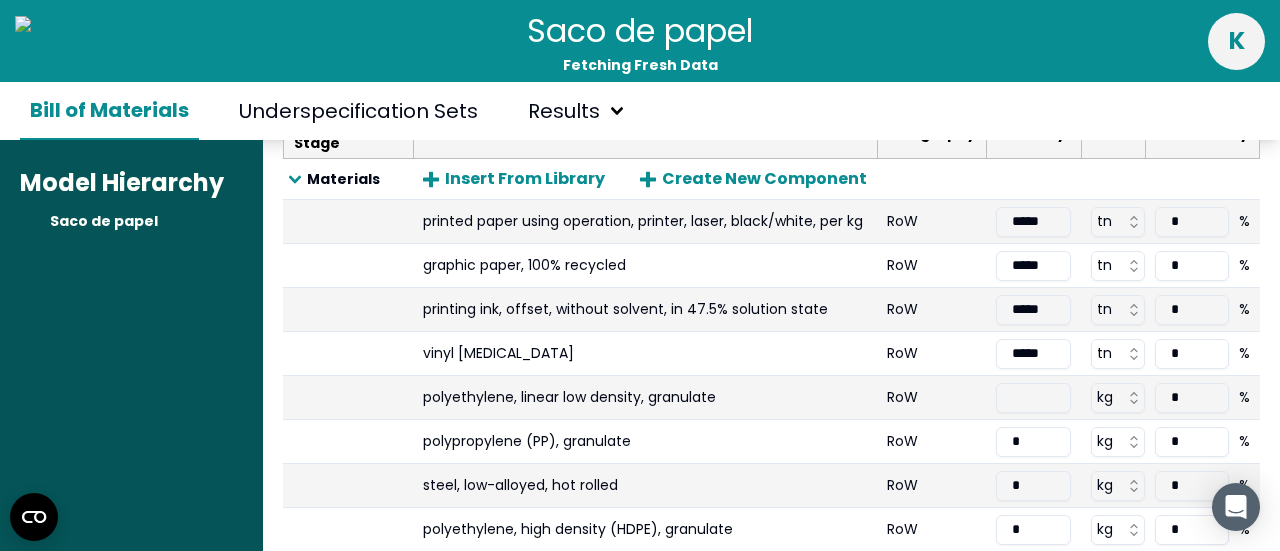 paste on "*****" 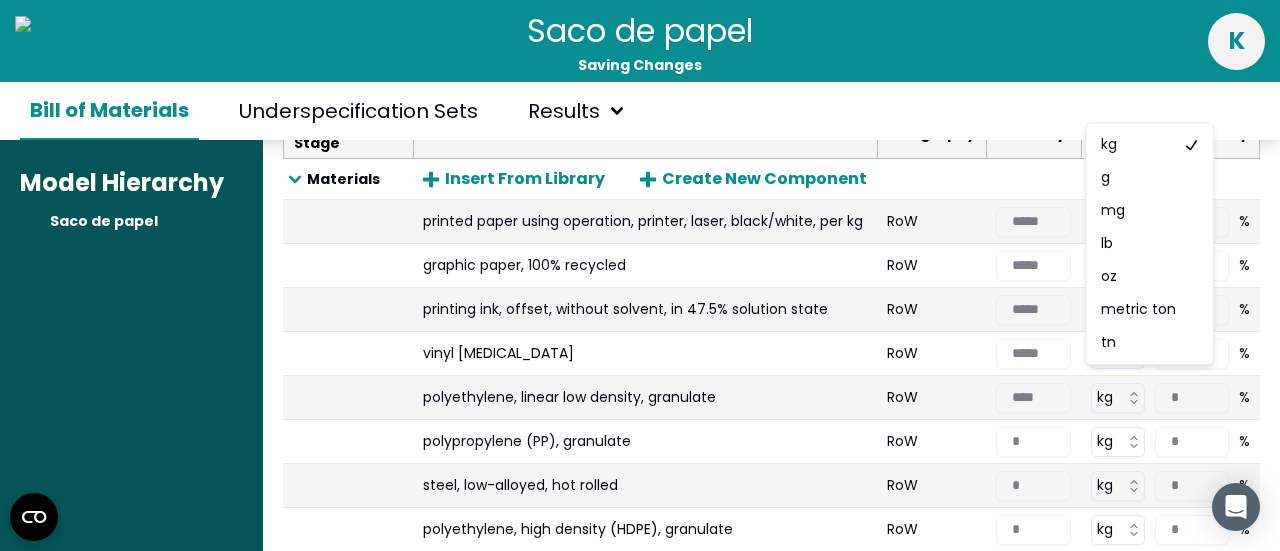 click on "Saco de papel Saving Changes k Bill of Materials Underspecification Sets Results   Model Hierarchy Saco de papel Product Model Saco de papel x   1   pieces   Edit   Header Components & Materials : Learn more about this table Life Cycle Stage Name Geography Quantity Unit Uncertainty Materials Insert From Library Create New Component printed paper using operation, printer, laser, black/white, per kg RoW ***** tn * % graphic paper, 100% recycled RoW ***** tn * % printing ink, offset, without solvent, in 47.5% solution state RoW ***** tn * % vinyl [MEDICAL_DATA] RoW ***** tn * % polyethylene, linear low density, granulate RoW **** kg * % polypropylene (PP), granulate RoW * kg * % steel, low-alloyed, hot rolled RoW * kg * % polyethylene, high density (HDPE), granulate RoW * kg * % EUR-flat pallet (commodity) RoW * unit * % yarn, cotton RoW * kg * % Final Product Life Cycle : Learn more about this table Life Cycle Stage Name Geography Quantity Unit Uncertainty Manufacturing Insert From Library MX * kWh * % Transportation" at bounding box center (640, 275) 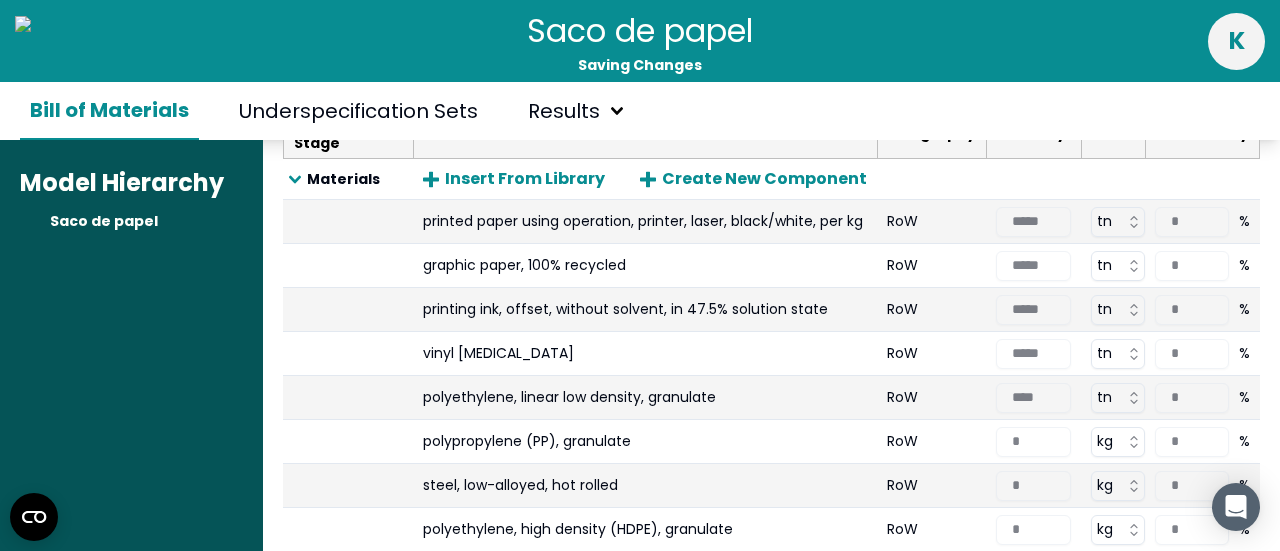 click on "Model Hierarchy Saco de papel" at bounding box center (131, 345) 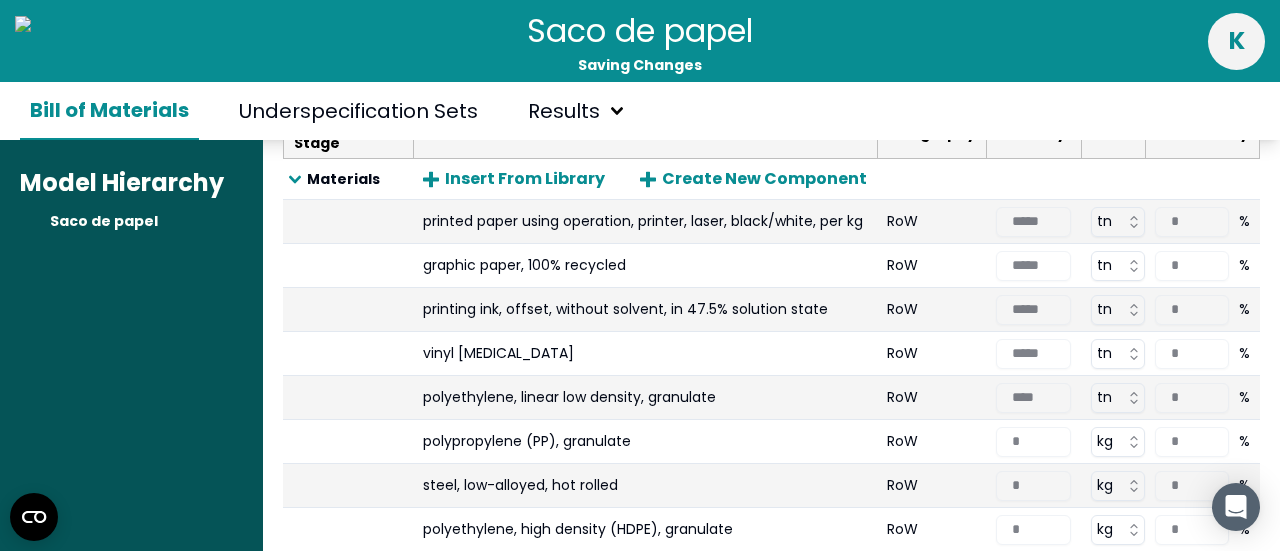 click on "printing ink, offset, without solvent, in 47.5% solution state" at bounding box center [650, 309] 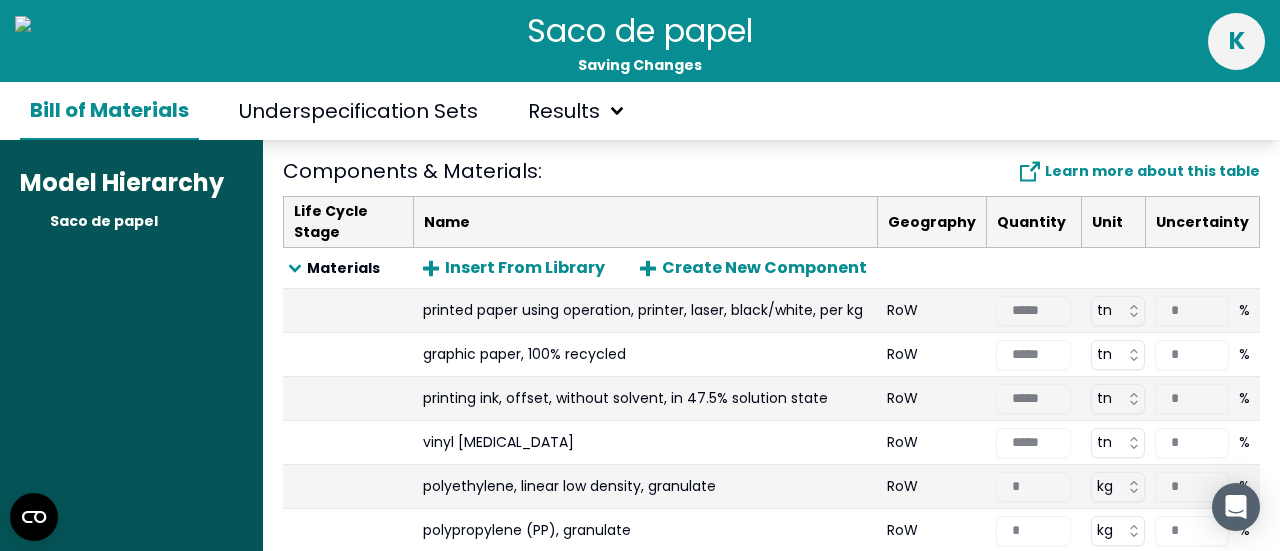 scroll, scrollTop: 224, scrollLeft: 0, axis: vertical 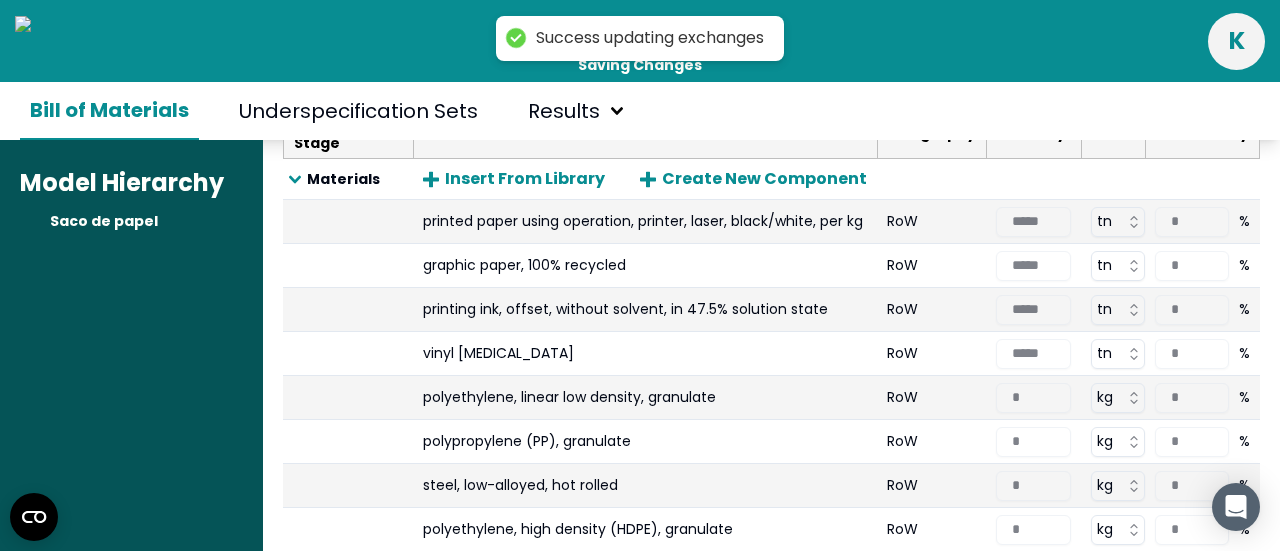 click on "Success updating exchanges Saco de papel Saving Changes k Bill of Materials Underspecification Sets Results   Model Hierarchy Saco de papel Product Model Saco de papel x   1   pieces   Edit   Header Components & Materials : Learn more about this table Life Cycle Stage Name Geography Quantity Unit Uncertainty Materials Insert From Library Create New Component printed paper using operation, printer, laser, black/white, per kg RoW ***** tn * % graphic paper, 100% recycled RoW ***** tn * % printing ink, offset, without solvent, in 47.5% solution state RoW ***** tn * % vinyl [MEDICAL_DATA] RoW ***** tn * % polyethylene, linear low density, granulate RoW * kg * % polypropylene (PP), granulate RoW * kg * % steel, low-alloyed, hot rolled RoW * kg * % polyethylene, high density (HDPE), granulate RoW * kg * % EUR-flat pallet (commodity) RoW * unit * % yarn, cotton RoW * kg * % Final Product Life Cycle : Learn more about this table Life Cycle Stage Name Geography Quantity Unit Uncertainty Manufacturing Insert From Library MX *" at bounding box center [640, 275] 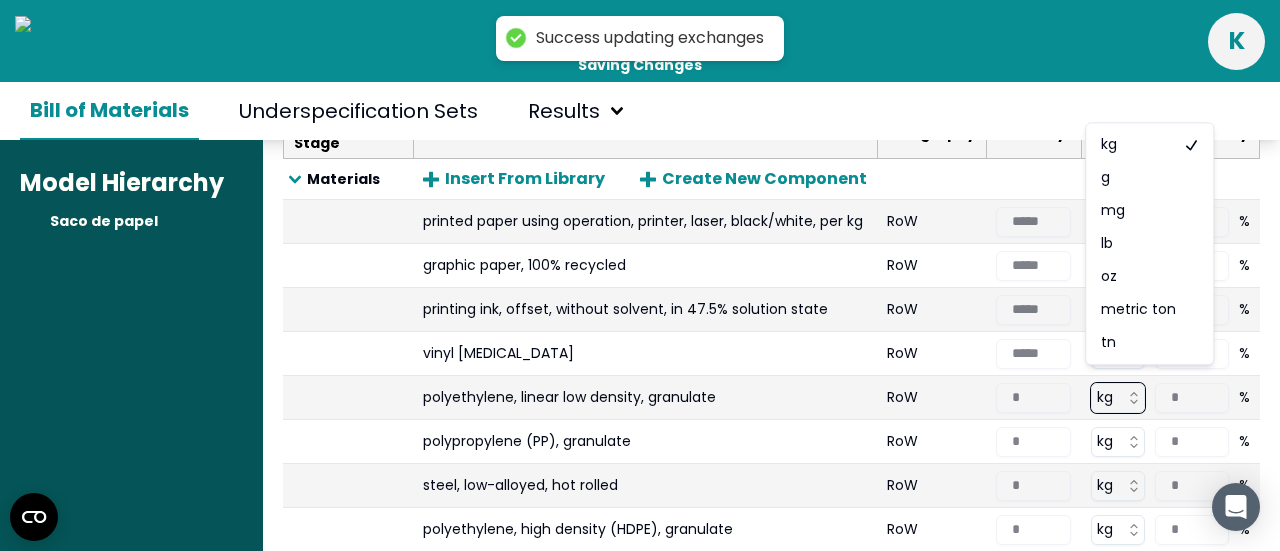 click on "Success updating exchanges Saco de papel Saving Changes k Bill of Materials Underspecification Sets Results   Model Hierarchy Saco de papel Product Model Saco de papel x   1   pieces   Edit   Header Components & Materials : Learn more about this table Life Cycle Stage Name Geography Quantity Unit Uncertainty Materials Insert From Library Create New Component printed paper using operation, printer, laser, black/white, per kg RoW ***** tn * % graphic paper, 100% recycled RoW ***** tn * % printing ink, offset, without solvent, in 47.5% solution state RoW ***** tn * % vinyl [MEDICAL_DATA] RoW ***** tn * % polyethylene, linear low density, granulate RoW * kg * % polypropylene (PP), granulate RoW * kg * % steel, low-alloyed, hot rolled RoW * kg * % polyethylene, high density (HDPE), granulate RoW * kg * % EUR-flat pallet (commodity) RoW * unit * % yarn, cotton RoW * kg * % Final Product Life Cycle : Learn more about this table Life Cycle Stage Name Geography Quantity Unit Uncertainty Manufacturing Insert From Library MX *" at bounding box center [640, 275] 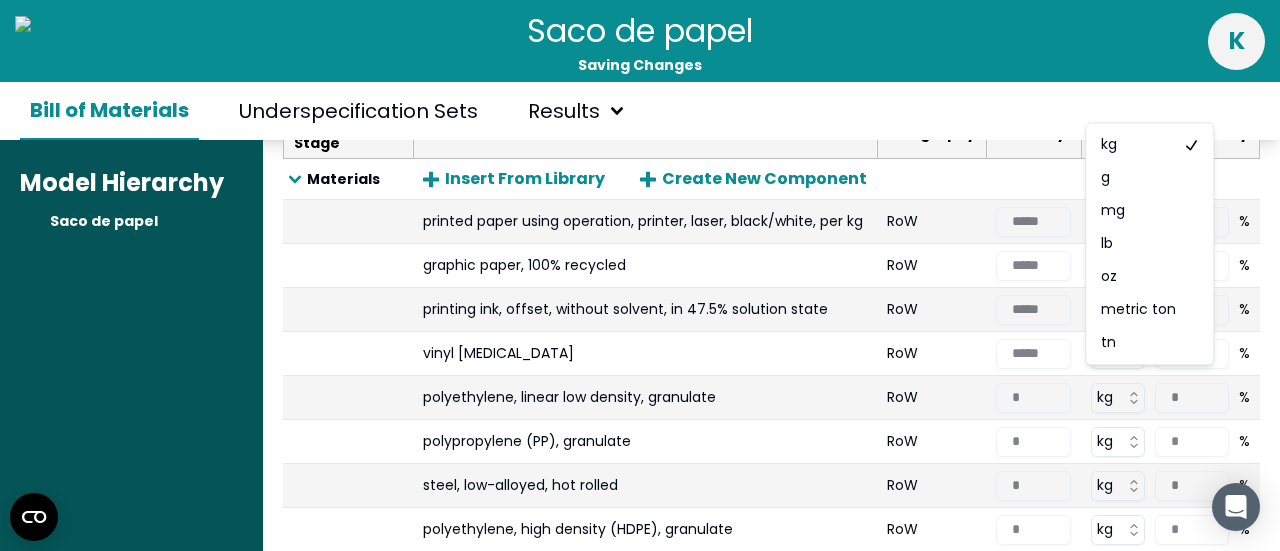 click on "Success updating exchanges Saco de papel Saving Changes k Bill of Materials Underspecification Sets Results   Model Hierarchy Saco de papel Product Model Saco de papel x   1   pieces   Edit   Header Components & Materials : Learn more about this table Life Cycle Stage Name Geography Quantity Unit Uncertainty Materials Insert From Library Create New Component printed paper using operation, printer, laser, black/white, per kg RoW ***** tn * % graphic paper, 100% recycled RoW ***** tn * % printing ink, offset, without solvent, in 47.5% solution state RoW ***** tn * % vinyl [MEDICAL_DATA] RoW ***** tn * % polyethylene, linear low density, granulate RoW * kg * % polypropylene (PP), granulate RoW * kg * % steel, low-alloyed, hot rolled RoW * kg * % polyethylene, high density (HDPE), granulate RoW * kg * % EUR-flat pallet (commodity) RoW * unit * % yarn, cotton RoW * kg * % Final Product Life Cycle : Learn more about this table Life Cycle Stage Name Geography Quantity Unit Uncertainty Manufacturing Insert From Library MX *" at bounding box center [640, 275] 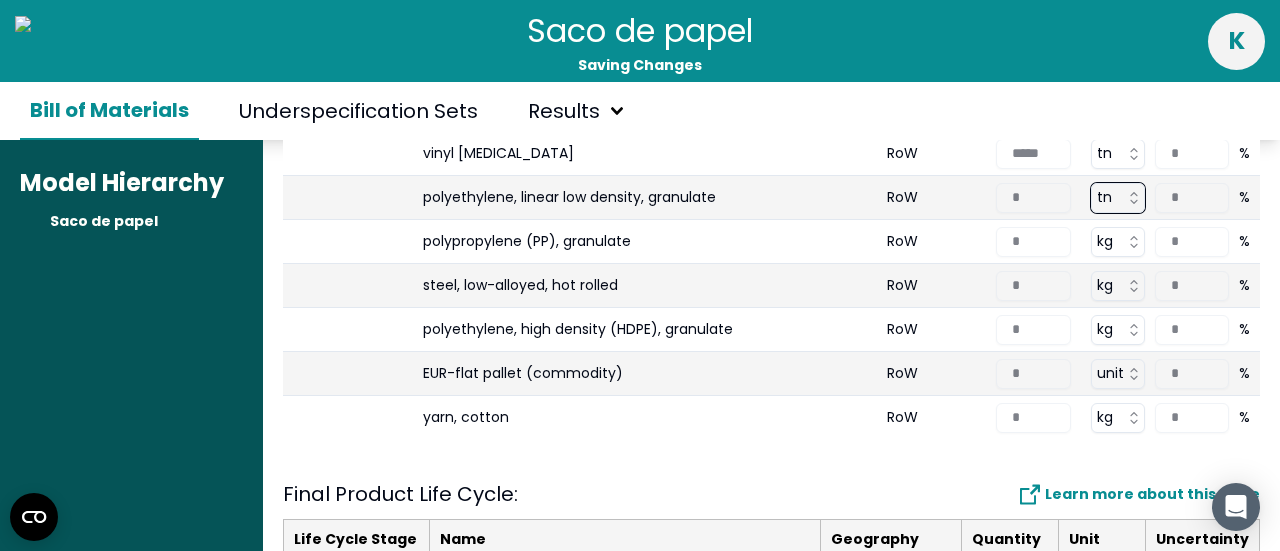 scroll, scrollTop: 124, scrollLeft: 0, axis: vertical 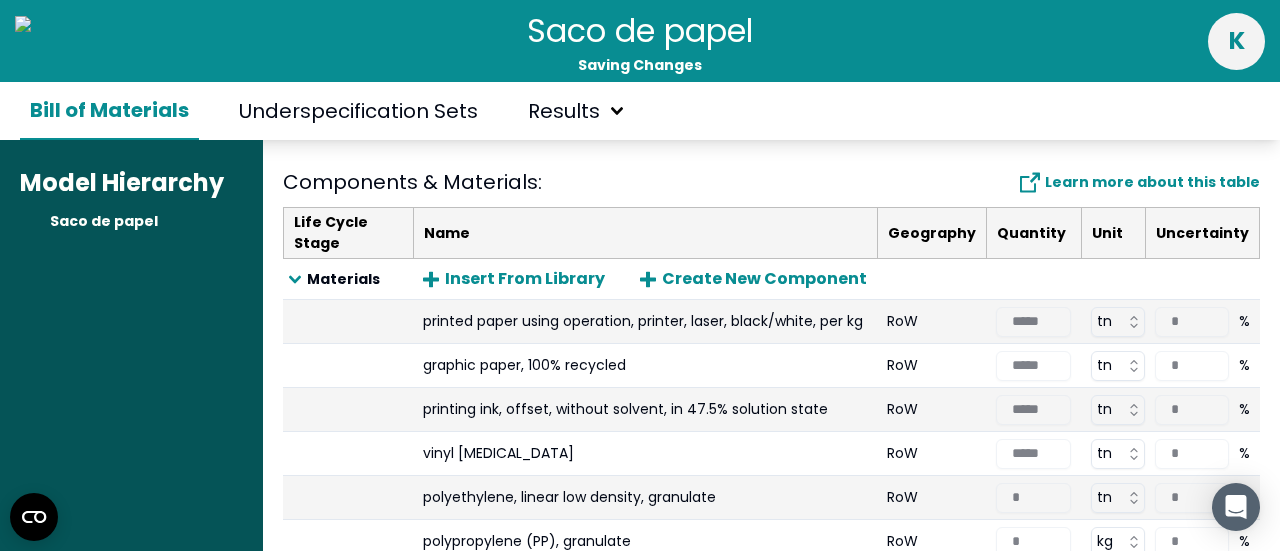click on "vinyl [MEDICAL_DATA]" at bounding box center (645, 454) 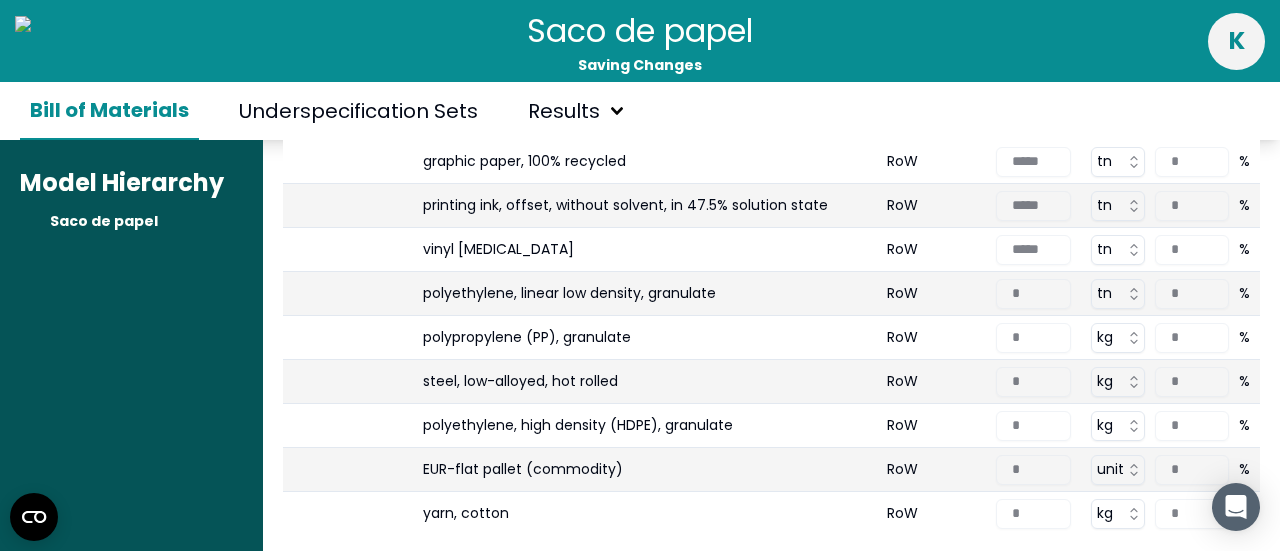 scroll, scrollTop: 424, scrollLeft: 0, axis: vertical 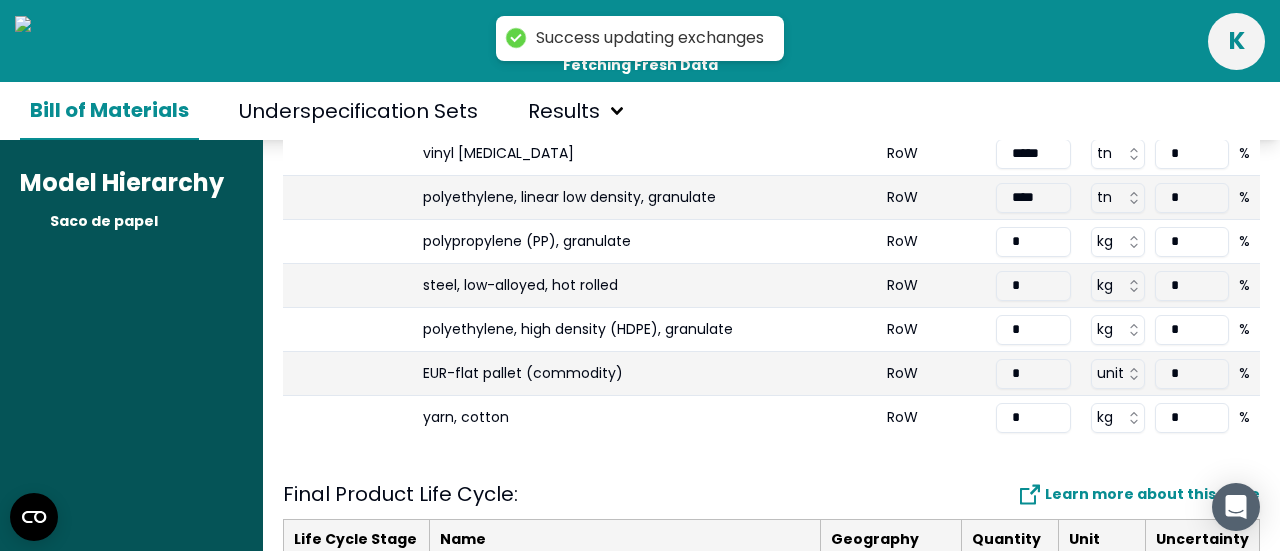 click on "*" at bounding box center (1033, 242) 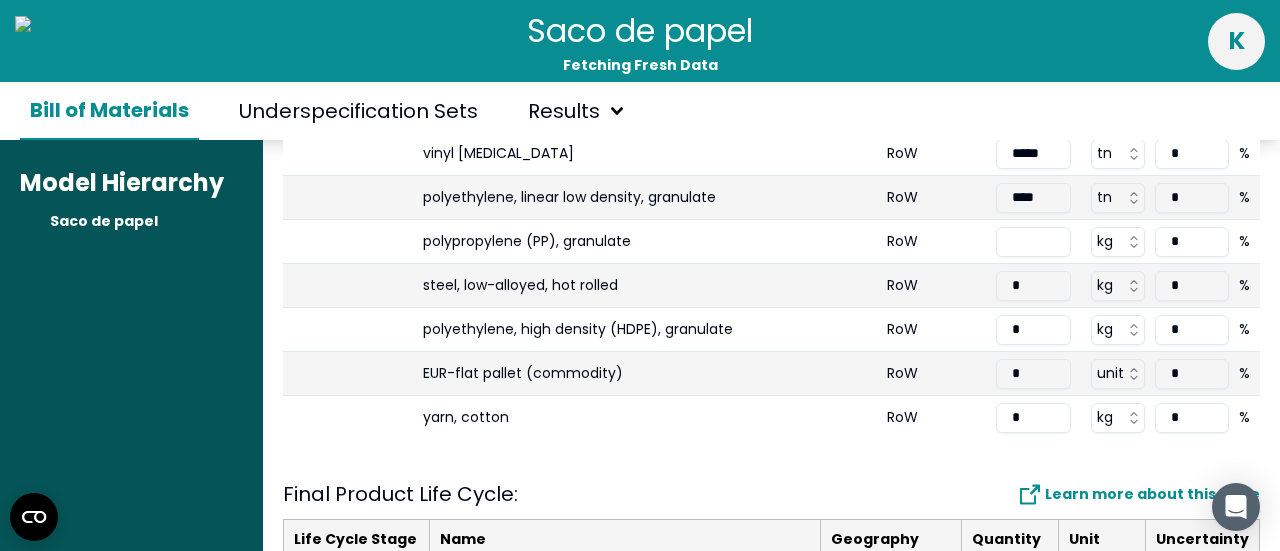 paste on "**********" 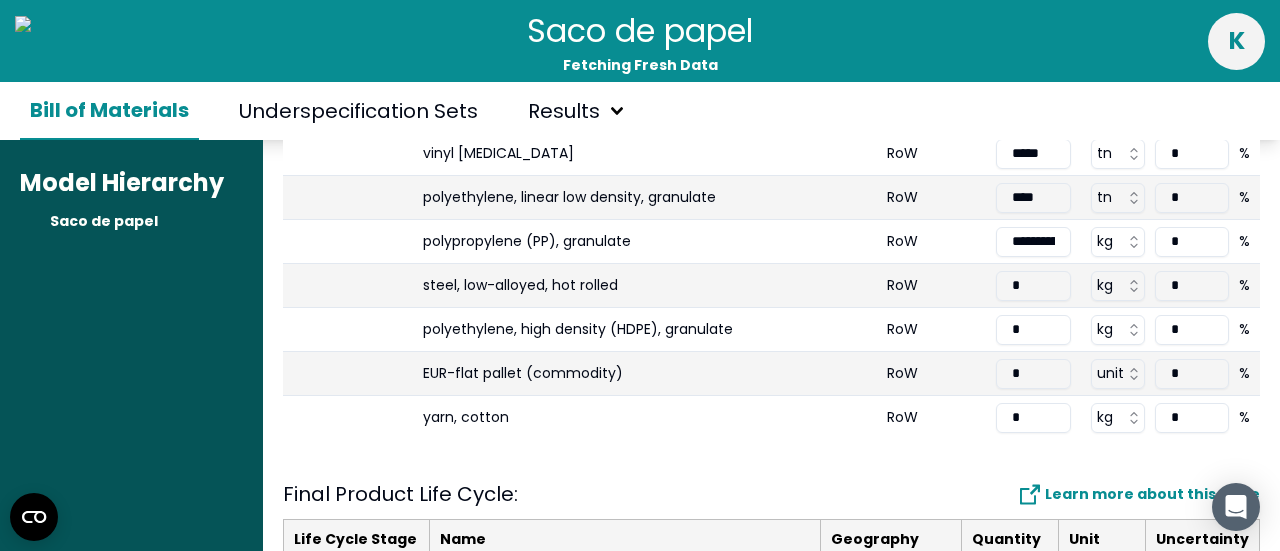 scroll, scrollTop: 0, scrollLeft: 45, axis: horizontal 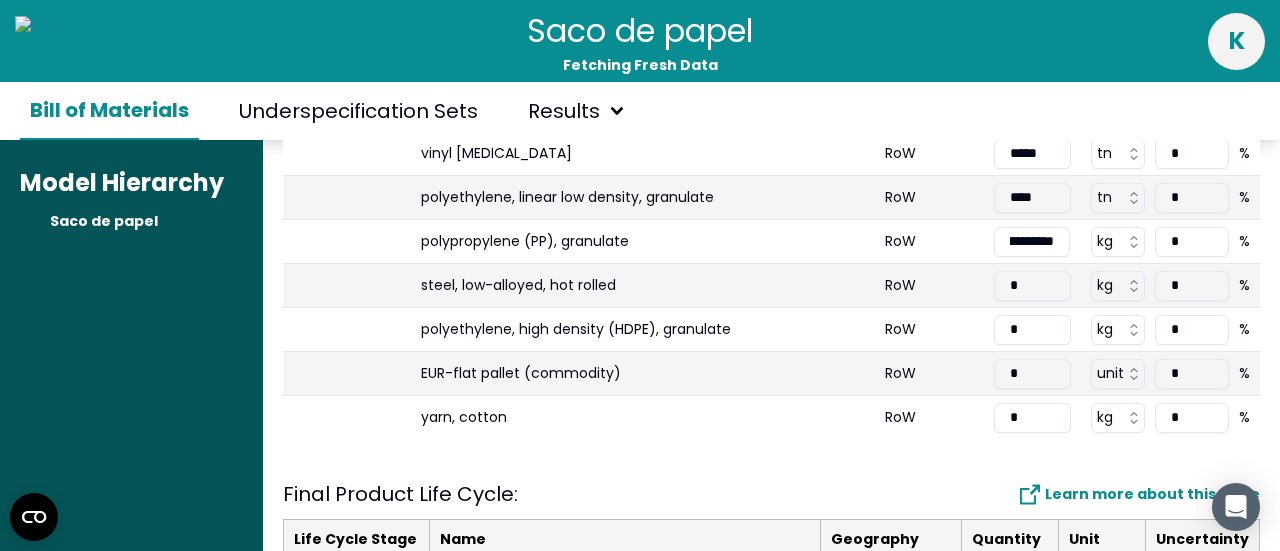click on "polyethylene, high density (HDPE), granulate" at bounding box center (643, 330) 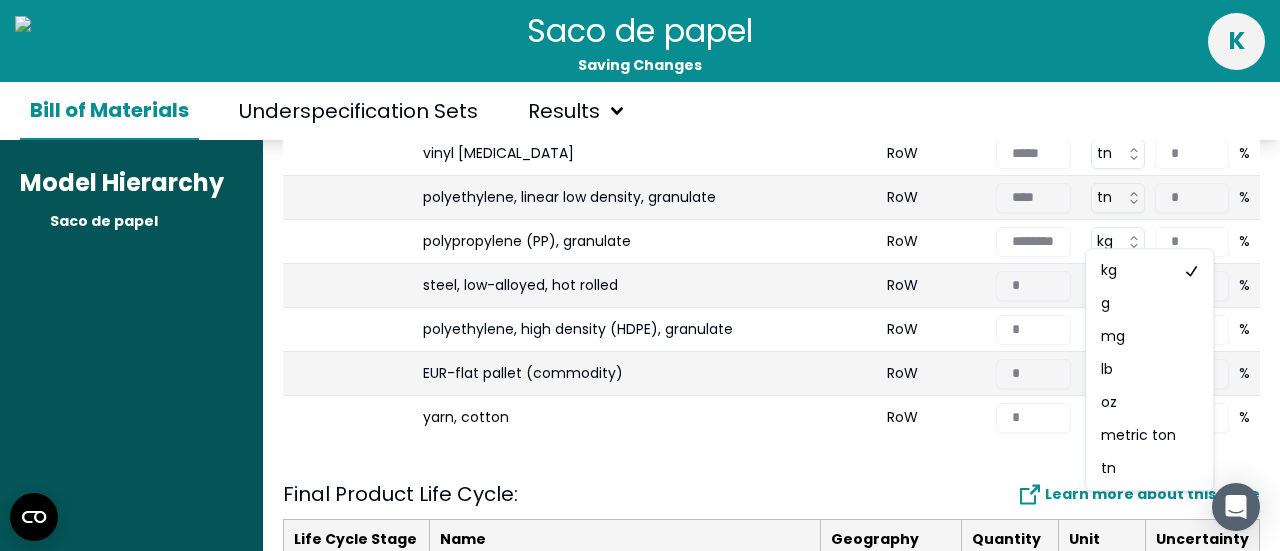 click on "Saco de papel Saving Changes k Bill of Materials Underspecification Sets Results   Model Hierarchy Saco de papel Product Model Saco de papel x   1   pieces   Edit   Header Components & Materials : Learn more about this table Life Cycle Stage Name Geography Quantity Unit Uncertainty Materials Insert From Library Create New Component printed paper using operation, printer, laser, black/white, per kg RoW ***** tn * % graphic paper, 100% recycled RoW ***** tn * % printing ink, offset, without solvent, in 47.5% solution state RoW ***** tn * % vinyl [MEDICAL_DATA] RoW ***** tn * % polyethylene, linear low density, granulate RoW **** tn * % polypropylene (PP), granulate RoW ******** kg * % steel, low-alloyed, hot rolled RoW * kg * % polyethylene, high density (HDPE), granulate RoW * kg * % EUR-flat pallet (commodity) RoW * unit * % yarn, cotton RoW * kg * % Final Product Life Cycle : Learn more about this table Life Cycle Stage Name Geography Quantity Unit Uncertainty Manufacturing Insert From Library MX * kWh * % Use" at bounding box center (640, 275) 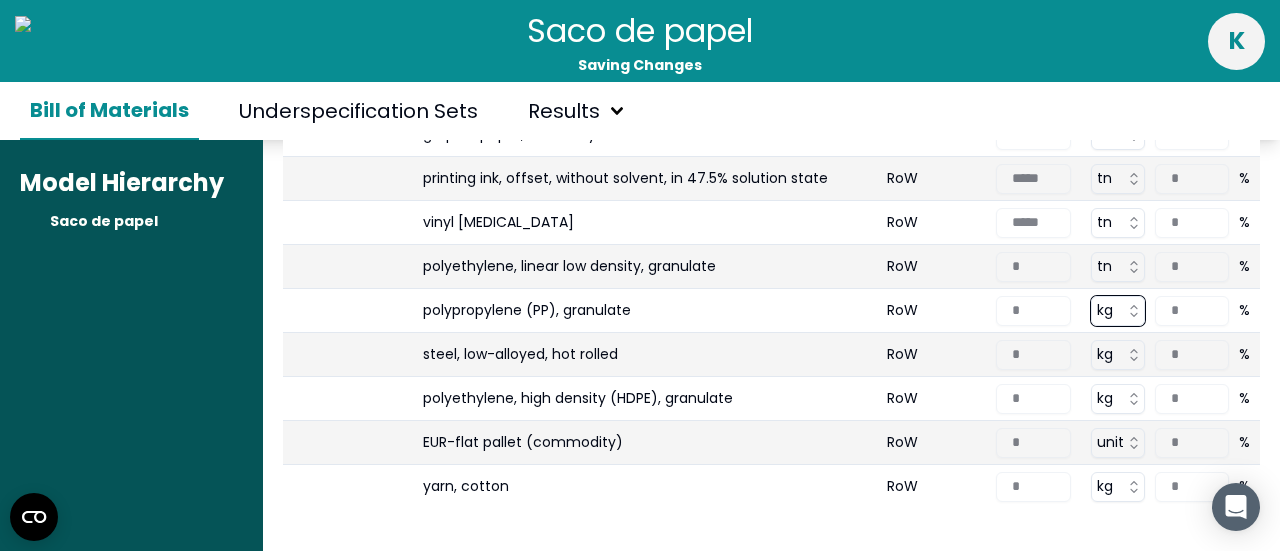 scroll, scrollTop: 324, scrollLeft: 0, axis: vertical 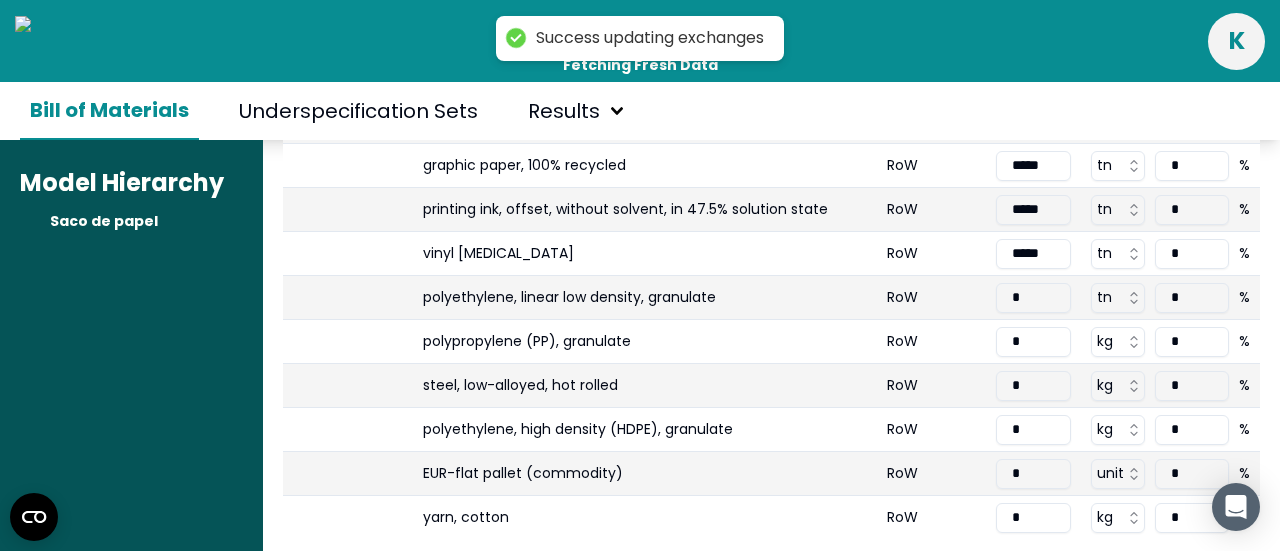 click on "Success updating exchanges Saco de papel Fetching Fresh Data k Bill of Materials Underspecification Sets Results   Model Hierarchy Saco de papel Product Model Saco de papel x   1   pieces   Edit   Header Components & Materials : Learn more about this table Life Cycle Stage Name Geography Quantity Unit Uncertainty Materials Insert From Library Create New Component printed paper using operation, printer, laser, black/white, per kg RoW ***** tn * % graphic paper, 100% recycled RoW ***** tn * % printing ink, offset, without solvent, in 47.5% solution state RoW ***** tn * % vinyl [MEDICAL_DATA] RoW ***** tn * % polyethylene, linear low density, granulate RoW * tn * % polypropylene (PP), granulate RoW * kg * % steel, low-alloyed, hot rolled RoW * kg * % polyethylene, high density (HDPE), granulate RoW * kg * % EUR-flat pallet (commodity) RoW * unit * % yarn, cotton RoW * kg * % Final Product Life Cycle : Learn more about this table Life Cycle Stage Name Geography Quantity Unit Uncertainty Manufacturing Insert From Library" at bounding box center (640, 275) 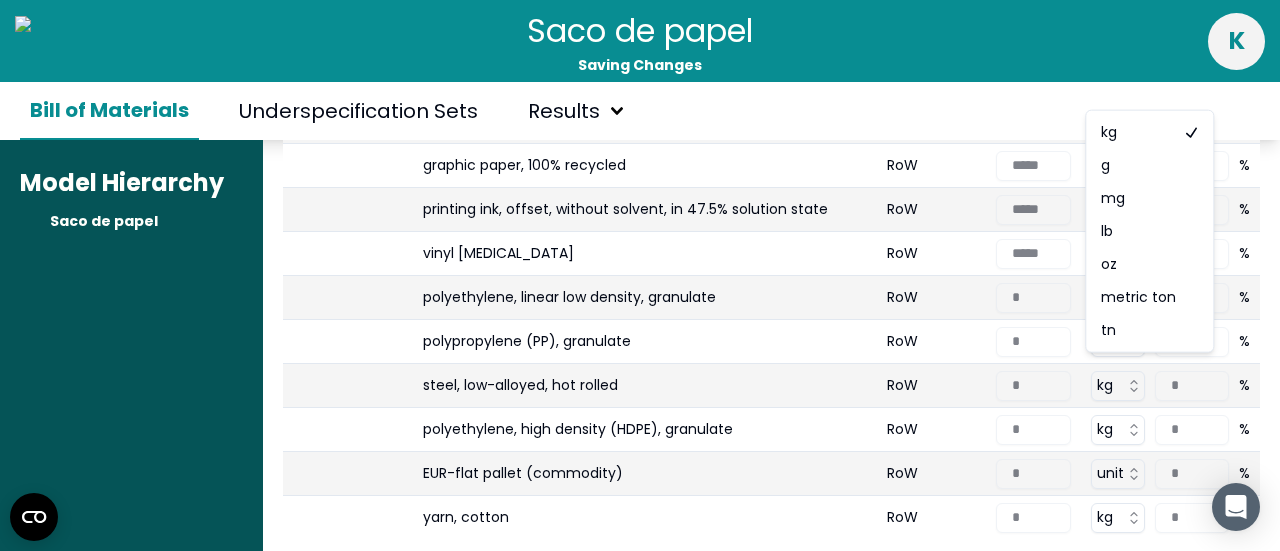 click on "Saco de papel Saving Changes k Bill of Materials Underspecification Sets Results   Model Hierarchy Saco de papel Product Model Saco de papel x   1   pieces   Edit   Header Components & Materials : Learn more about this table Life Cycle Stage Name Geography Quantity Unit Uncertainty Materials Insert From Library Create New Component printed paper using operation, printer, laser, black/white, per kg RoW ***** tn * % graphic paper, 100% recycled RoW ***** tn * % printing ink, offset, without solvent, in 47.5% solution state RoW ***** tn * % vinyl [MEDICAL_DATA] RoW ***** tn * % polyethylene, linear low density, granulate RoW * tn * % polypropylene (PP), granulate RoW * tn * % steel, low-alloyed, hot rolled RoW * kg * % polyethylene, high density (HDPE), granulate RoW * kg * % EUR-flat pallet (commodity) RoW * unit * % yarn, cotton RoW * kg * % Final Product Life Cycle : Learn more about this table Life Cycle Stage Name Geography Quantity Unit Uncertainty Manufacturing Insert From Library MX * kWh * % Transportation Use" at bounding box center [640, 275] 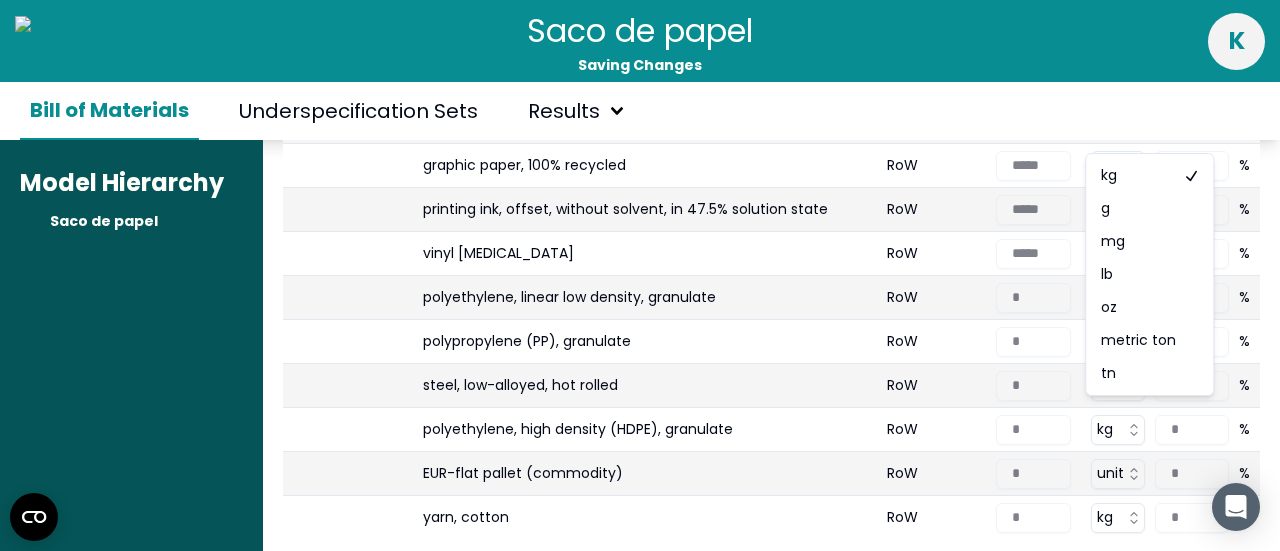 click on "Saco de papel Saving Changes k Bill of Materials Underspecification Sets Results   Model Hierarchy Saco de papel Product Model Saco de papel x   1   pieces   Edit   Header Components & Materials : Learn more about this table Life Cycle Stage Name Geography Quantity Unit Uncertainty Materials Insert From Library Create New Component printed paper using operation, printer, laser, black/white, per kg RoW ***** tn * % graphic paper, 100% recycled RoW ***** tn * % printing ink, offset, without solvent, in 47.5% solution state RoW ***** tn * % vinyl [MEDICAL_DATA] RoW ***** tn * % polyethylene, linear low density, granulate RoW * tn * % polypropylene (PP), granulate RoW * tn * % steel, low-alloyed, hot rolled RoW * tn * % polyethylene, high density (HDPE), granulate RoW * kg * % EUR-flat pallet (commodity) RoW * unit * % yarn, cotton RoW * kg * % Final Product Life Cycle : Learn more about this table Life Cycle Stage Name Geography Quantity Unit Uncertainty Manufacturing Insert From Library MX * kWh * % Transportation Use" at bounding box center [640, 275] 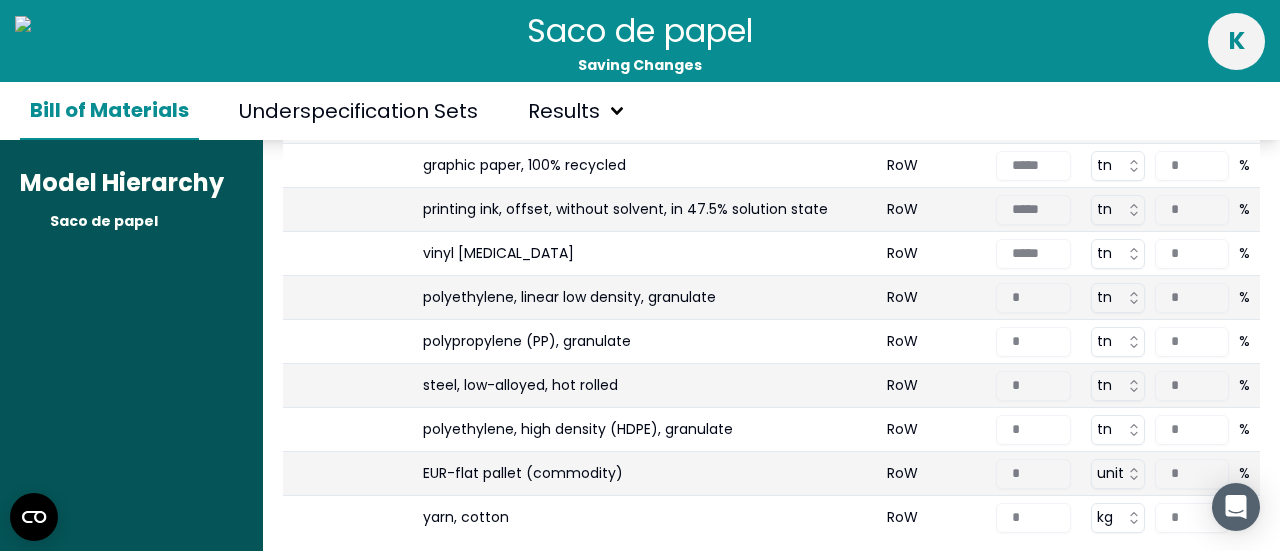 click on "Saco de papel Saving Changes k Bill of Materials Underspecification Sets Results   Model Hierarchy Saco de papel Product Model Saco de papel x   1   pieces   Edit   Header Components & Materials : Learn more about this table Life Cycle Stage Name Geography Quantity Unit Uncertainty Materials Insert From Library Create New Component printed paper using operation, printer, laser, black/white, per kg RoW ***** tn * % graphic paper, 100% recycled RoW ***** tn * % printing ink, offset, without solvent, in 47.5% solution state RoW ***** tn * % vinyl [MEDICAL_DATA] RoW ***** tn * % polyethylene, linear low density, granulate RoW * tn * % polypropylene (PP), granulate RoW * tn * % steel, low-alloyed, hot rolled RoW * tn * % polyethylene, high density (HDPE), granulate RoW * tn * % EUR-flat pallet (commodity) RoW * unit * % yarn, cotton RoW * kg * % Final Product Life Cycle : Learn more about this table Life Cycle Stage Name Geography Quantity Unit Uncertainty Manufacturing Insert From Library MX * kWh * % Transportation Use" at bounding box center [640, 275] 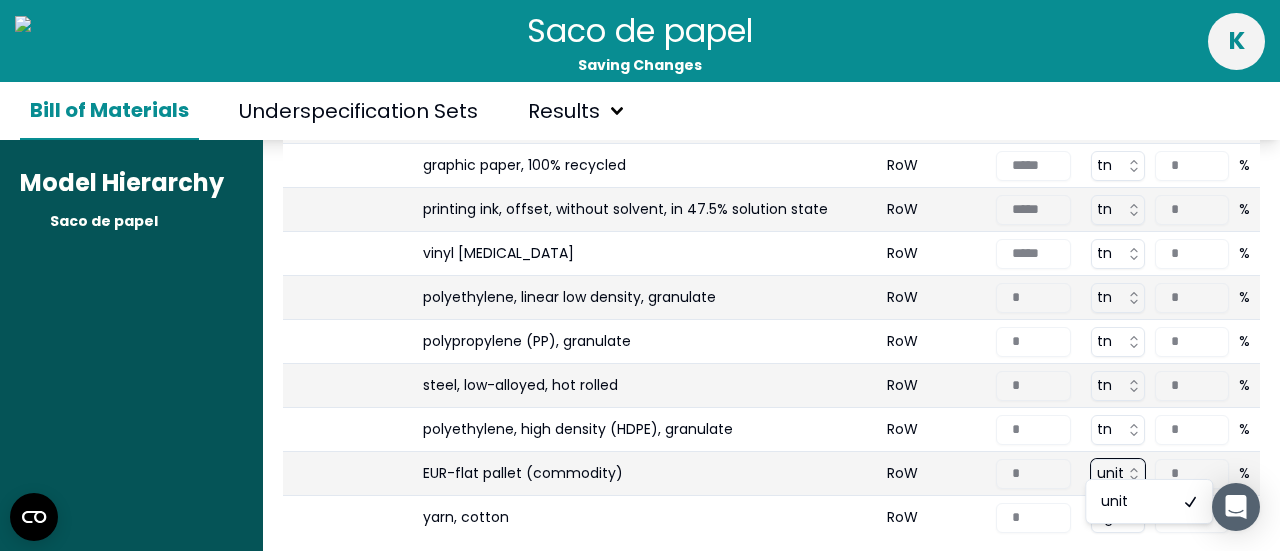 click on "Saco de papel Saving Changes k Bill of Materials Underspecification Sets Results   Model Hierarchy Saco de papel Product Model Saco de papel x   1   pieces   Edit   Header Components & Materials : Learn more about this table Life Cycle Stage Name Geography Quantity Unit Uncertainty Materials Insert From Library Create New Component printed paper using operation, printer, laser, black/white, per kg RoW ***** tn * % graphic paper, 100% recycled RoW ***** tn * % printing ink, offset, without solvent, in 47.5% solution state RoW ***** tn * % vinyl [MEDICAL_DATA] RoW ***** tn * % polyethylene, linear low density, granulate RoW * tn * % polypropylene (PP), granulate RoW * tn * % steel, low-alloyed, hot rolled RoW * tn * % polyethylene, high density (HDPE), granulate RoW * tn * % EUR-flat pallet (commodity) RoW * unit * % yarn, cotton RoW * kg * % Final Product Life Cycle : Learn more about this table Life Cycle Stage Name Geography Quantity Unit Uncertainty Manufacturing Insert From Library MX * kWh * % Transportation Use" at bounding box center (640, 275) 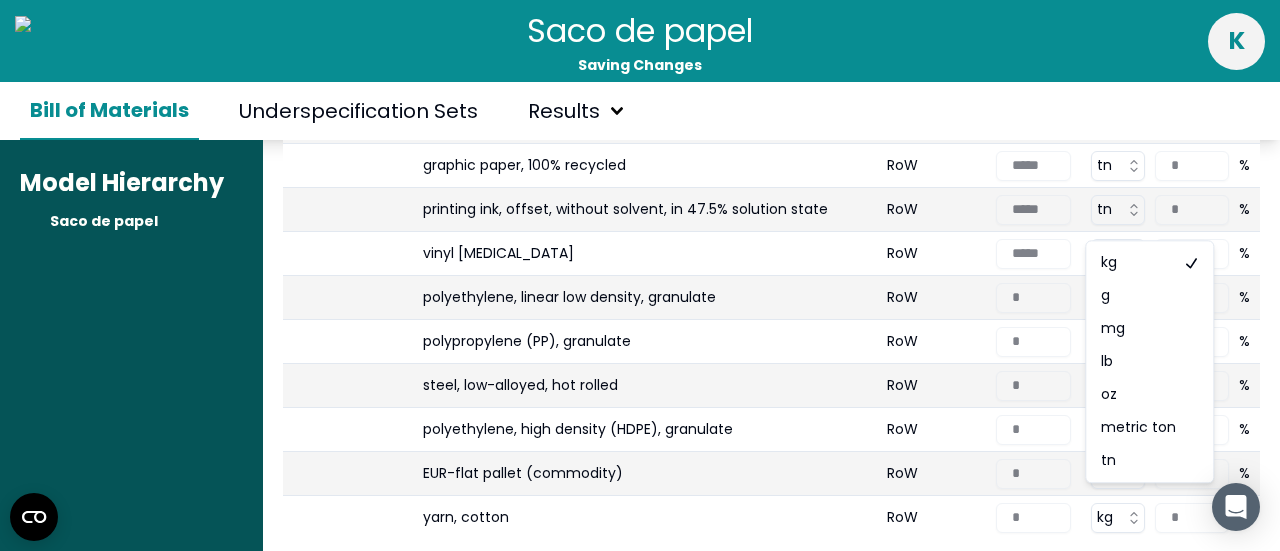 click on "Saco de papel Saving Changes k Bill of Materials Underspecification Sets Results   Model Hierarchy Saco de papel Product Model Saco de papel x   1   pieces   Edit   Header Components & Materials : Learn more about this table Life Cycle Stage Name Geography Quantity Unit Uncertainty Materials Insert From Library Create New Component printed paper using operation, printer, laser, black/white, per kg RoW ***** tn * % graphic paper, 100% recycled RoW ***** tn * % printing ink, offset, without solvent, in 47.5% solution state RoW ***** tn * % vinyl [MEDICAL_DATA] RoW ***** tn * % polyethylene, linear low density, granulate RoW * tn * % polypropylene (PP), granulate RoW * tn * % steel, low-alloyed, hot rolled RoW * tn * % polyethylene, high density (HDPE), granulate RoW * tn * % EUR-flat pallet (commodity) RoW * unit * % yarn, cotton RoW * kg * % Final Product Life Cycle : Learn more about this table Life Cycle Stage Name Geography Quantity Unit Uncertainty Manufacturing Insert From Library MX * kWh * % Transportation Use" at bounding box center [640, 275] 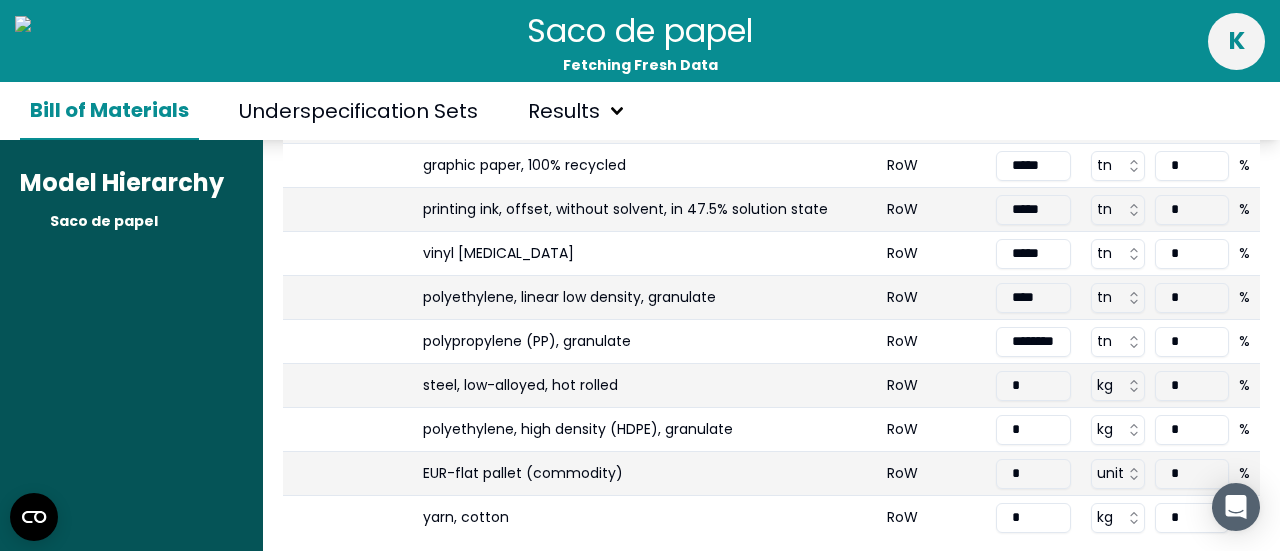 click on "*" at bounding box center (1033, 386) 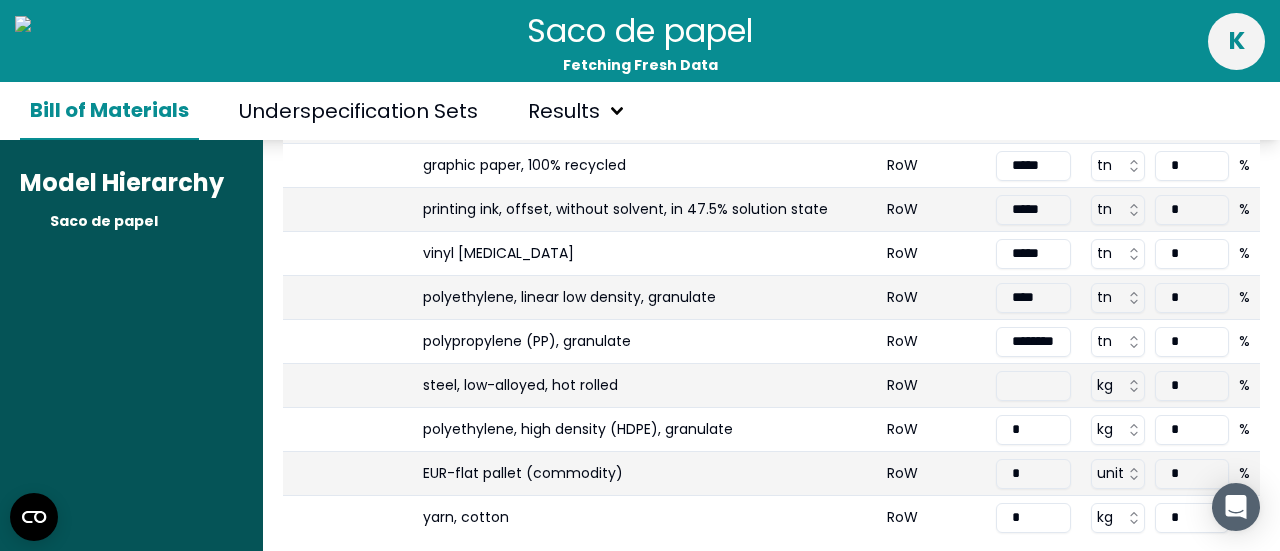 paste on "********" 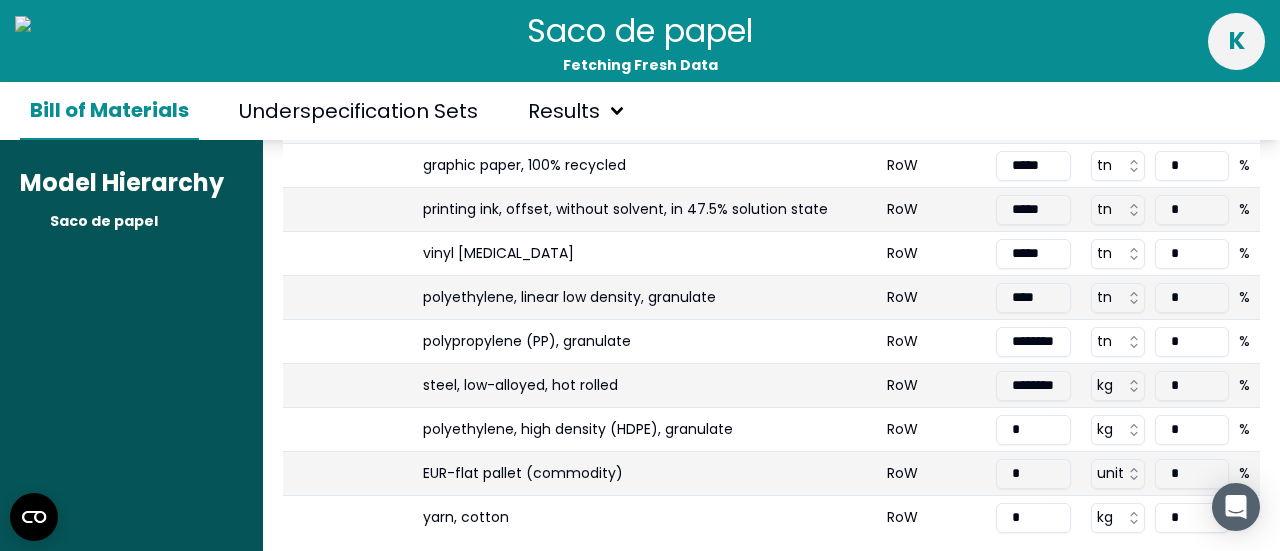 scroll, scrollTop: 0, scrollLeft: 13, axis: horizontal 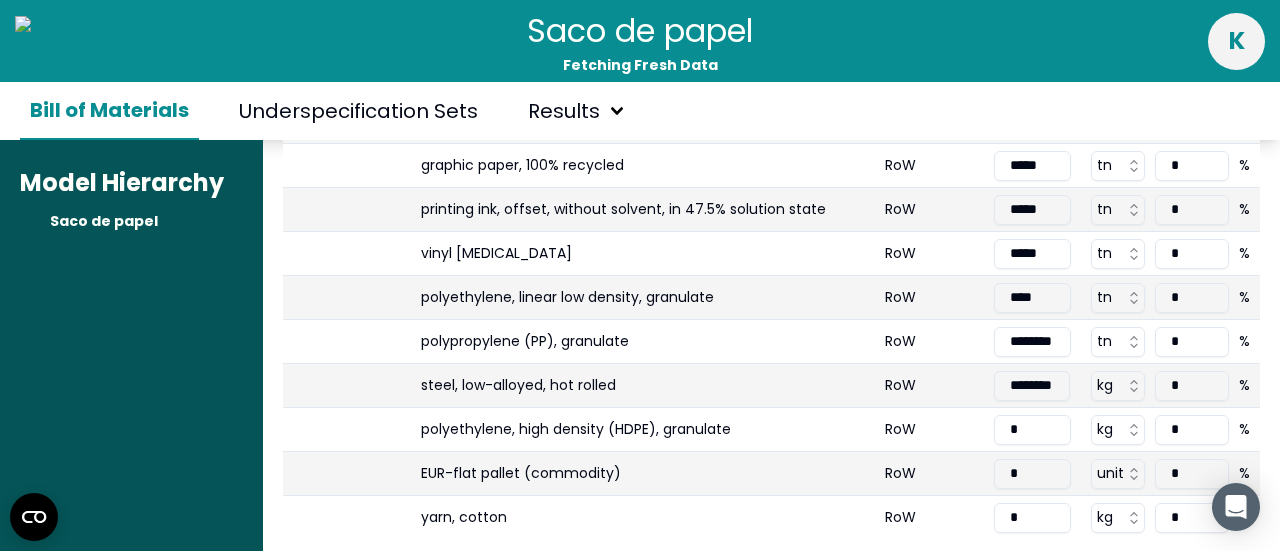 click on "k" at bounding box center (1056, 41) 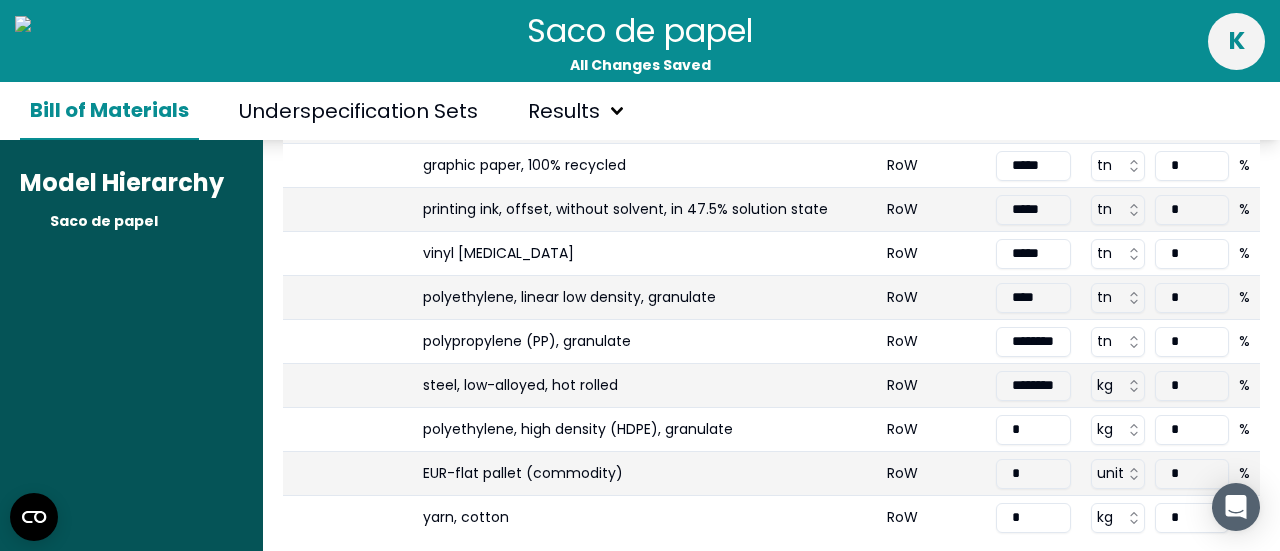 click on "*" at bounding box center (1033, 474) 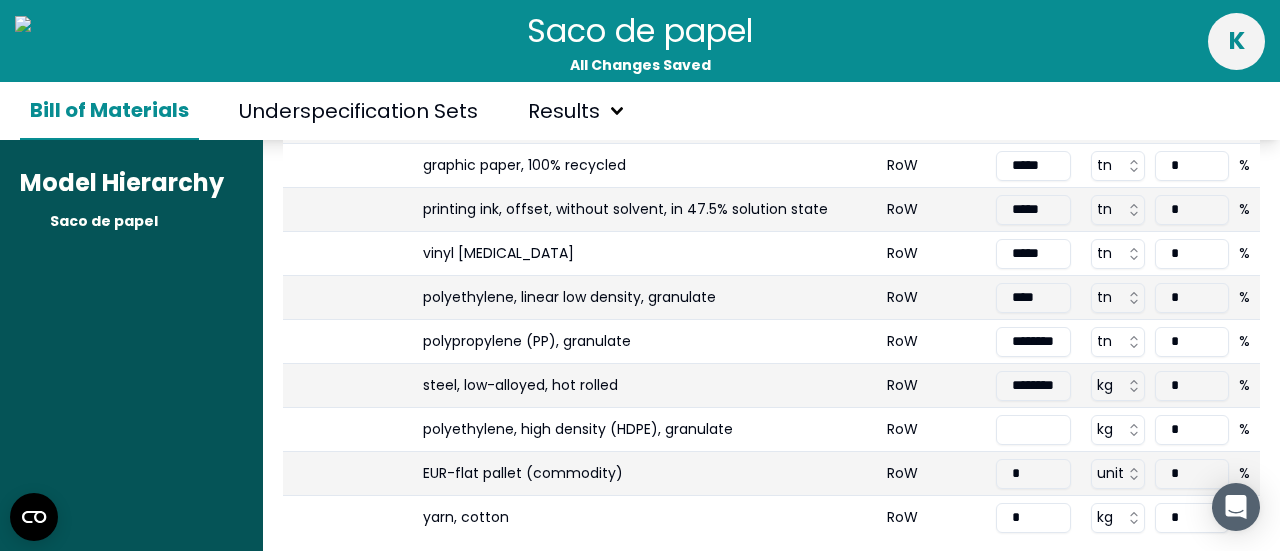 paste on "*****" 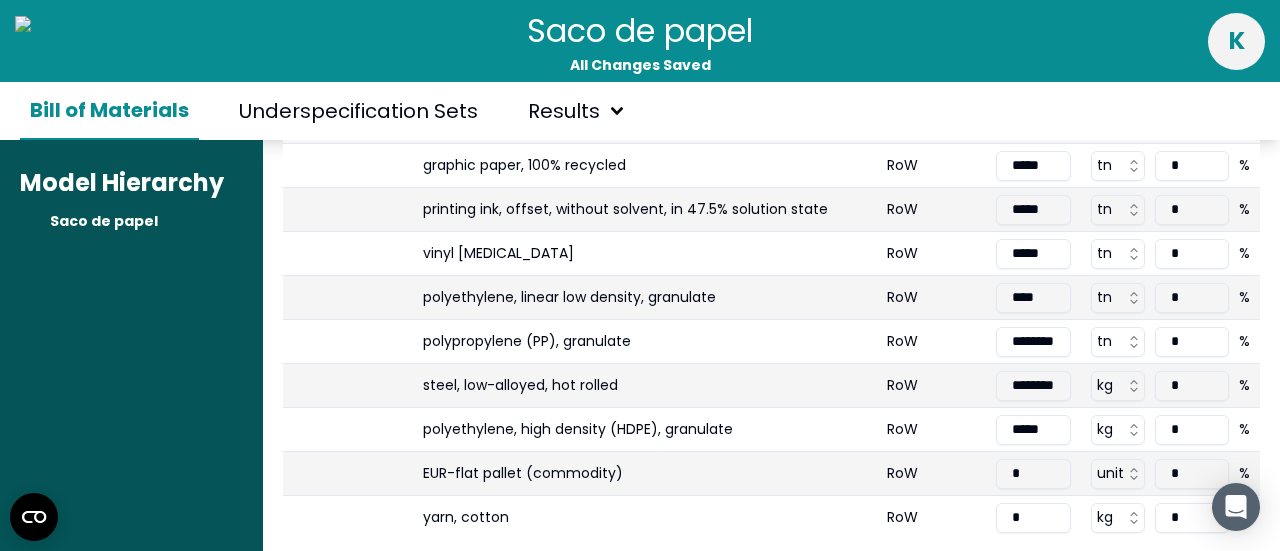 click on "Saco de papel All Changes Saved k" at bounding box center [640, 41] 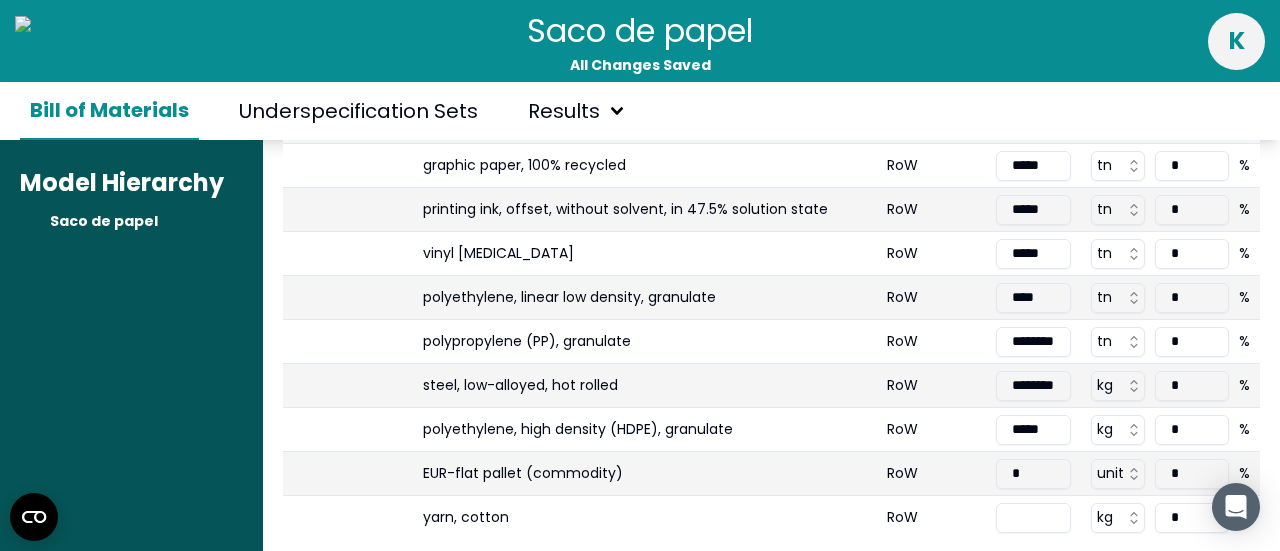 paste on "*****" 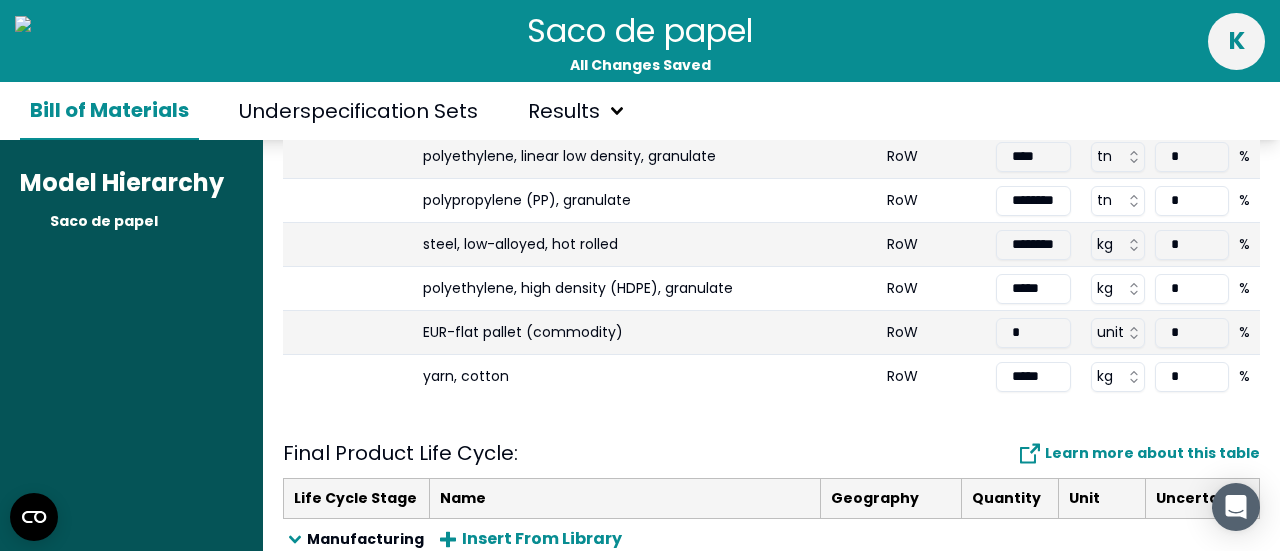 scroll, scrollTop: 524, scrollLeft: 0, axis: vertical 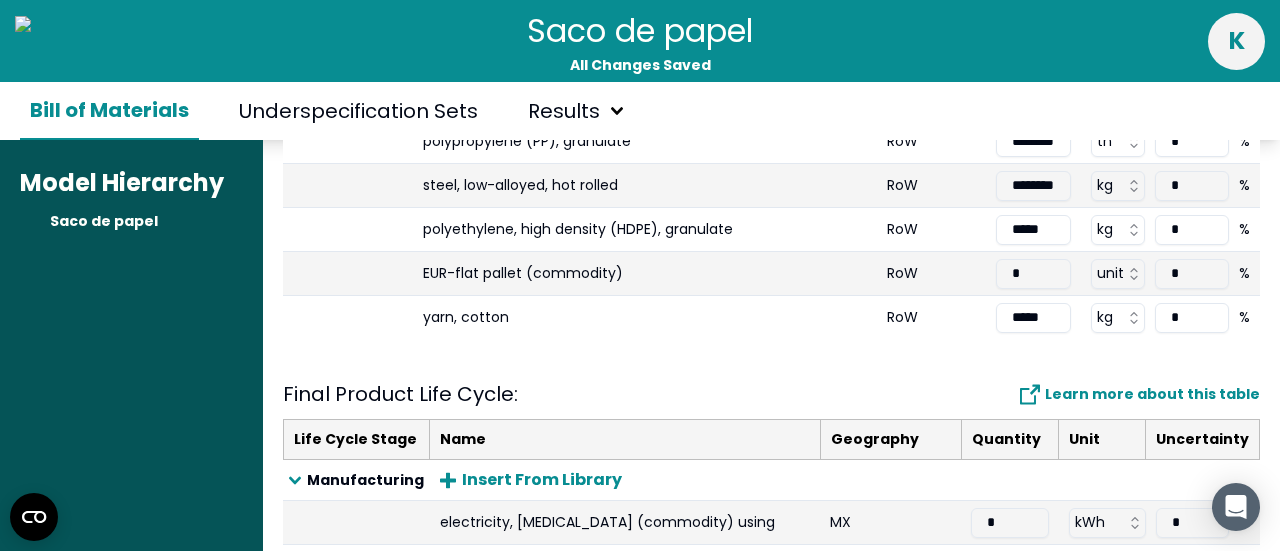 click on "*" at bounding box center [1033, 274] 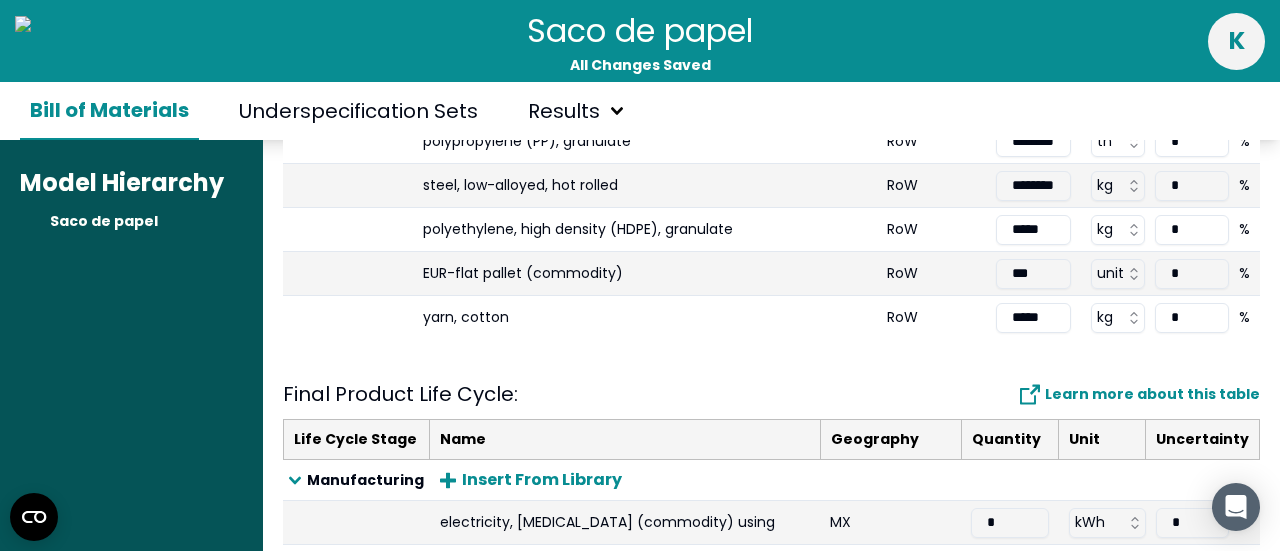 type on "****" 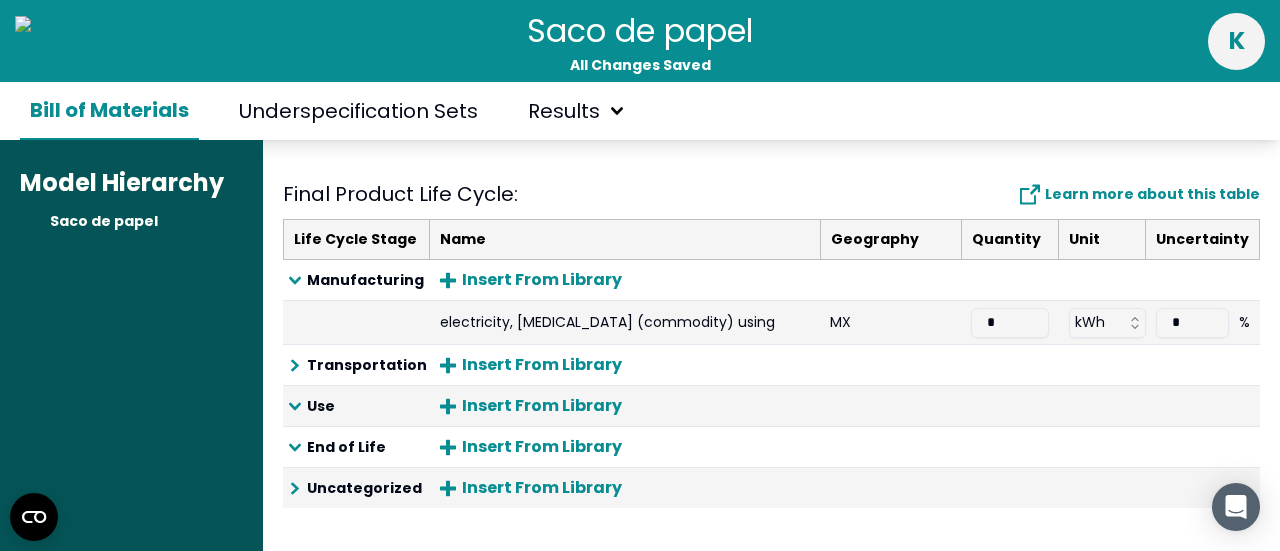 scroll, scrollTop: 624, scrollLeft: 0, axis: vertical 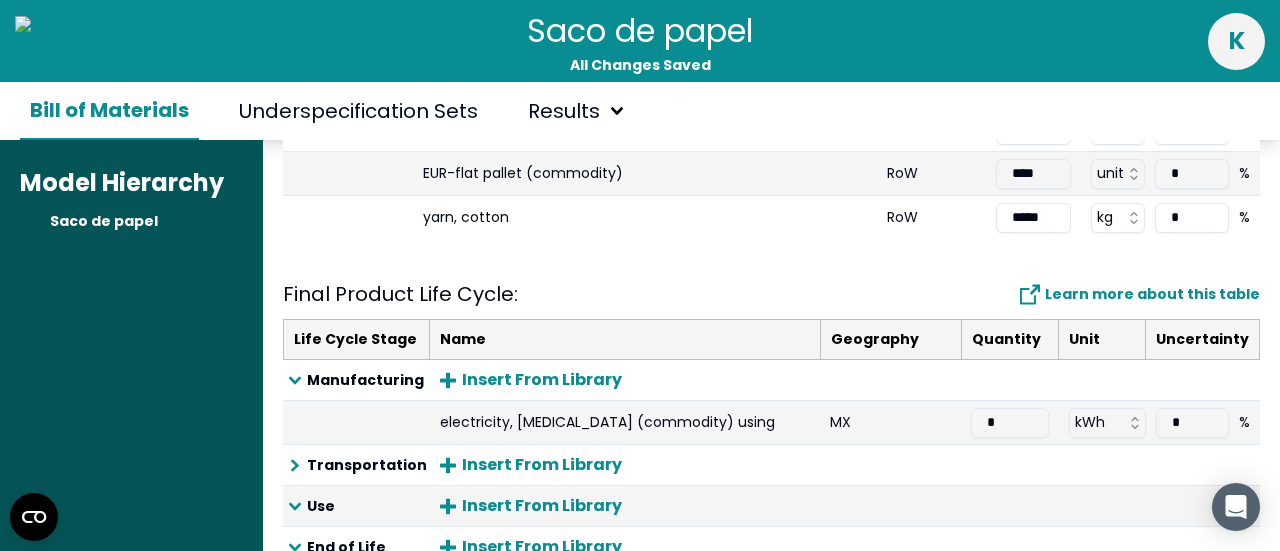 click on "electricity, [MEDICAL_DATA] (commodity) using" at bounding box center [625, 423] 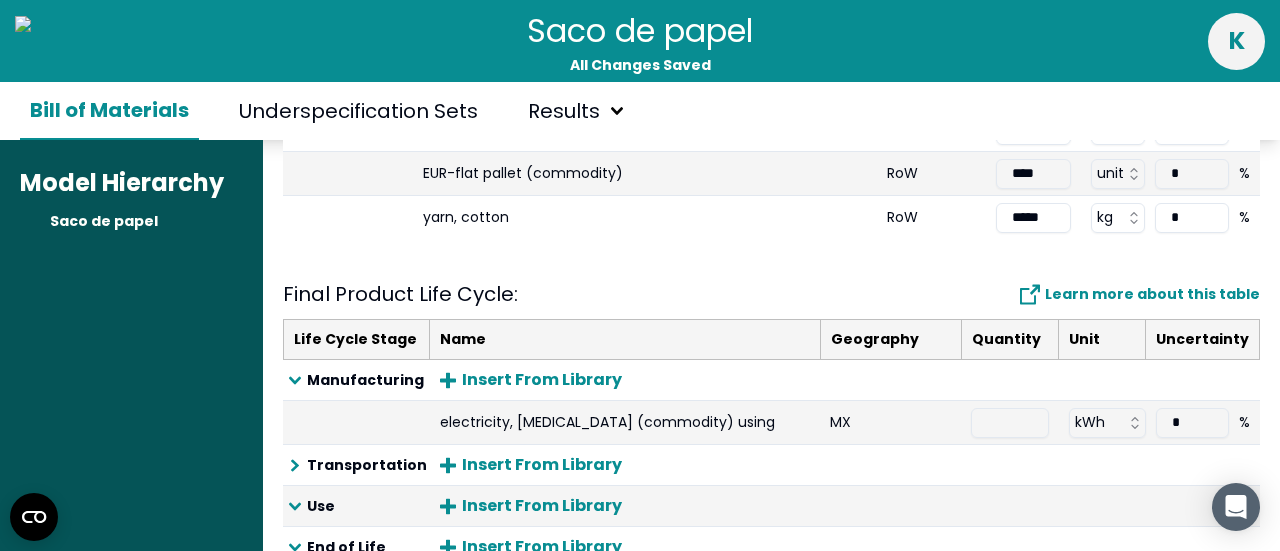 paste on "********" 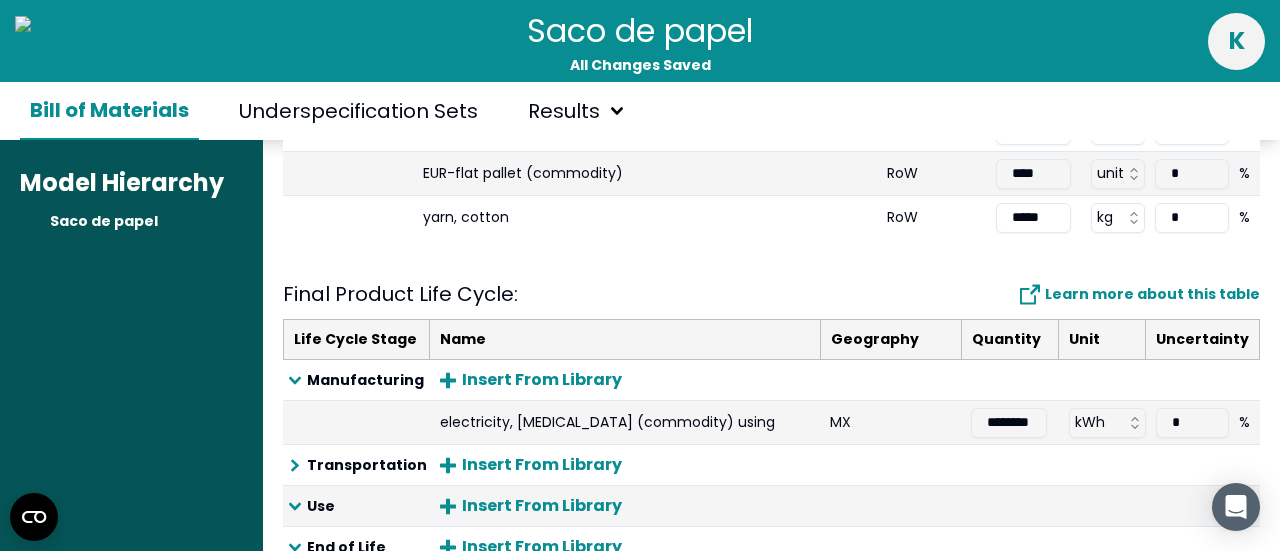 scroll, scrollTop: 0, scrollLeft: 0, axis: both 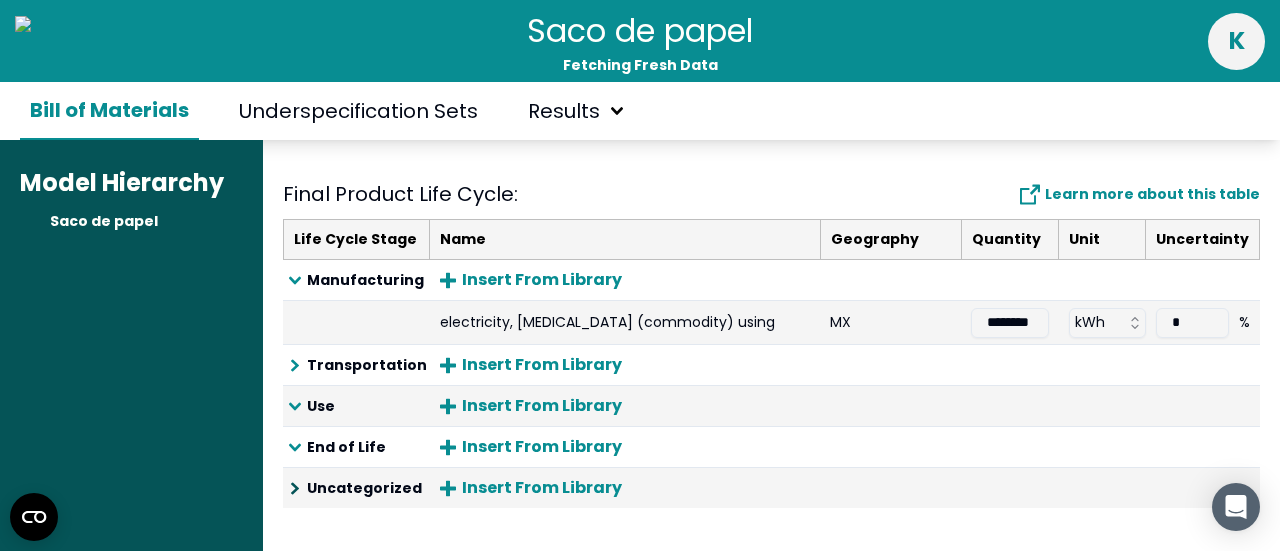 click 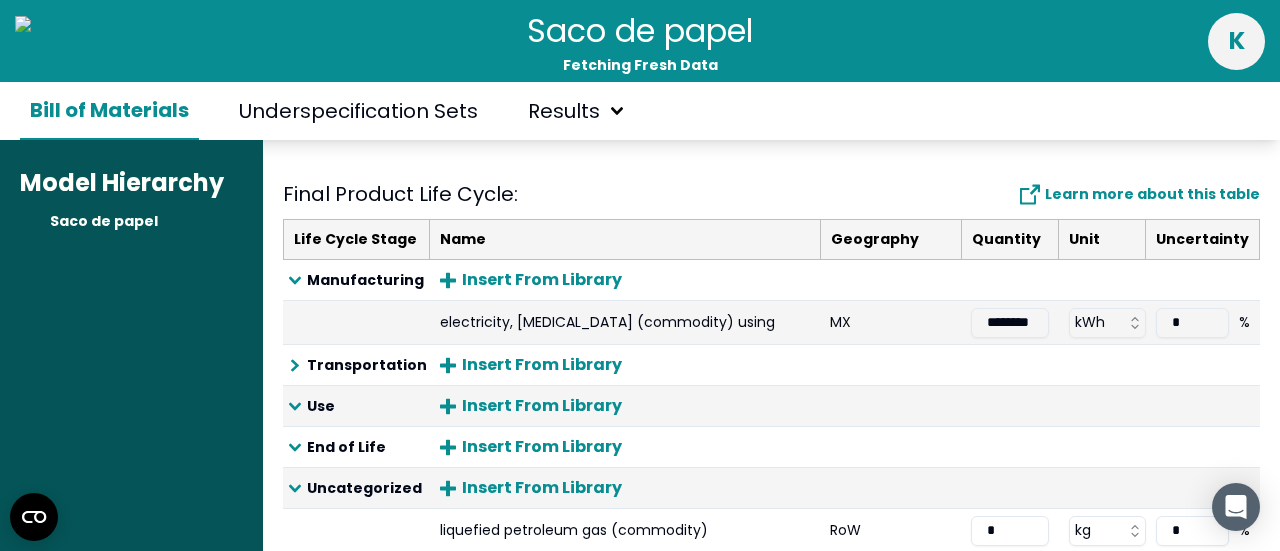 scroll, scrollTop: 811, scrollLeft: 0, axis: vertical 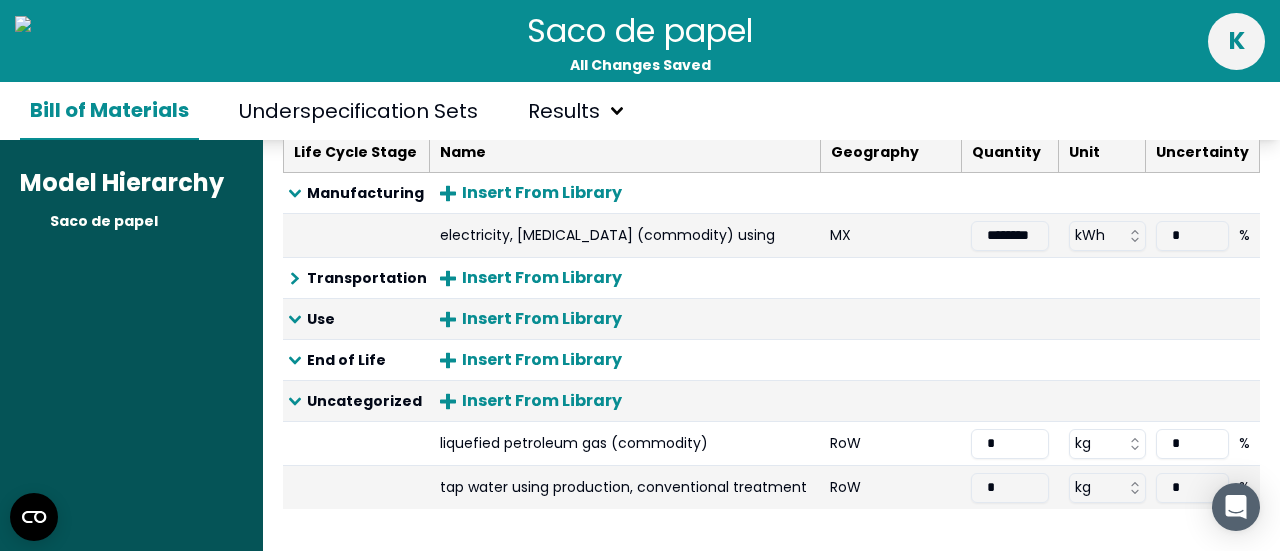 click on "*" at bounding box center [1010, 444] 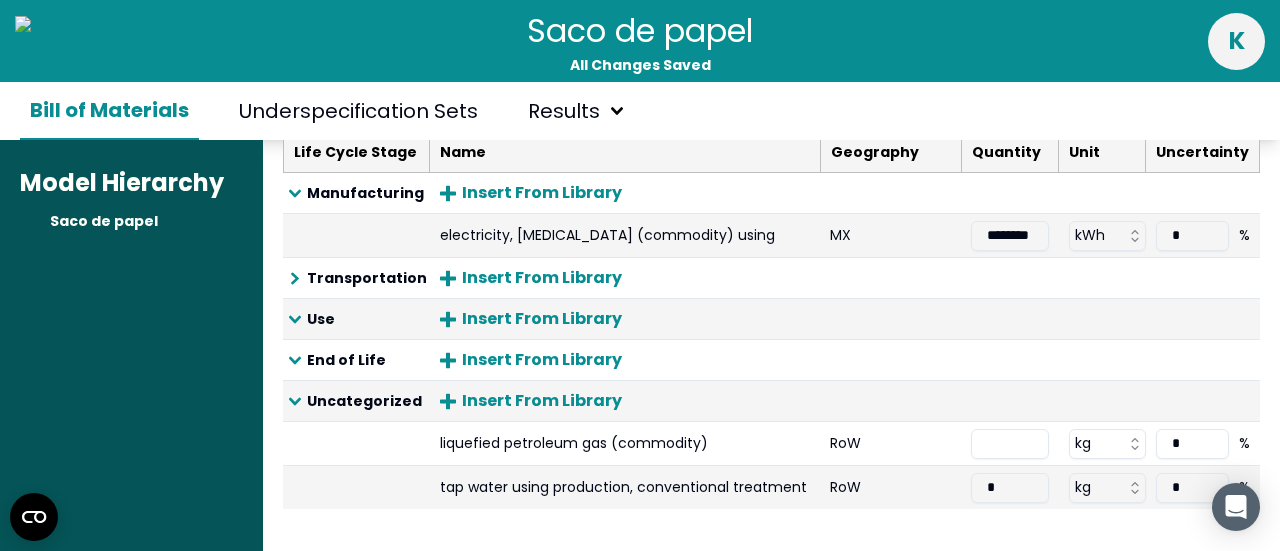 paste on "*******" 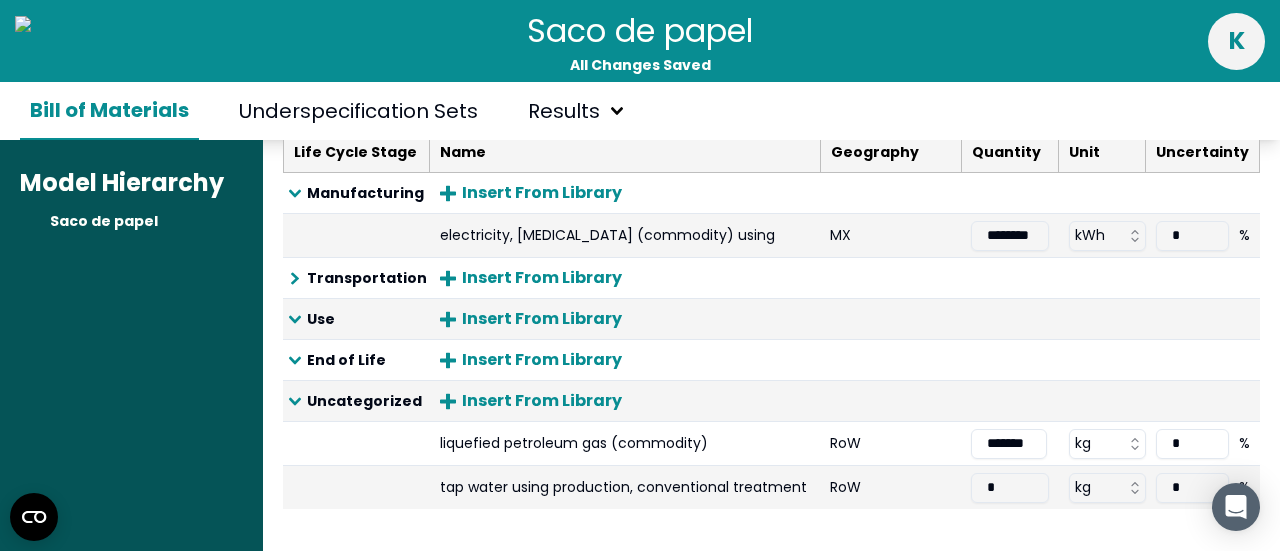 scroll, scrollTop: 0, scrollLeft: 0, axis: both 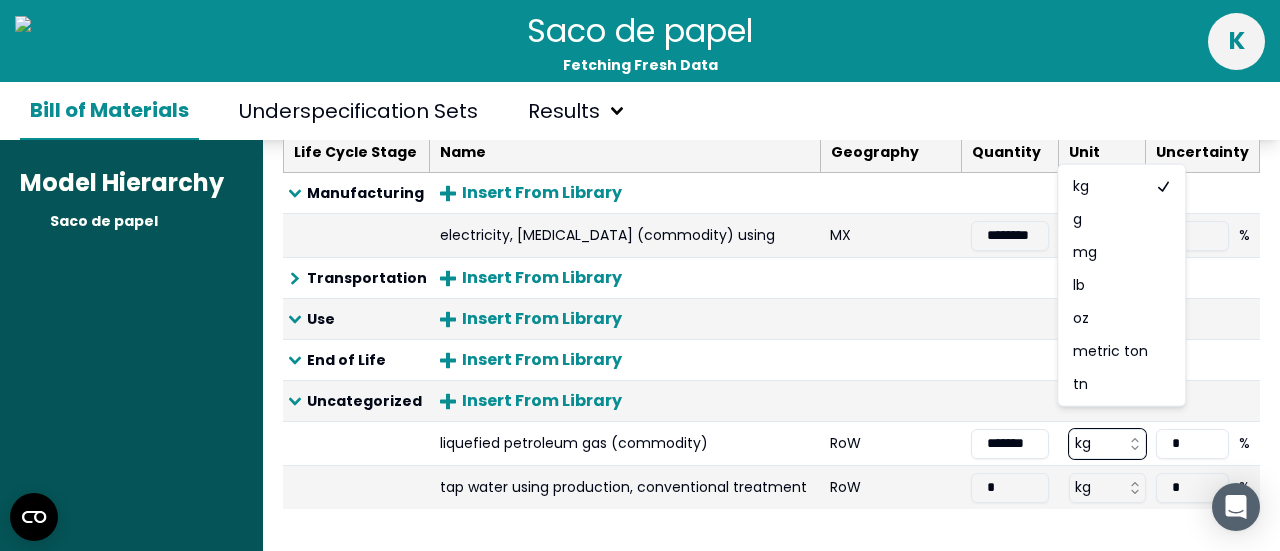 click on "Saco de papel Fetching Fresh Data k Bill of Materials Underspecification Sets Results   Model Hierarchy Saco de papel Product Model Saco de papel x   1   pieces   Edit   Header Components & Materials : Learn more about this table Life Cycle Stage Name Geography Quantity Unit Uncertainty Materials Insert From Library Create New Component printed paper using operation, printer, laser, black/white, per kg RoW ***** tn * % graphic paper, 100% recycled RoW ***** tn * % printing ink, offset, without solvent, in 47.5% solution state RoW ***** tn * % vinyl [MEDICAL_DATA] RoW ***** tn * % polyethylene, linear low density, granulate RoW **** tn * % polypropylene (PP), granulate RoW ******** tn * % steel, low-alloyed, hot rolled RoW ******** kg * % polyethylene, high density (HDPE), granulate RoW ***** kg * % EUR-flat pallet (commodity) RoW **** unit * % yarn, cotton RoW ***** kg * % Final Product Life Cycle : Learn more about this table Life Cycle Stage Name Geography Quantity Unit Uncertainty Manufacturing MX ******** kWh *" at bounding box center [640, 275] 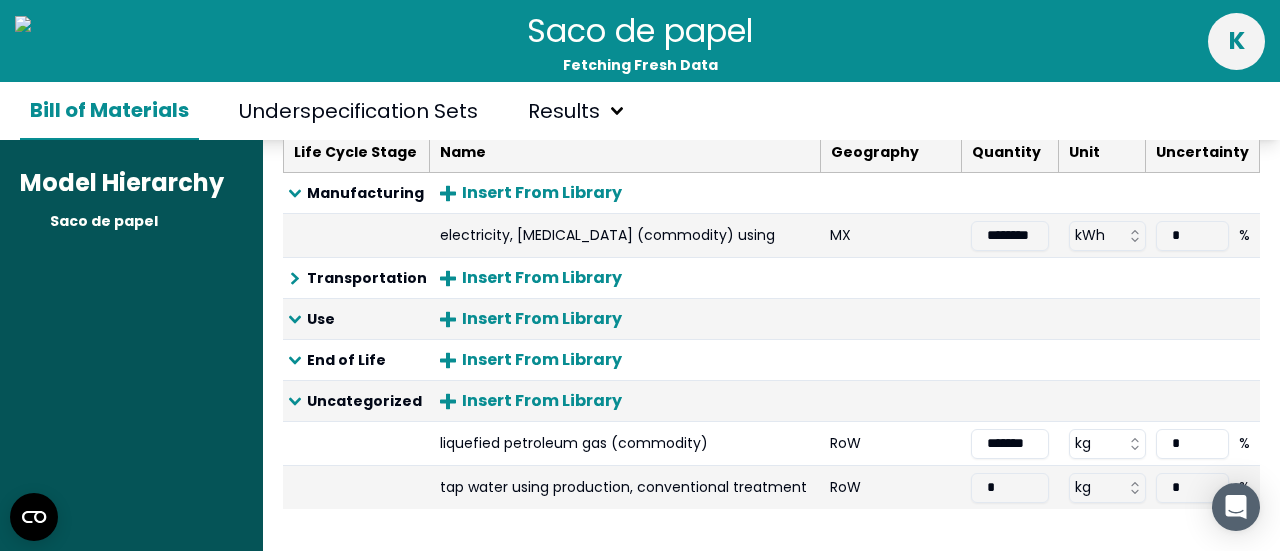 click on "*******" at bounding box center [1010, 444] 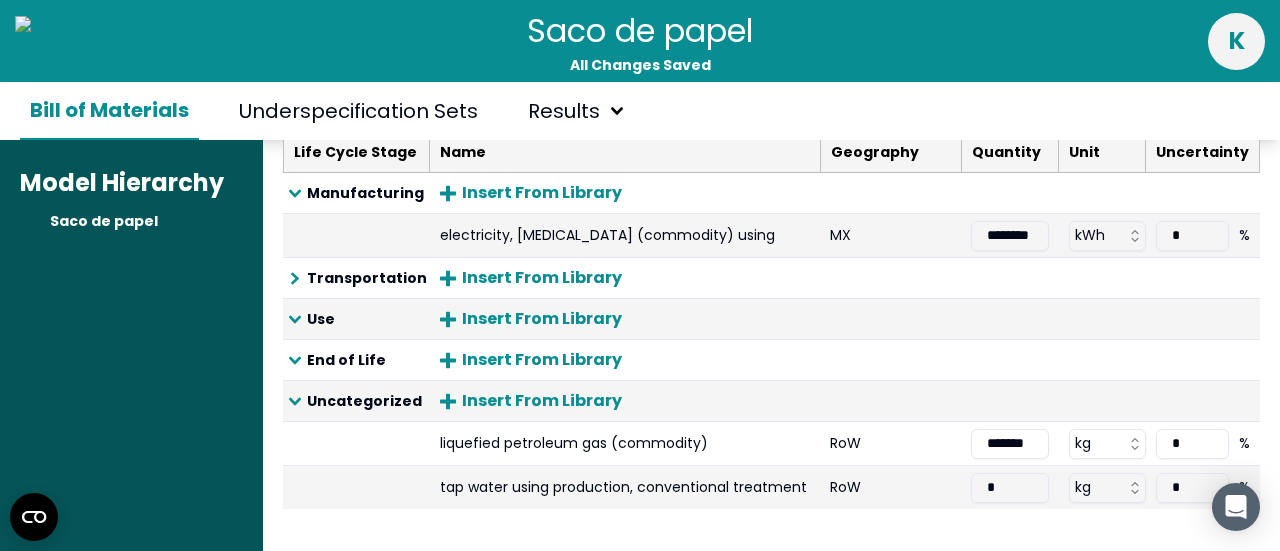 click on "*******" at bounding box center (1010, 444) 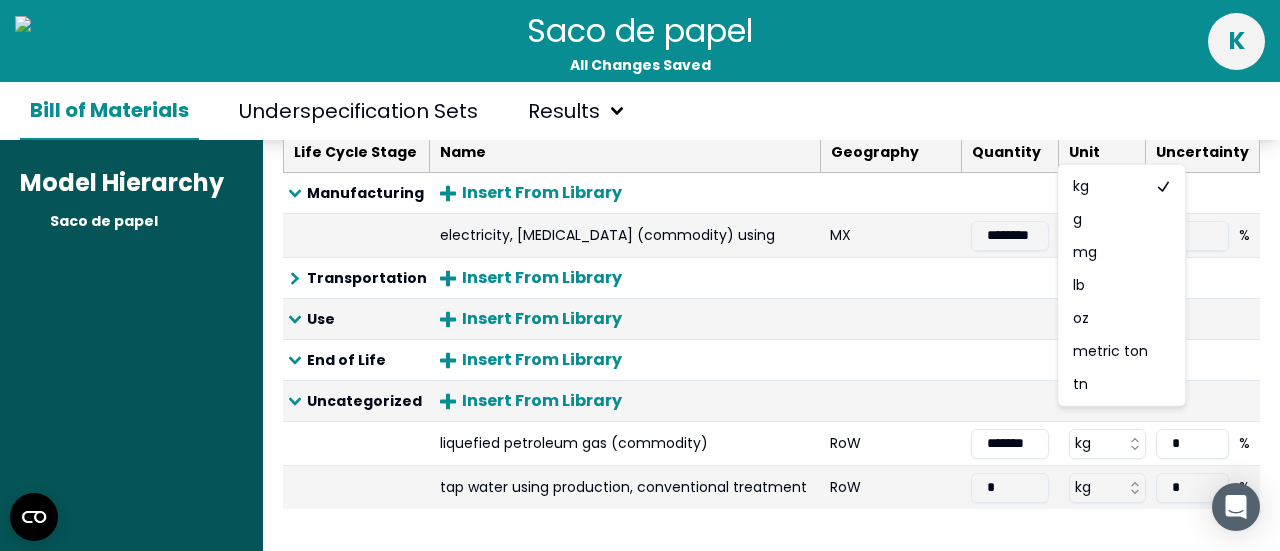 click on "Saco de papel All Changes Saved k Bill of Materials Underspecification Sets Results   Model Hierarchy Saco de papel Product Model Saco de papel x   1   pieces   Edit   Header Components & Materials : Learn more about this table Life Cycle Stage Name Geography Quantity Unit Uncertainty Materials Insert From Library Create New Component printed paper using operation, printer, laser, black/white, per kg RoW ***** tn * % graphic paper, 100% recycled RoW ***** tn * % printing ink, offset, without solvent, in 47.5% solution state RoW ***** tn * % vinyl [MEDICAL_DATA] RoW ***** tn * % polyethylene, linear low density, granulate RoW **** tn * % polypropylene (PP), granulate RoW ******** tn * % steel, low-alloyed, hot rolled RoW ******** kg * % polyethylene, high density (HDPE), granulate RoW ***** kg * % EUR-flat pallet (commodity) RoW **** unit * % yarn, cotton RoW ***** kg * % Final Product Life Cycle : Learn more about this table Life Cycle Stage Name Geography Quantity Unit Uncertainty Manufacturing Insert From Library" at bounding box center (640, 275) 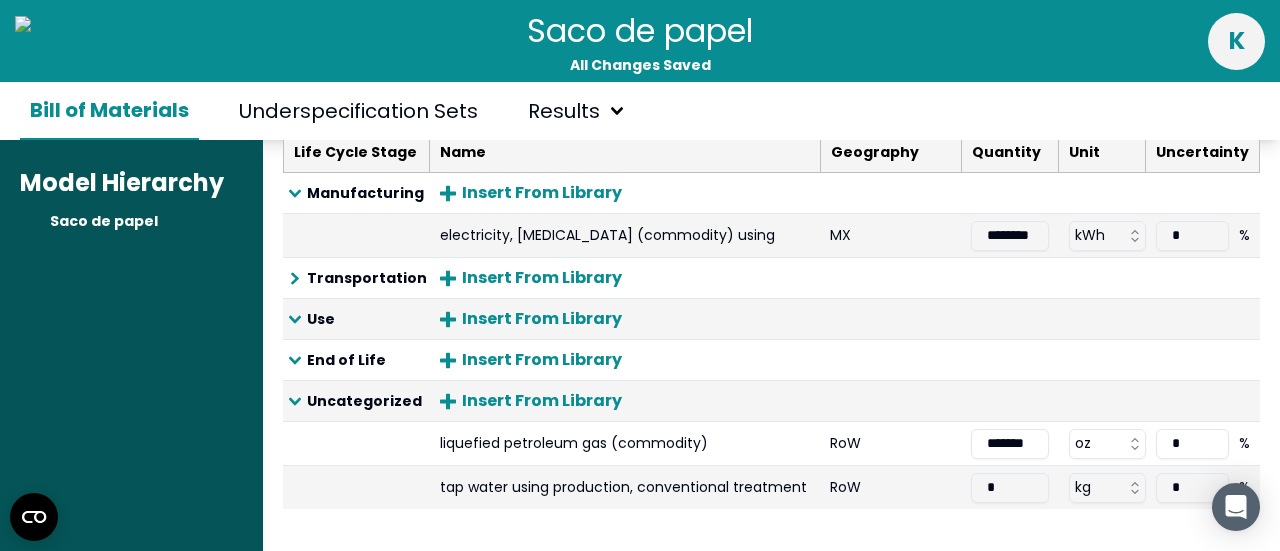 click on "*******" at bounding box center (1010, 444) 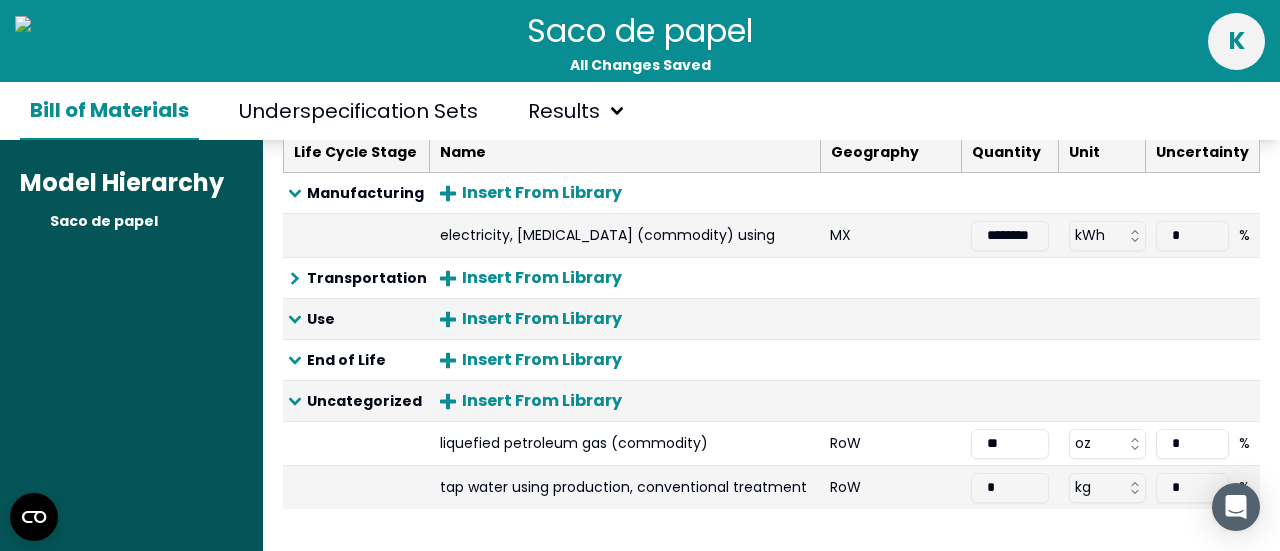 type on "*" 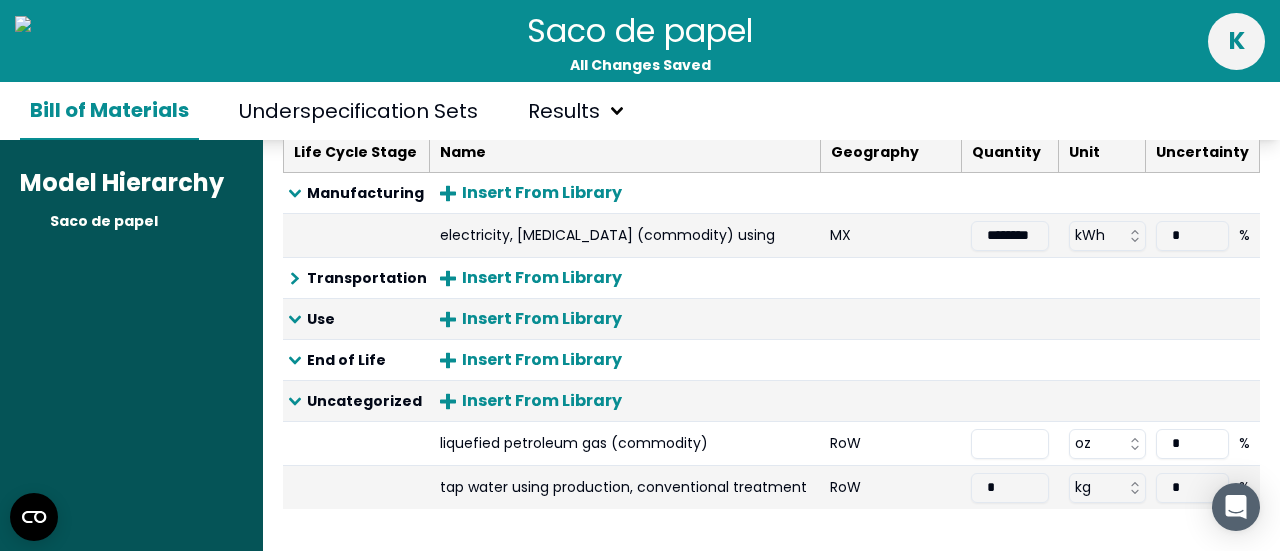 paste on "**********" 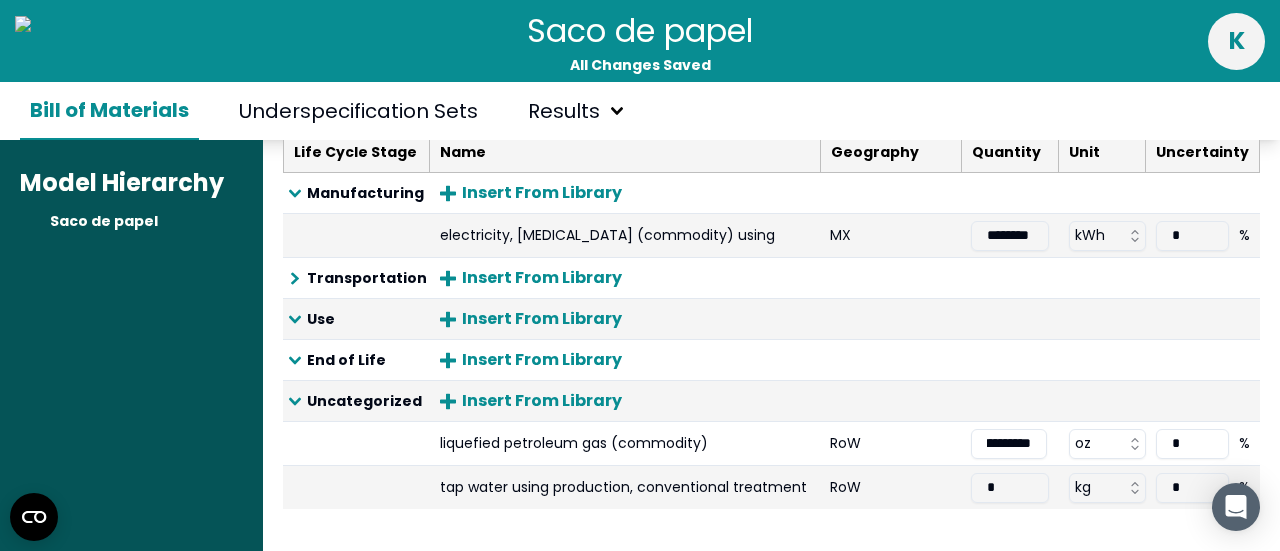 scroll, scrollTop: 0, scrollLeft: 0, axis: both 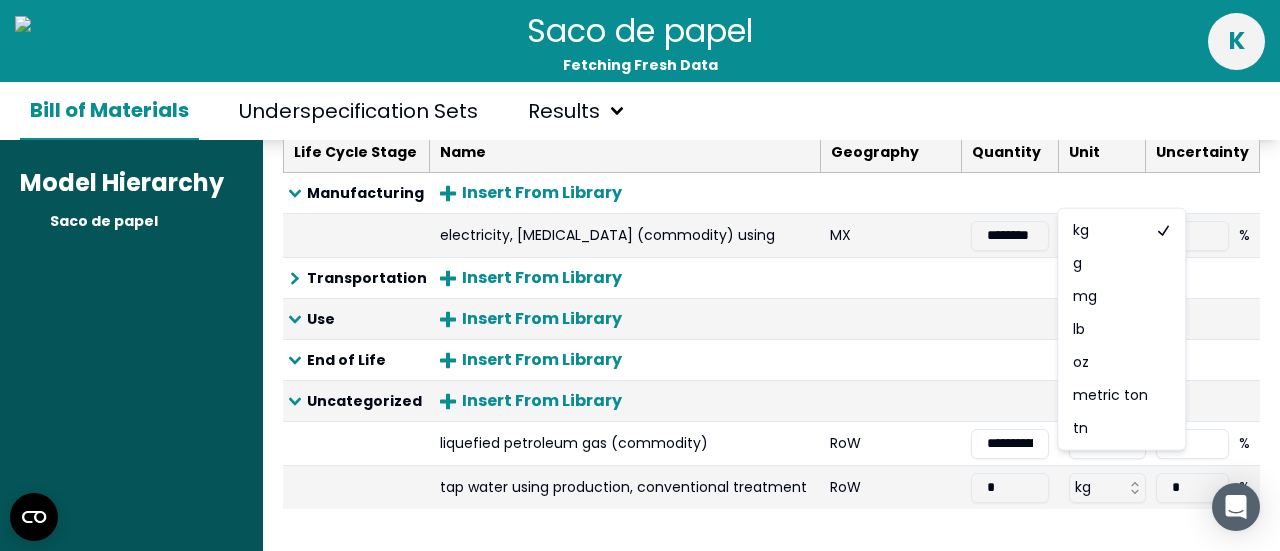 click on "Saco de papel Fetching Fresh Data k Bill of Materials Underspecification Sets Results   Model Hierarchy Saco de papel Product Model Saco de papel x   1   pieces   Edit   Header Components & Materials : Learn more about this table Life Cycle Stage Name Geography Quantity Unit Uncertainty Materials Insert From Library Create New Component printed paper using operation, printer, laser, black/white, per kg RoW ***** tn * % graphic paper, 100% recycled RoW ***** tn * % printing ink, offset, without solvent, in 47.5% solution state RoW ***** tn * % vinyl [MEDICAL_DATA] RoW ***** tn * % polyethylene, linear low density, granulate RoW **** tn * % polypropylene (PP), granulate RoW ******** tn * % steel, low-alloyed, hot rolled RoW ******** kg * % polyethylene, high density (HDPE), granulate RoW ***** kg * % EUR-flat pallet (commodity) RoW **** unit * % yarn, cotton RoW ***** kg * % Final Product Life Cycle : Learn more about this table Life Cycle Stage Name Geography Quantity Unit Uncertainty Manufacturing MX ******** kWh *" at bounding box center [640, 275] 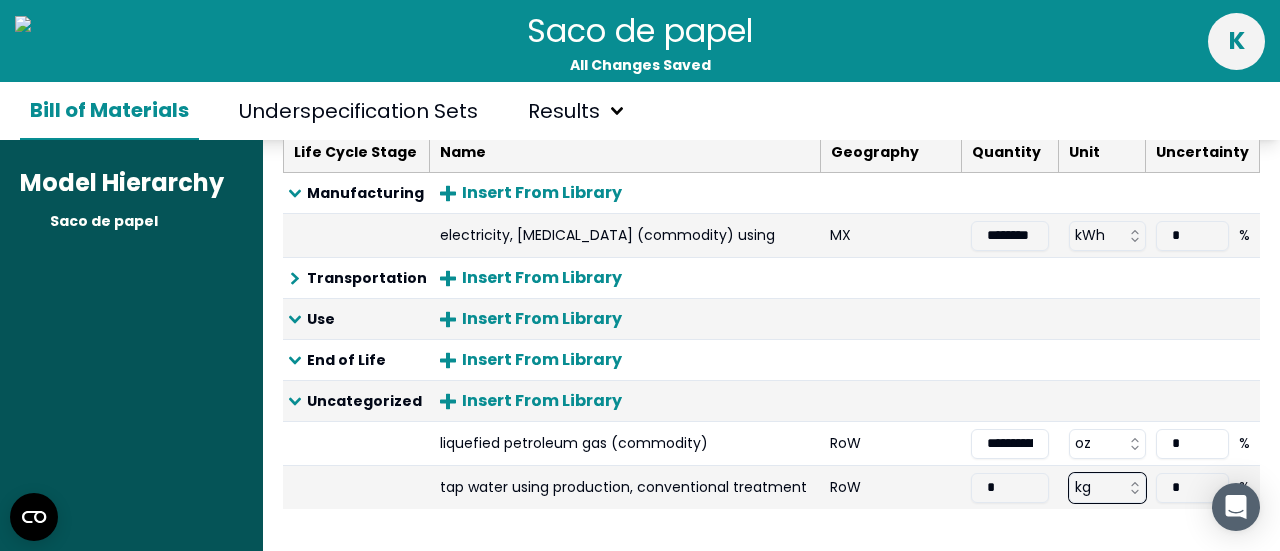click on "Saco de papel All Changes Saved k Bill of Materials Underspecification Sets Results   Model Hierarchy Saco de papel Product Model Saco de papel x   1   pieces   Edit   Header Components & Materials : Learn more about this table Life Cycle Stage Name Geography Quantity Unit Uncertainty Materials Insert From Library Create New Component printed paper using operation, printer, laser, black/white, per kg RoW ***** tn * % graphic paper, 100% recycled RoW ***** tn * % printing ink, offset, without solvent, in 47.5% solution state RoW ***** tn * % vinyl [MEDICAL_DATA] RoW ***** tn * % polyethylene, linear low density, granulate RoW **** tn * % polypropylene (PP), granulate RoW ******** tn * % steel, low-alloyed, hot rolled RoW ******** kg * % polyethylene, high density (HDPE), granulate RoW ***** kg * % EUR-flat pallet (commodity) RoW **** unit * % yarn, cotton RoW ***** kg * % Final Product Life Cycle : Learn more about this table Life Cycle Stage Name Geography Quantity Unit Uncertainty Manufacturing Insert From Library" at bounding box center [640, 275] 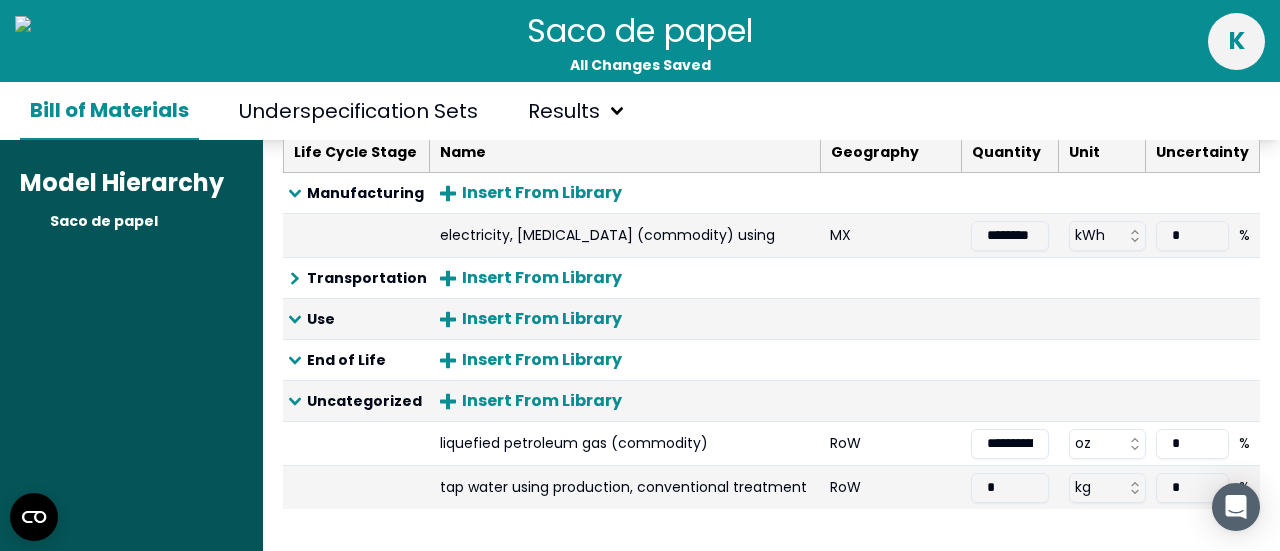 click on "*" at bounding box center [1010, 488] 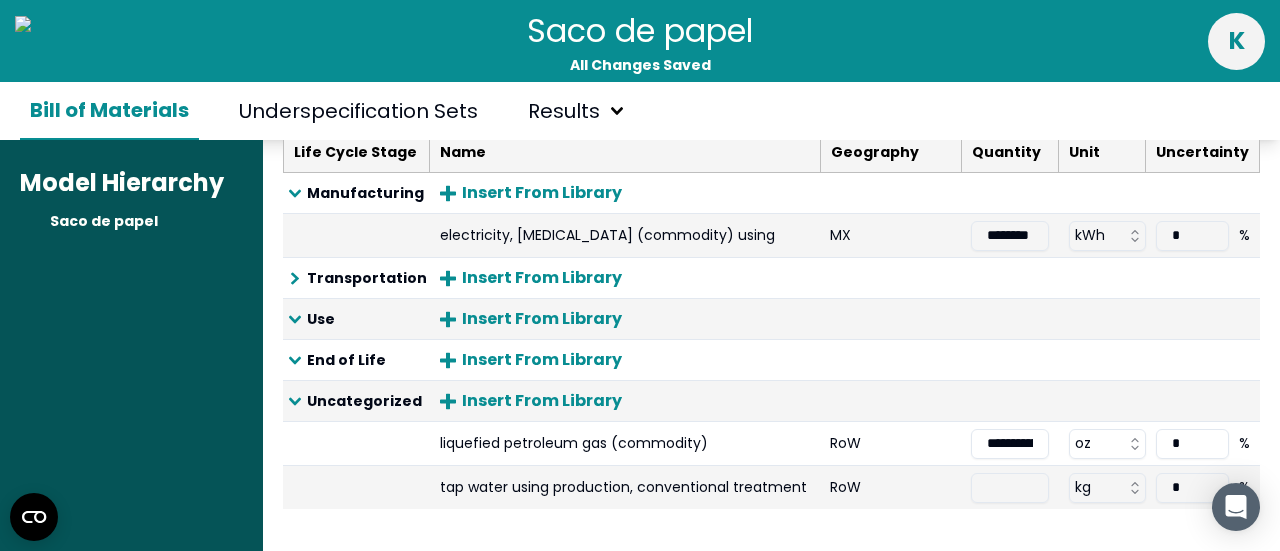 paste on "******" 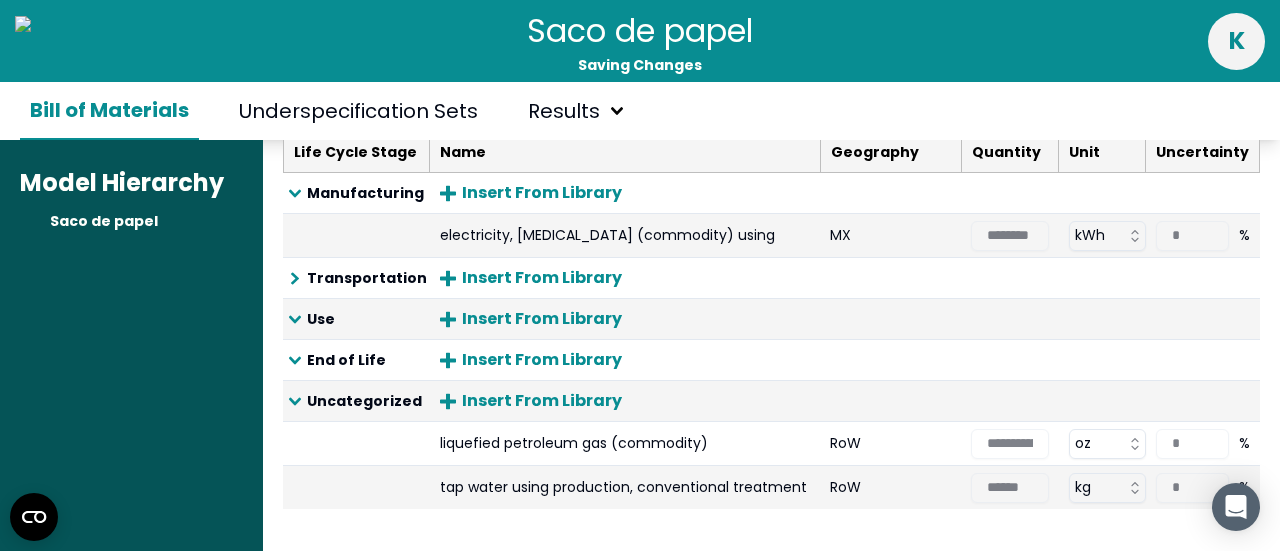 click on "**********" at bounding box center [771, 300] 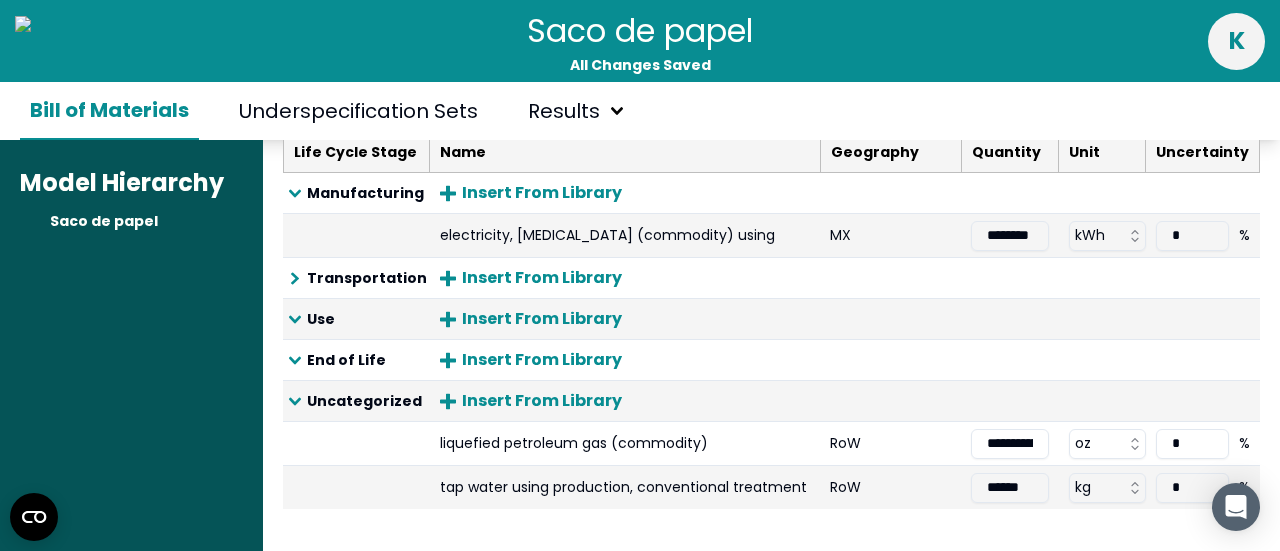 click on "liquefied petroleum gas (commodity)" at bounding box center [625, 444] 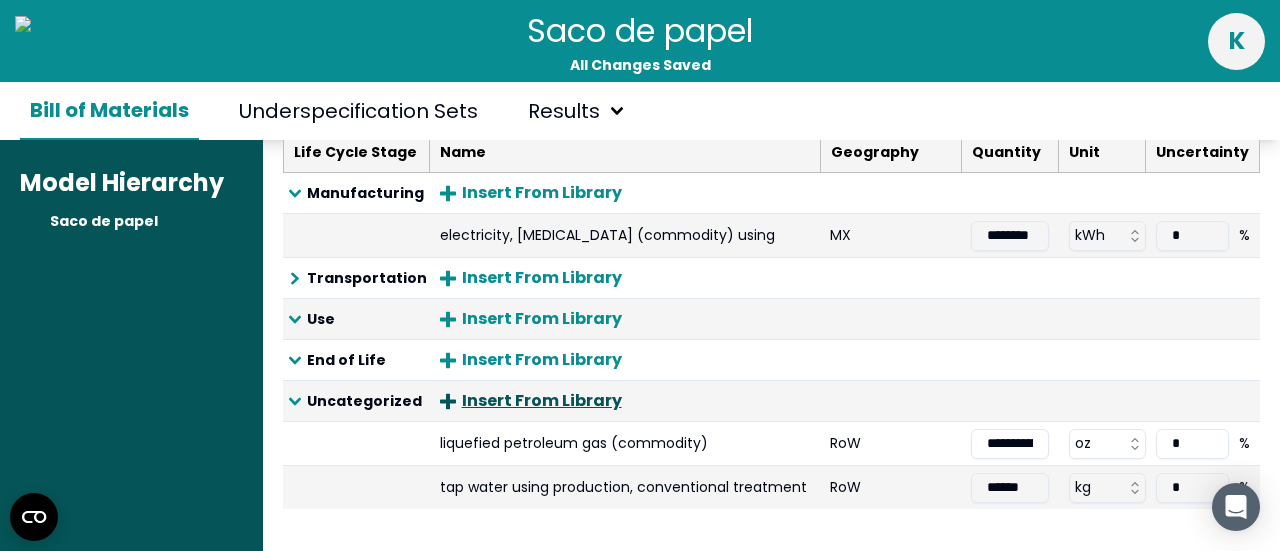 click on "Insert From Library" at bounding box center [531, 401] 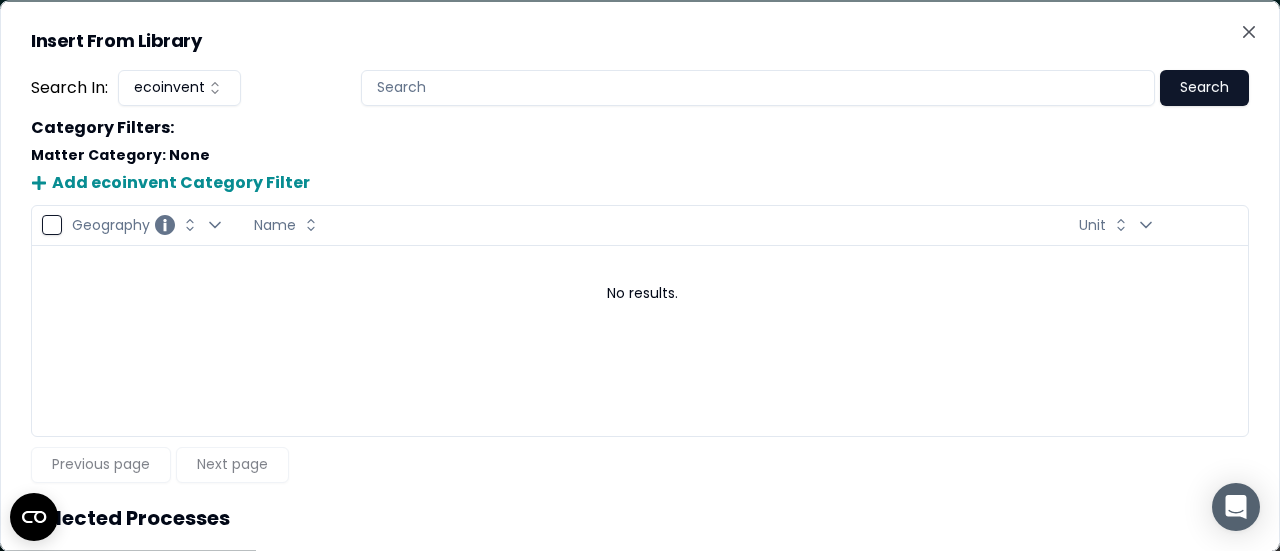 drag, startPoint x: 474, startPoint y: 63, endPoint x: 479, endPoint y: 75, distance: 13 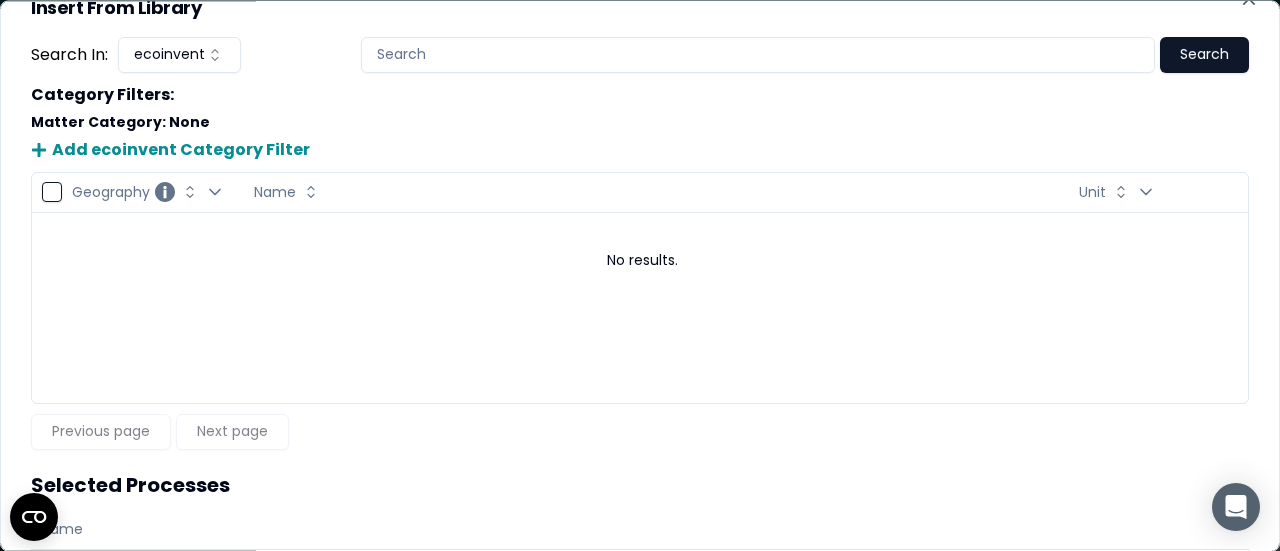 scroll, scrollTop: 0, scrollLeft: 0, axis: both 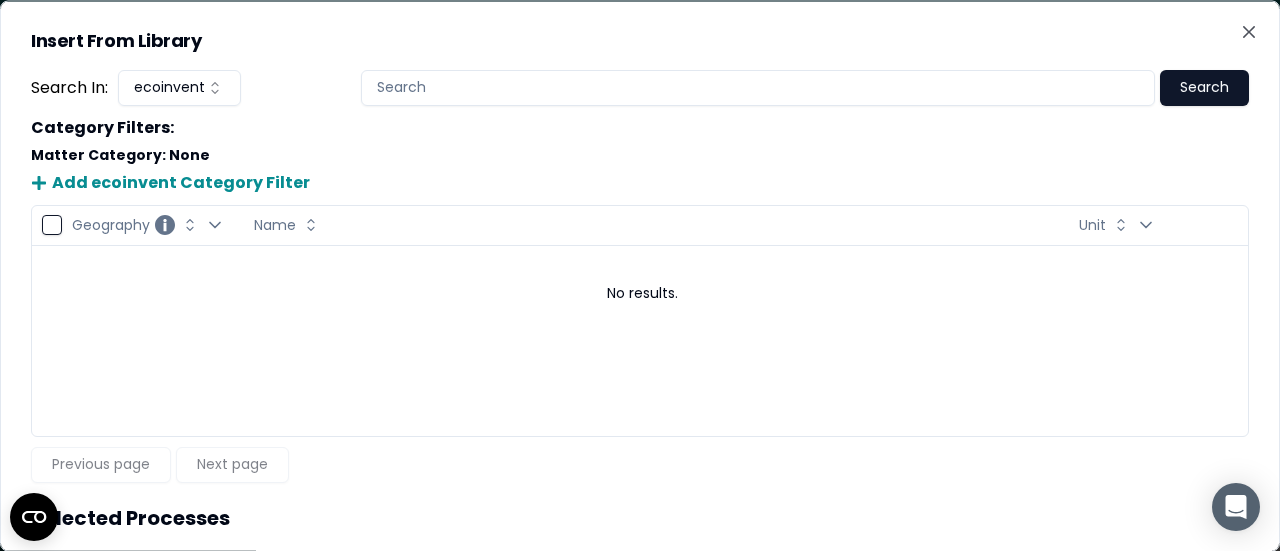 click at bounding box center (758, 87) 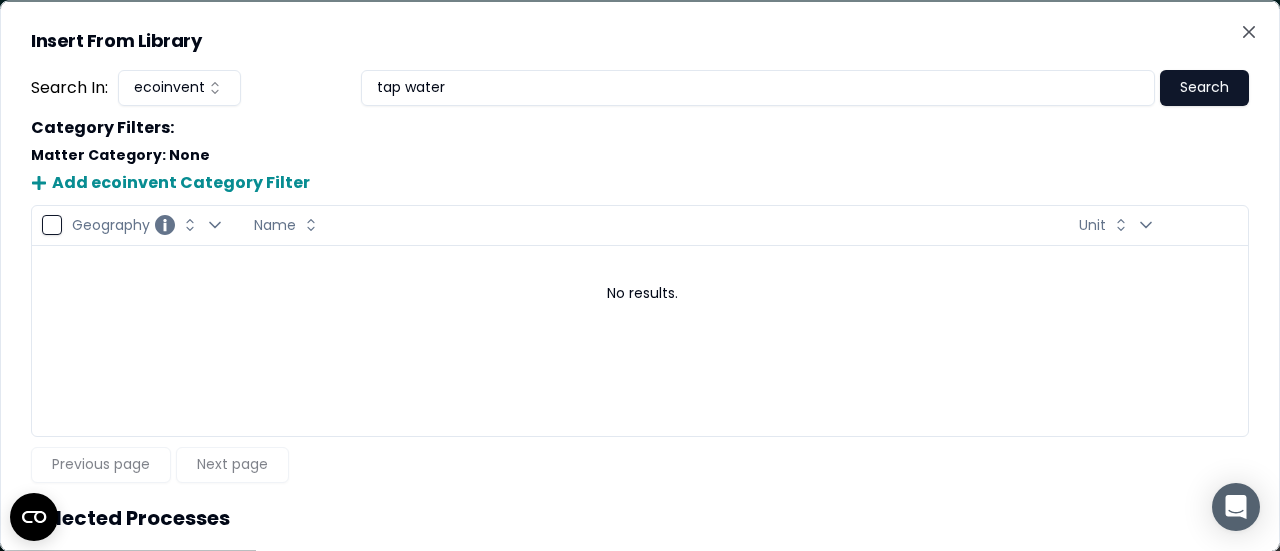 type on "tap water" 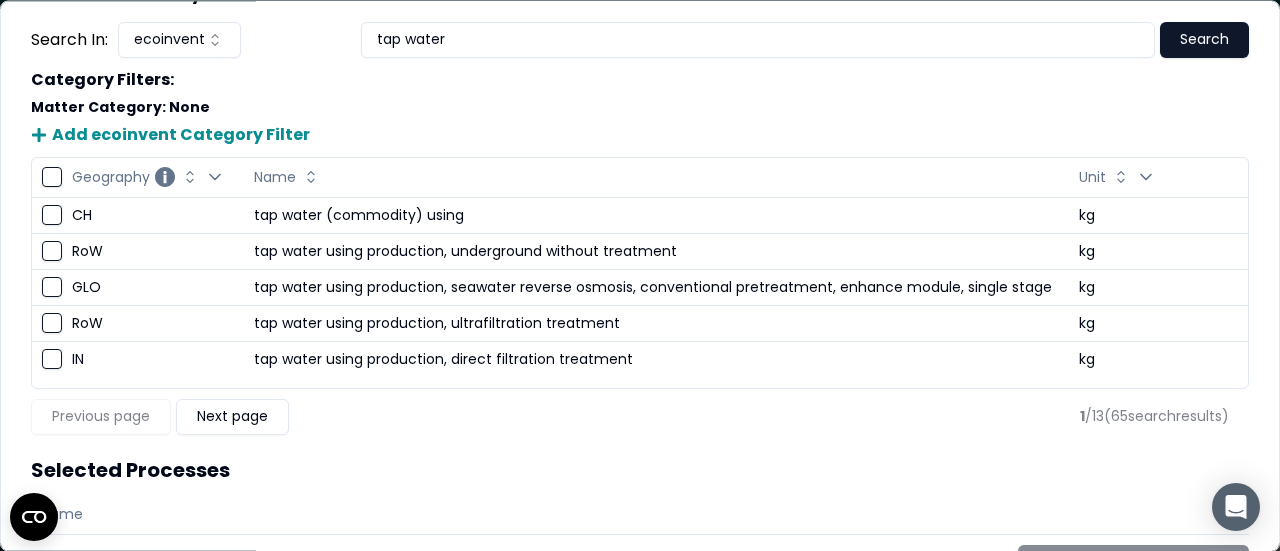 scroll, scrollTop: 0, scrollLeft: 0, axis: both 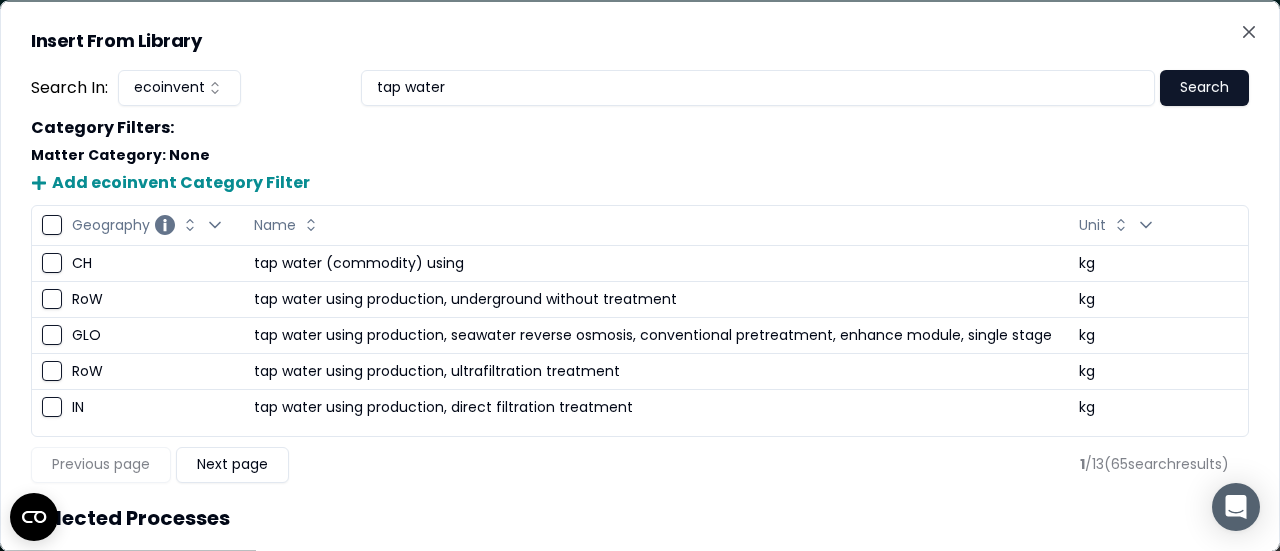 click on "Unit Change  Unit  sorting Open  Unit  filter" at bounding box center (1158, 224) 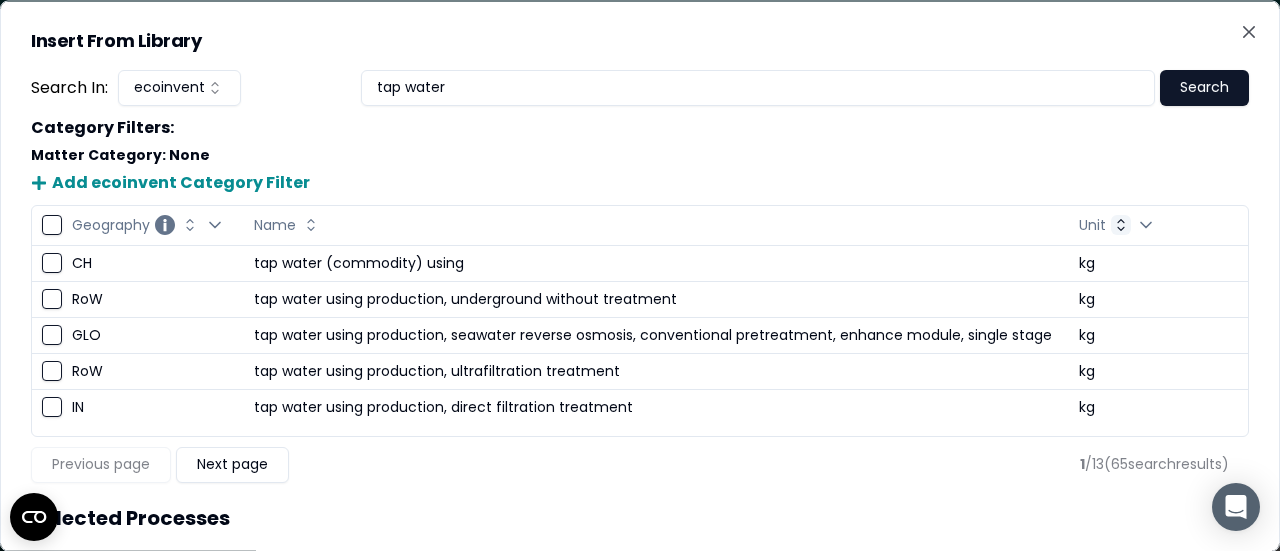 click 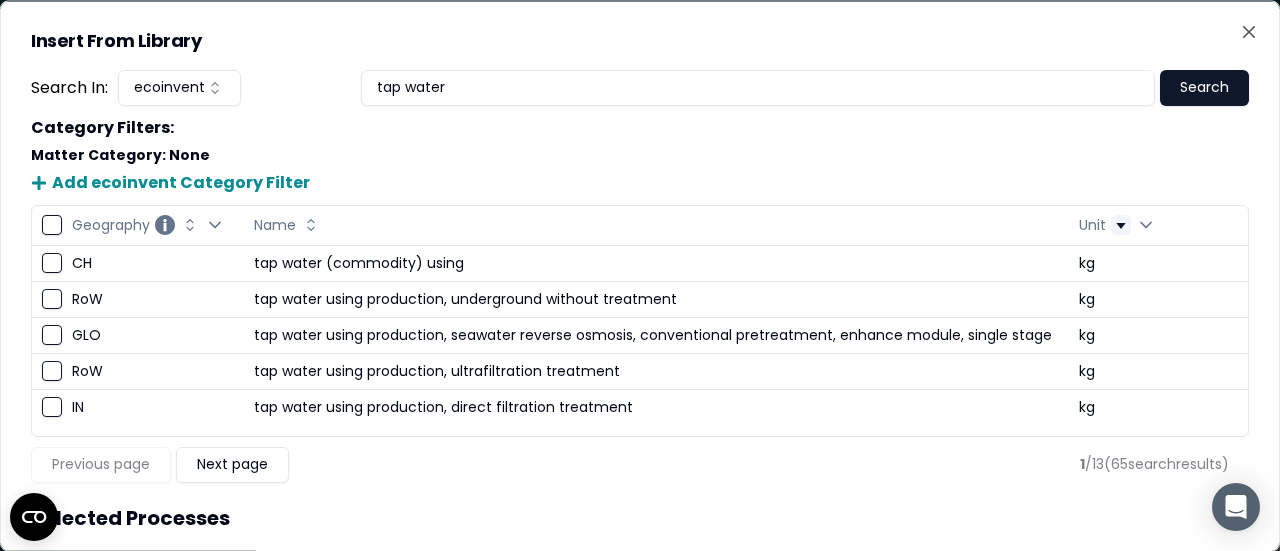 click 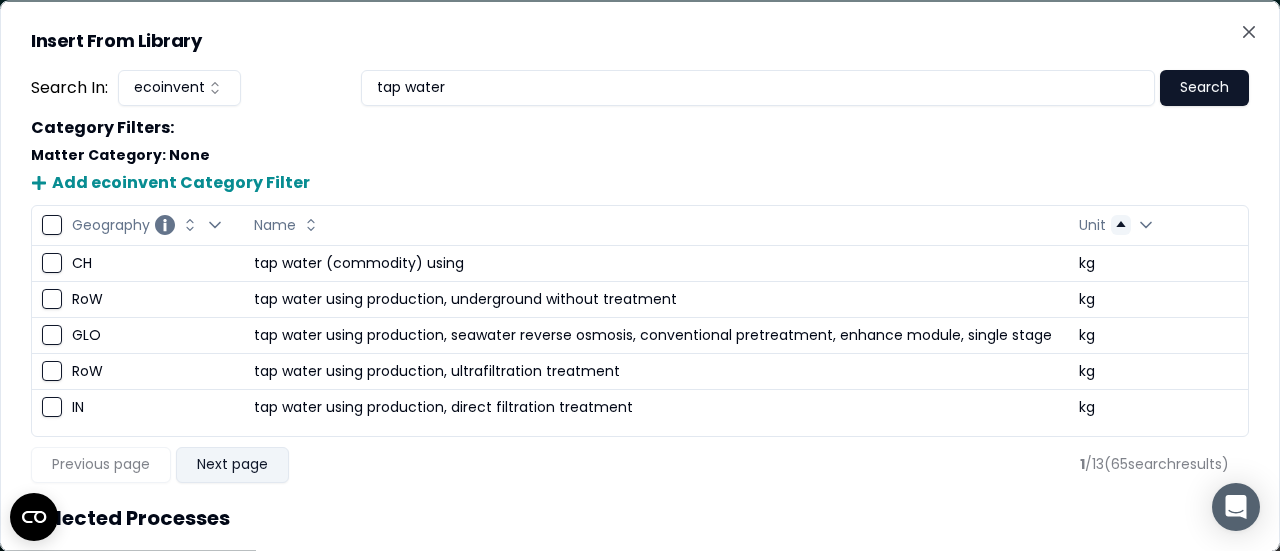 click on "Next page" at bounding box center [232, 464] 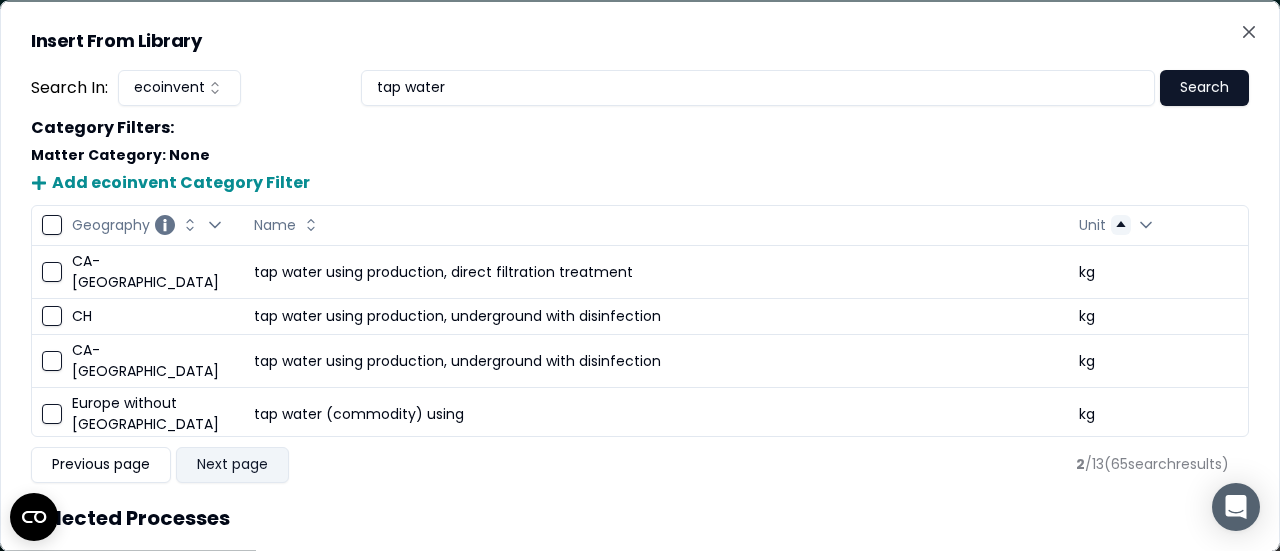 click on "Next page" at bounding box center (232, 464) 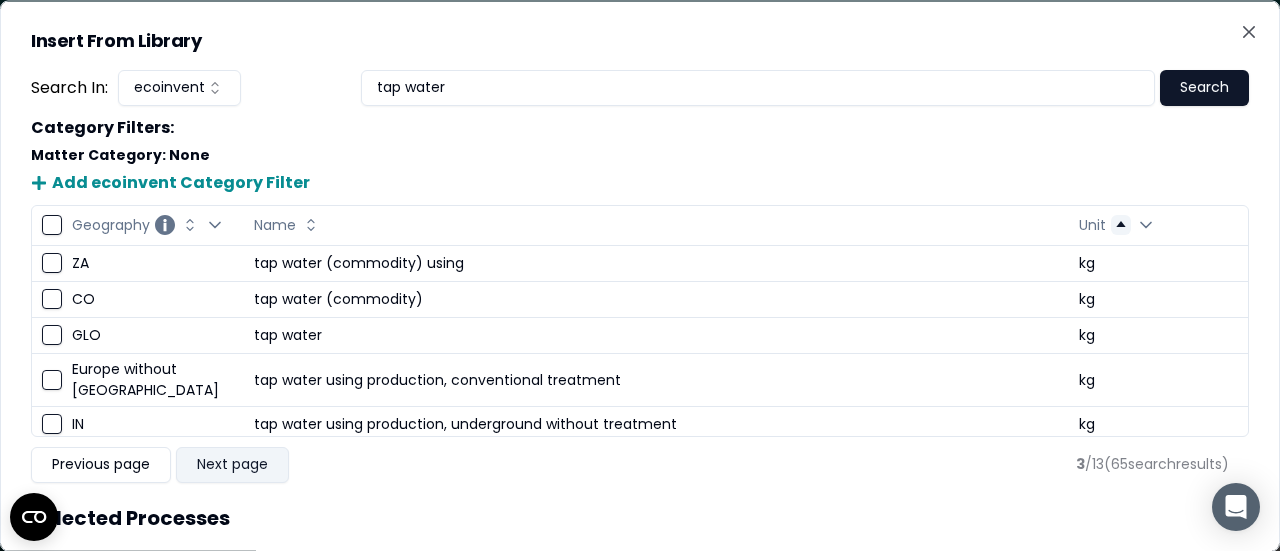 click on "Next page" at bounding box center [232, 464] 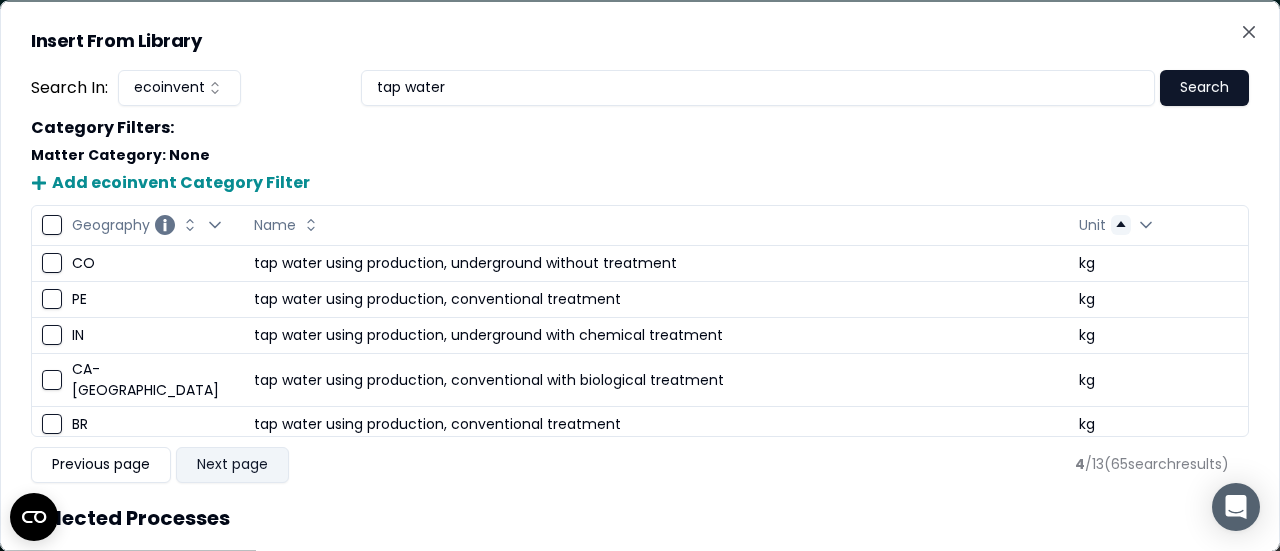 click on "Next page" at bounding box center (232, 464) 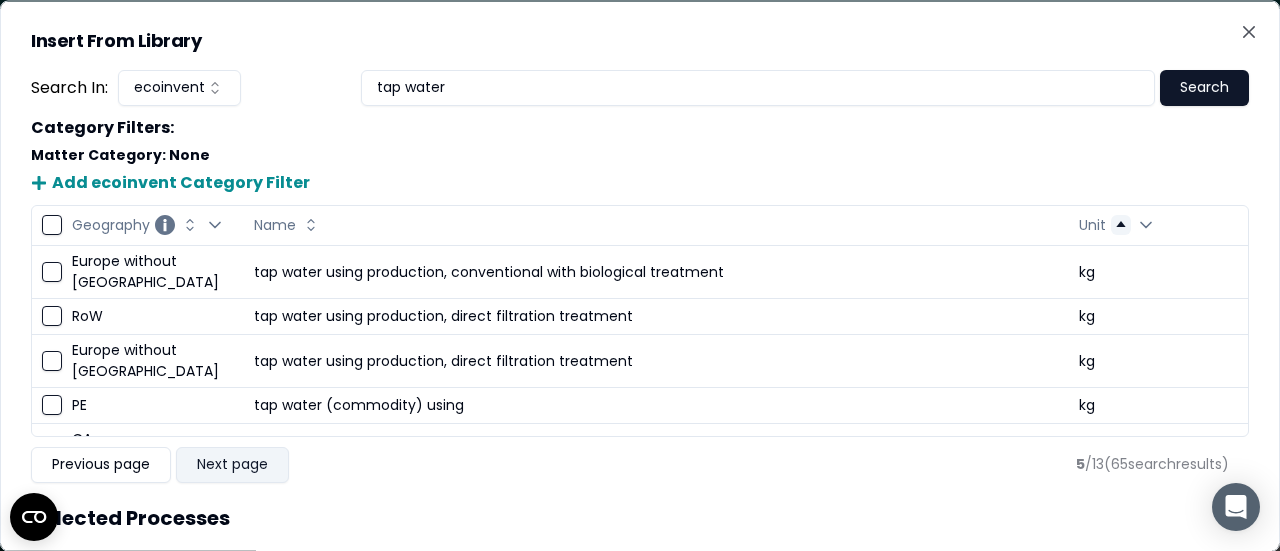 click on "Next page" at bounding box center (232, 464) 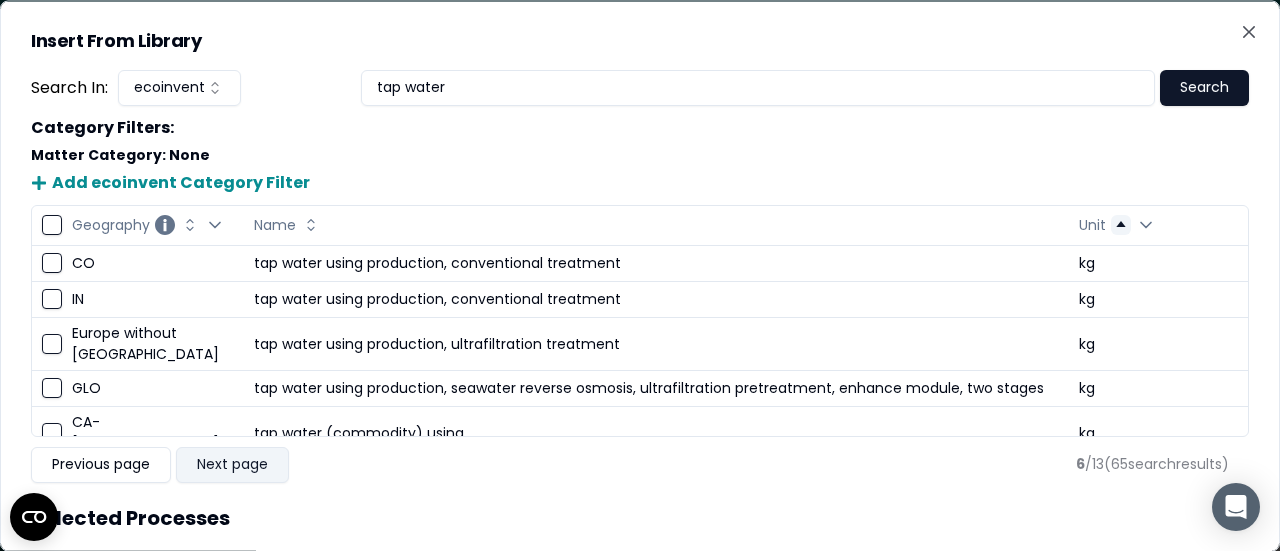 click on "Next page" at bounding box center [232, 464] 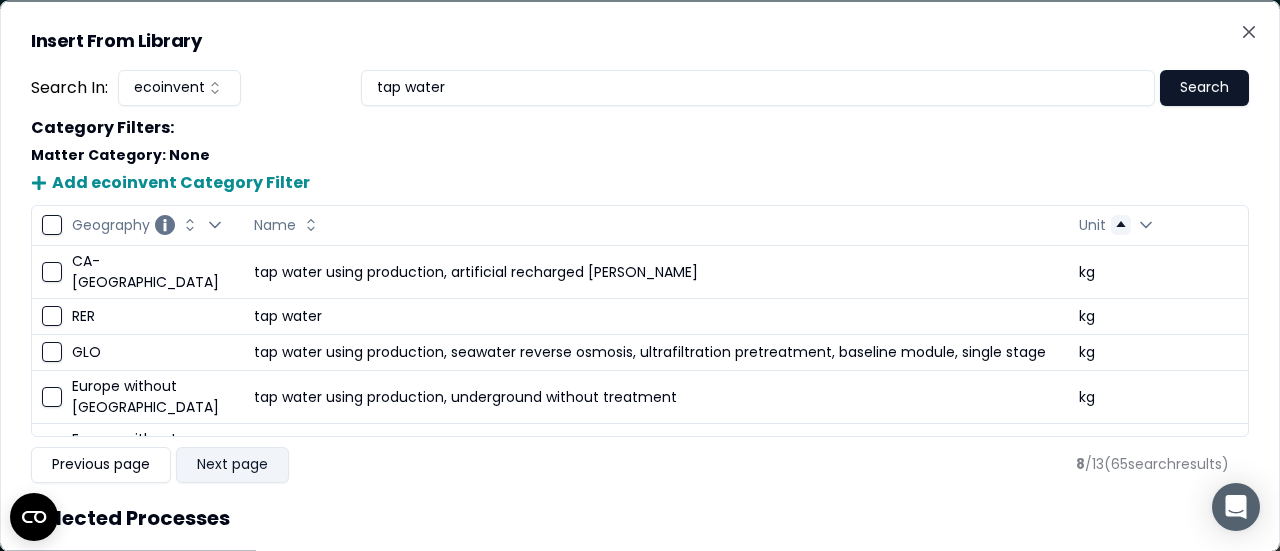 click on "Next page" at bounding box center (232, 464) 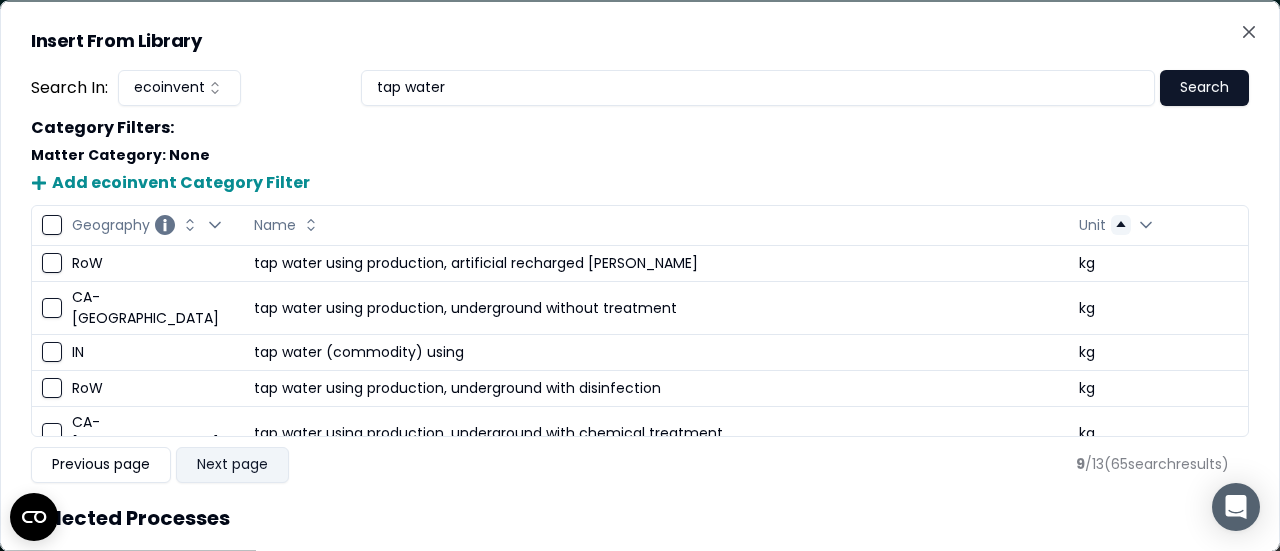 click on "Next page" at bounding box center [232, 464] 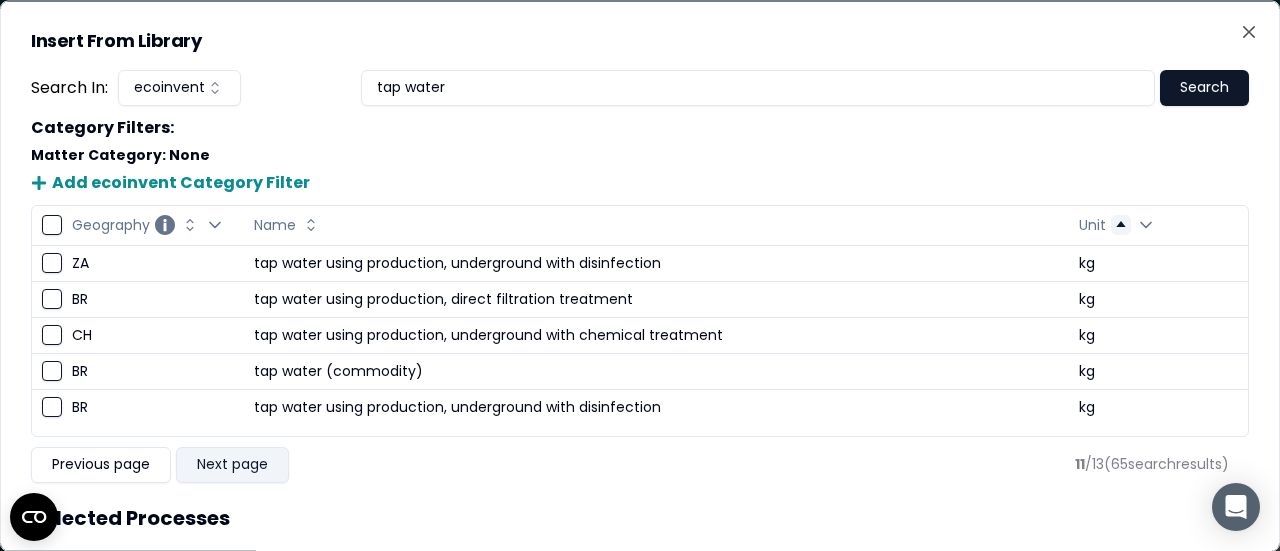click on "Next page" at bounding box center (232, 464) 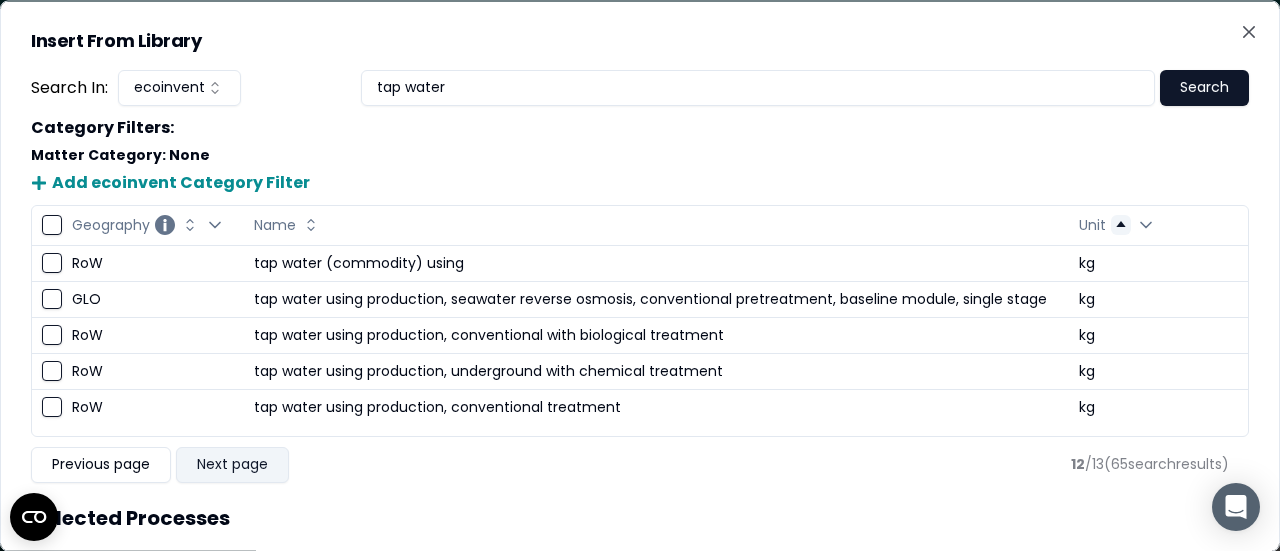 click on "Next page" at bounding box center (232, 464) 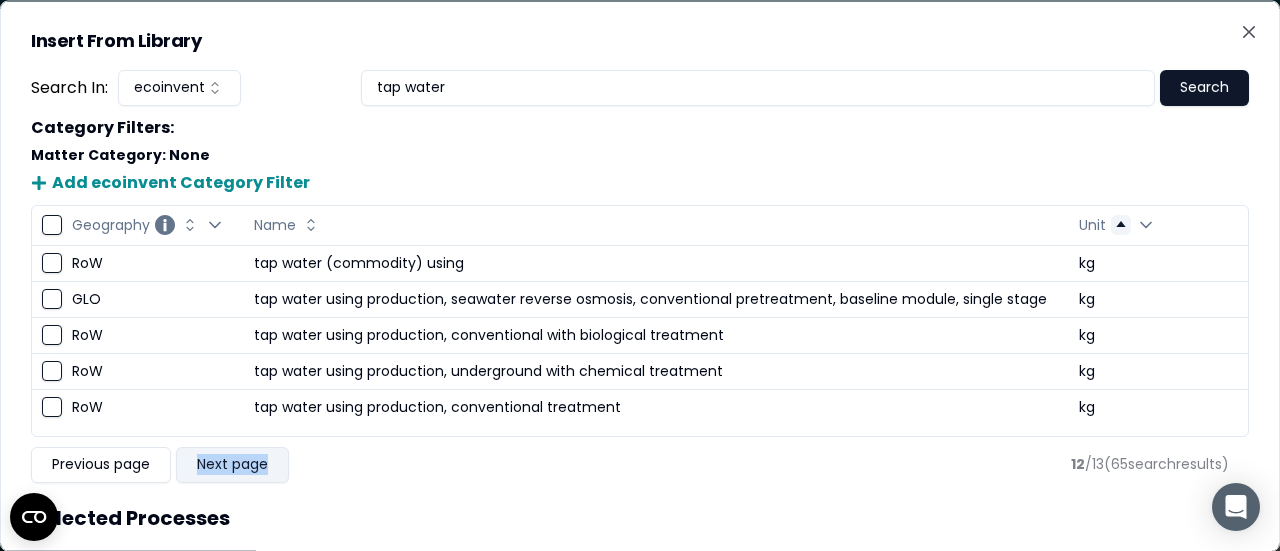 click on "Previous page Next page" at bounding box center [160, 464] 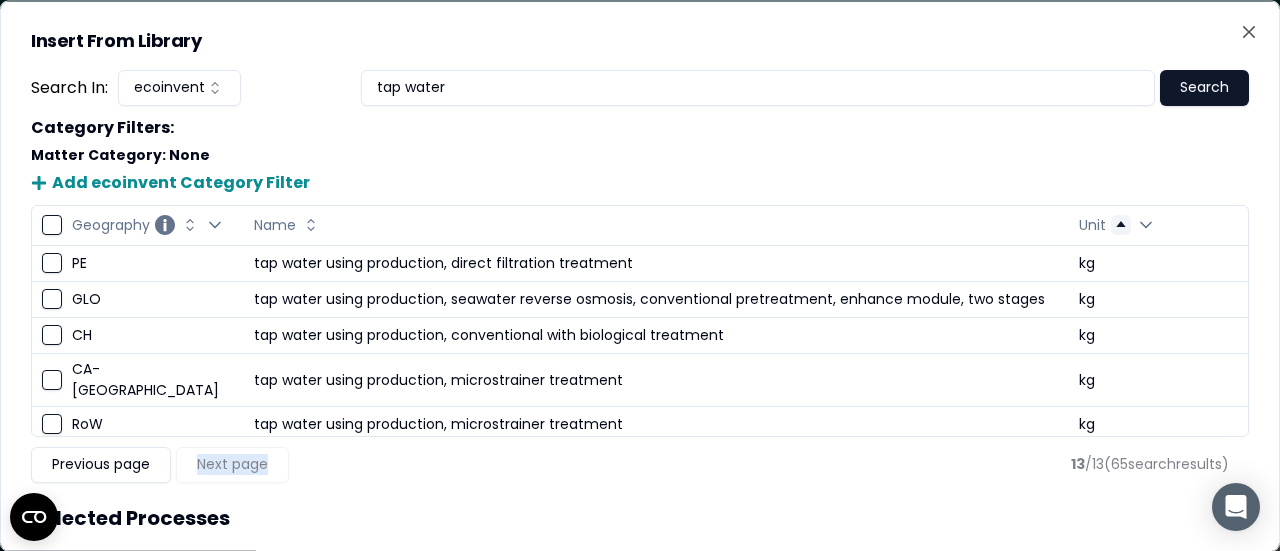click on "Previous page Next page" at bounding box center [160, 464] 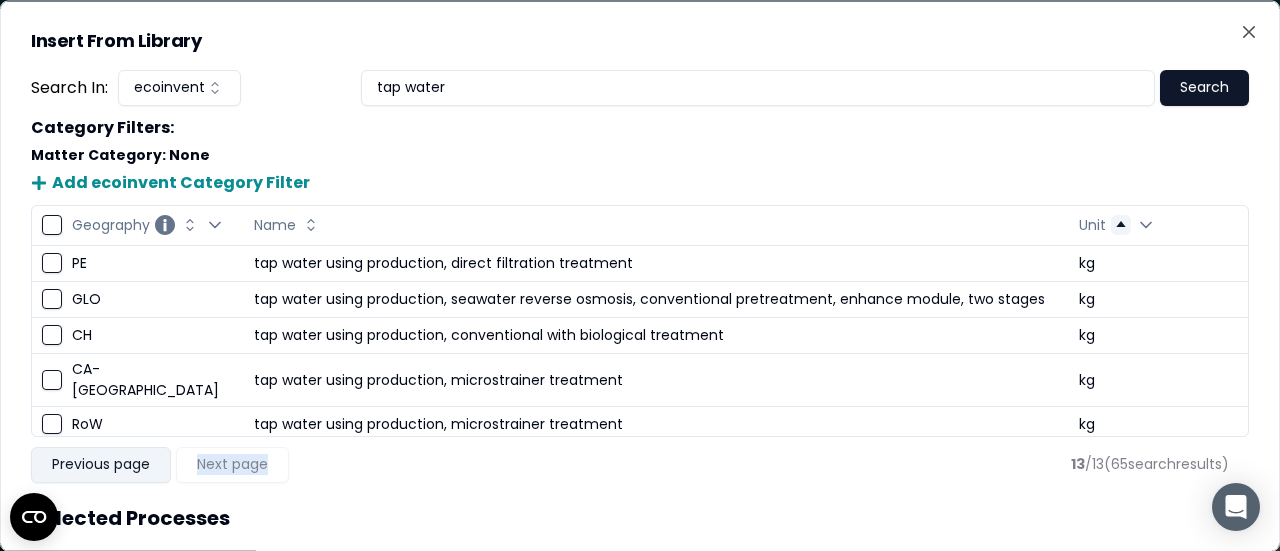 click on "Previous page" at bounding box center (101, 464) 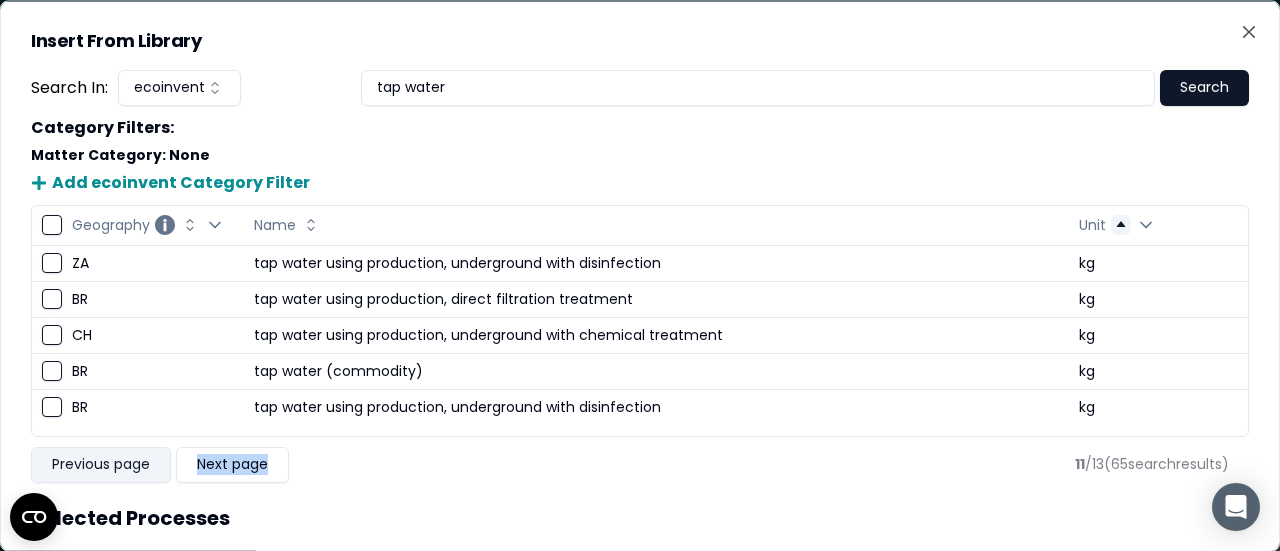 click on "Previous page" at bounding box center (101, 464) 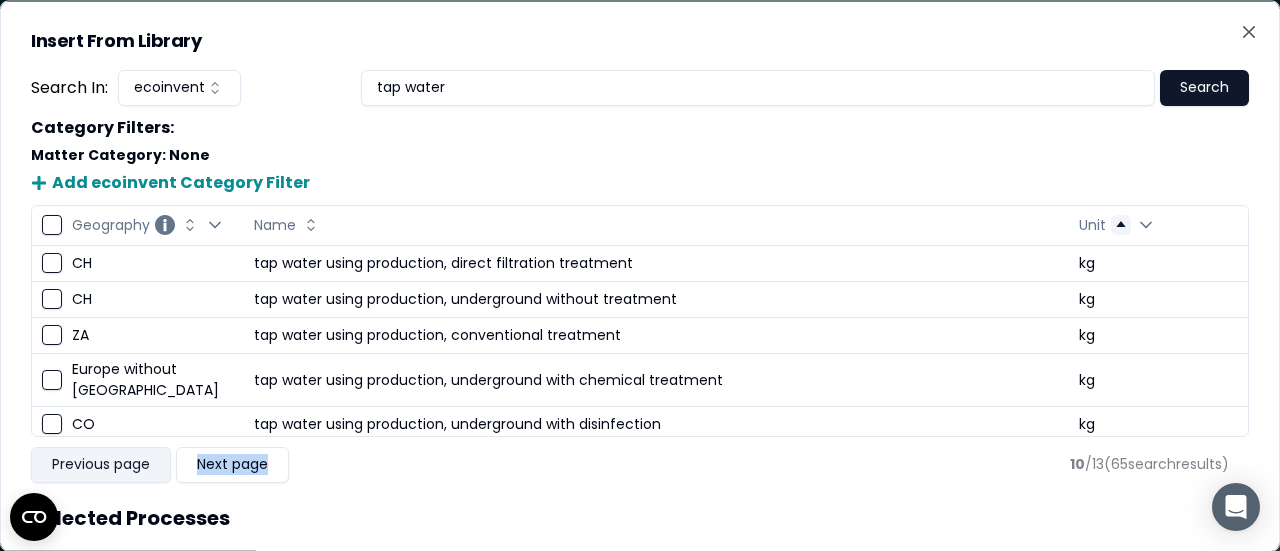 click on "Previous page" at bounding box center [101, 464] 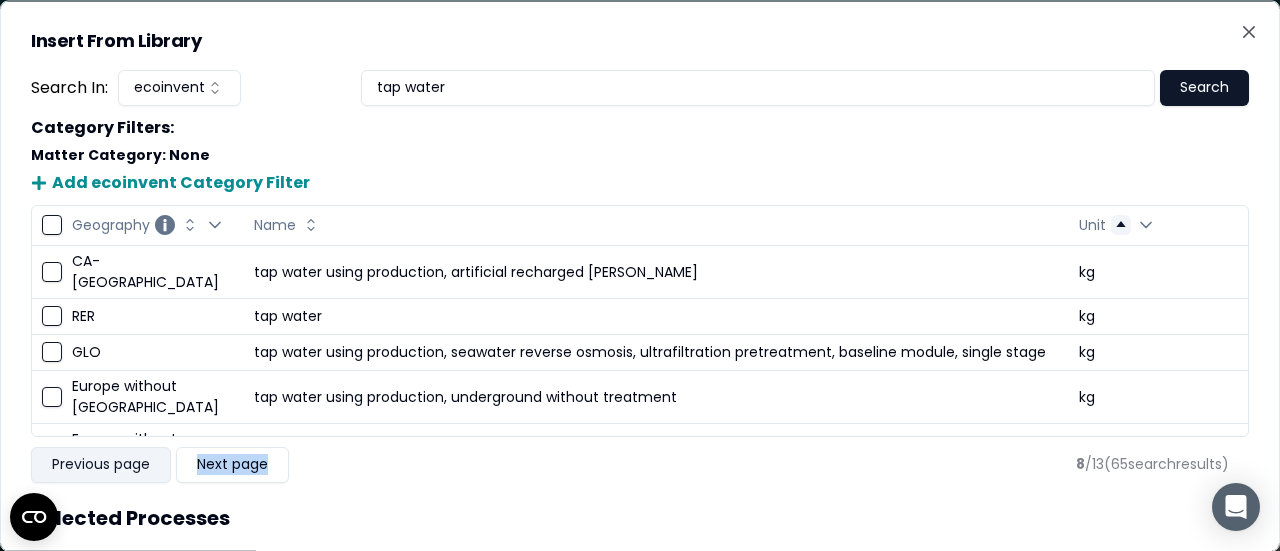 click on "Previous page" at bounding box center (101, 464) 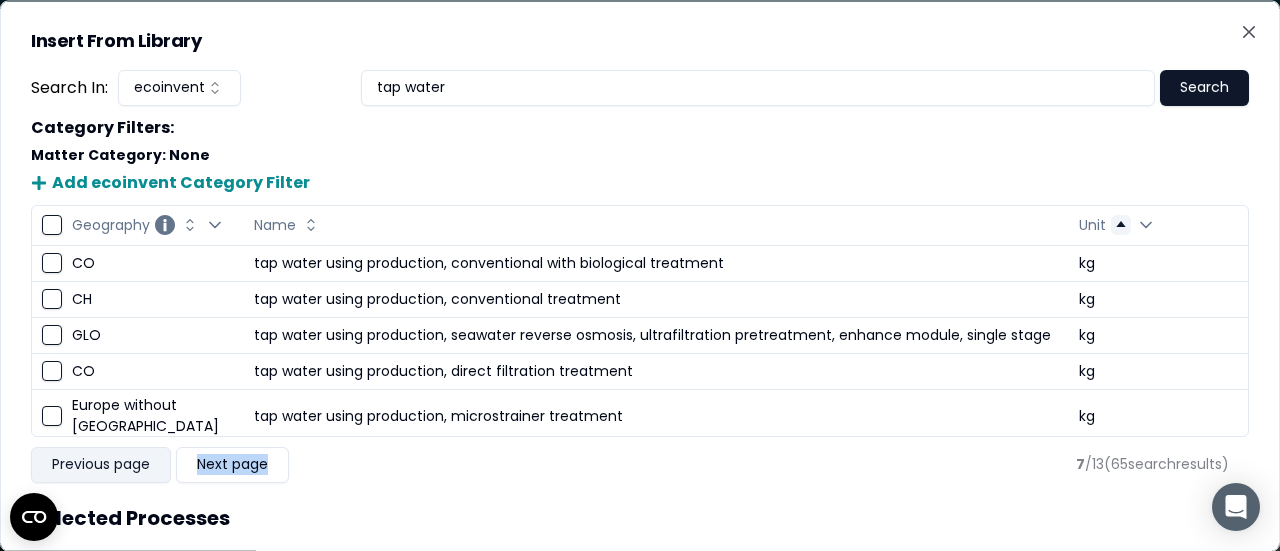 click on "Previous page" at bounding box center (101, 464) 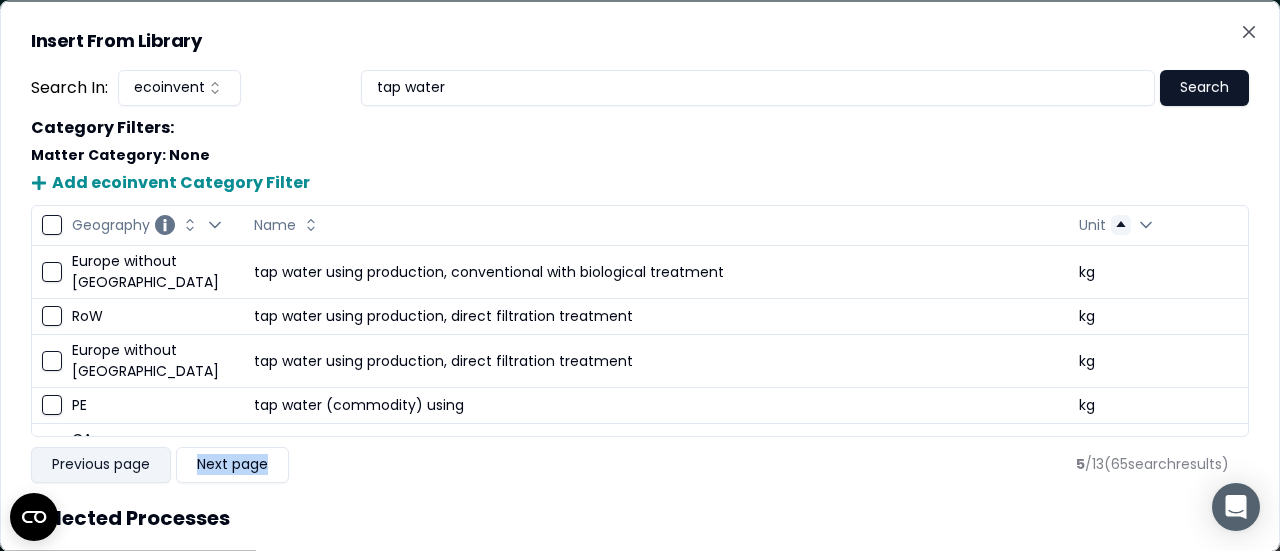 click on "Previous page" at bounding box center (101, 464) 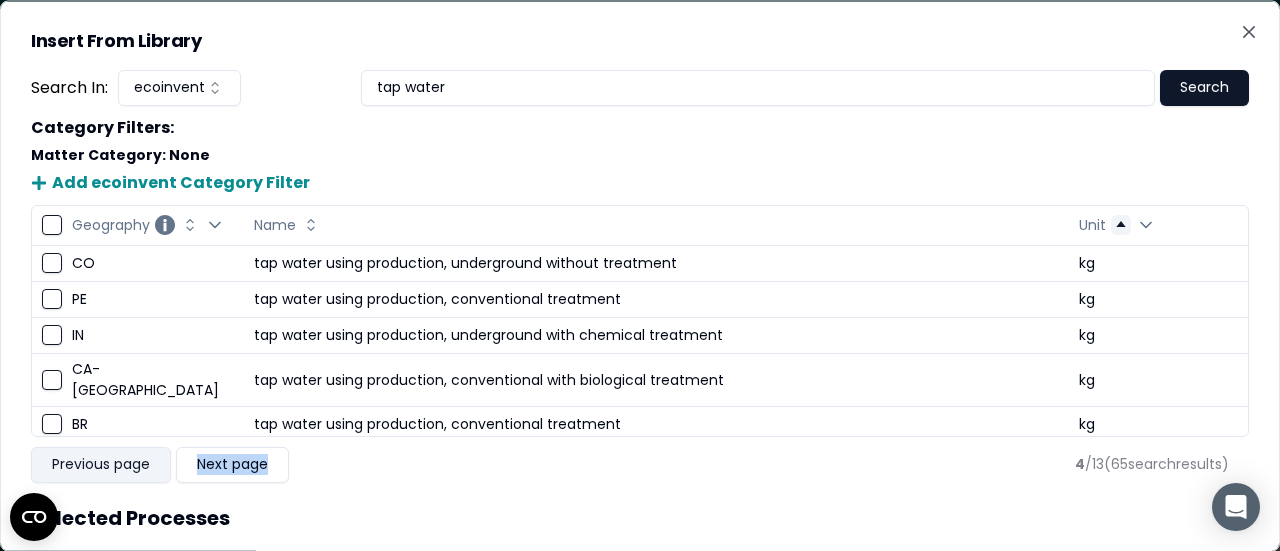 click on "Previous page" at bounding box center (101, 464) 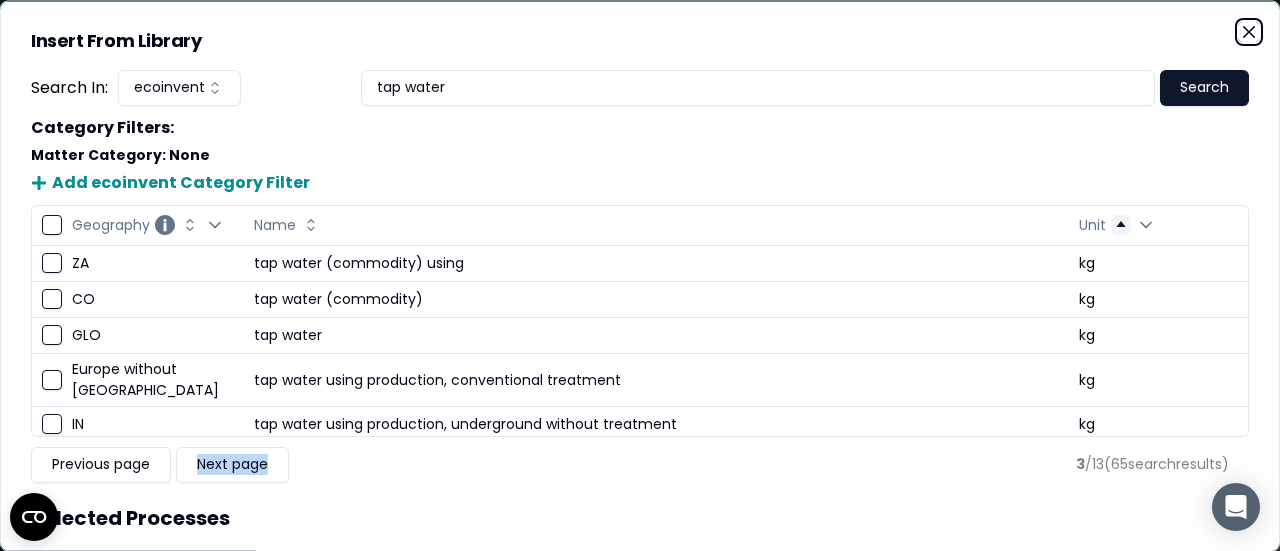 click 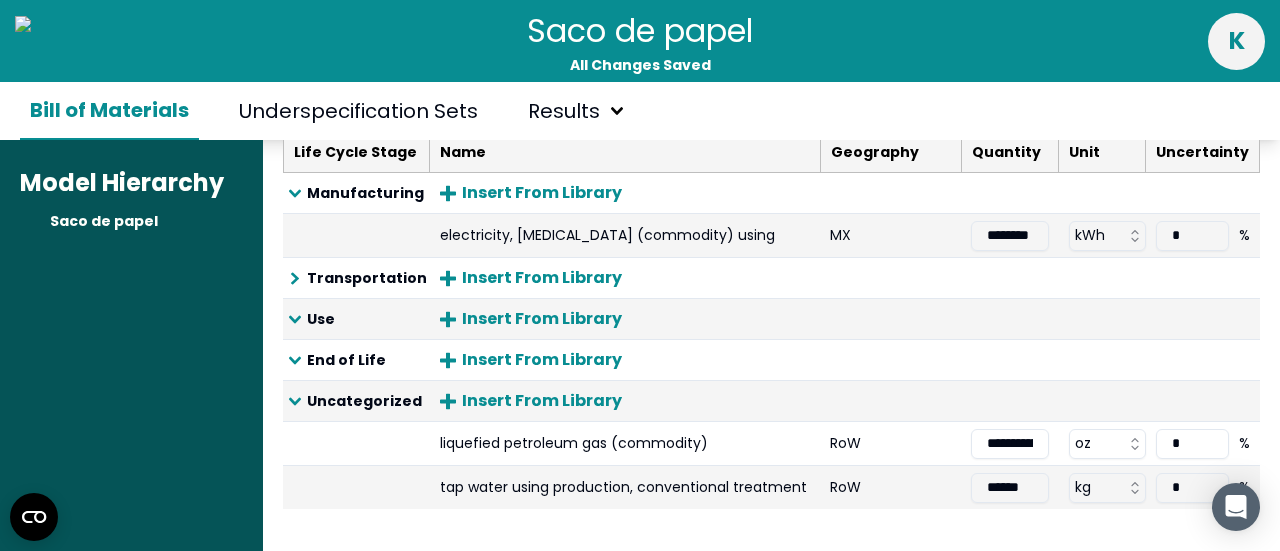 click on "Saco de papel All Changes Saved k Bill of Materials Underspecification Sets Results   Model Hierarchy Saco de papel Product Model Saco de papel x   1   pieces   Edit   Header Components & Materials : Learn more about this table Life Cycle Stage Name Geography Quantity Unit Uncertainty Materials Insert From Library Create New Component printed paper using operation, printer, laser, black/white, per kg RoW ***** tn * % graphic paper, 100% recycled RoW ***** tn * % printing ink, offset, without solvent, in 47.5% solution state RoW ***** tn * % vinyl [MEDICAL_DATA] RoW ***** tn * % polyethylene, linear low density, granulate RoW **** tn * % polypropylene (PP), granulate RoW ******** tn * % steel, low-alloyed, hot rolled RoW ******** kg * % polyethylene, high density (HDPE), granulate RoW ***** kg * % EUR-flat pallet (commodity) RoW **** unit * % yarn, cotton RoW ***** kg * % Final Product Life Cycle : Learn more about this table Life Cycle Stage Name Geography Quantity Unit Uncertainty Manufacturing Insert From Library" at bounding box center [640, 275] 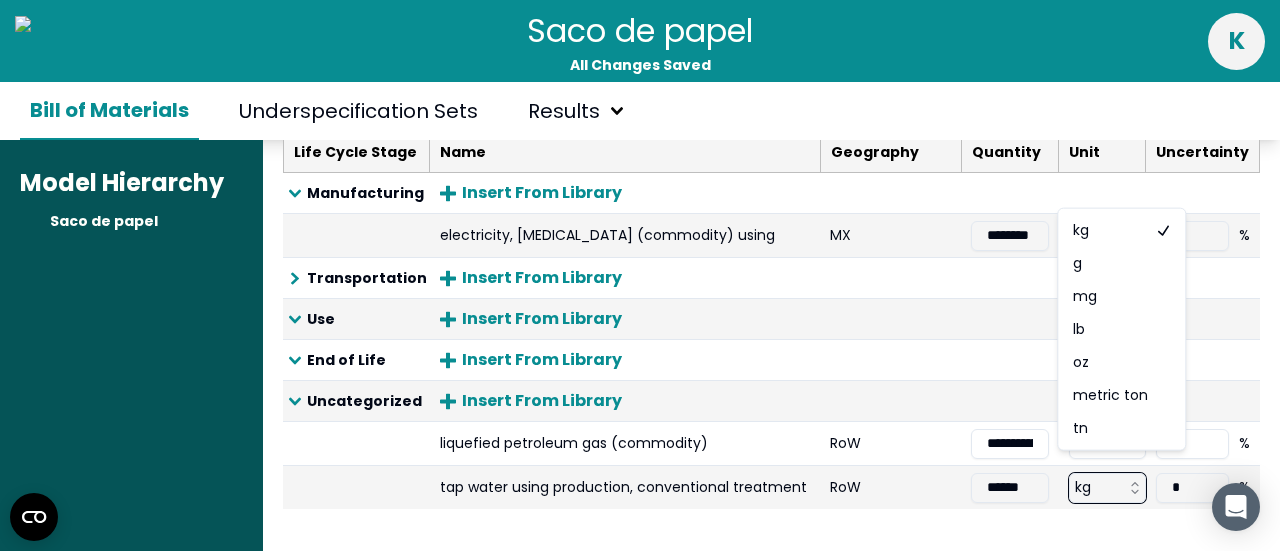 click on "Saco de papel All Changes Saved k Bill of Materials Underspecification Sets Results   Model Hierarchy Saco de papel Product Model Saco de papel x   1   pieces   Edit   Header Components & Materials : Learn more about this table Life Cycle Stage Name Geography Quantity Unit Uncertainty Materials Insert From Library Create New Component printed paper using operation, printer, laser, black/white, per kg RoW ***** tn * % graphic paper, 100% recycled RoW ***** tn * % printing ink, offset, without solvent, in 47.5% solution state RoW ***** tn * % vinyl [MEDICAL_DATA] RoW ***** tn * % polyethylene, linear low density, granulate RoW **** tn * % polypropylene (PP), granulate RoW ******** tn * % steel, low-alloyed, hot rolled RoW ******** kg * % polyethylene, high density (HDPE), granulate RoW ***** kg * % EUR-flat pallet (commodity) RoW **** unit * % yarn, cotton RoW ***** kg * % Final Product Life Cycle : Learn more about this table Life Cycle Stage Name Geography Quantity Unit Uncertainty Manufacturing Insert From Library" at bounding box center (640, 275) 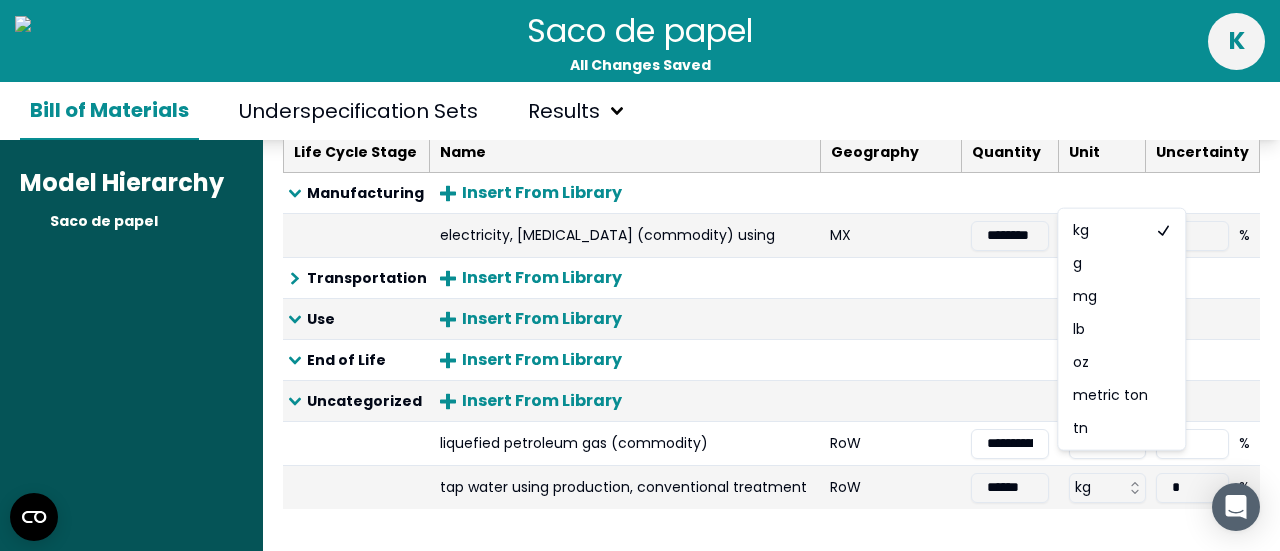 click on "Saco de papel All Changes Saved k Bill of Materials Underspecification Sets Results   Model Hierarchy Saco de papel Product Model Saco de papel x   1   pieces   Edit   Header Components & Materials : Learn more about this table Life Cycle Stage Name Geography Quantity Unit Uncertainty Materials Insert From Library Create New Component printed paper using operation, printer, laser, black/white, per kg RoW ***** tn * % graphic paper, 100% recycled RoW ***** tn * % printing ink, offset, without solvent, in 47.5% solution state RoW ***** tn * % vinyl [MEDICAL_DATA] RoW ***** tn * % polyethylene, linear low density, granulate RoW **** tn * % polypropylene (PP), granulate RoW ******** tn * % steel, low-alloyed, hot rolled RoW ******** kg * % polyethylene, high density (HDPE), granulate RoW ***** kg * % EUR-flat pallet (commodity) RoW **** unit * % yarn, cotton RoW ***** kg * % Final Product Life Cycle : Learn more about this table Life Cycle Stage Name Geography Quantity Unit Uncertainty Manufacturing Insert From Library" at bounding box center (640, 275) 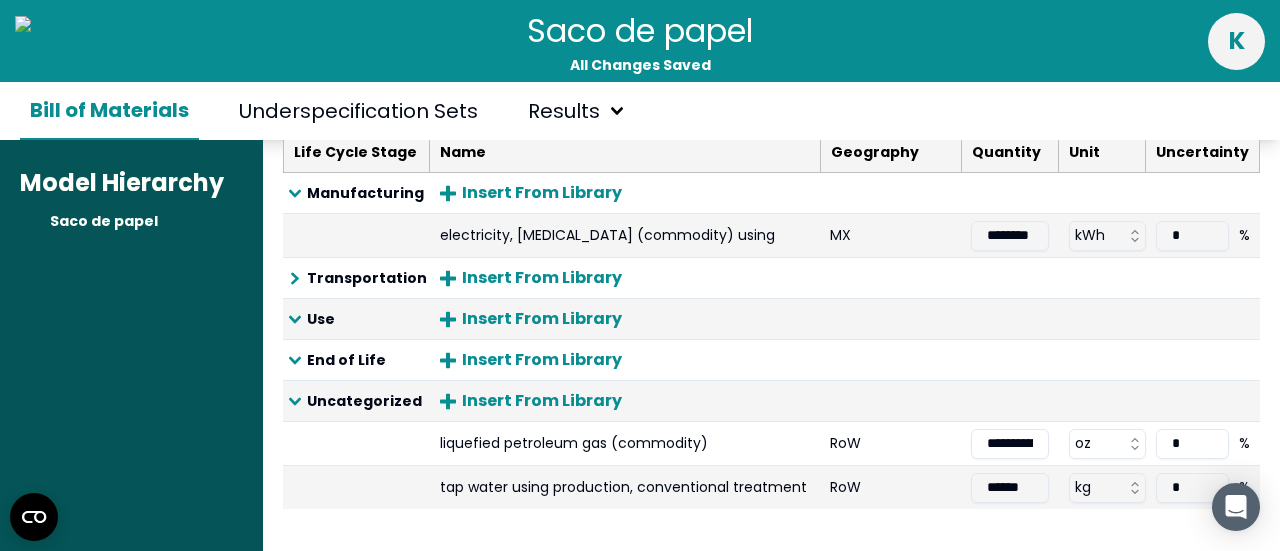 drag, startPoint x: 1020, startPoint y: 462, endPoint x: 941, endPoint y: 479, distance: 80.80842 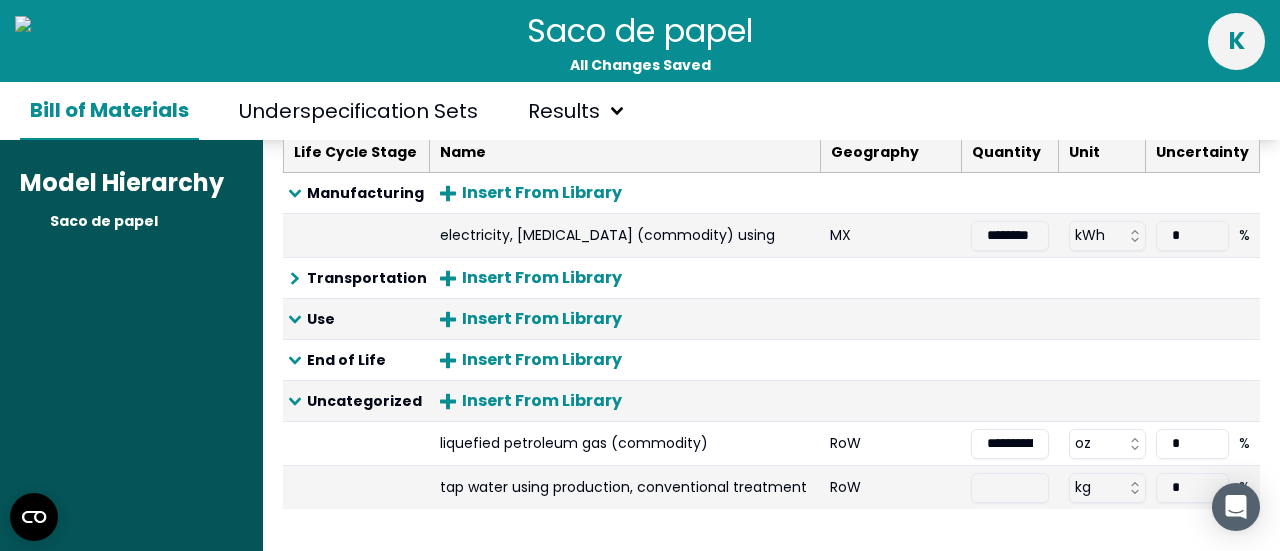 paste on "**********" 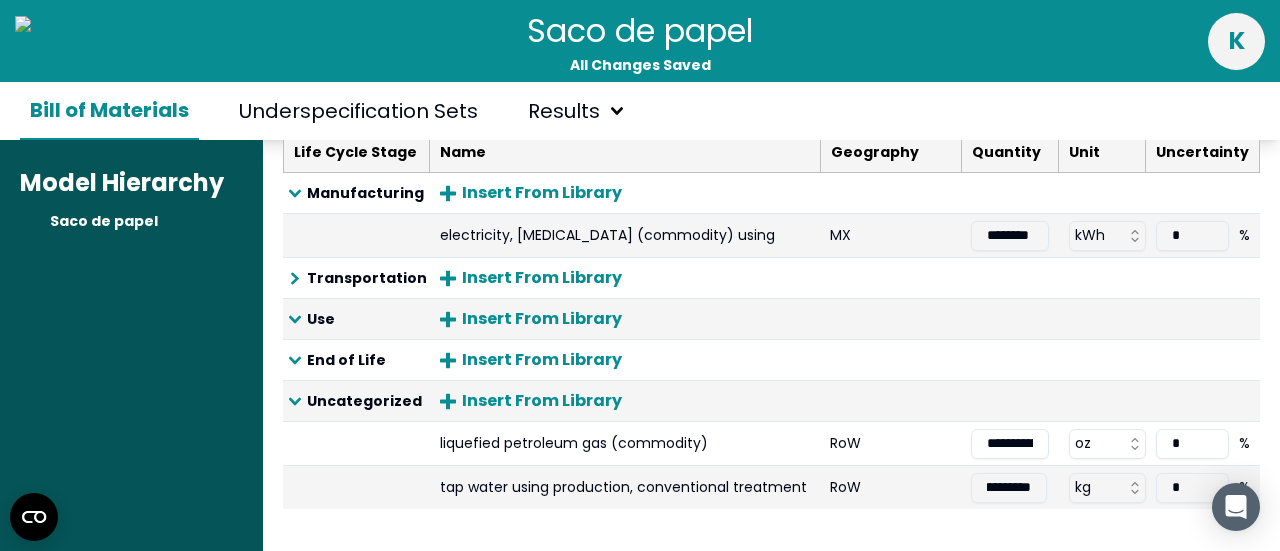 scroll, scrollTop: 0, scrollLeft: 0, axis: both 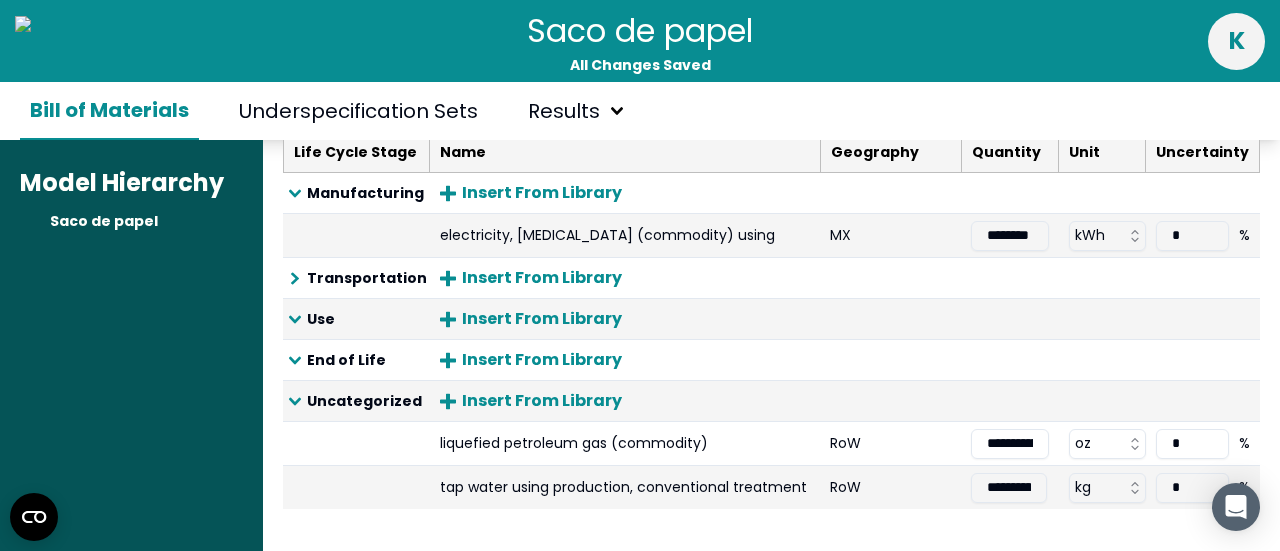 click on "Saco de papel All Changes Saved k Bill of Materials Underspecification Sets Results   Model Hierarchy Saco de papel Product Model Saco de papel x   1   pieces   Edit   Header Components & Materials : Learn more about this table Life Cycle Stage Name Geography Quantity Unit Uncertainty Materials Insert From Library Create New Component printed paper using operation, printer, laser, black/white, per kg RoW ***** tn * % graphic paper, 100% recycled RoW ***** tn * % printing ink, offset, without solvent, in 47.5% solution state RoW ***** tn * % vinyl [MEDICAL_DATA] RoW ***** tn * % polyethylene, linear low density, granulate RoW **** tn * % polypropylene (PP), granulate RoW ******** tn * % steel, low-alloyed, hot rolled RoW ******** kg * % polyethylene, high density (HDPE), granulate RoW ***** kg * % EUR-flat pallet (commodity) RoW **** unit * % yarn, cotton RoW ***** kg * % Final Product Life Cycle : Learn more about this table Life Cycle Stage Name Geography Quantity Unit Uncertainty Manufacturing Insert From Library" at bounding box center [640, 275] 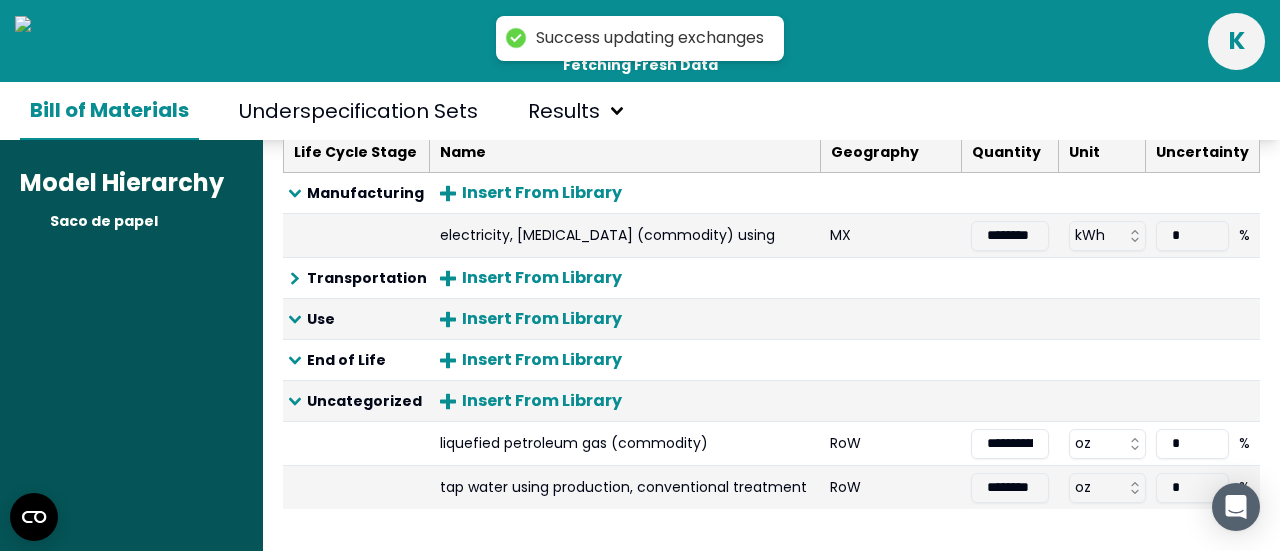 click on "Product Model Saco de papel x   1   pieces   Edit   Header Components & Materials : Learn more about this table Life Cycle Stage Name Geography Quantity Unit Uncertainty Materials Insert From Library Create New Component printed paper using operation, printer, laser, black/white, per kg RoW ***** tn * % graphic paper, 100% recycled RoW ***** tn * % printing ink, offset, without solvent, in 47.5% solution state RoW ***** tn * % vinyl [MEDICAL_DATA] RoW ***** tn * % polyethylene, linear low density, granulate RoW **** tn * % polypropylene (PP), granulate RoW ******** tn * % steel, low-alloyed, hot rolled RoW ******** kg * % polyethylene, high density (HDPE), granulate RoW ***** kg * % EUR-flat pallet (commodity) RoW **** unit * % yarn, cotton RoW ***** kg * % Final Product Life Cycle : Learn more about this table Life Cycle Stage Name Geography Quantity Unit Uncertainty Manufacturing Insert From Library electricity, [MEDICAL_DATA] (commodity) using MX ******** kWh * % Transportation Insert From Library Use End of Life *" at bounding box center (771, 345) 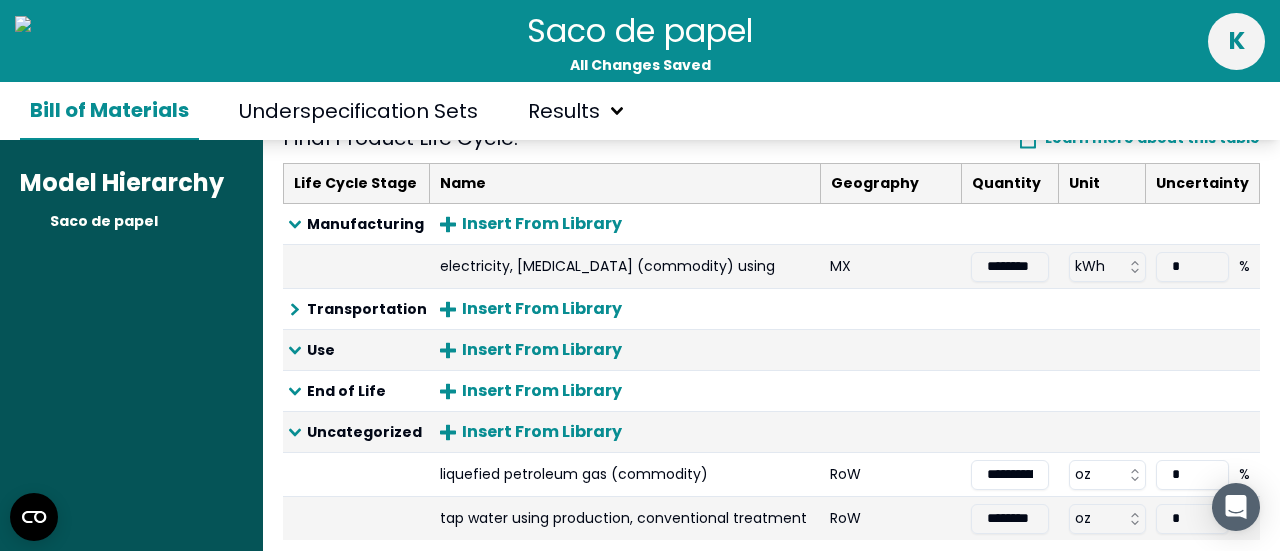 scroll, scrollTop: 811, scrollLeft: 0, axis: vertical 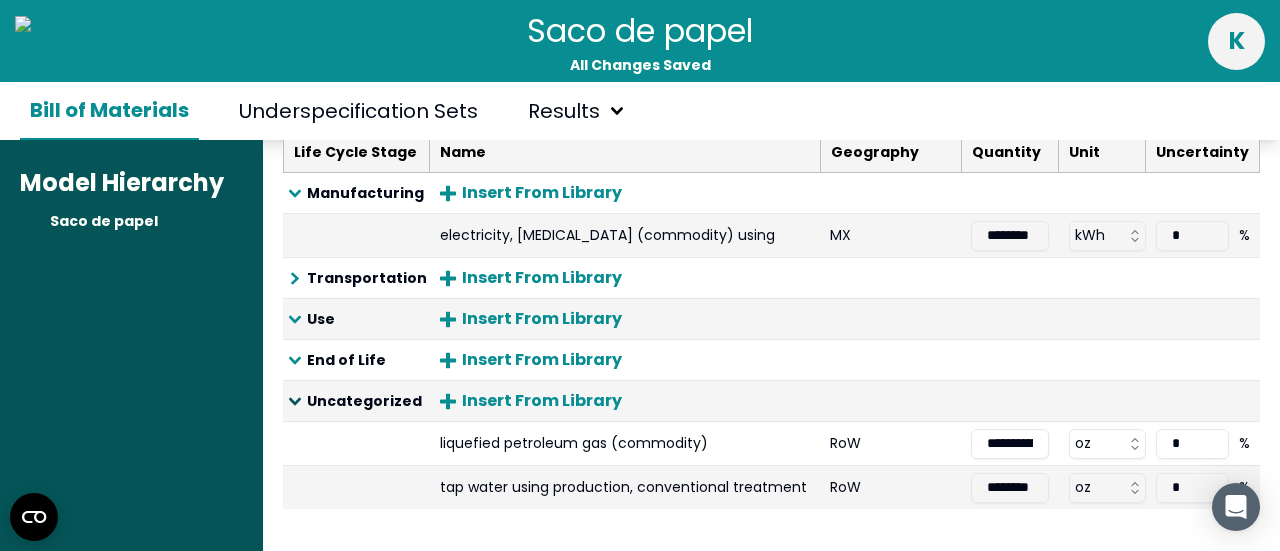 click 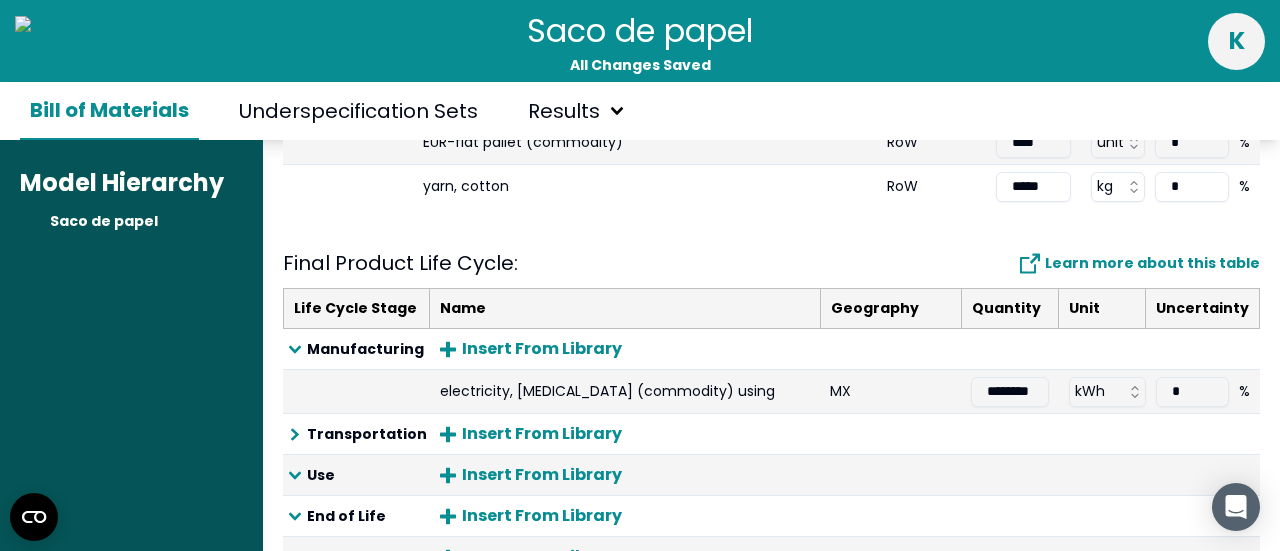 scroll, scrollTop: 624, scrollLeft: 0, axis: vertical 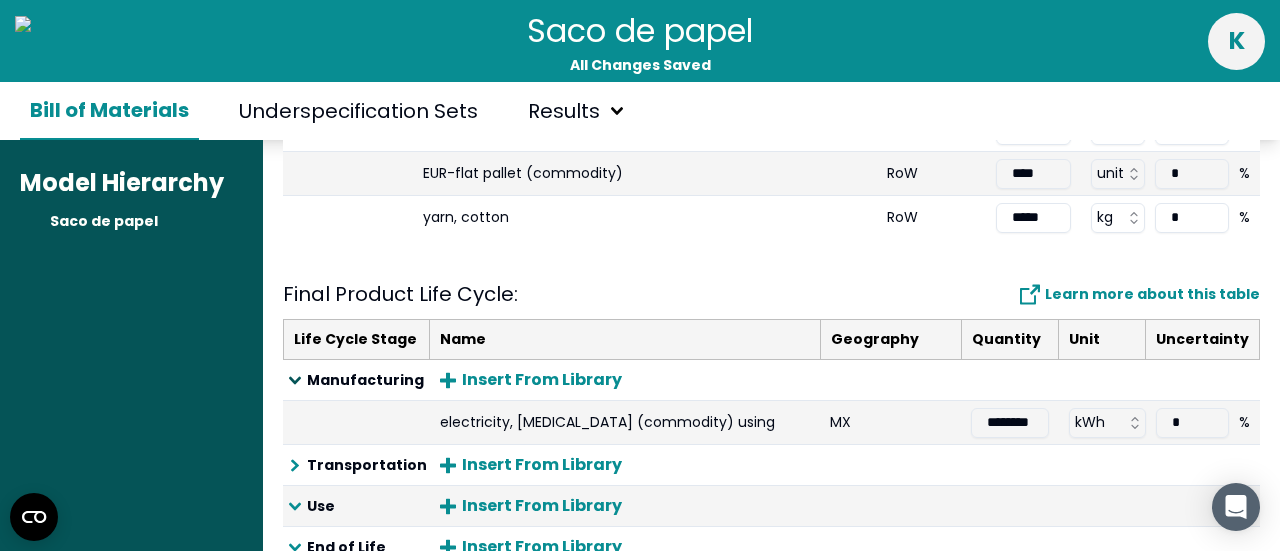 click 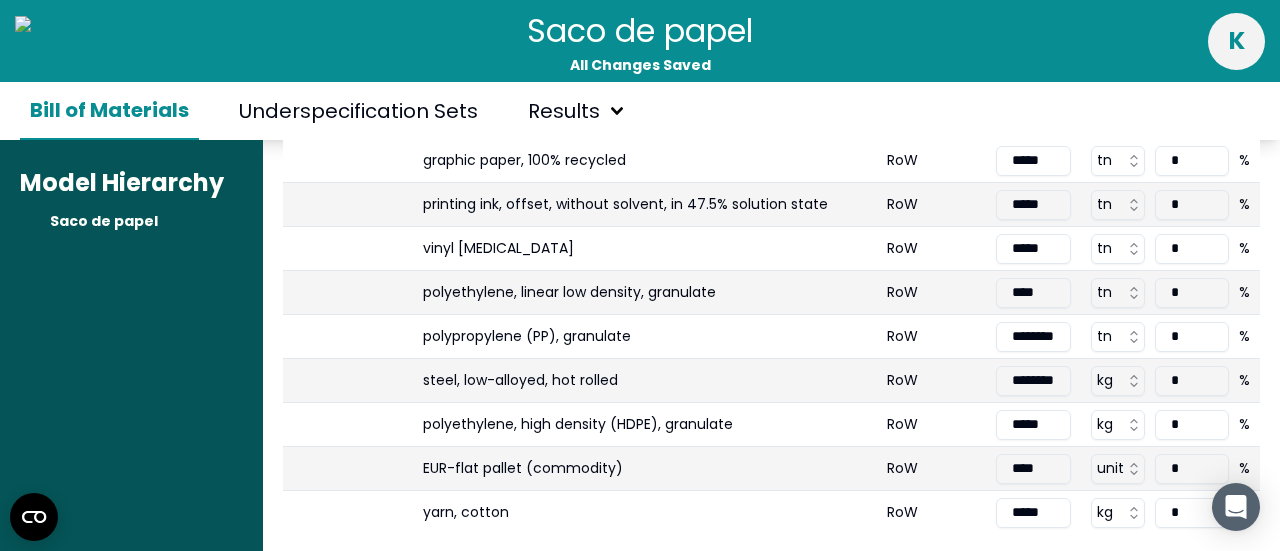 scroll, scrollTop: 180, scrollLeft: 0, axis: vertical 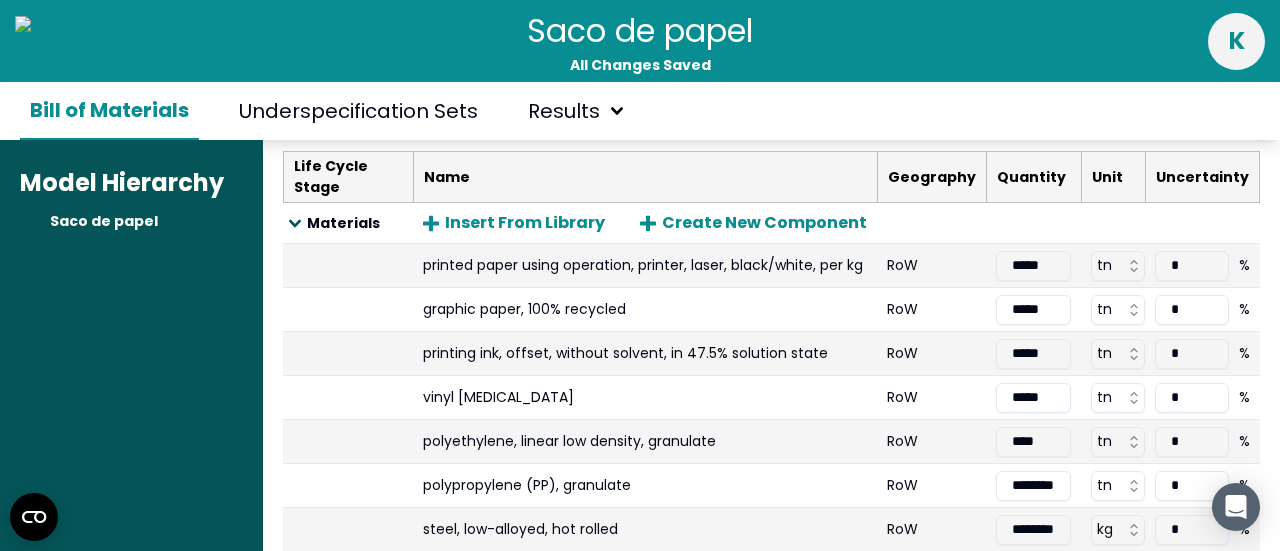 click 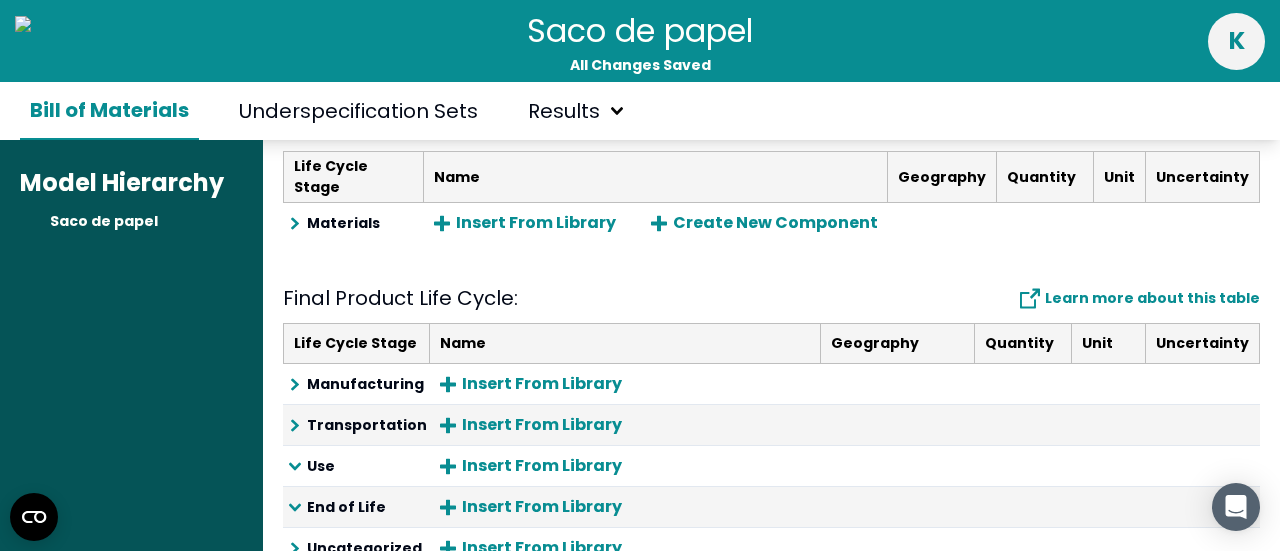 scroll, scrollTop: 244, scrollLeft: 0, axis: vertical 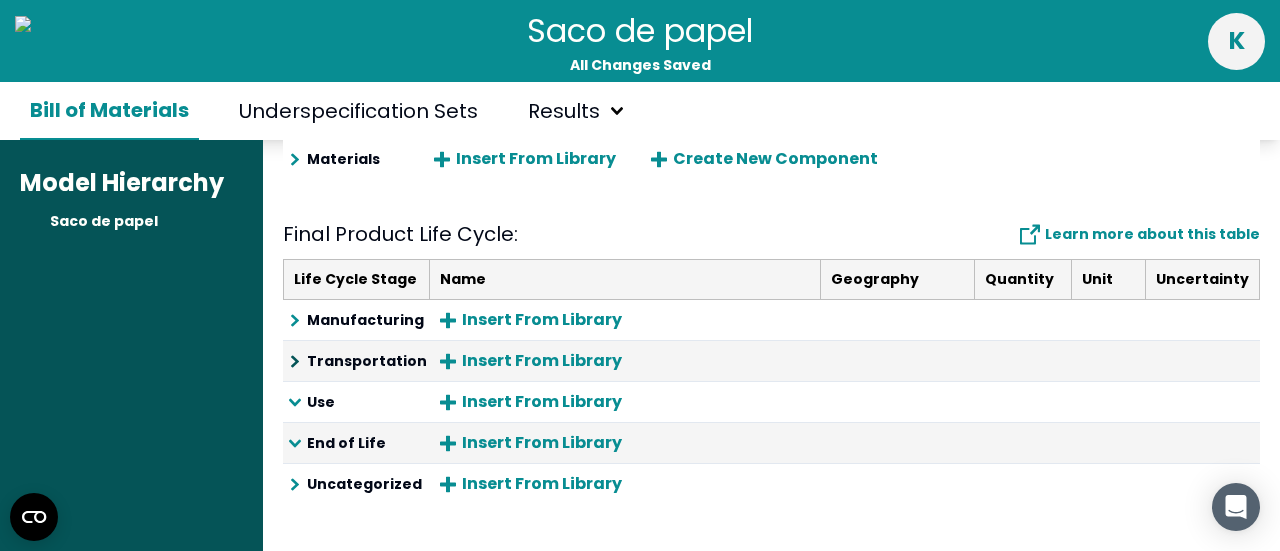click 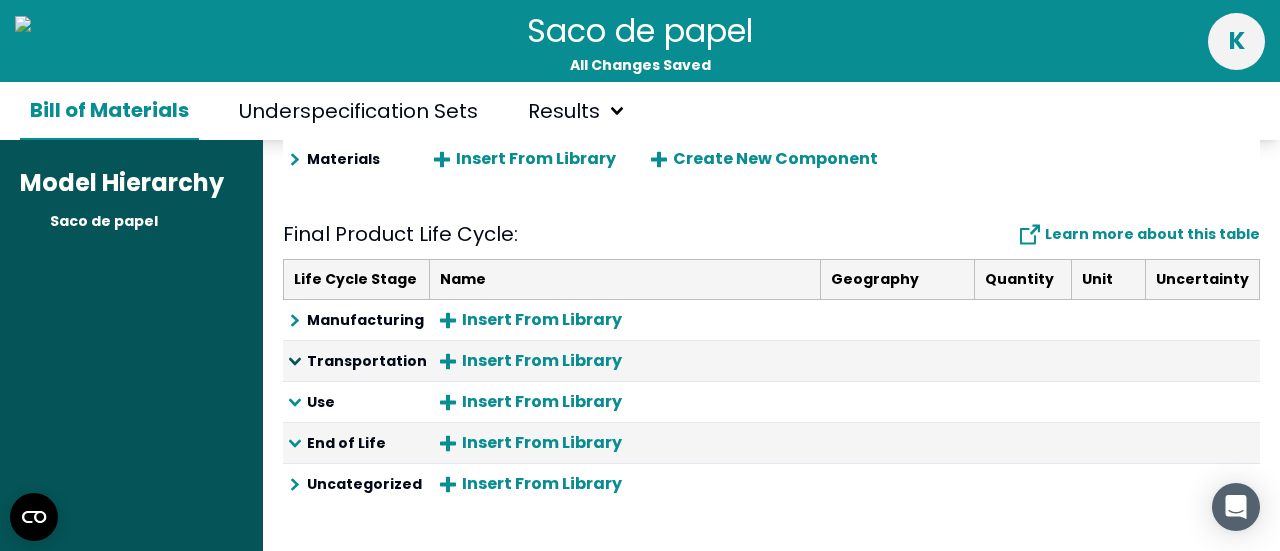 click 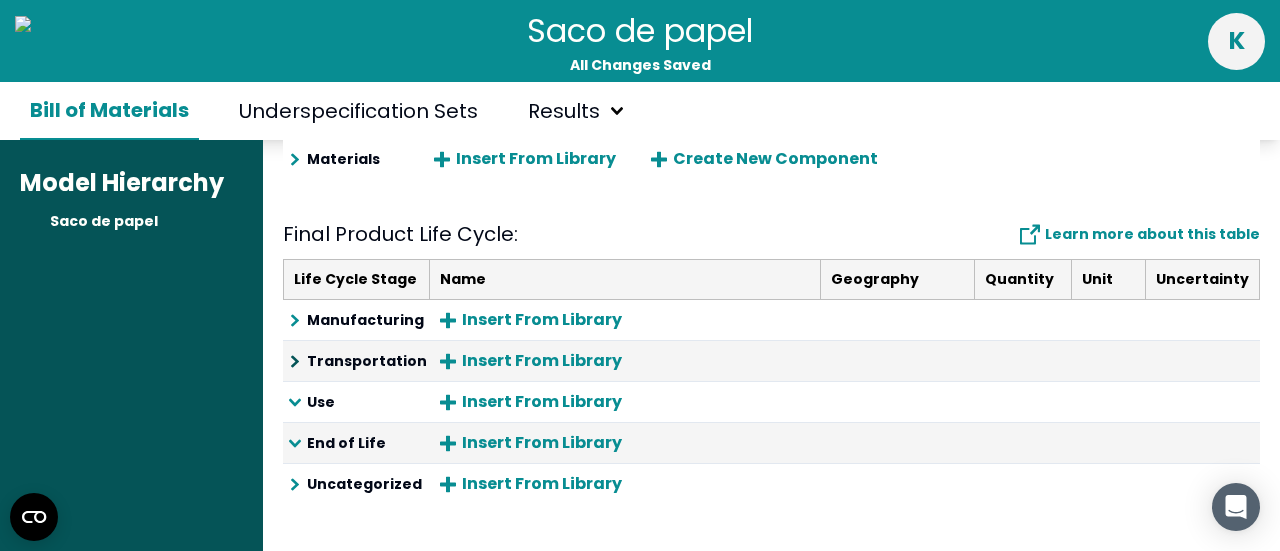 click 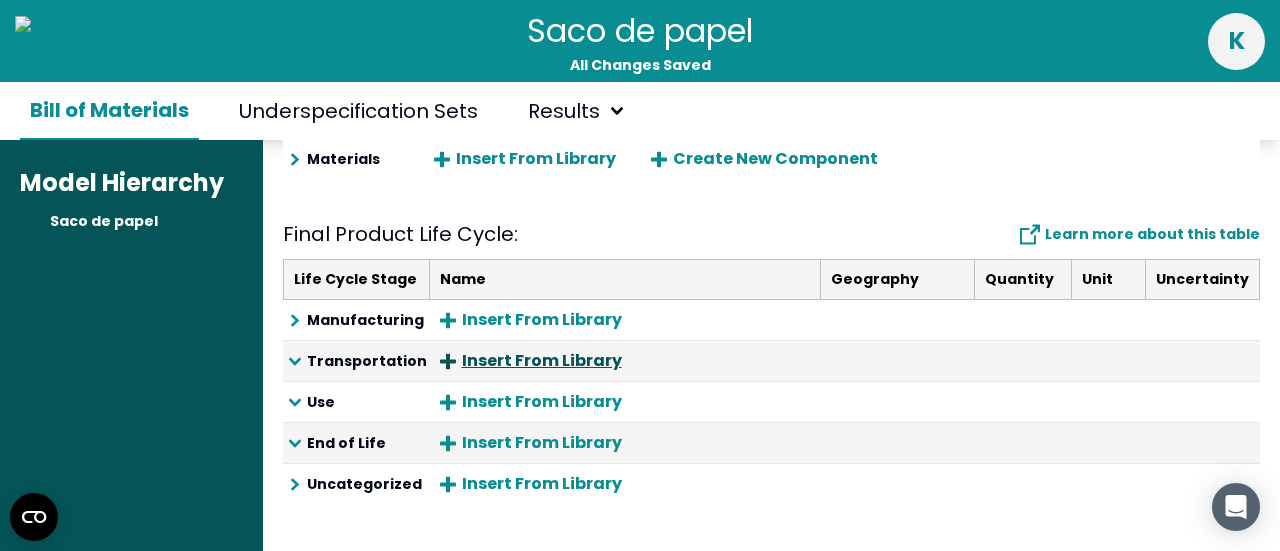 click on "Insert From Library" at bounding box center (531, 361) 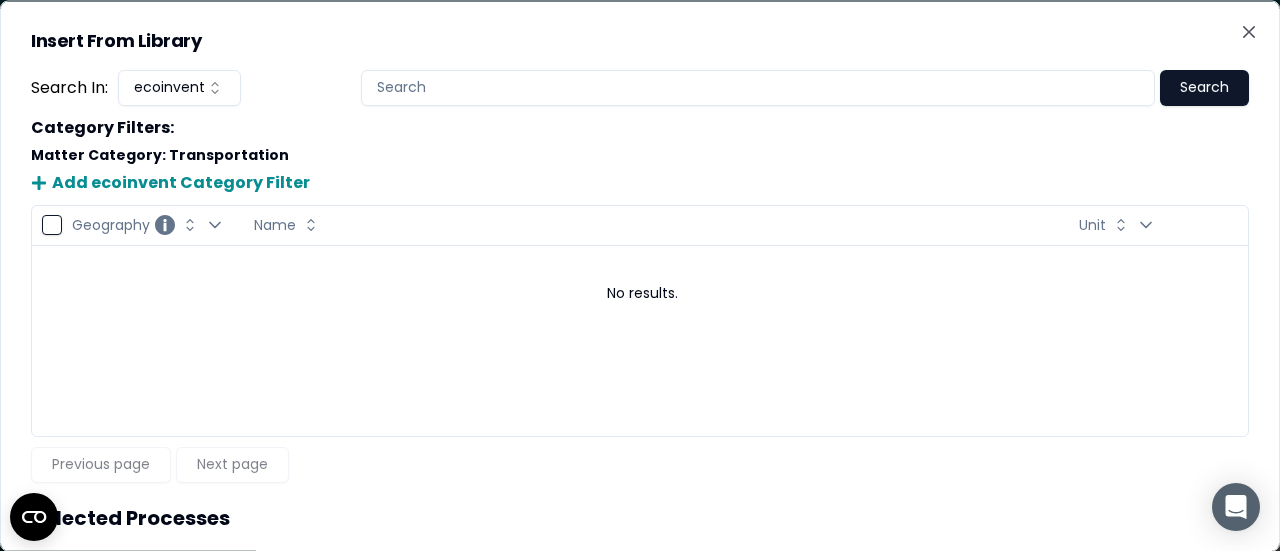 click at bounding box center [758, 87] 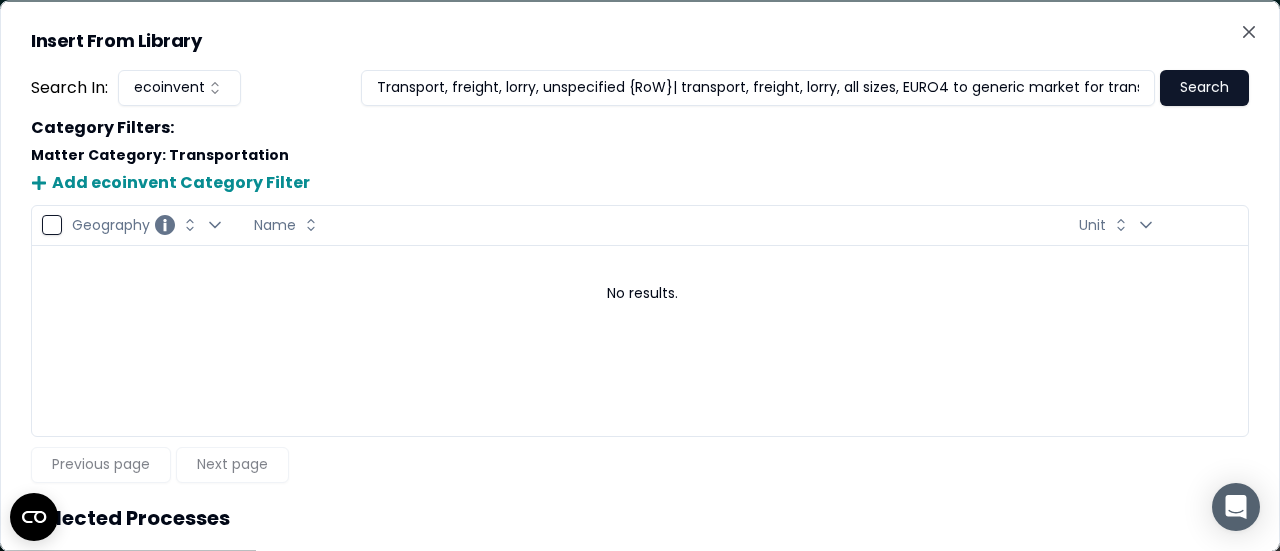 scroll, scrollTop: 0, scrollLeft: 290, axis: horizontal 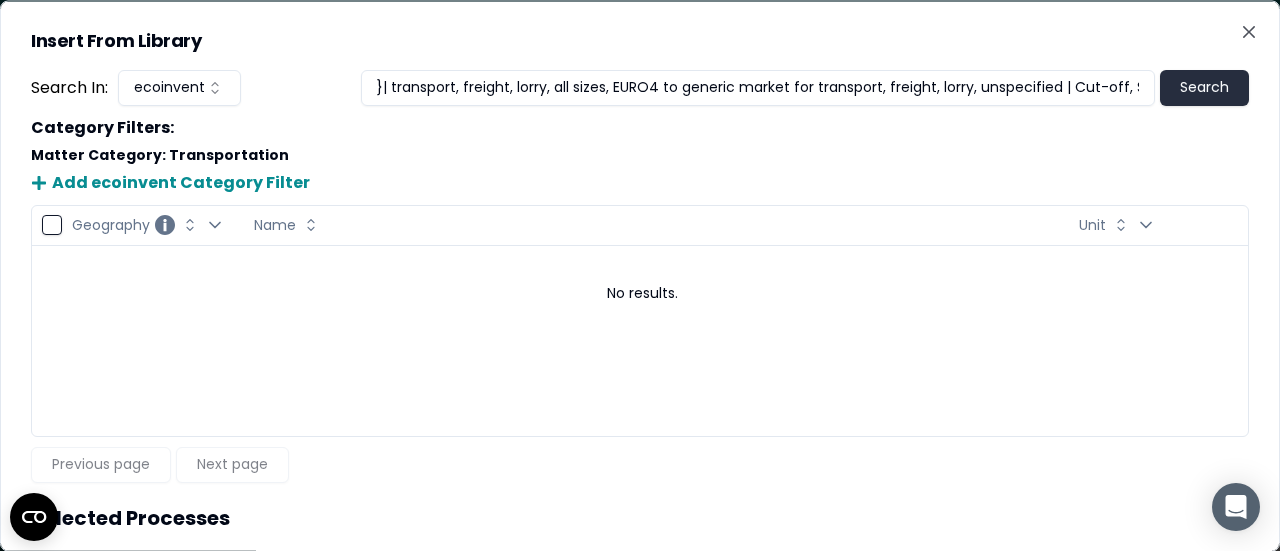 type on "Transport, freight, lorry, unspecified {RoW}| transport, freight, lorry, all sizes, EURO4 to generic market for transport, freight, lorry, unspecified | Cut-off, S" 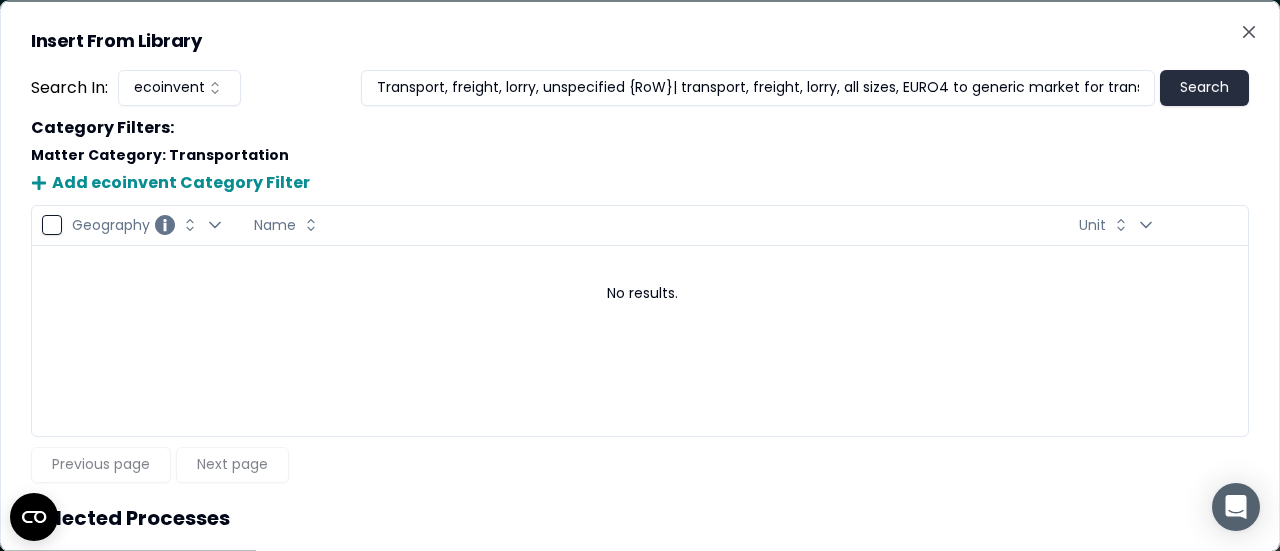 click on "Search" at bounding box center [1204, 87] 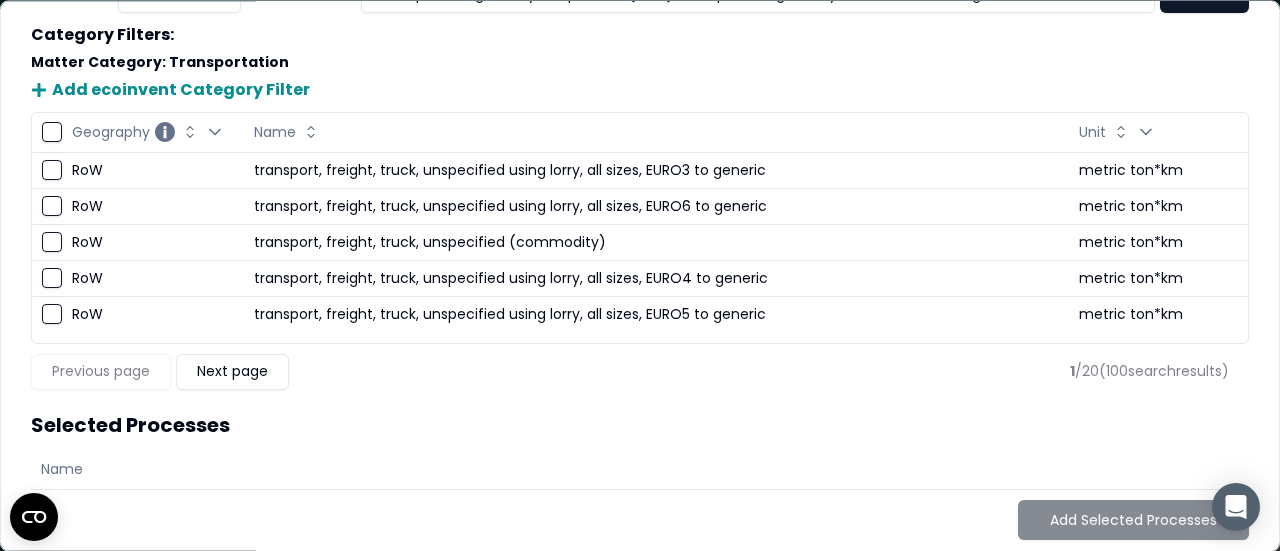 scroll, scrollTop: 100, scrollLeft: 0, axis: vertical 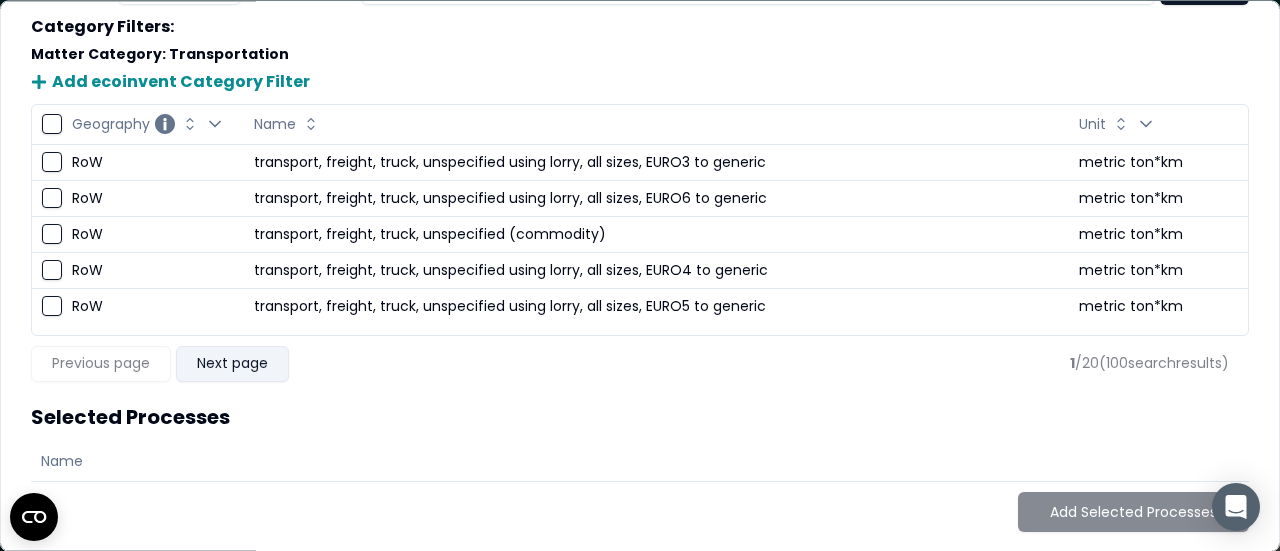 click on "Next page" at bounding box center [232, 364] 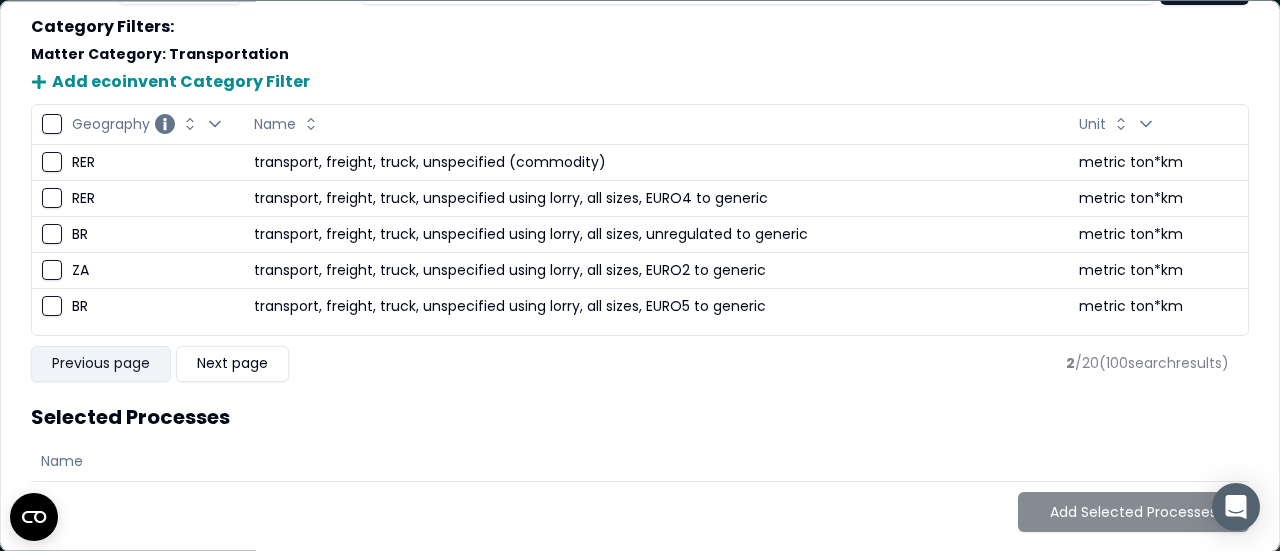 click on "Previous page" at bounding box center (101, 364) 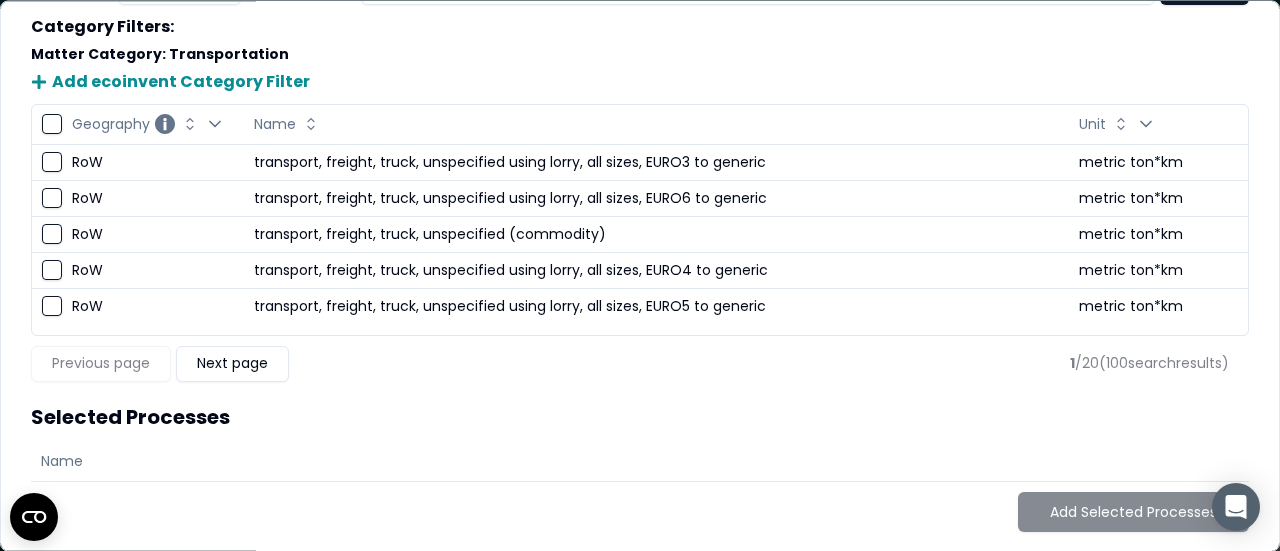 click at bounding box center [47, 271] 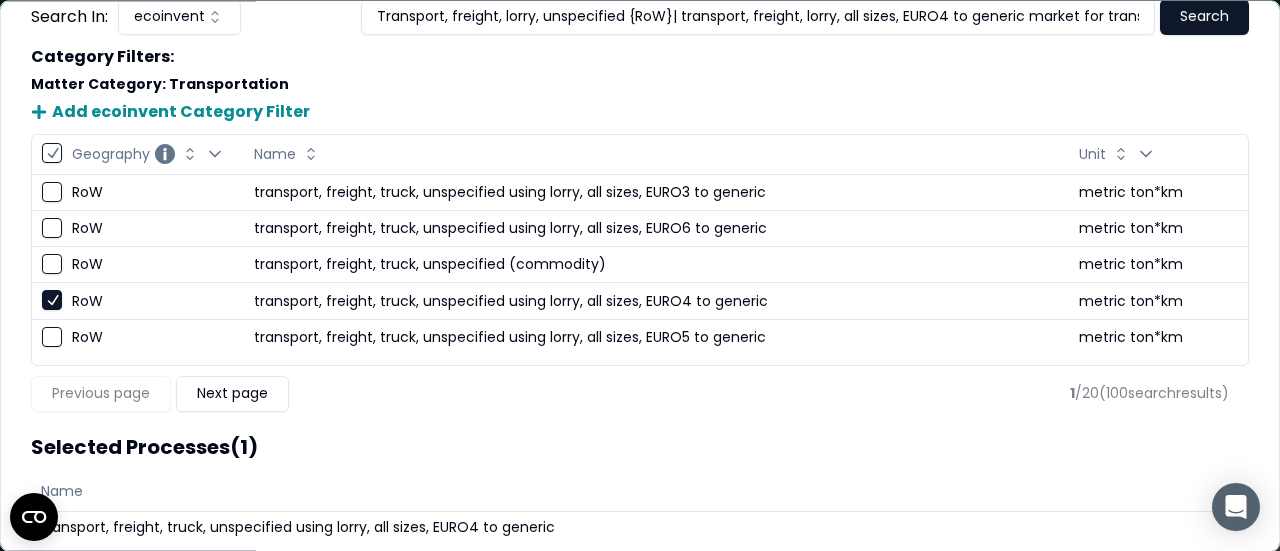 scroll, scrollTop: 142, scrollLeft: 0, axis: vertical 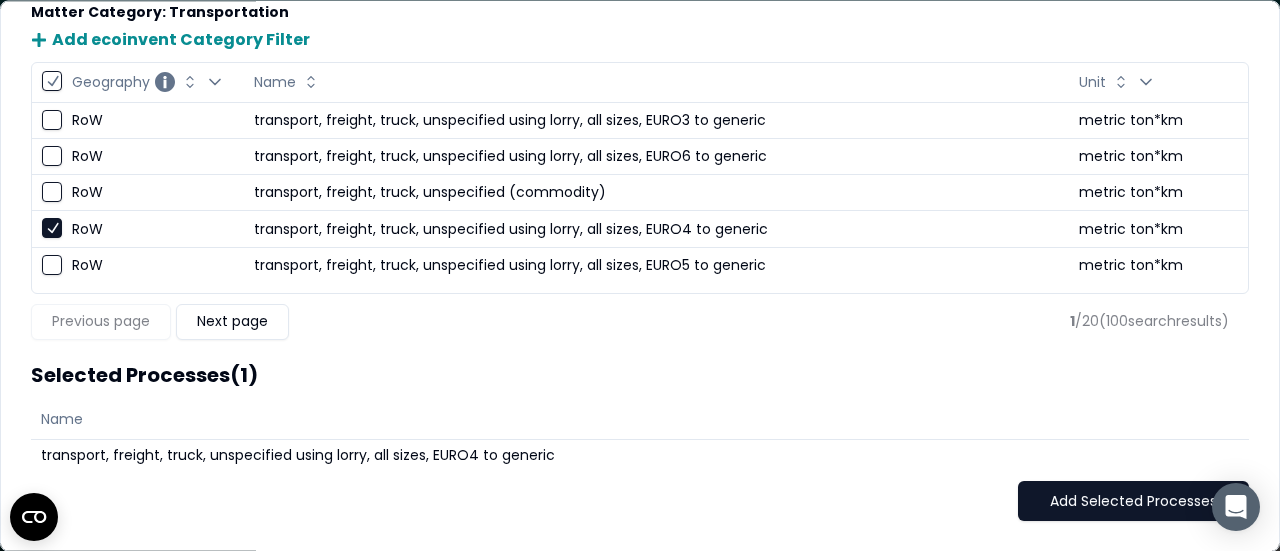 click on "Add Selected Processes" at bounding box center [1133, 502] 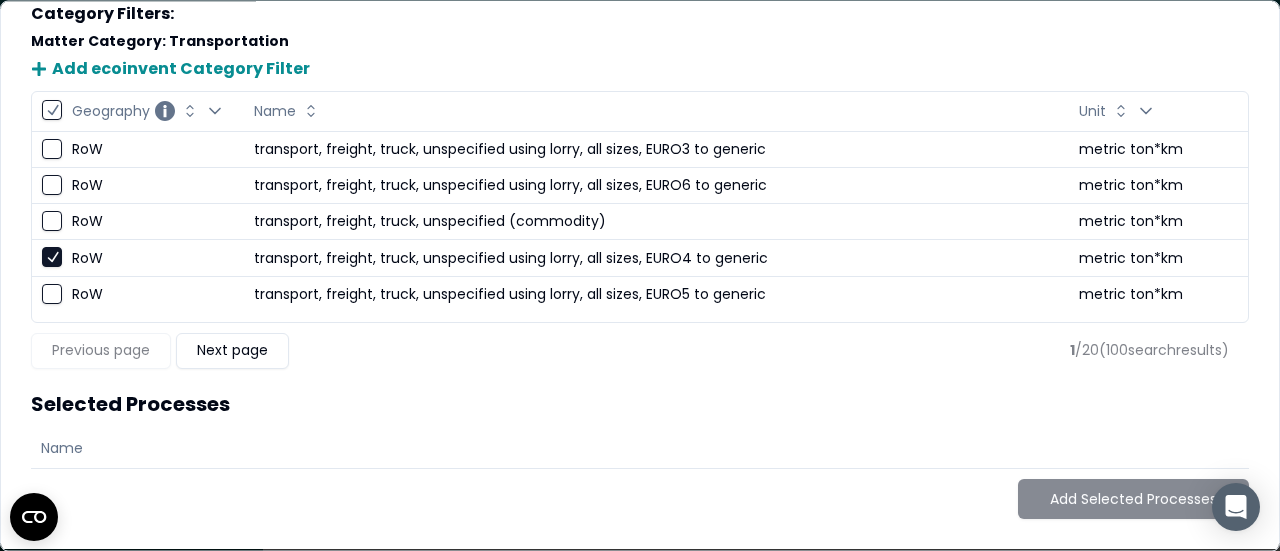 scroll, scrollTop: 111, scrollLeft: 0, axis: vertical 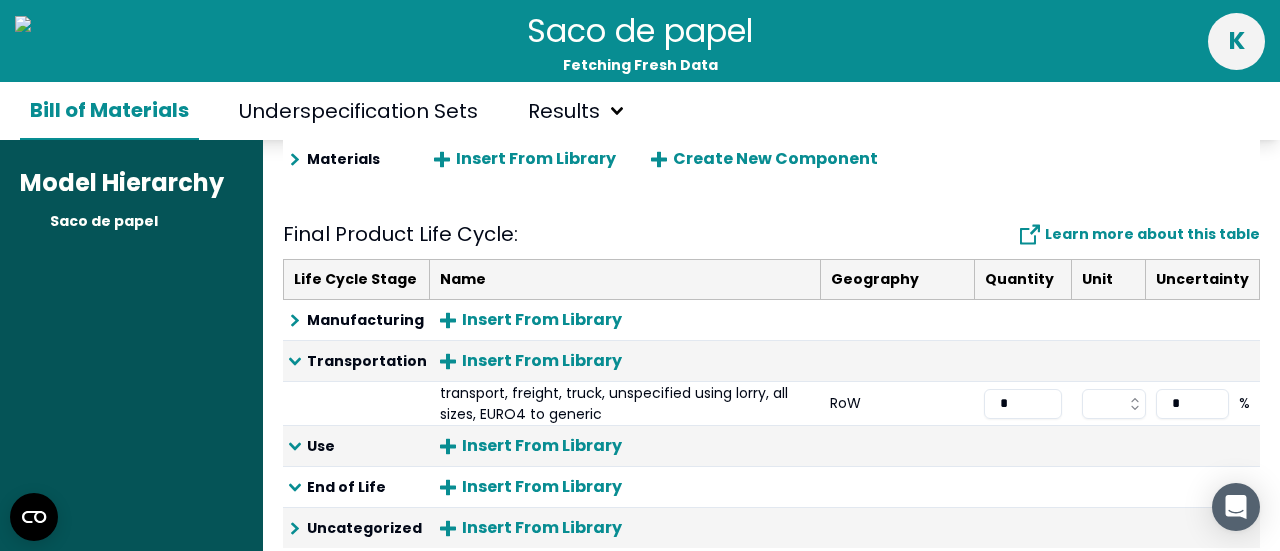 click on "Success updating exchanges Saco de papel Fetching Fresh Data k Bill of Materials Underspecification Sets Results   Model Hierarchy Saco de papel Product Model Saco de papel x   1   pieces   Edit   Header Components & Materials : Learn more about this table Life Cycle Stage Name Geography Quantity Unit Uncertainty Materials Insert From Library Create New Component Final Product Life Cycle : Learn more about this table Life Cycle Stage Name Geography Quantity Unit Uncertainty Manufacturing Insert From Library Transportation Insert From Library transport, freight, truck, unspecified using lorry, all sizes, EURO4 to generic RoW * * % Use Insert From Library End of Life Insert From Library Uncategorized Insert From Library" at bounding box center (640, 275) 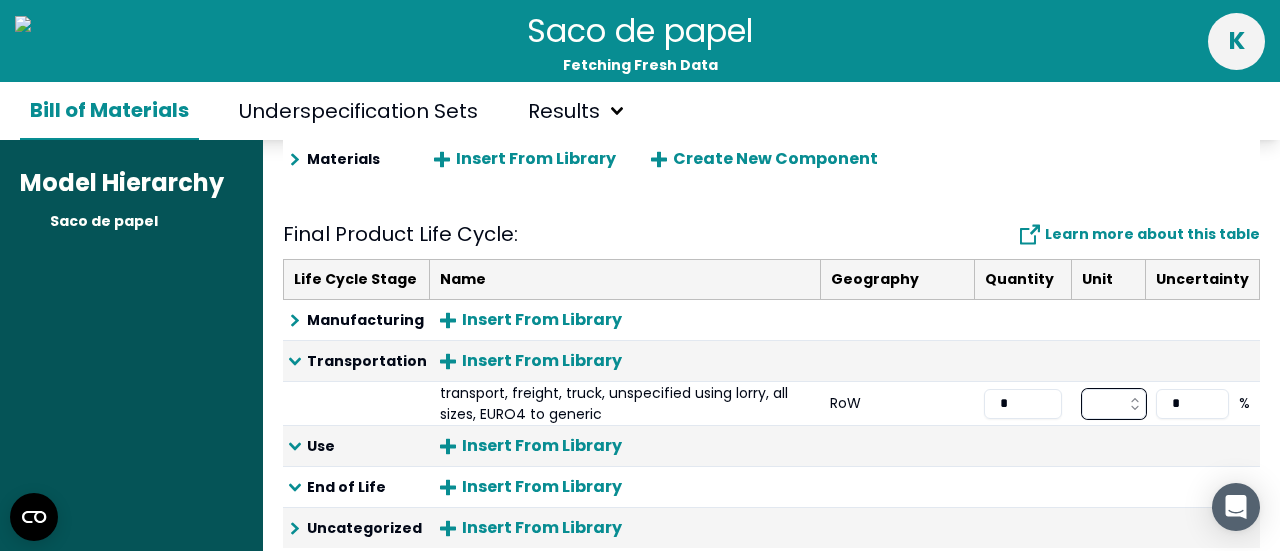 click on "Saco de papel Fetching Fresh Data k Bill of Materials Underspecification Sets Results   Model Hierarchy Saco de papel Product Model Saco de papel x   1   pieces   Edit   Header Components & Materials : Learn more about this table Life Cycle Stage Name Geography Quantity Unit Uncertainty Materials Insert From Library Create New Component Final Product Life Cycle : Learn more about this table Life Cycle Stage Name Geography Quantity Unit Uncertainty Manufacturing Insert From Library Transportation Insert From Library transport, freight, truck, unspecified using lorry, all sizes, EURO4 to generic RoW * * % Use Insert From Library End of Life Insert From Library Uncategorized Insert From Library" at bounding box center (640, 275) 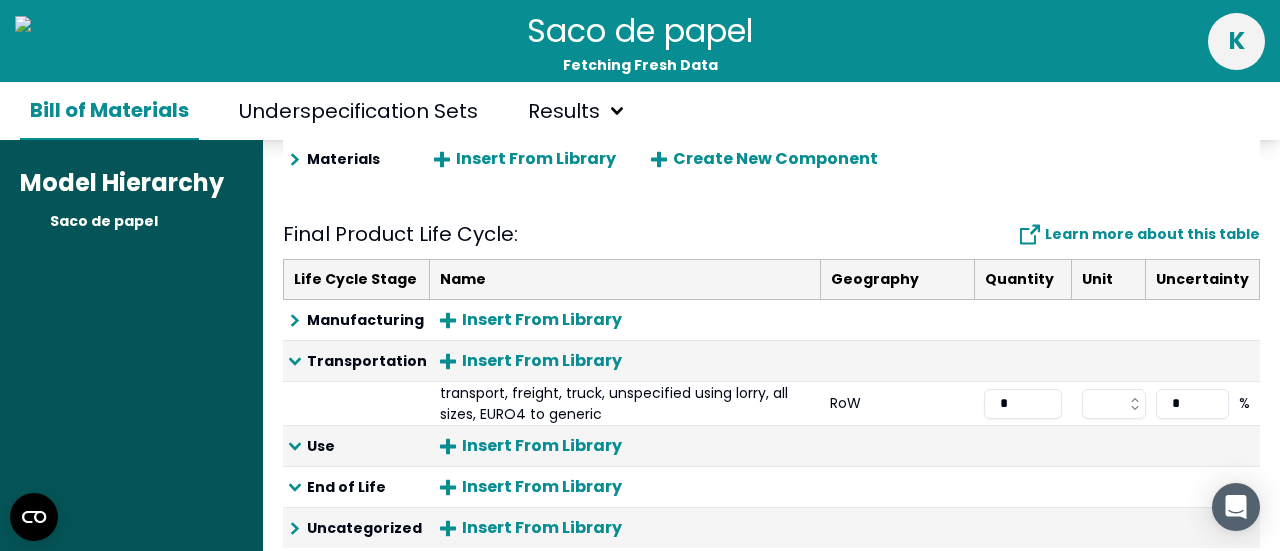 click on "Saco de papel Fetching Fresh Data k Bill of Materials Underspecification Sets Results   Model Hierarchy Saco de papel Product Model Saco de papel x   1   pieces   Edit   Header Components & Materials : Learn more about this table Life Cycle Stage Name Geography Quantity Unit Uncertainty Materials Insert From Library Create New Component Final Product Life Cycle : Learn more about this table Life Cycle Stage Name Geography Quantity Unit Uncertainty Manufacturing Insert From Library Transportation Insert From Library transport, freight, truck, unspecified using lorry, all sizes, EURO4 to generic RoW * * % Use Insert From Library End of Life Insert From Library Uncategorized Insert From Library" at bounding box center [640, 275] 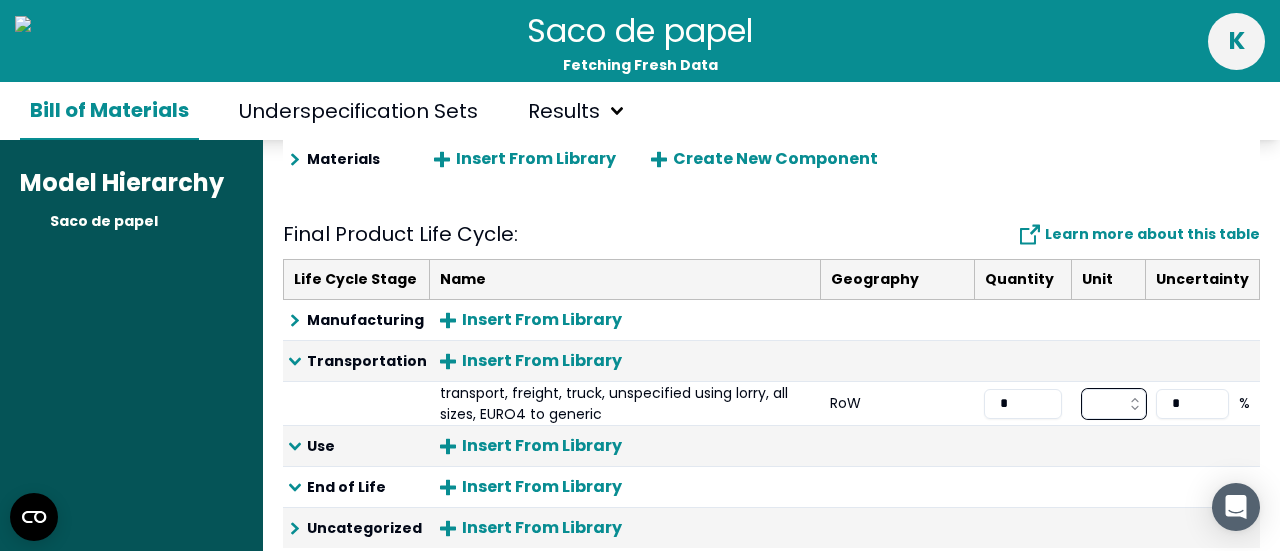 click on "Saco de papel Fetching Fresh Data k Bill of Materials Underspecification Sets Results   Model Hierarchy Saco de papel Product Model Saco de papel x   1   pieces   Edit   Header Components & Materials : Learn more about this table Life Cycle Stage Name Geography Quantity Unit Uncertainty Materials Insert From Library Create New Component Final Product Life Cycle : Learn more about this table Life Cycle Stage Name Geography Quantity Unit Uncertainty Manufacturing Insert From Library Transportation Insert From Library transport, freight, truck, unspecified using lorry, all sizes, EURO4 to generic RoW * * % Use Insert From Library End of Life Insert From Library Uncategorized Insert From Library" at bounding box center [640, 275] 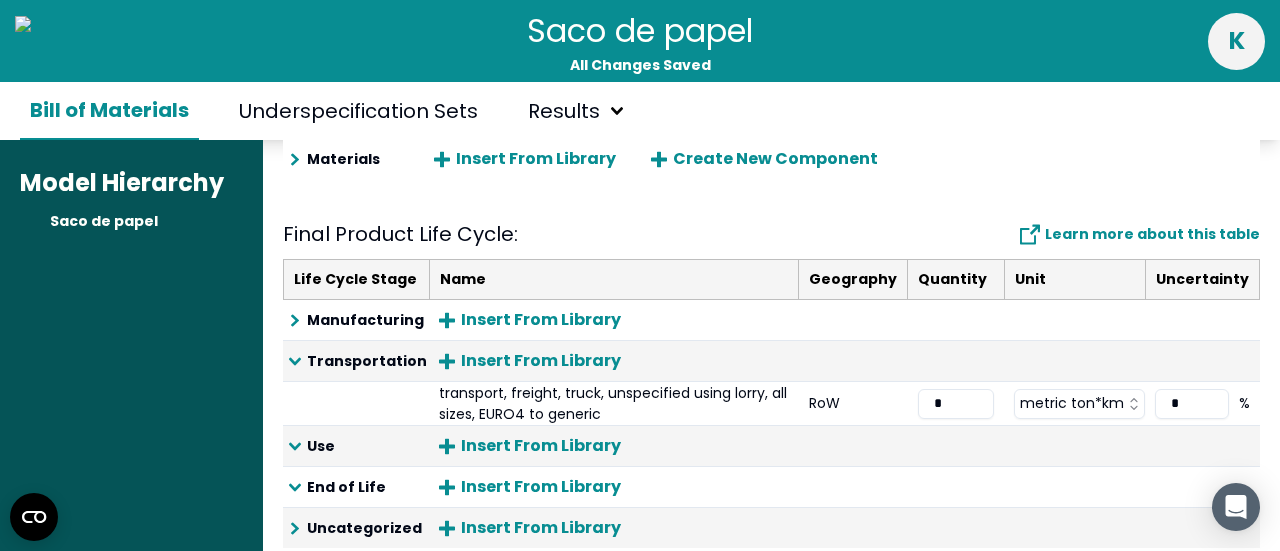 click on "*" at bounding box center (956, 404) 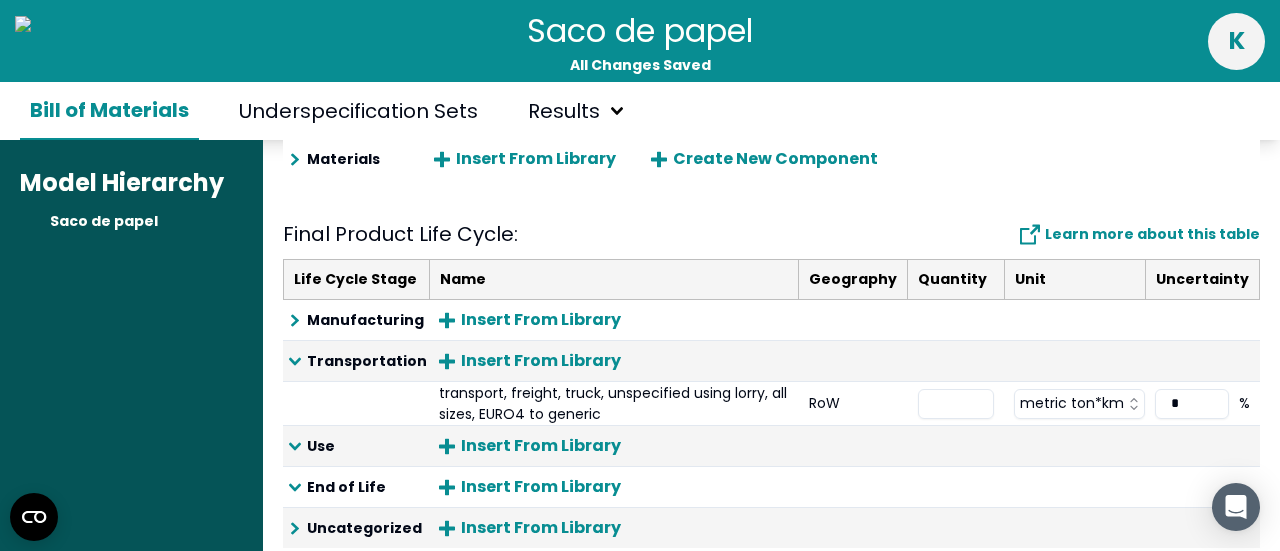 paste on "****" 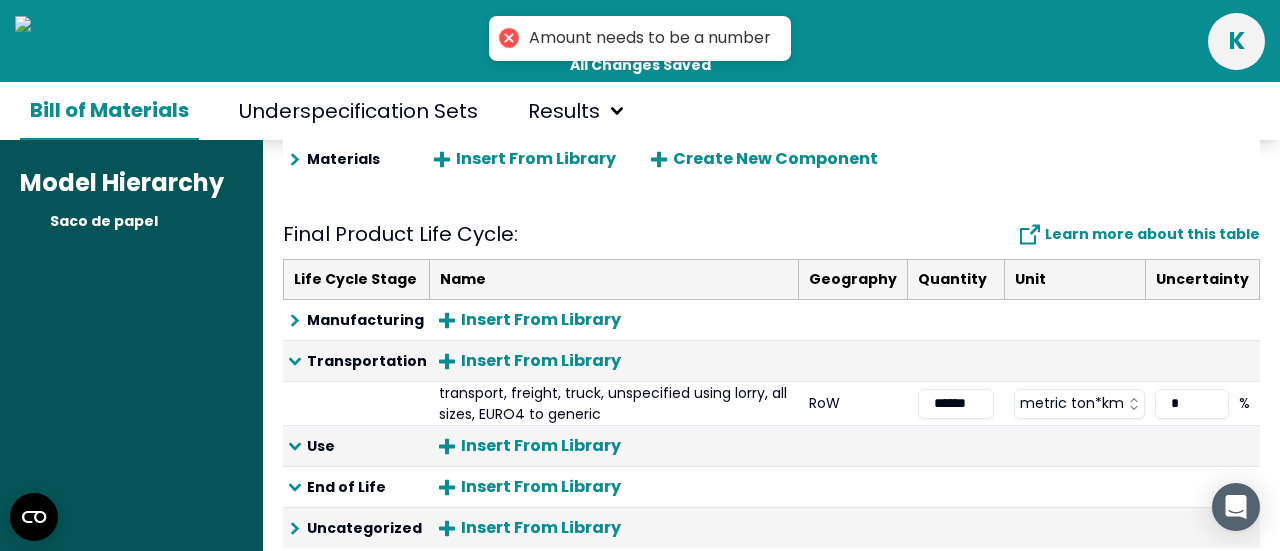click at bounding box center (1074, 446) 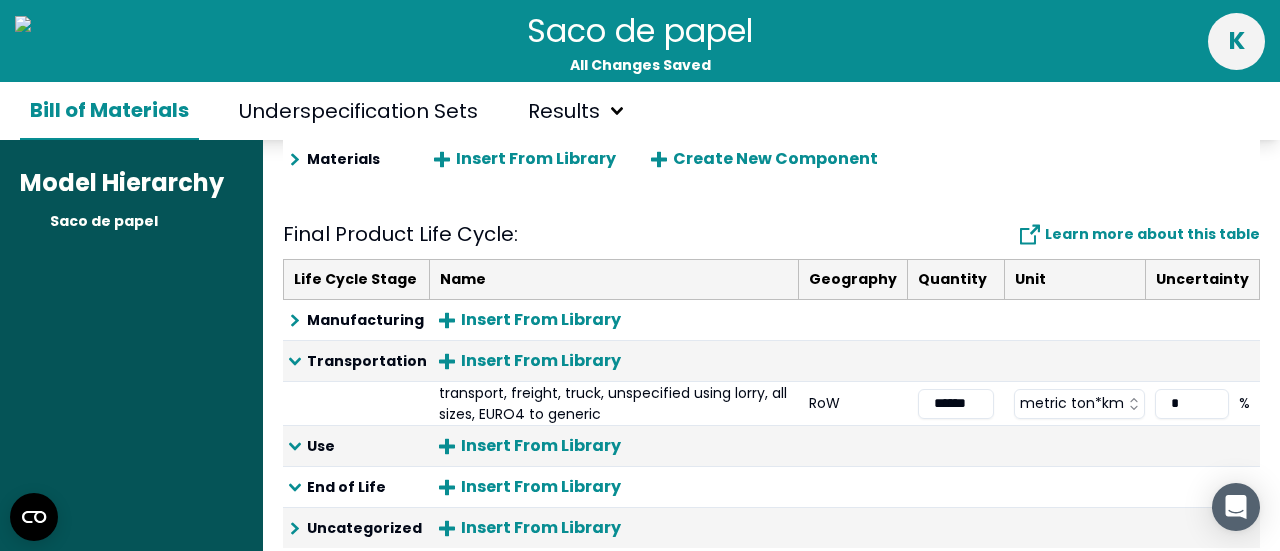 click on "****" at bounding box center [956, 404] 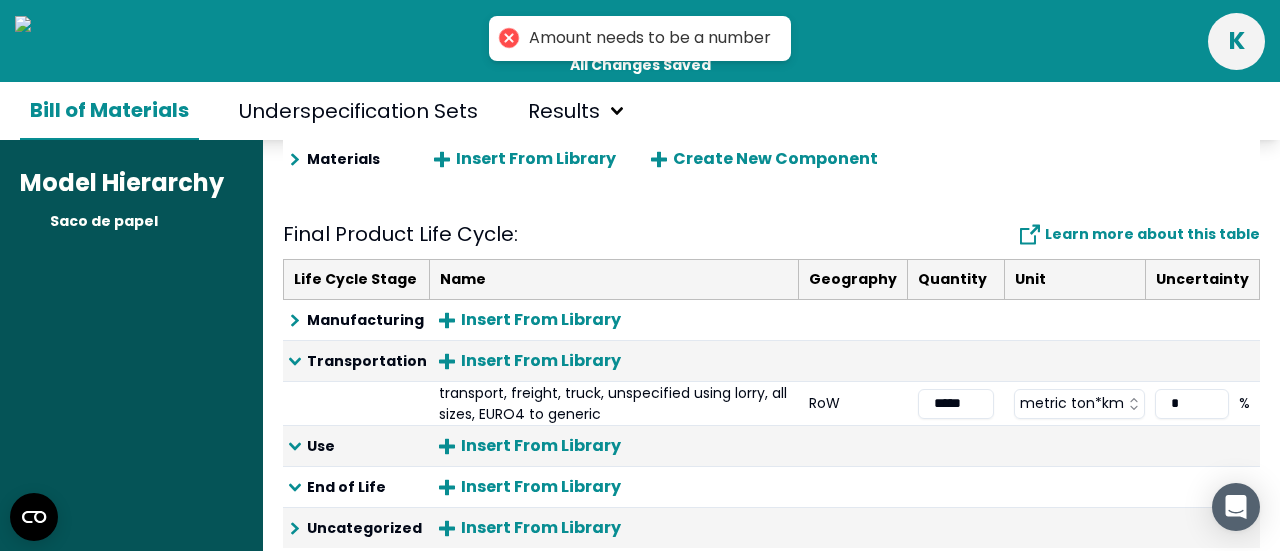 click on "****" at bounding box center (956, 404) 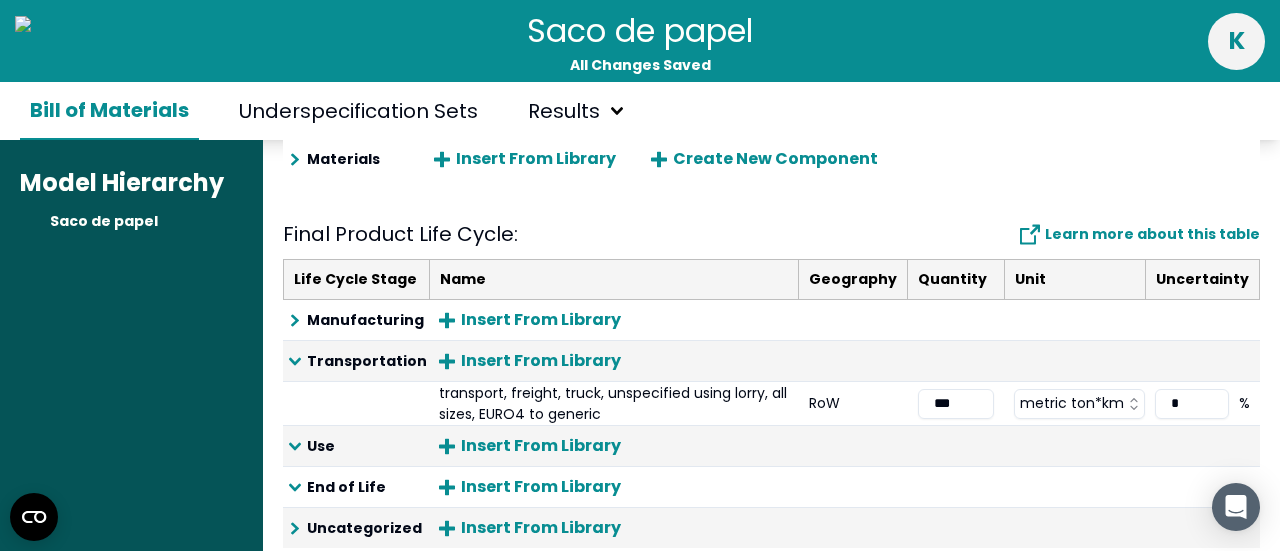 type on "****" 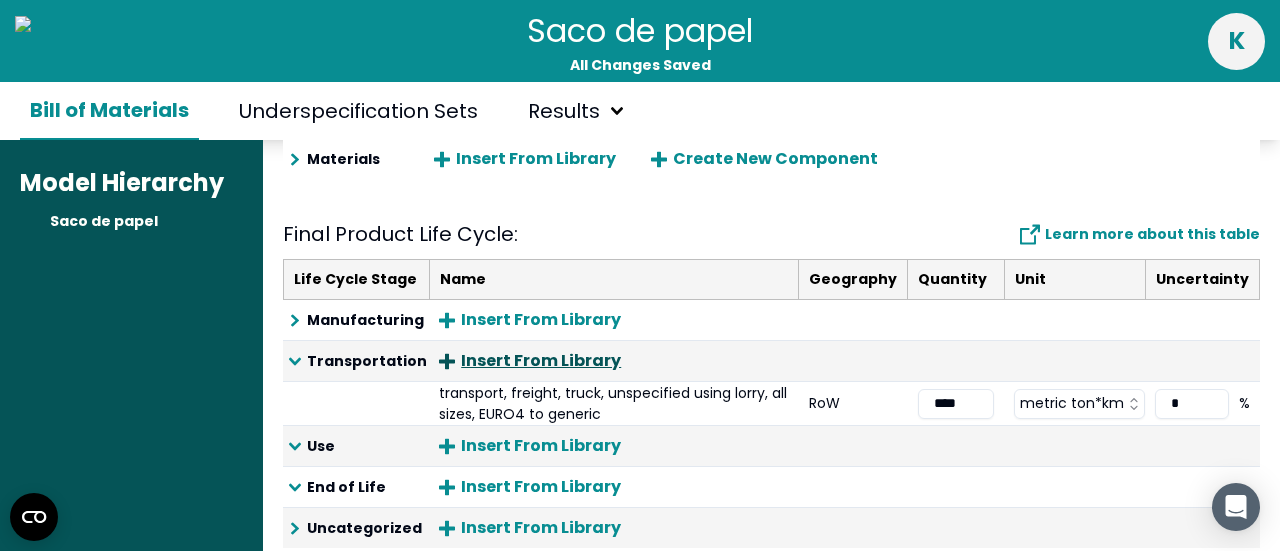 click on "Insert From Library" at bounding box center (530, 361) 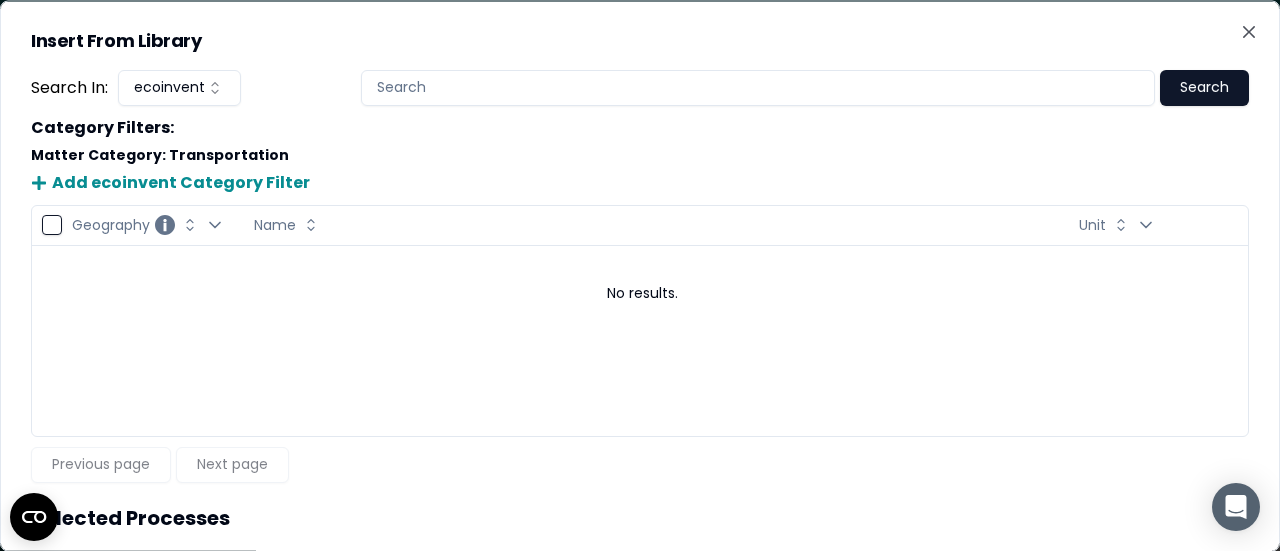 click on "Insert From Library Search In: ecoinvent Search Category Filters : Matter Category :   Transportation   Add ecoinvent Category Filter Geography Change  Geography  sorting Open  Geography  filter Name Change  Name  sorting Unit Change  Unit  sorting Open  Unit  filter No results. Previous page Next page Selected Processes  Name Add Selected Processes Close" at bounding box center [640, 275] 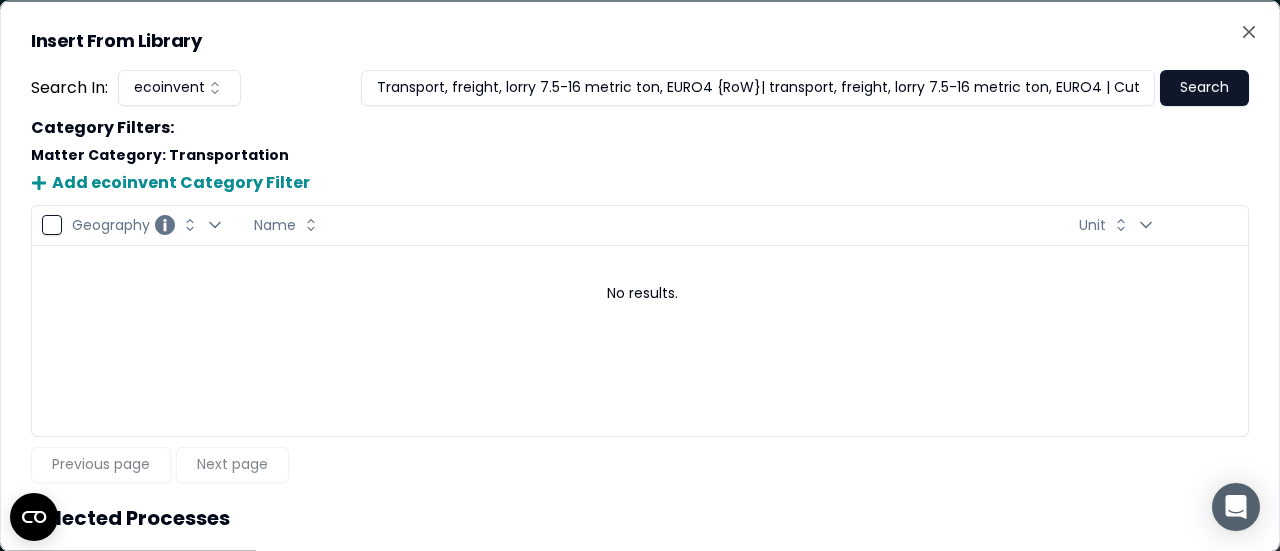 scroll, scrollTop: 0, scrollLeft: 39, axis: horizontal 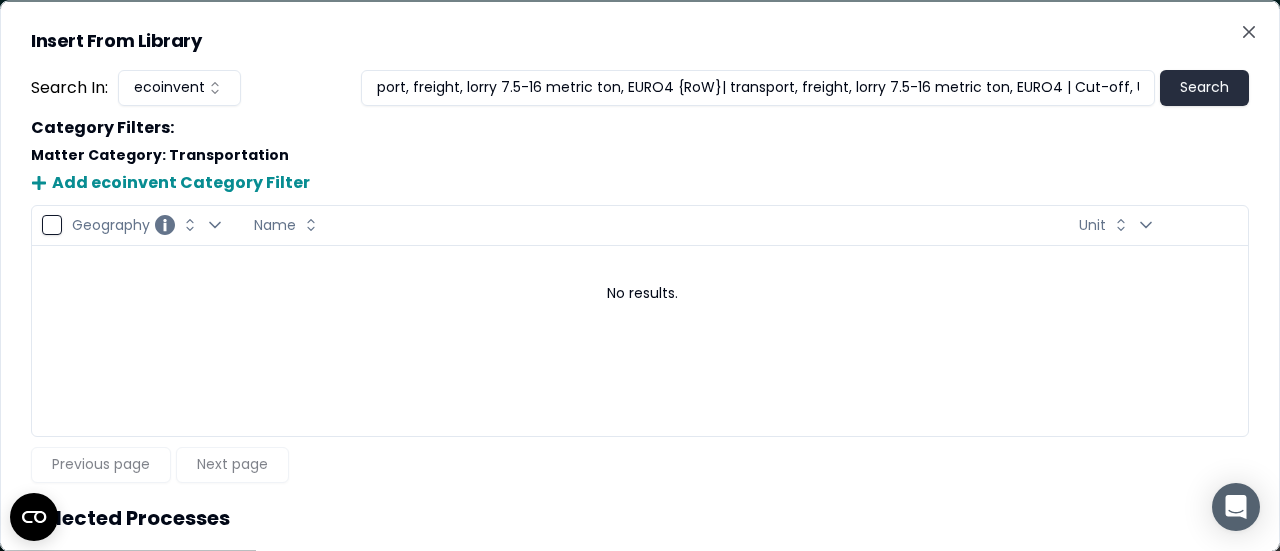 type on "Transport, freight, lorry 7.5-16 metric ton, EURO4 {RoW}| transport, freight, lorry 7.5-16 metric ton, EURO4 | Cut-off, U" 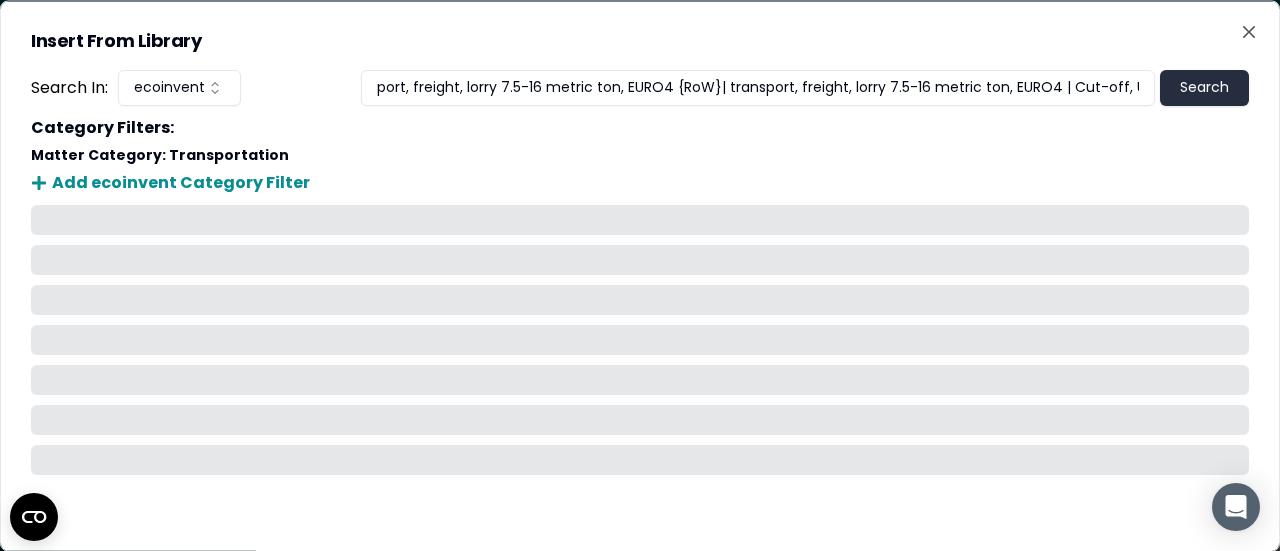 scroll, scrollTop: 0, scrollLeft: 0, axis: both 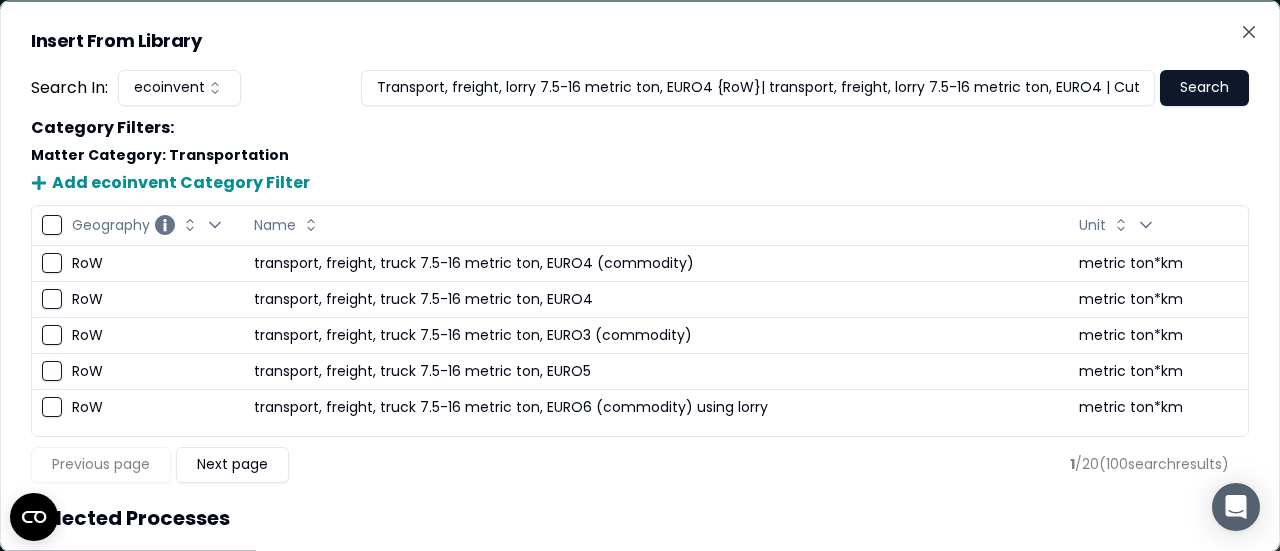 click on "RoW" at bounding box center (153, 263) 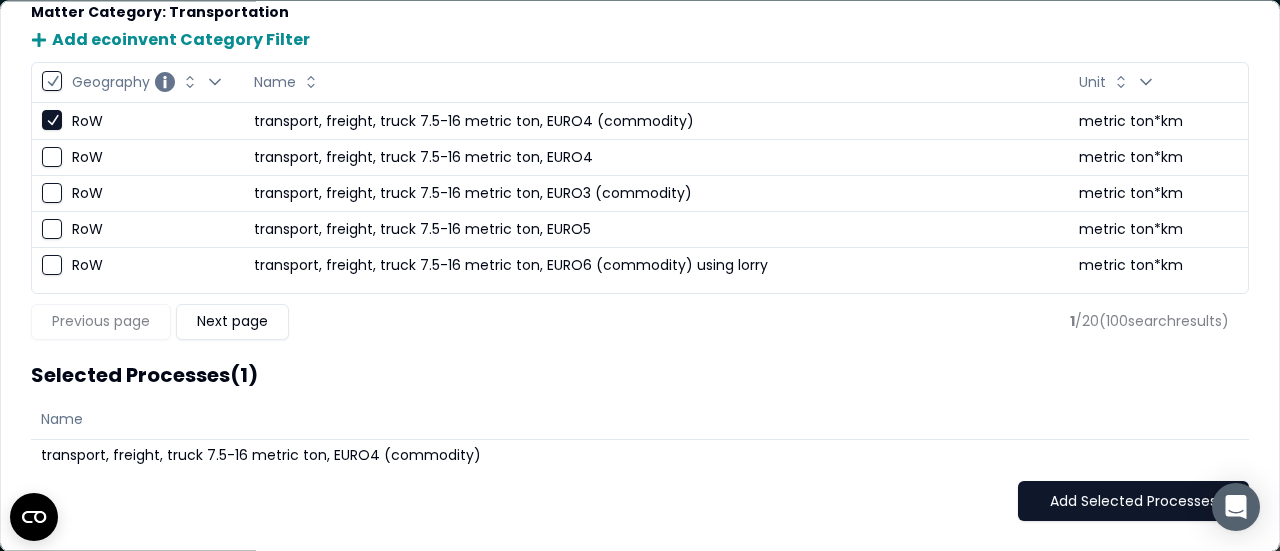 click on "Add Selected Processes" at bounding box center [1133, 502] 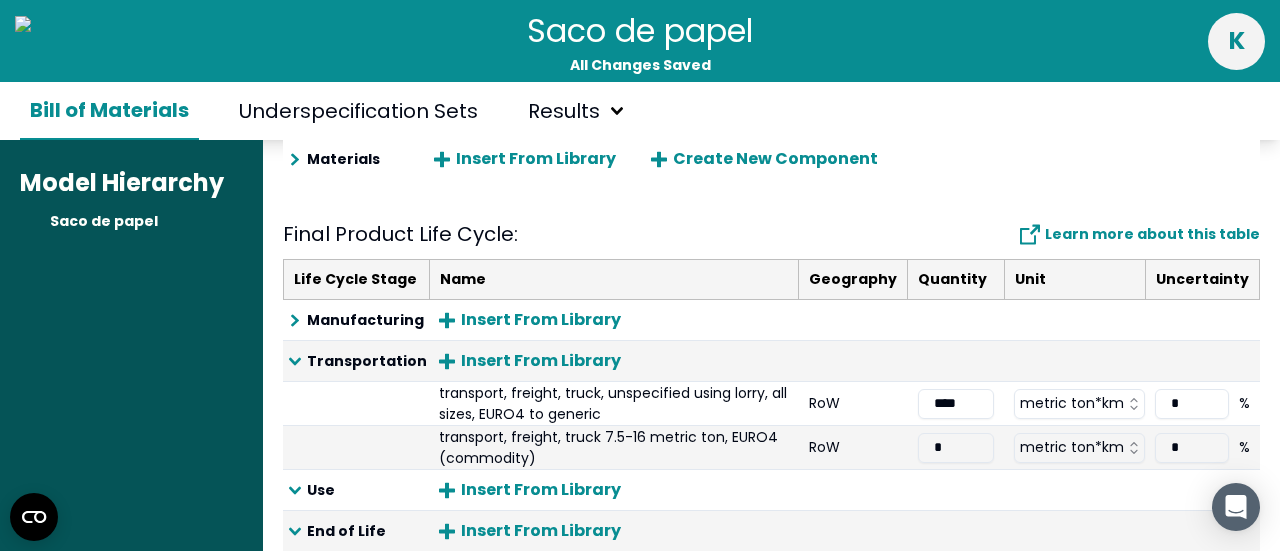 click on "*" at bounding box center [956, 448] 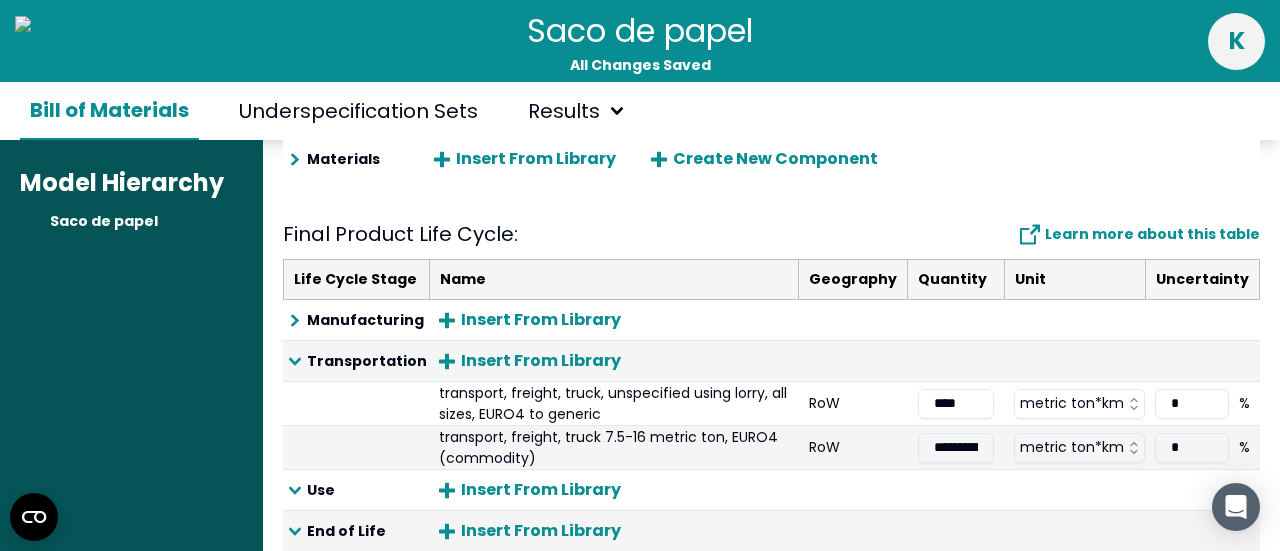 scroll, scrollTop: 0, scrollLeft: 50, axis: horizontal 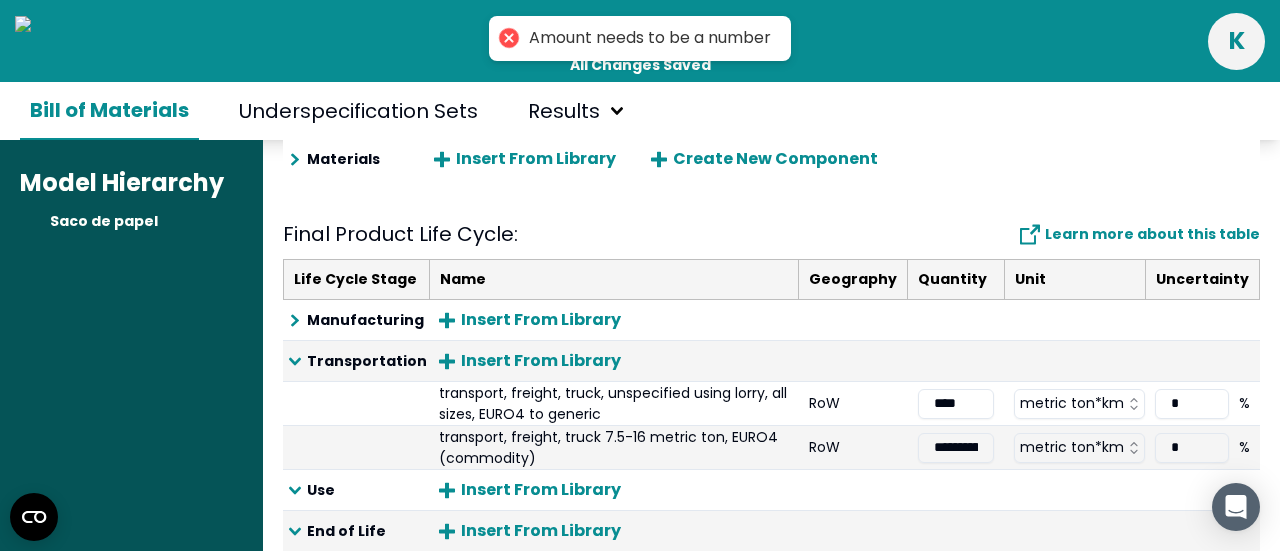 click at bounding box center (1074, 490) 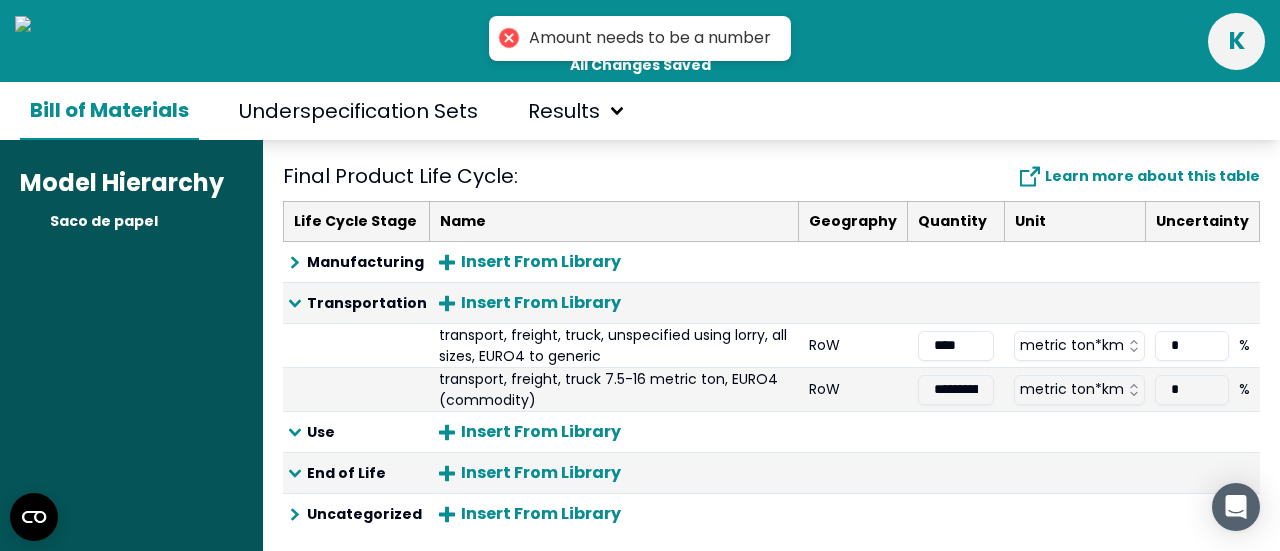 scroll, scrollTop: 331, scrollLeft: 0, axis: vertical 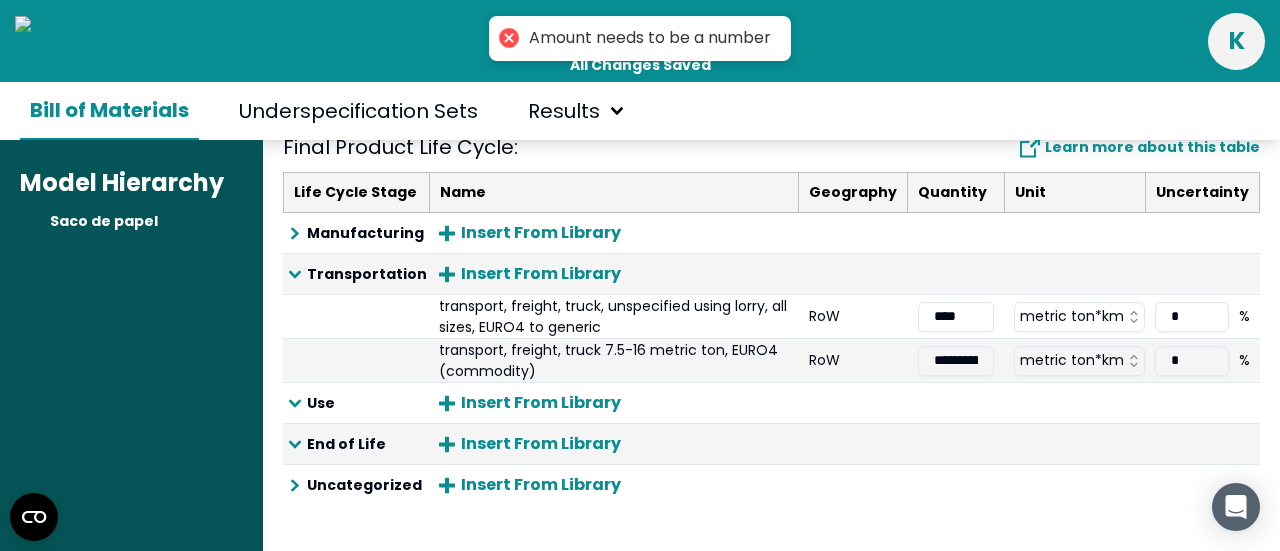 click on "**********" at bounding box center [956, 361] 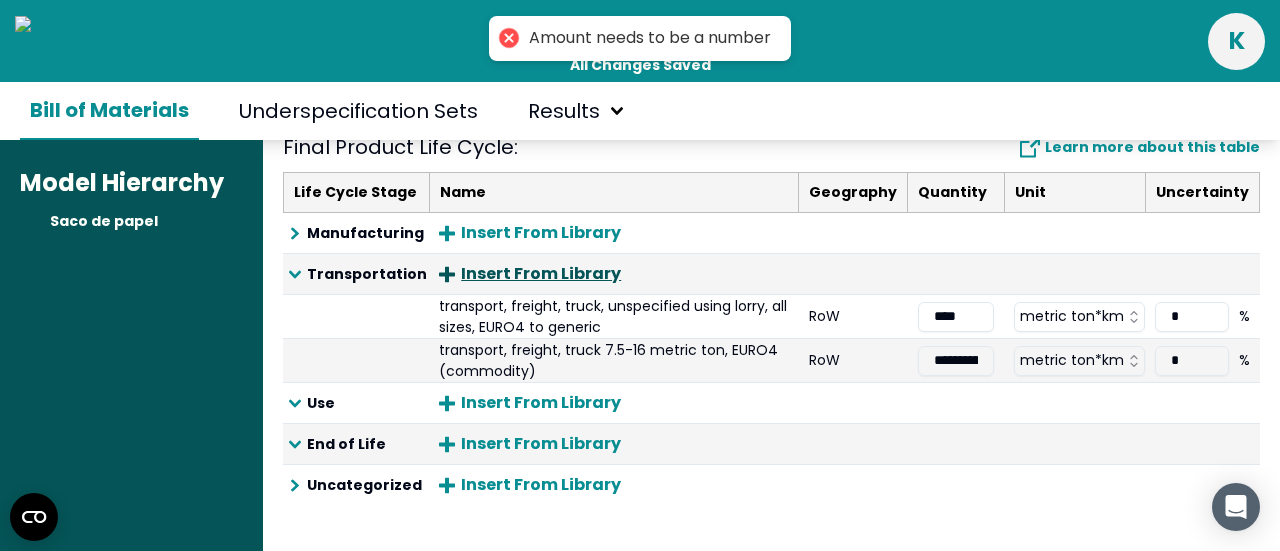 click on "Insert From Library" at bounding box center (530, 274) 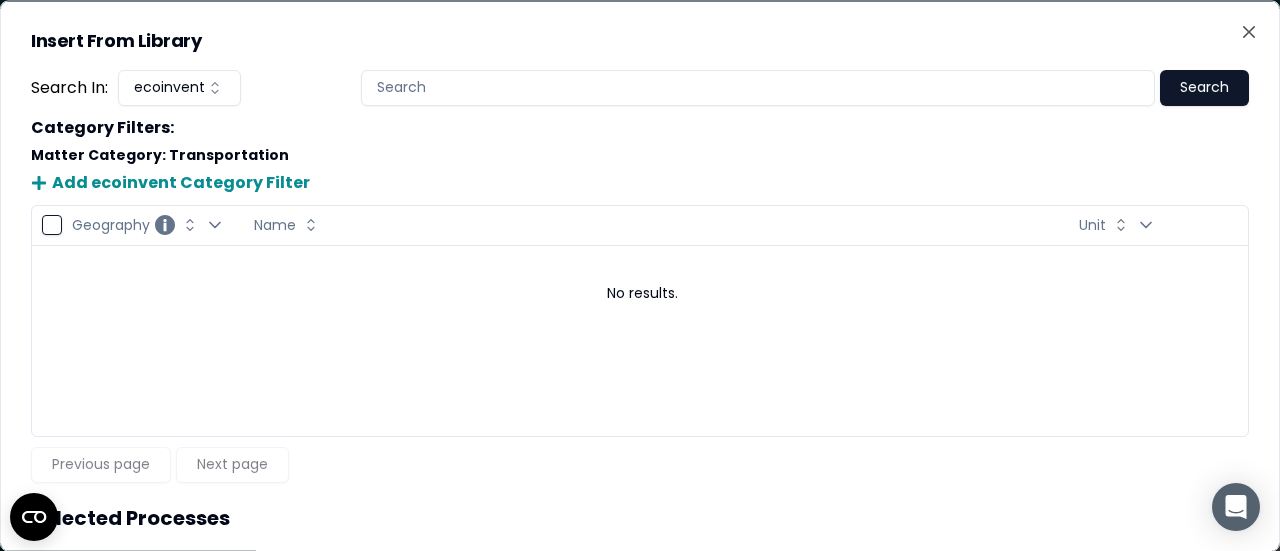 click on "Search In: ecoinvent Search Category Filters : Matter Category :   Transportation   Add ecoinvent Category Filter Geography Change  Geography  sorting Open  Geography  filter Name Change  Name  sorting Unit Change  Unit  sorting Open  Unit  filter No results. Previous page Next page" at bounding box center (640, 275) 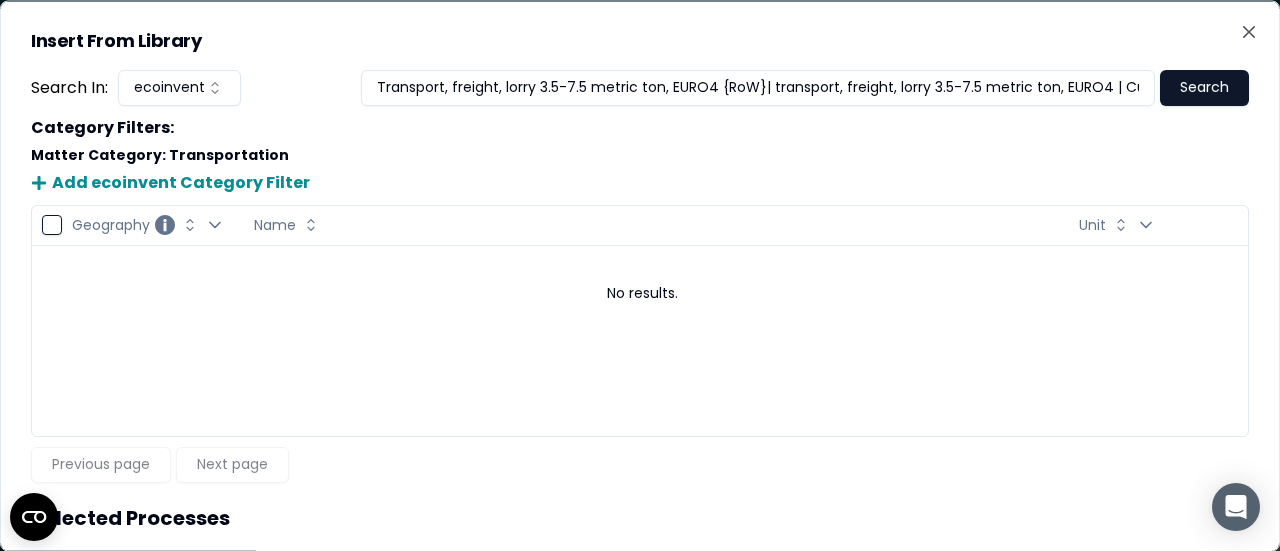 scroll, scrollTop: 0, scrollLeft: 51, axis: horizontal 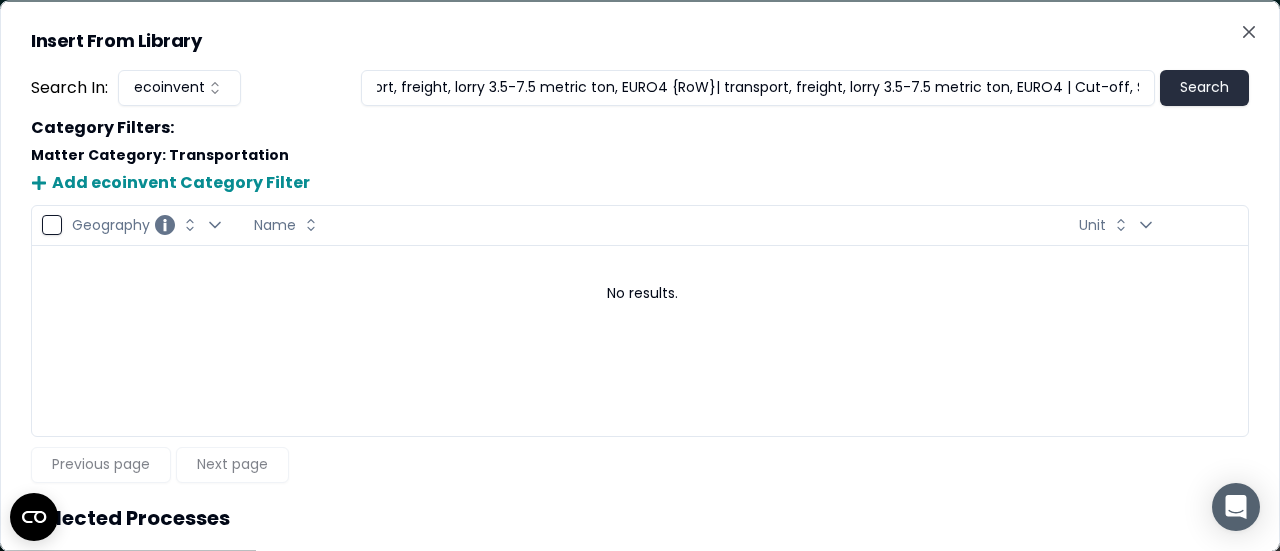 type on "Transport, freight, lorry 3.5-7.5 metric ton, EURO4 {RoW}| transport, freight, lorry 3.5-7.5 metric ton, EURO4 | Cut-off, S" 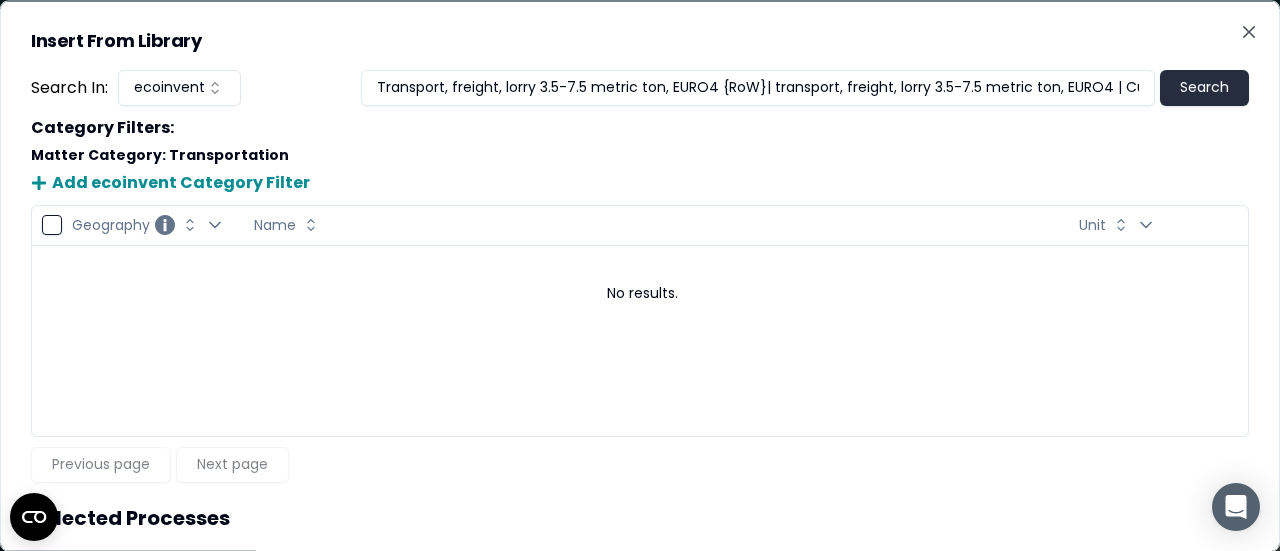 click on "Search" at bounding box center (1204, 87) 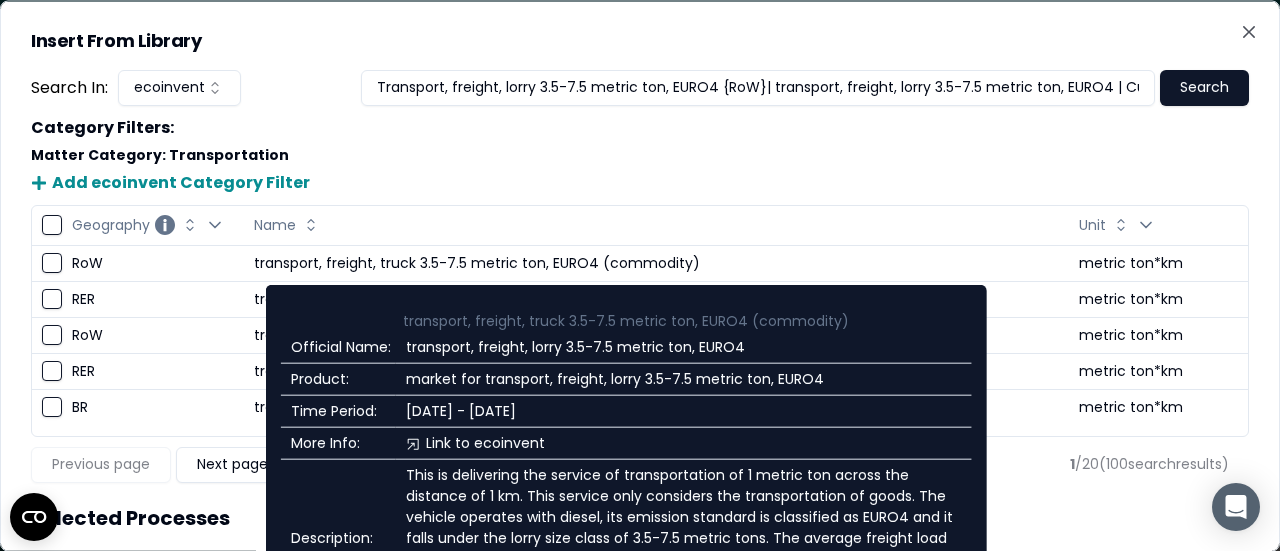 click at bounding box center (52, 263) 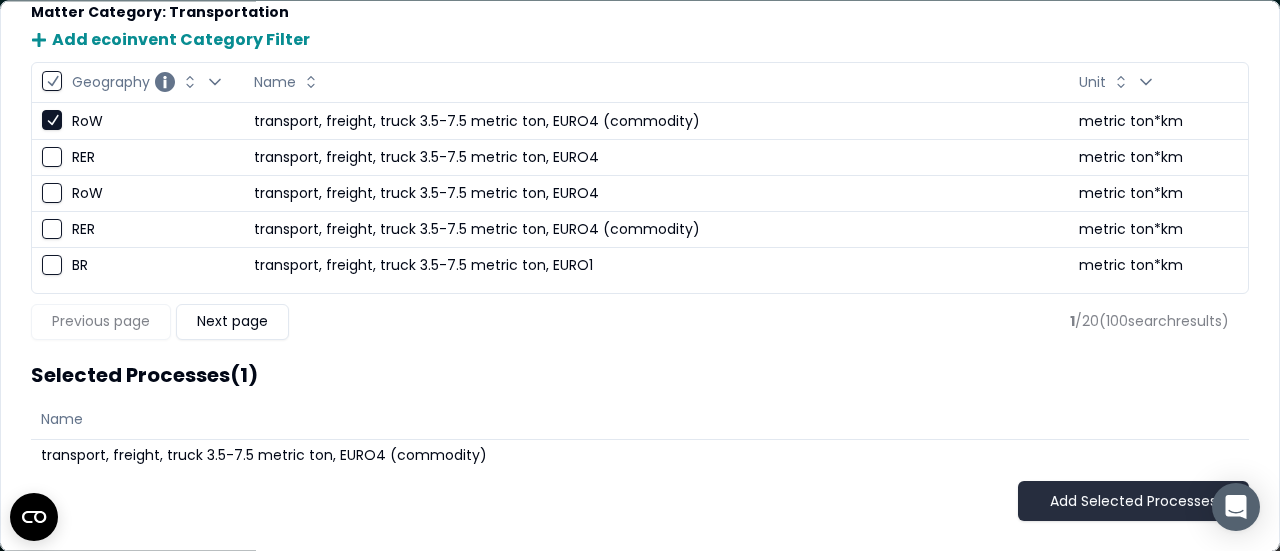 click on "Add Selected Processes" at bounding box center [1133, 502] 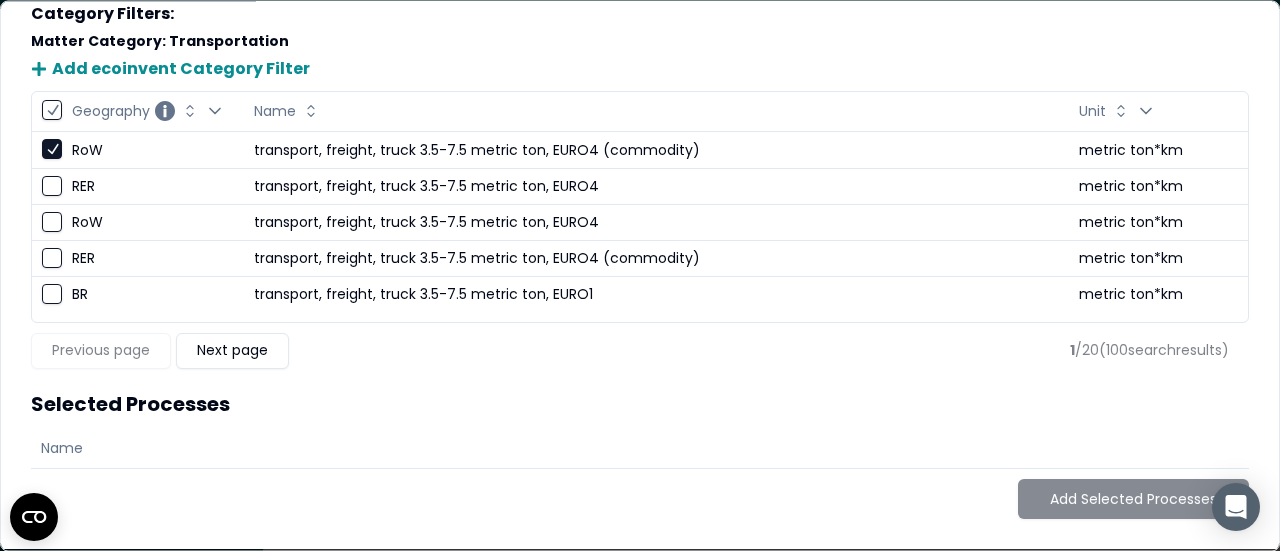 scroll, scrollTop: 111, scrollLeft: 0, axis: vertical 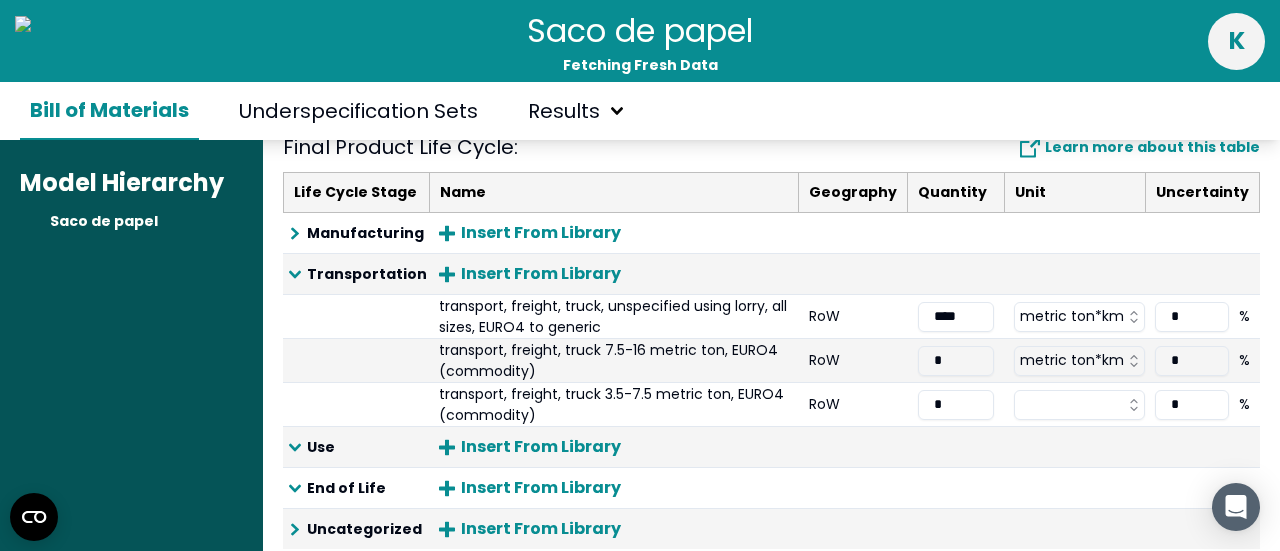 click on "*" at bounding box center [956, 405] 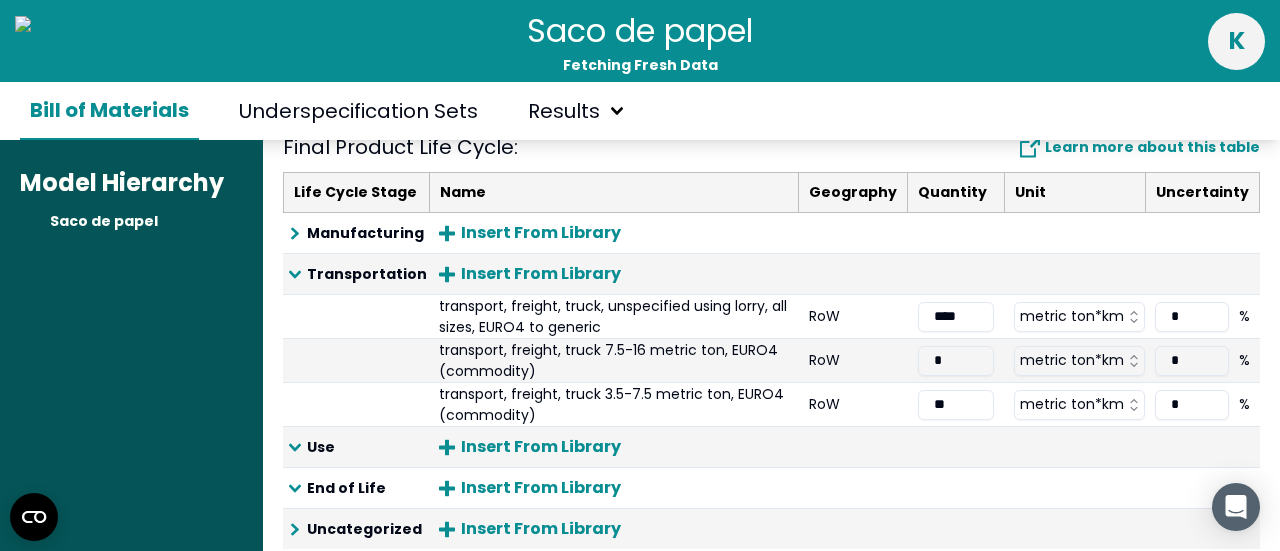 type on "*" 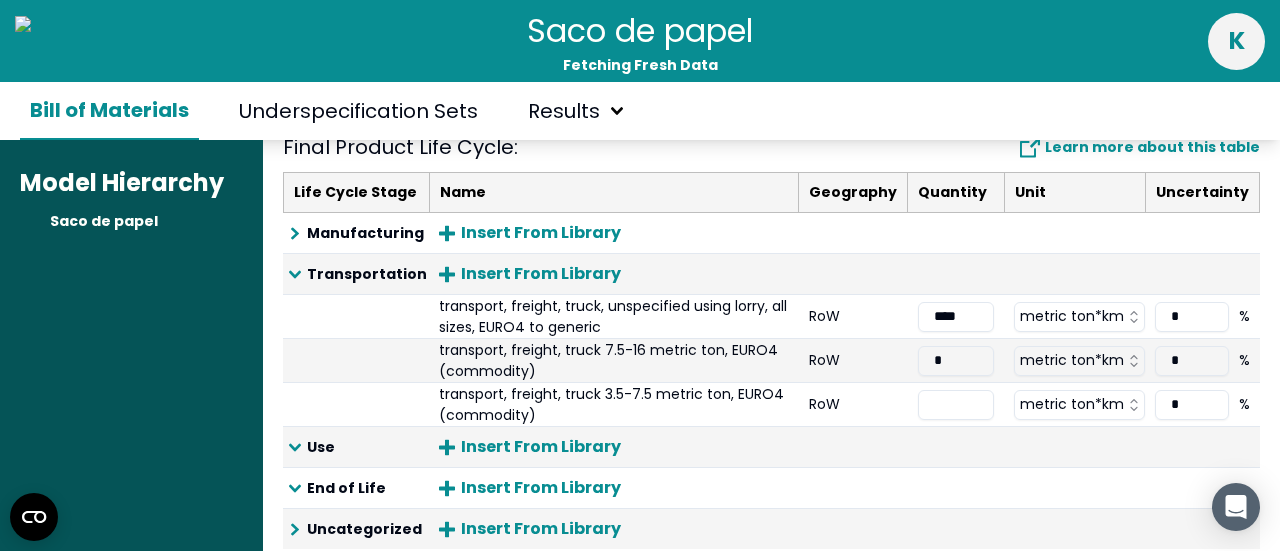 paste on "*******" 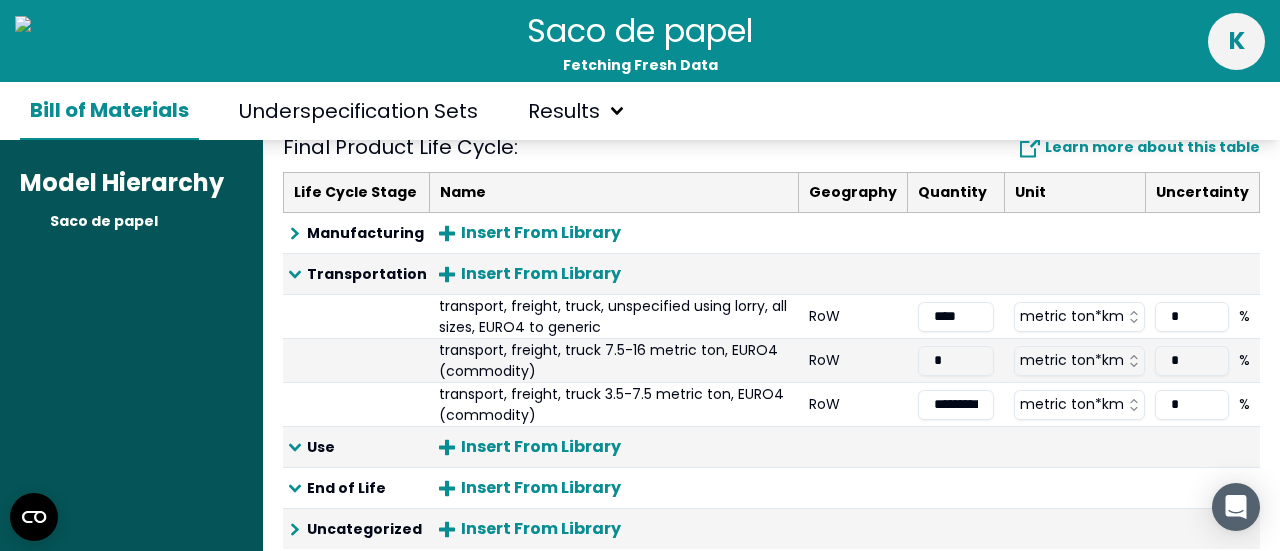 scroll, scrollTop: 0, scrollLeft: 18, axis: horizontal 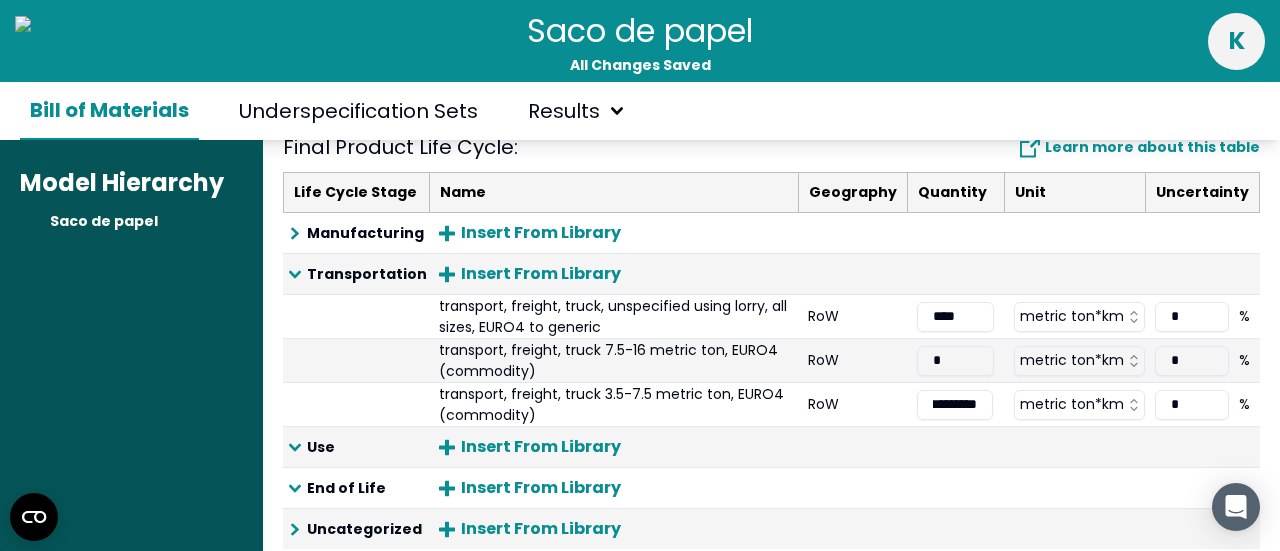 click at bounding box center (852, 488) 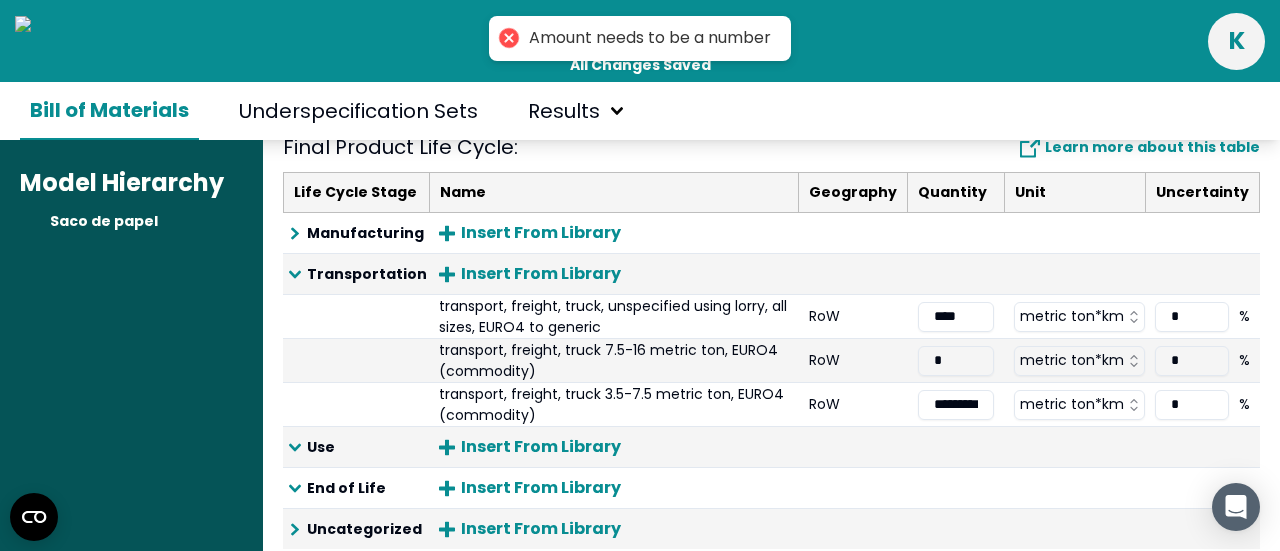 click on "*******" at bounding box center (956, 405) 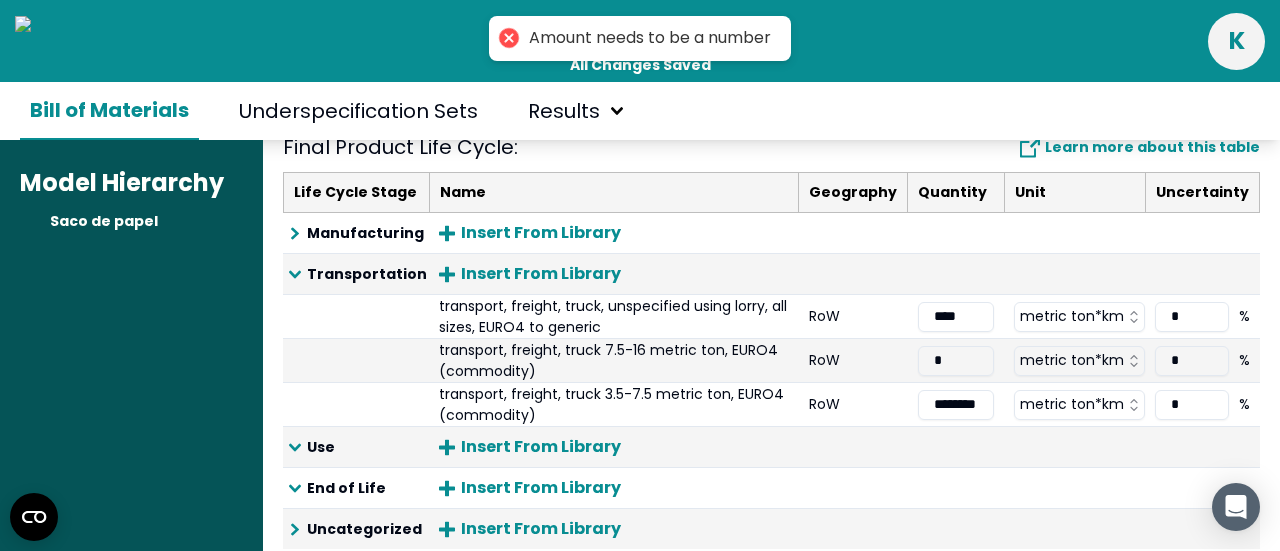 click at bounding box center (956, 488) 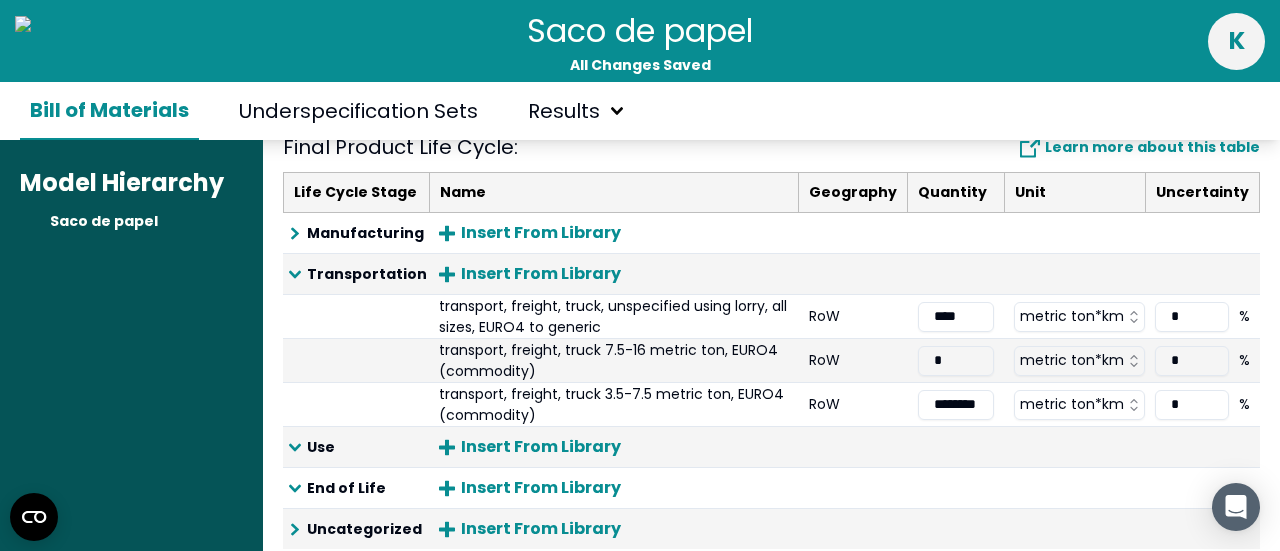 click at bounding box center [853, 447] 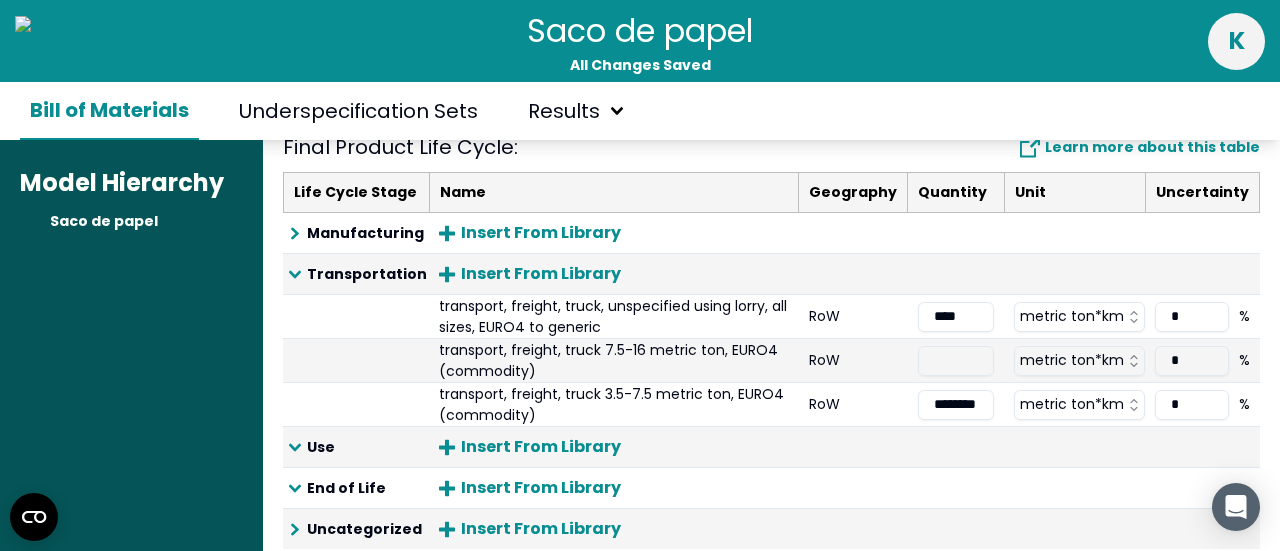 paste on "**********" 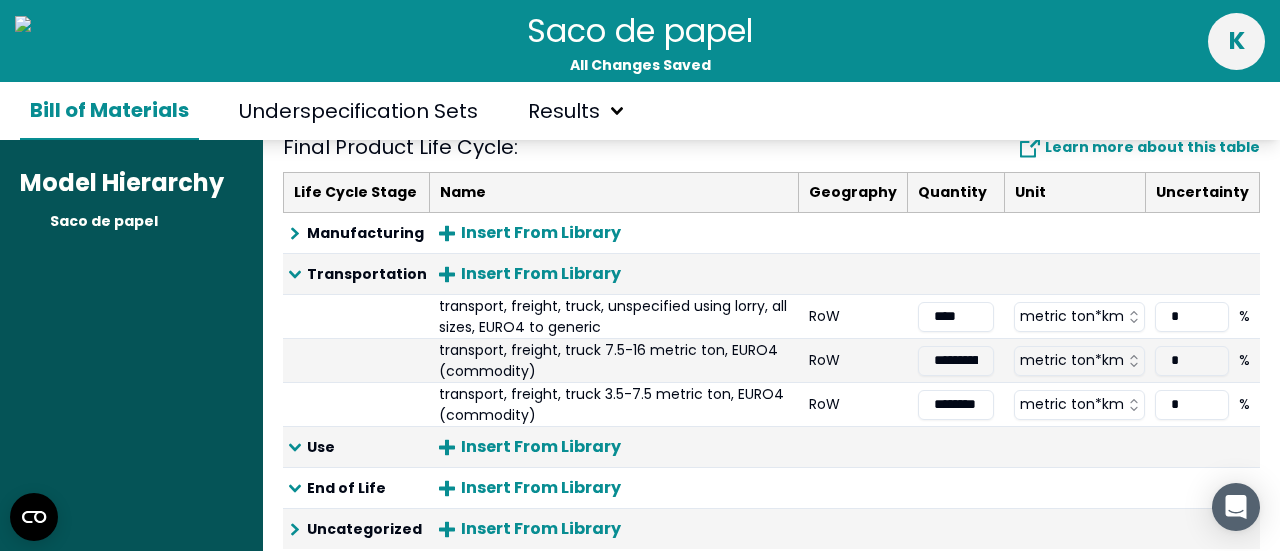 scroll, scrollTop: 0, scrollLeft: 45, axis: horizontal 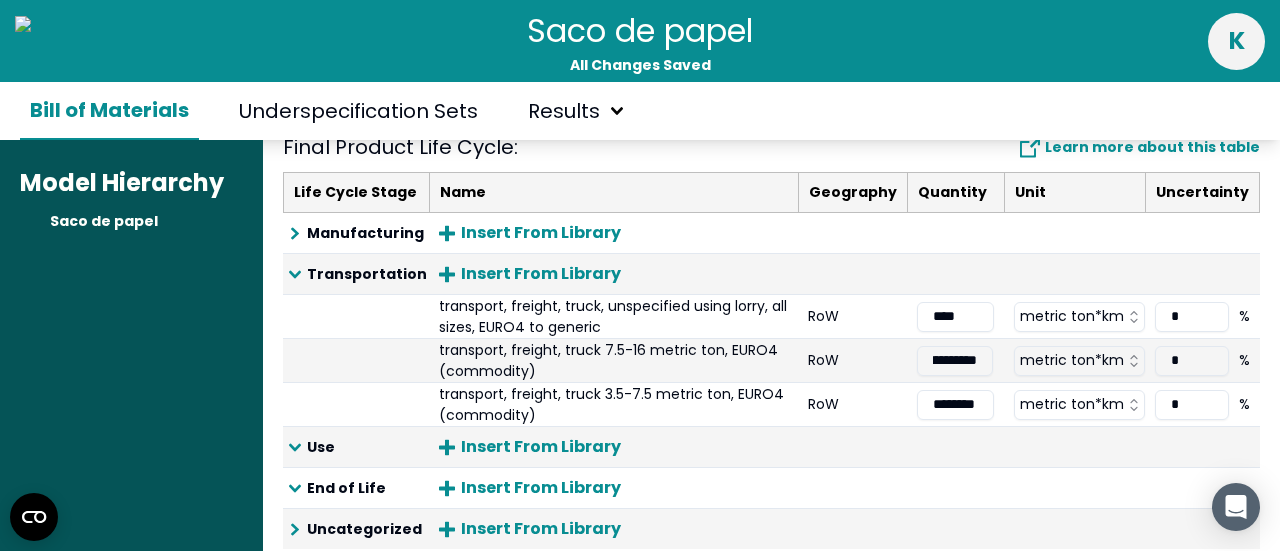 click on "**********" at bounding box center (955, 361) 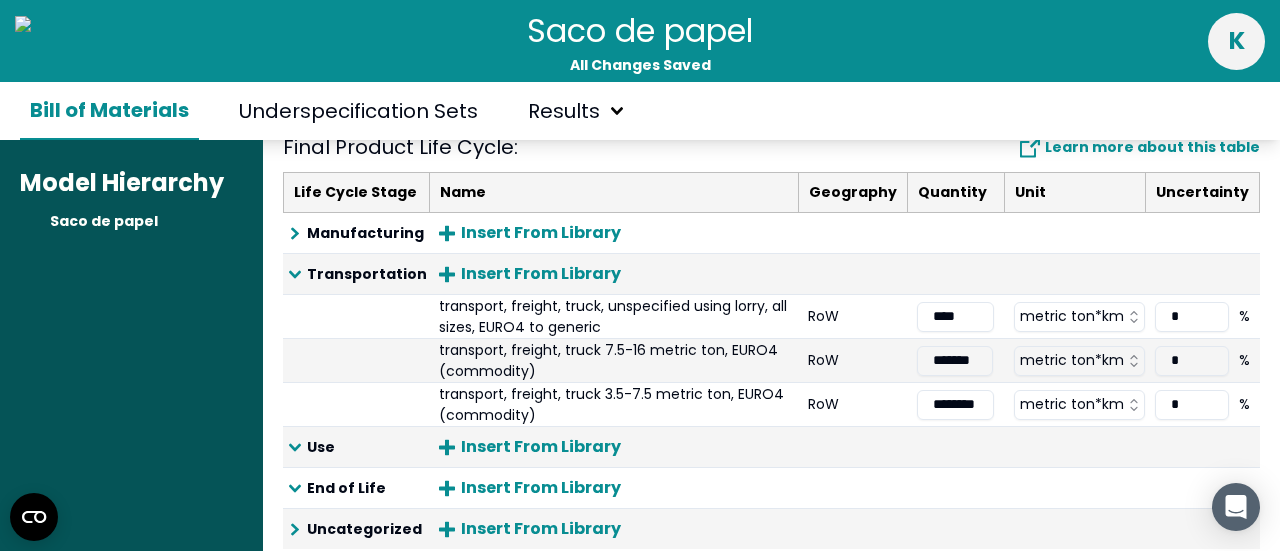 scroll, scrollTop: 0, scrollLeft: 0, axis: both 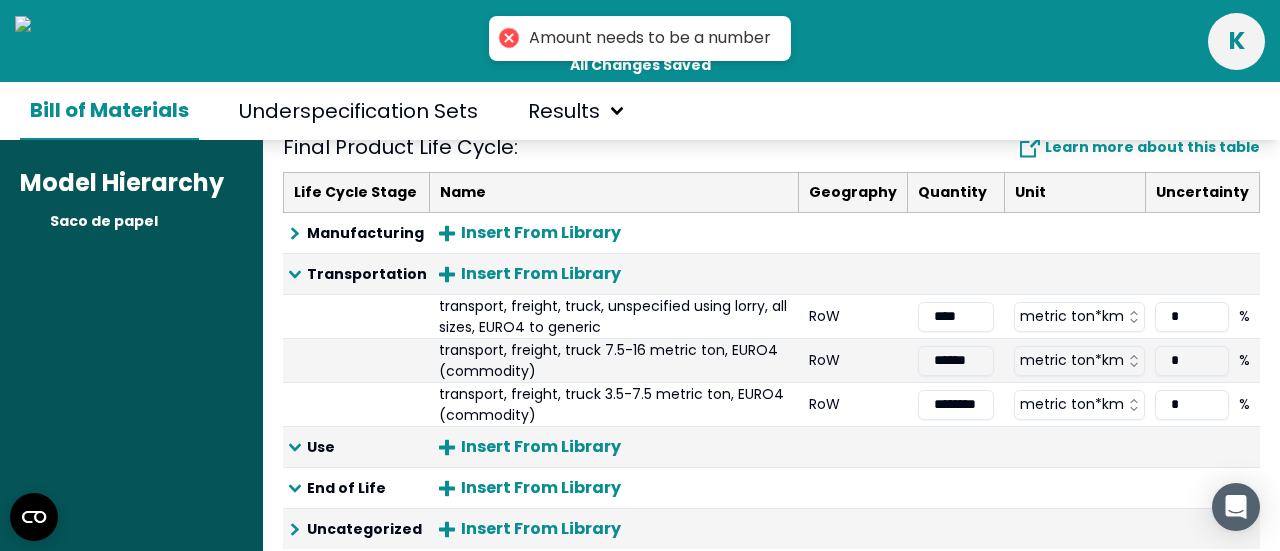click at bounding box center [956, 529] 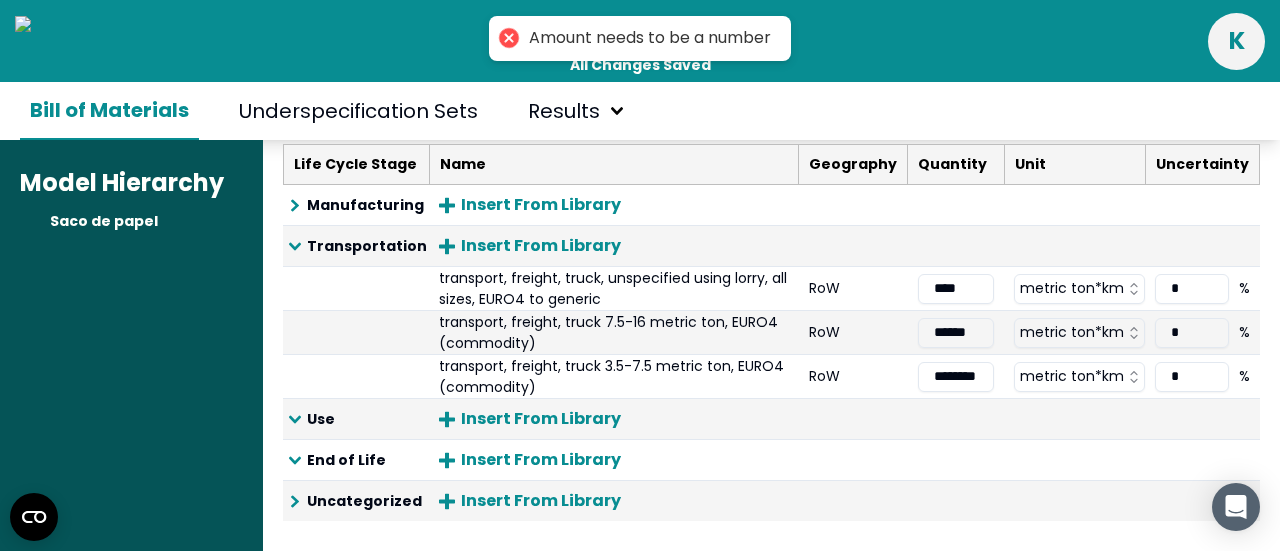scroll, scrollTop: 374, scrollLeft: 0, axis: vertical 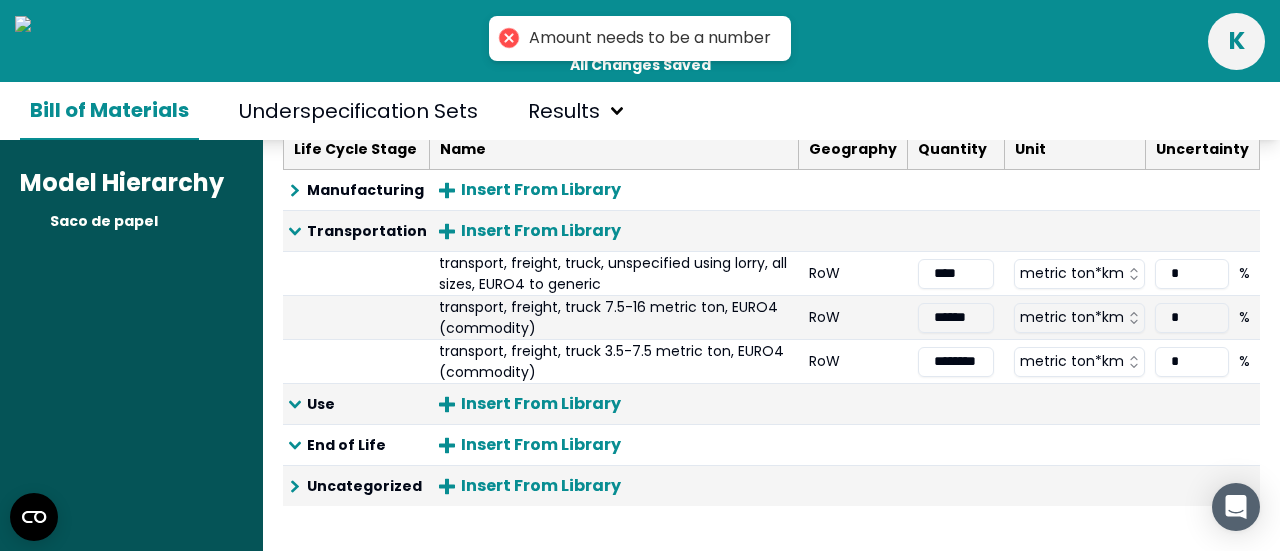 click on "*******" at bounding box center (956, 362) 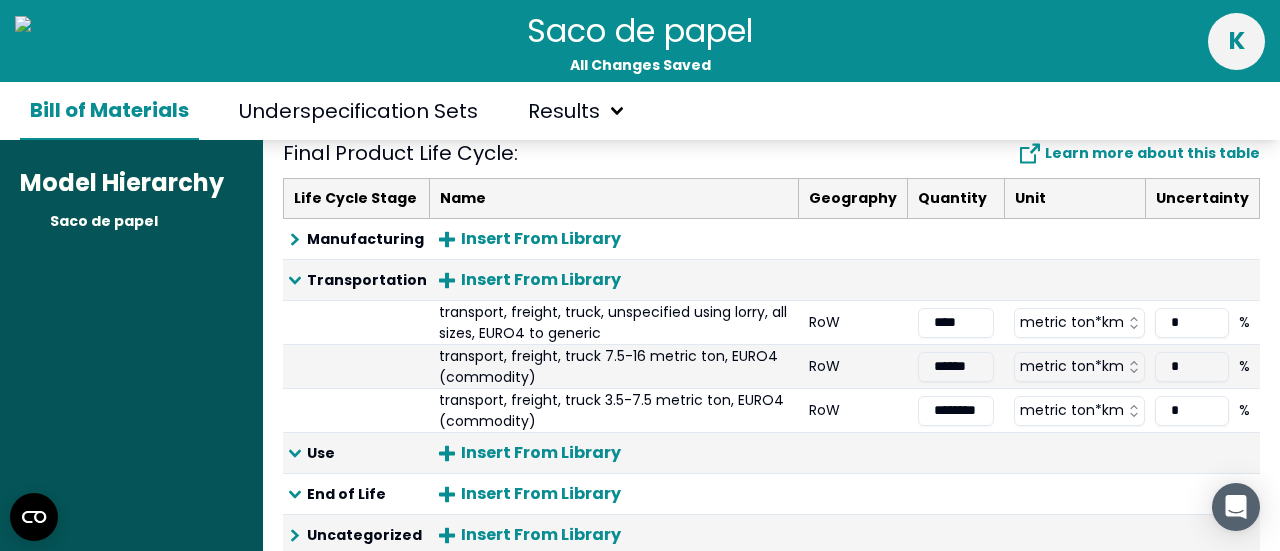 scroll, scrollTop: 374, scrollLeft: 0, axis: vertical 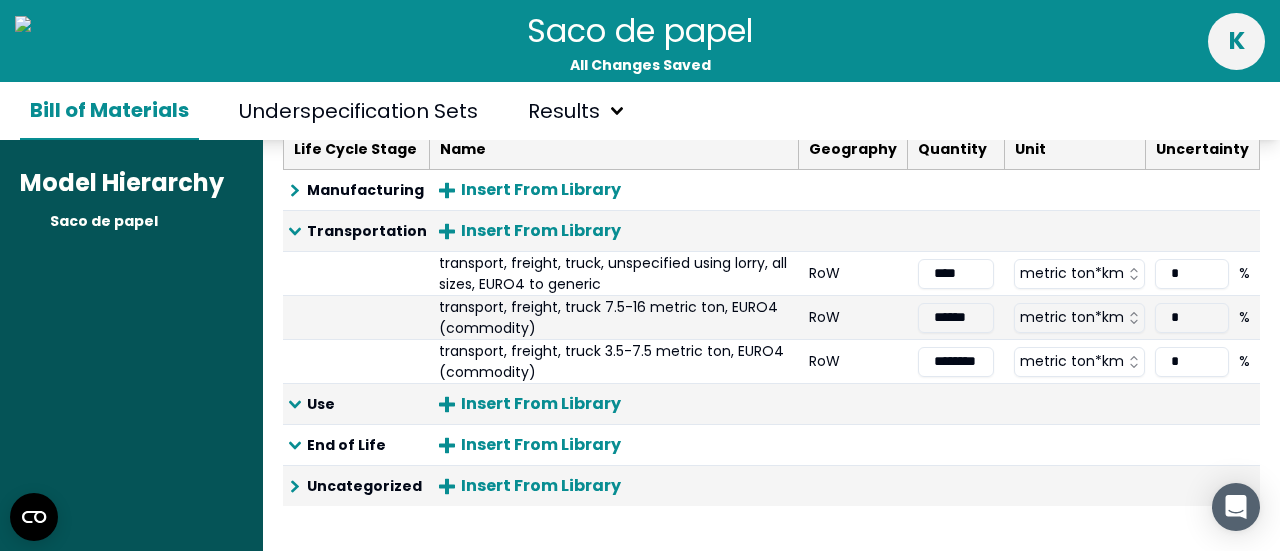 click on "Insert From Library" at bounding box center [613, 231] 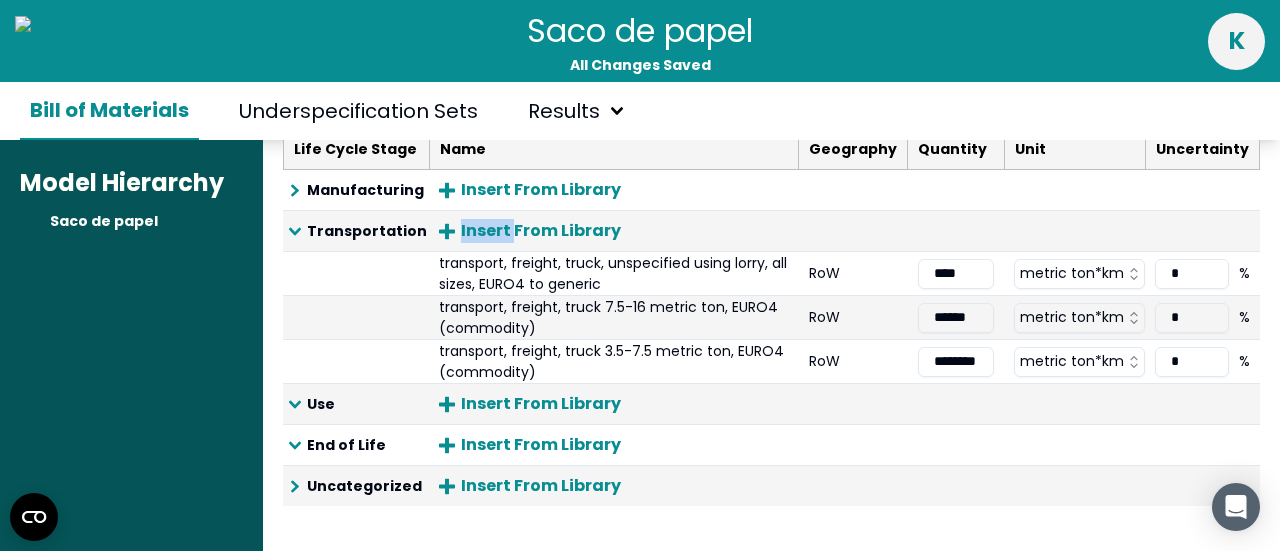 click on "Insert From Library" at bounding box center (613, 231) 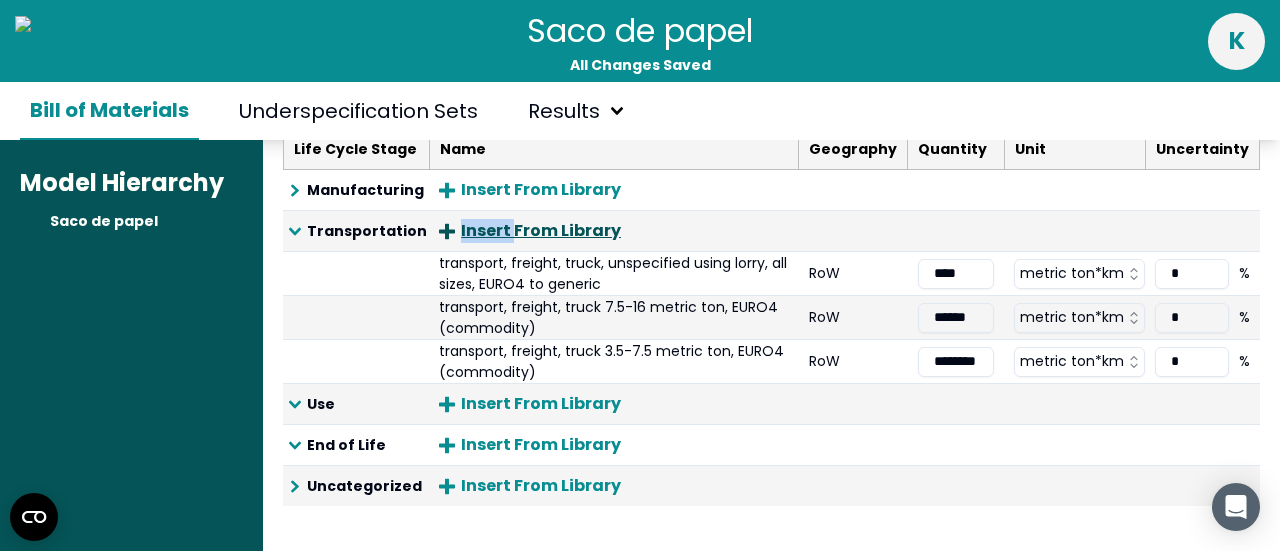 click on "Insert From Library" at bounding box center (530, 231) 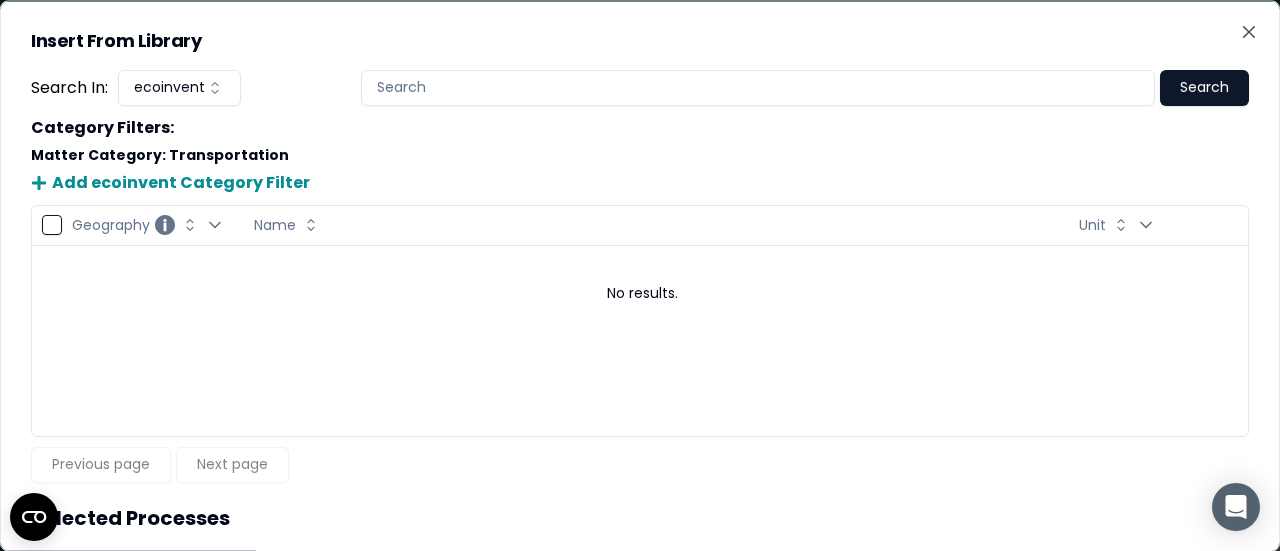 click at bounding box center [758, 87] 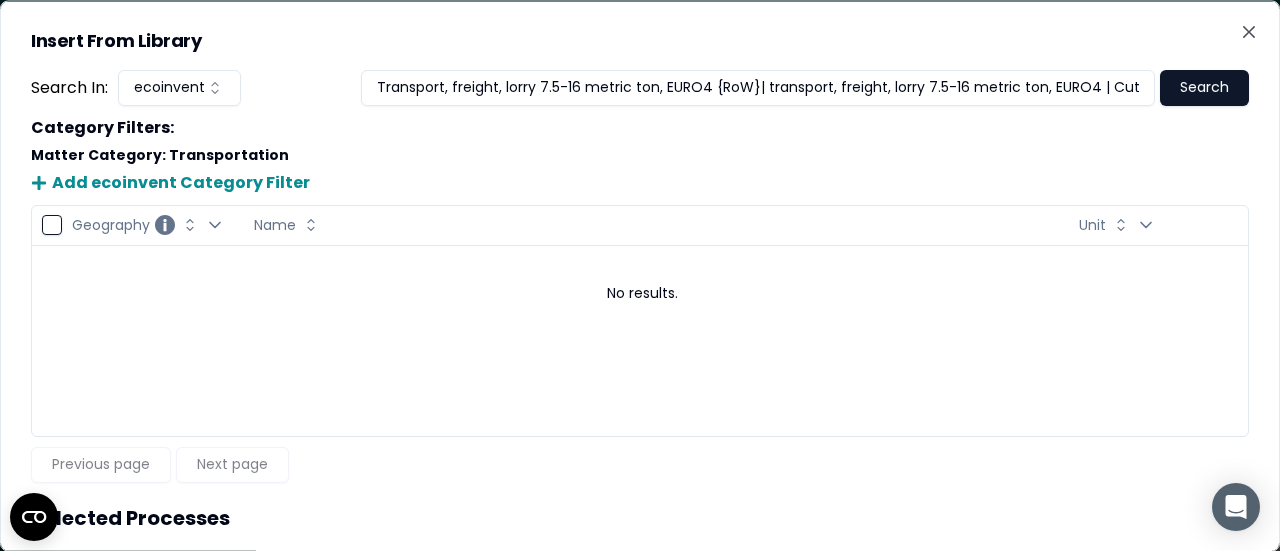 scroll, scrollTop: 0, scrollLeft: 39, axis: horizontal 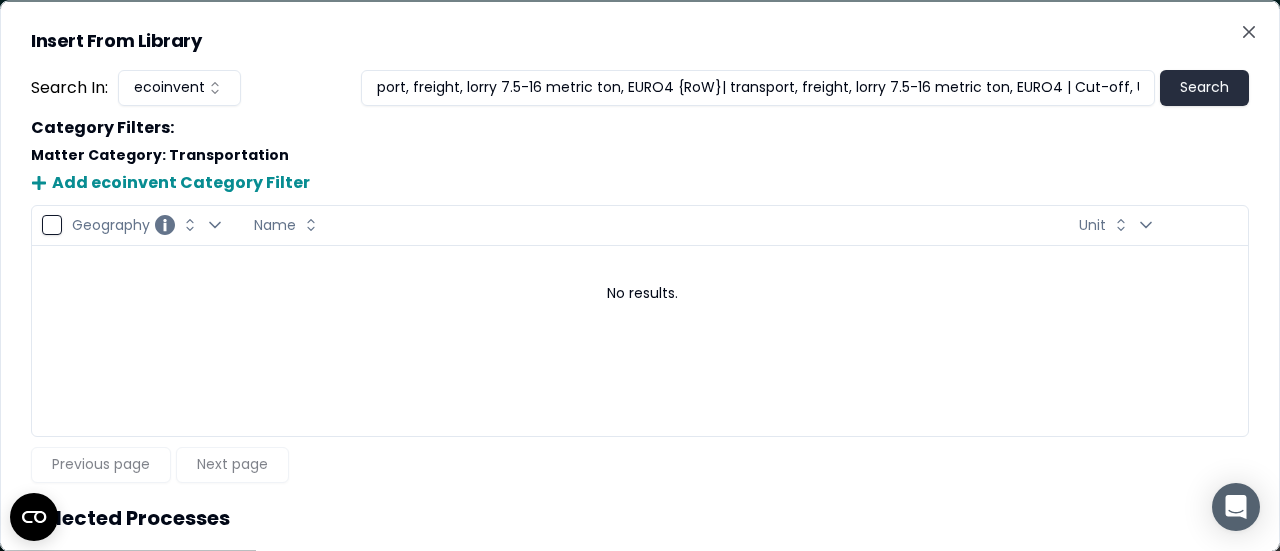 type on "Transport, freight, lorry 7.5-16 metric ton, EURO4 {RoW}| transport, freight, lorry 7.5-16 metric ton, EURO4 | Cut-off, U" 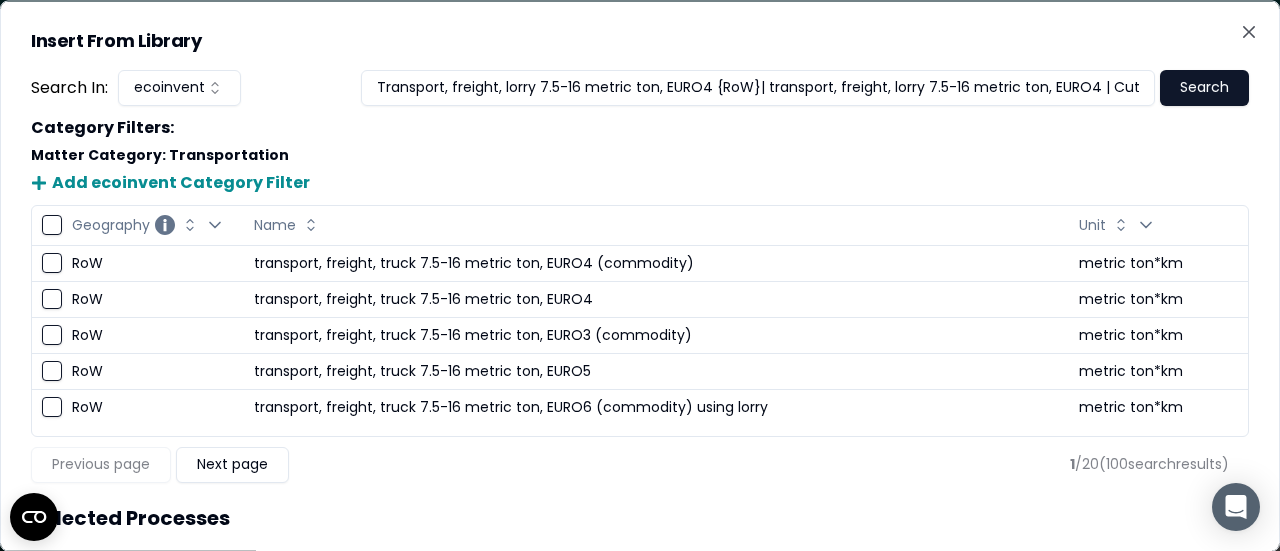 click at bounding box center [52, 263] 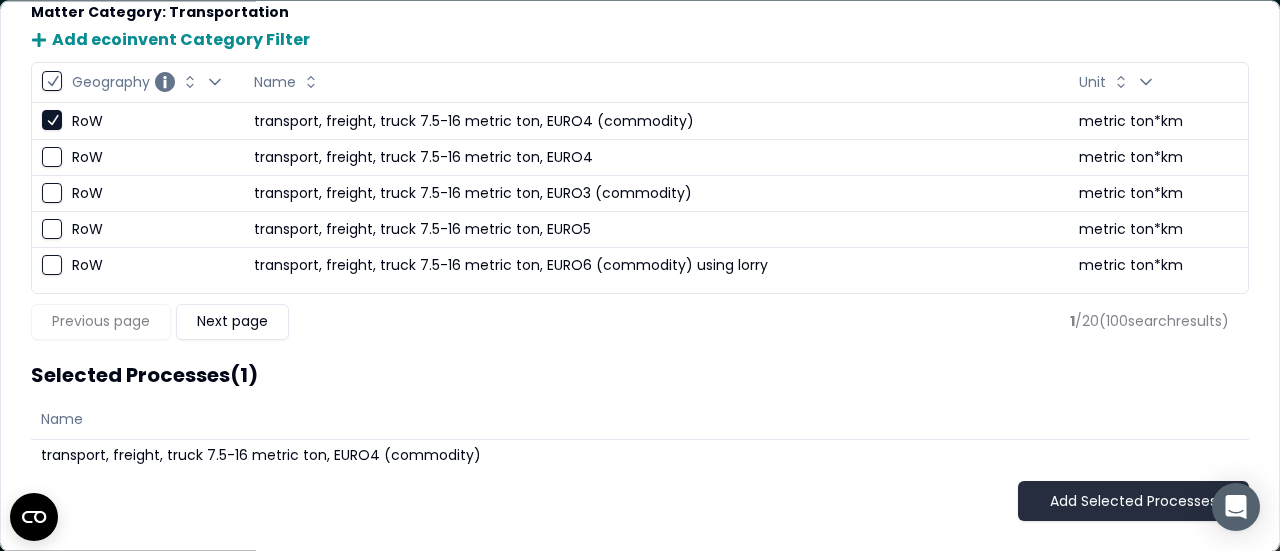 click on "Add Selected Processes" at bounding box center [1133, 502] 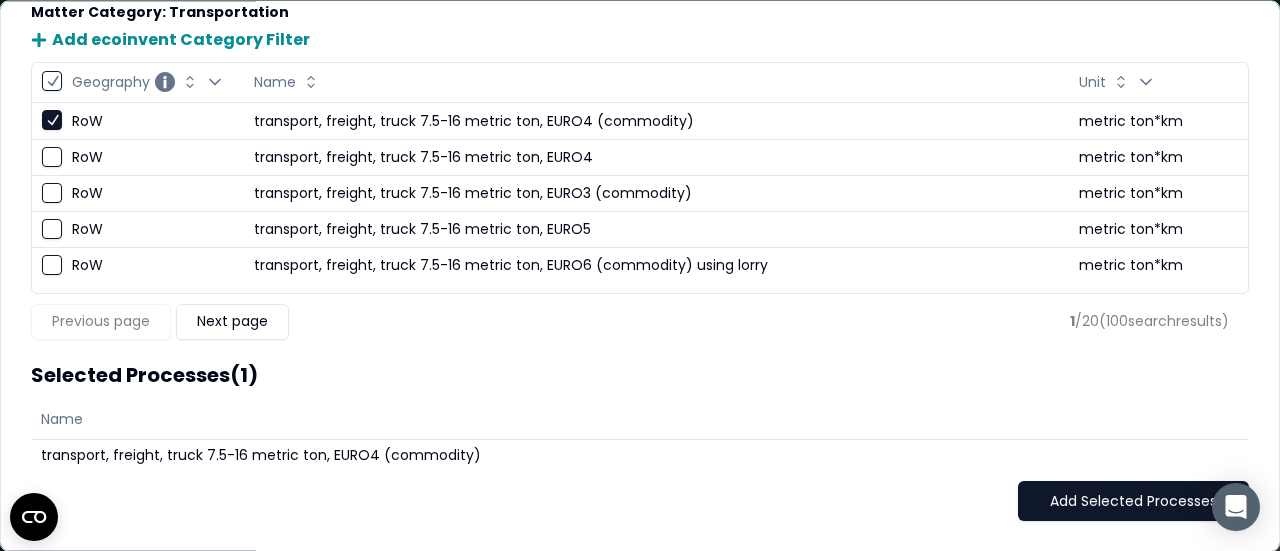 type on "*" 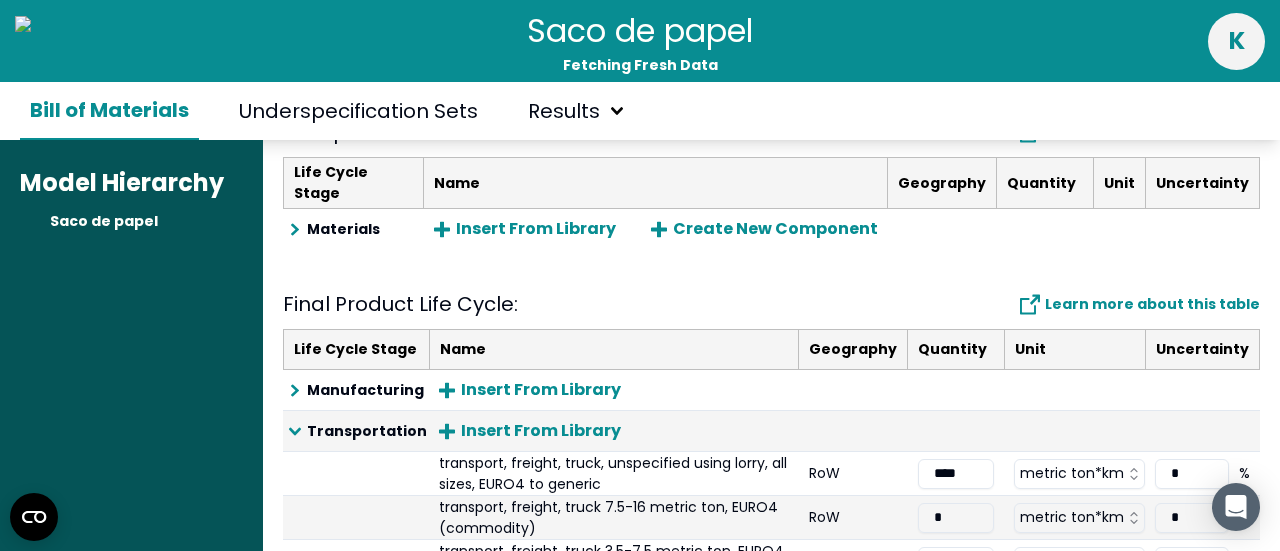 scroll, scrollTop: 274, scrollLeft: 0, axis: vertical 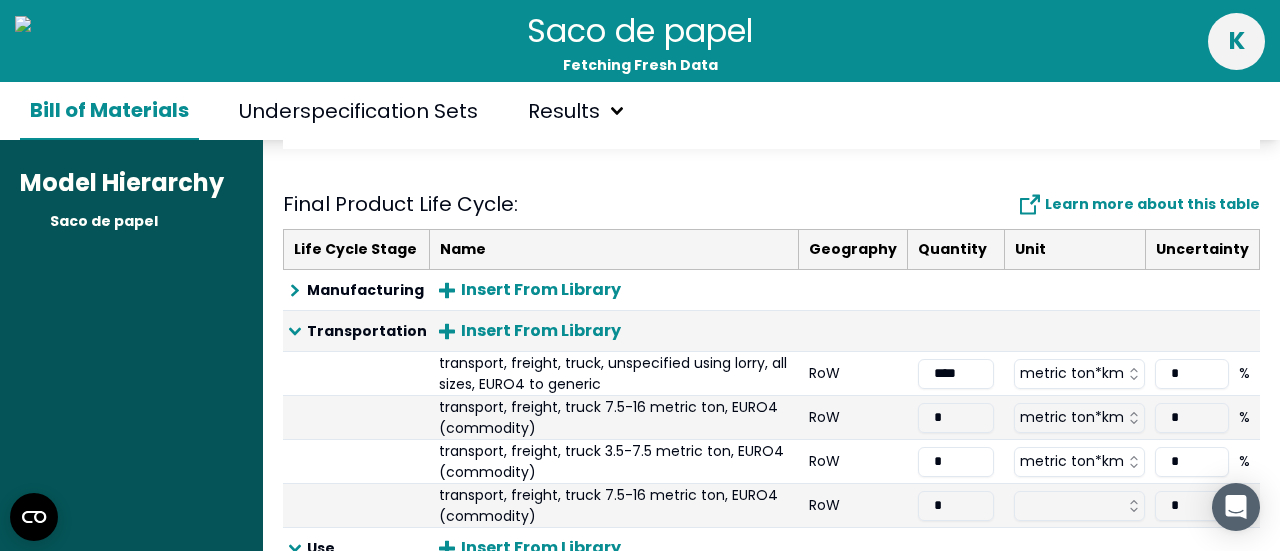 click on "*" at bounding box center [956, 418] 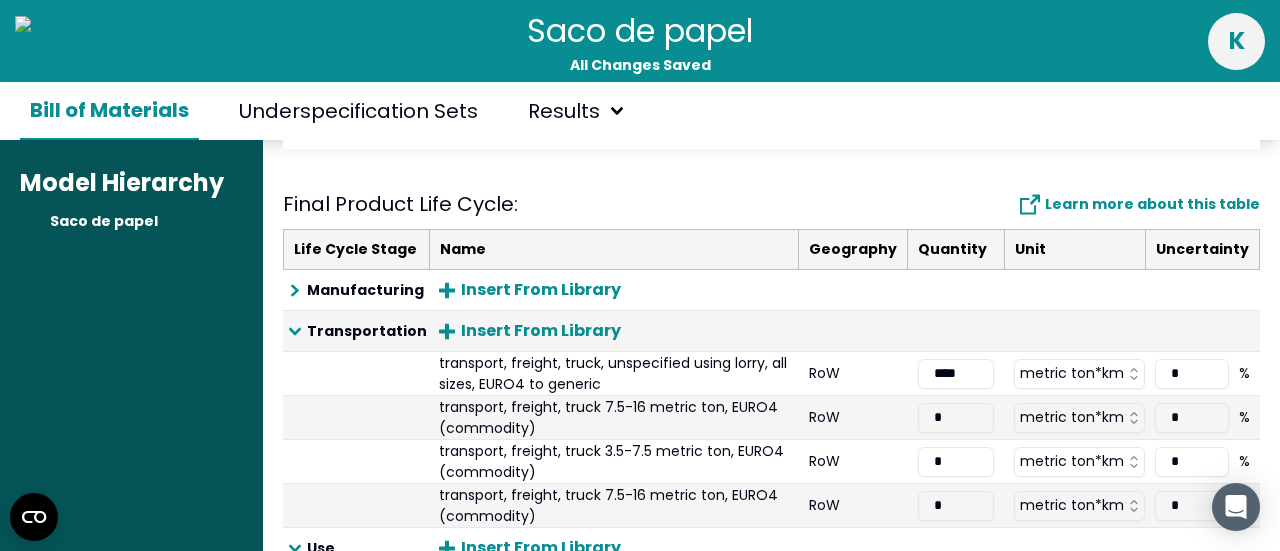 type 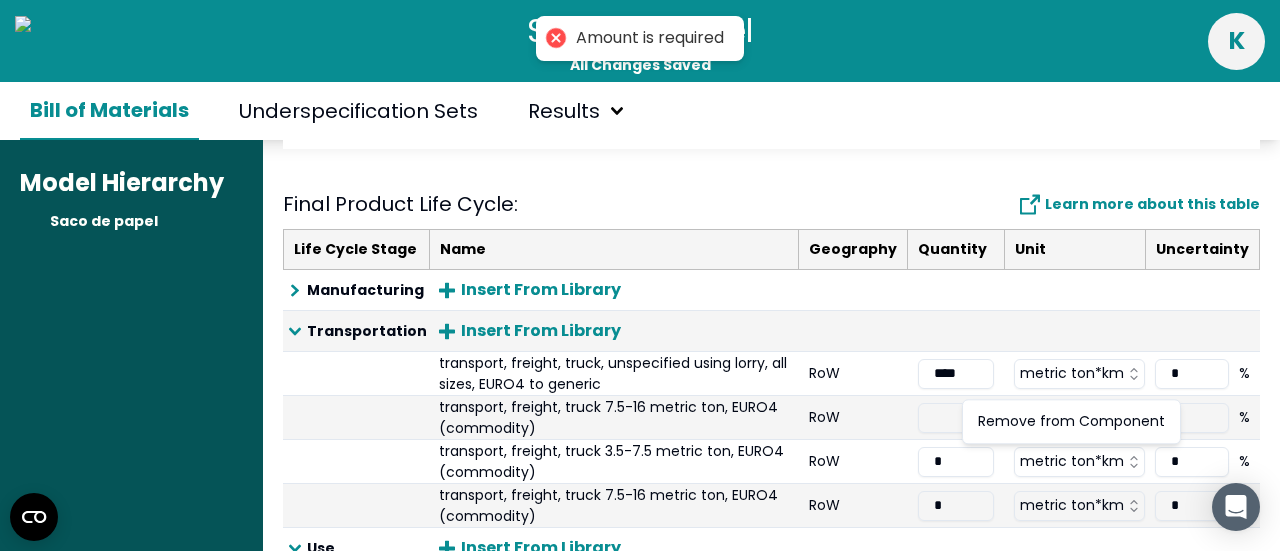 click on "Amount is required Saco de papel All Changes Saved k Bill of Materials Underspecification Sets Results   Model Hierarchy Saco de papel Product Model Saco de papel x   1   pieces   Edit   Header Components & Materials : Learn more about this table Life Cycle Stage Name Geography Quantity Unit Uncertainty Materials Insert From Library Create New Component Final Product Life Cycle : Learn more about this table Life Cycle Stage Name Geography Quantity Unit Uncertainty Manufacturing Insert From Library Transportation Insert From Library transport, freight, truck, unspecified using lorry, all sizes, EURO4 to generic RoW **** metric ton*km * % transport, freight, truck 7.5-16 metric ton, EURO4 (commodity) RoW metric ton*km * % transport, freight, truck 3.5-7.5 metric ton, EURO4 (commodity) RoW * metric ton*km * % transport, freight, truck 7.5-16 metric ton, EURO4 (commodity) RoW * metric ton*km * % Use Insert From Library End of Life Insert From Library Uncategorized Insert From Library
Remove from Component" at bounding box center (640, 275) 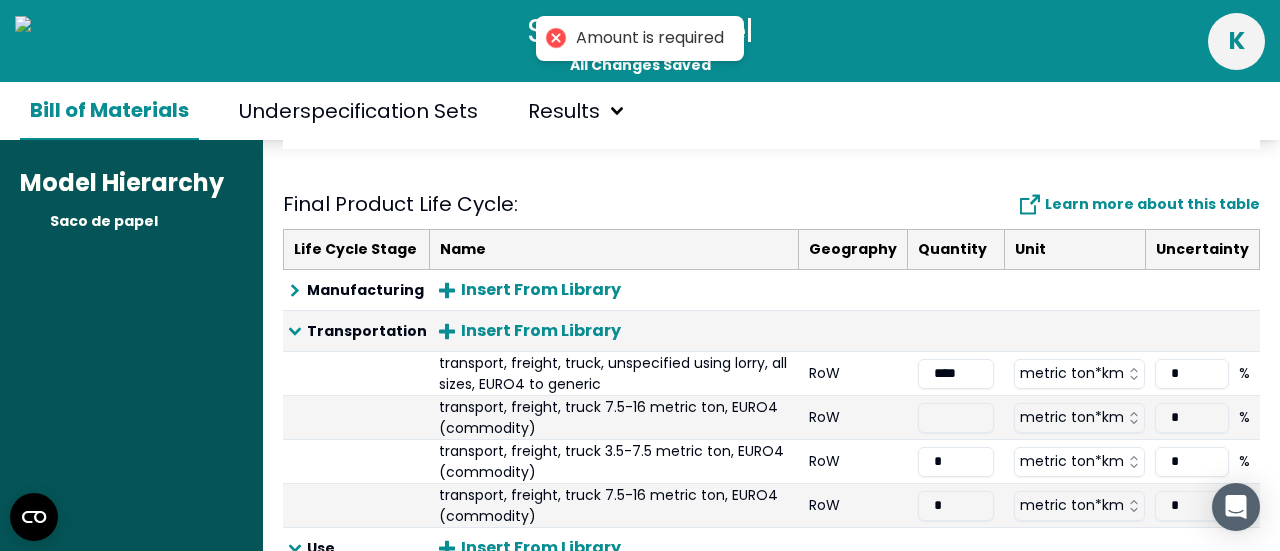 click at bounding box center (956, 418) 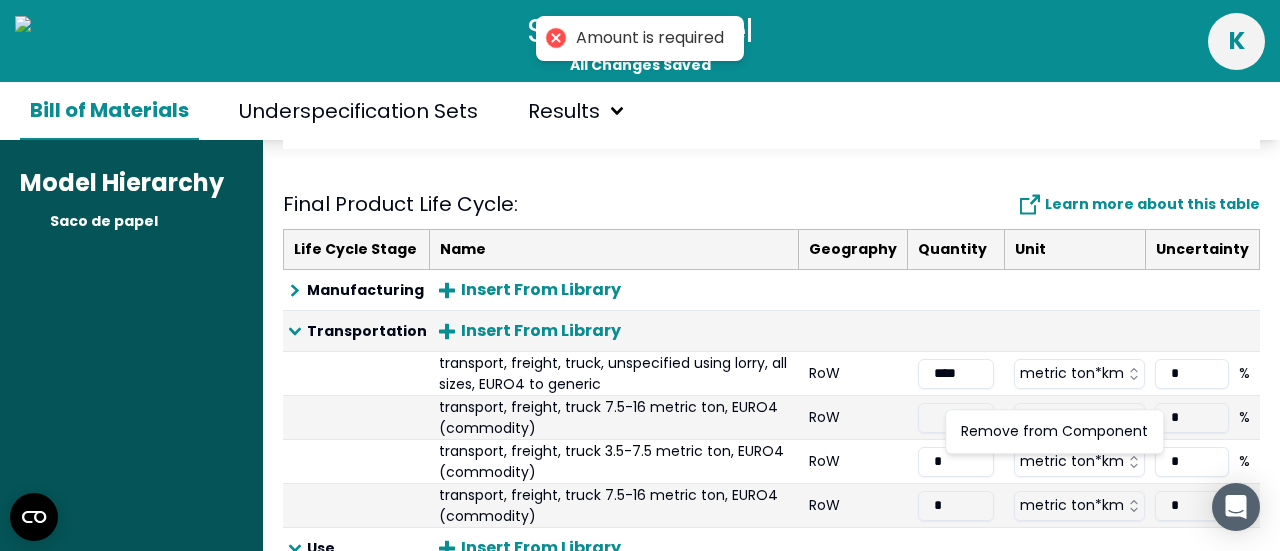 click on "Amount is required Saco de papel All Changes Saved k Bill of Materials Underspecification Sets Results   Model Hierarchy Saco de papel Product Model Saco de papel x   1   pieces   Edit   Header Components & Materials : Learn more about this table Life Cycle Stage Name Geography Quantity Unit Uncertainty Materials Insert From Library Create New Component Final Product Life Cycle : Learn more about this table Life Cycle Stage Name Geography Quantity Unit Uncertainty Manufacturing Insert From Library Transportation Insert From Library transport, freight, truck, unspecified using lorry, all sizes, EURO4 to generic RoW **** metric ton*km * % transport, freight, truck 7.5-16 metric ton, EURO4 (commodity) RoW metric ton*km * % transport, freight, truck 3.5-7.5 metric ton, EURO4 (commodity) RoW * metric ton*km * % transport, freight, truck 7.5-16 metric ton, EURO4 (commodity) RoW * metric ton*km * % Use Insert From Library End of Life Insert From Library Uncategorized Insert From Library
Remove from Component" at bounding box center [640, 275] 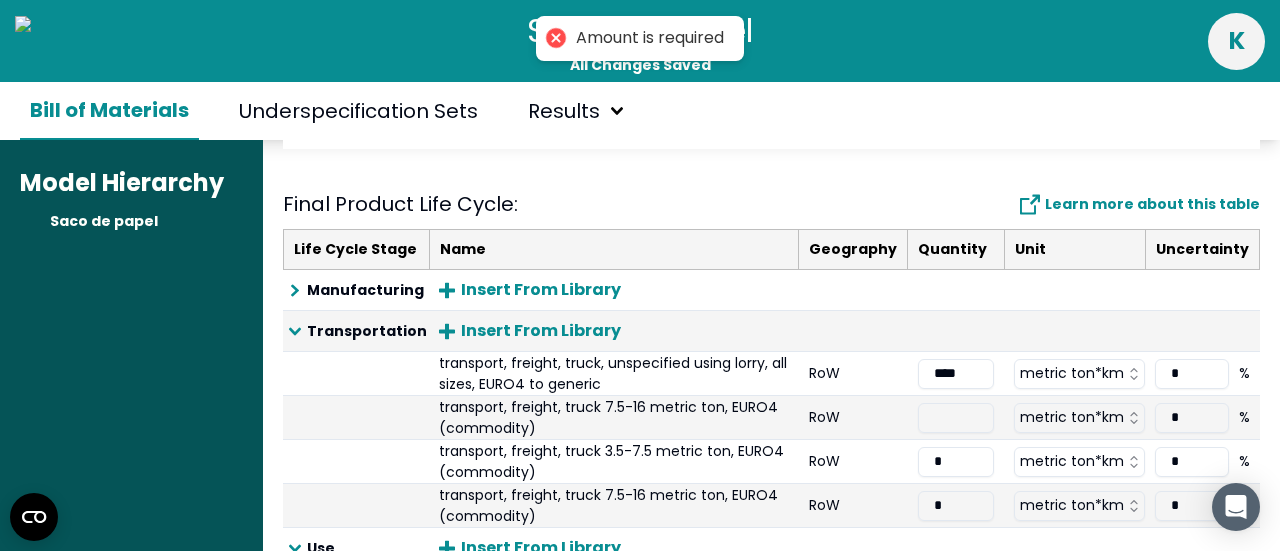 paste on "**********" 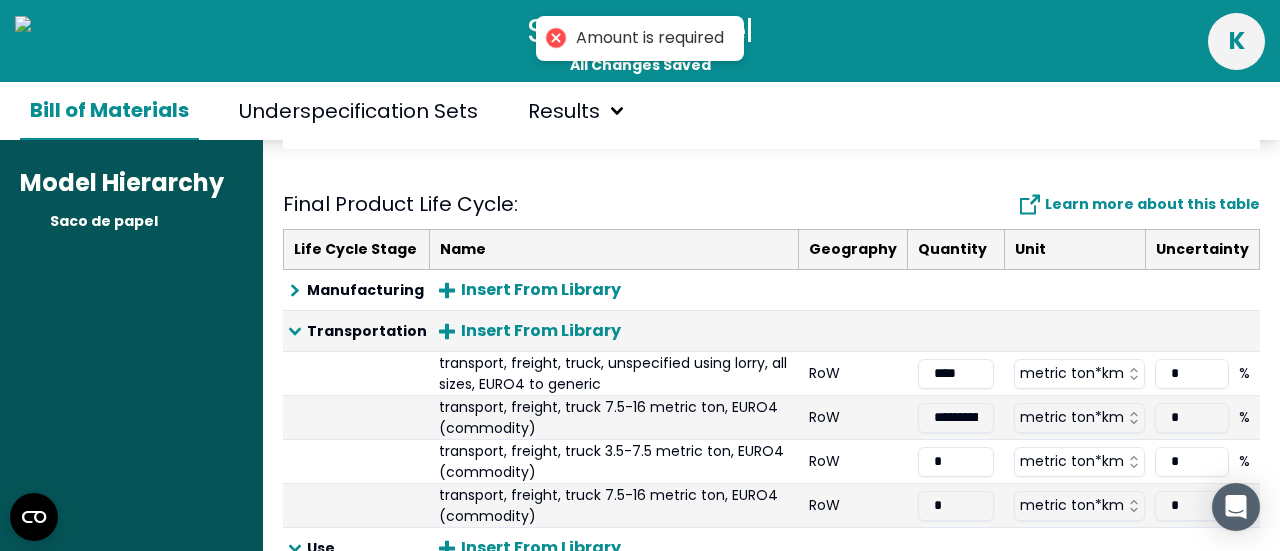 scroll, scrollTop: 0, scrollLeft: 45, axis: horizontal 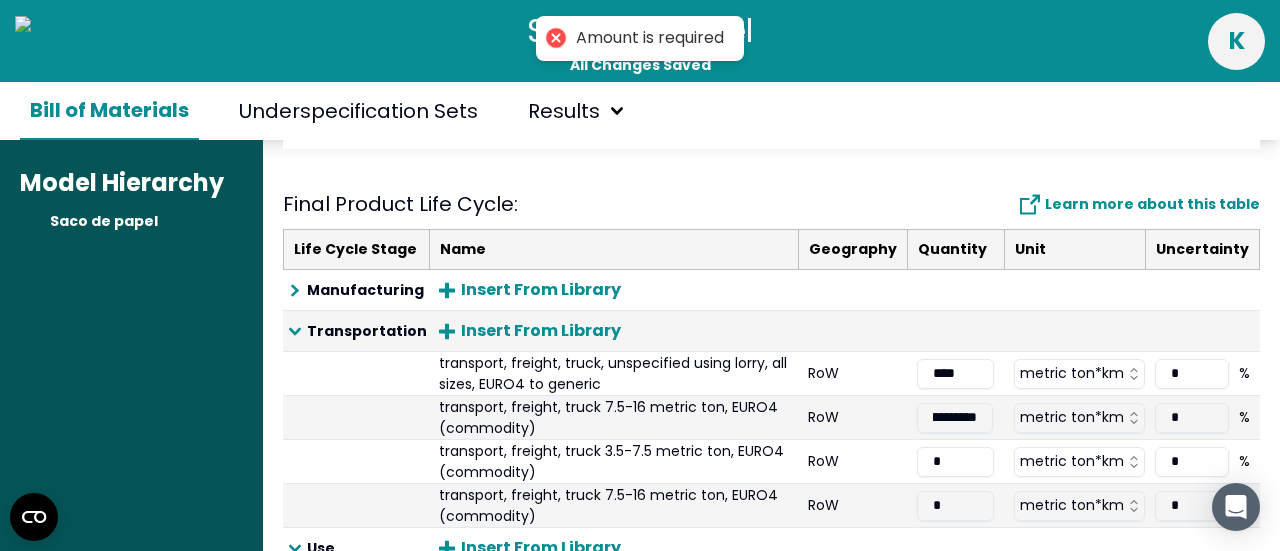 click on "**********" at bounding box center (955, 418) 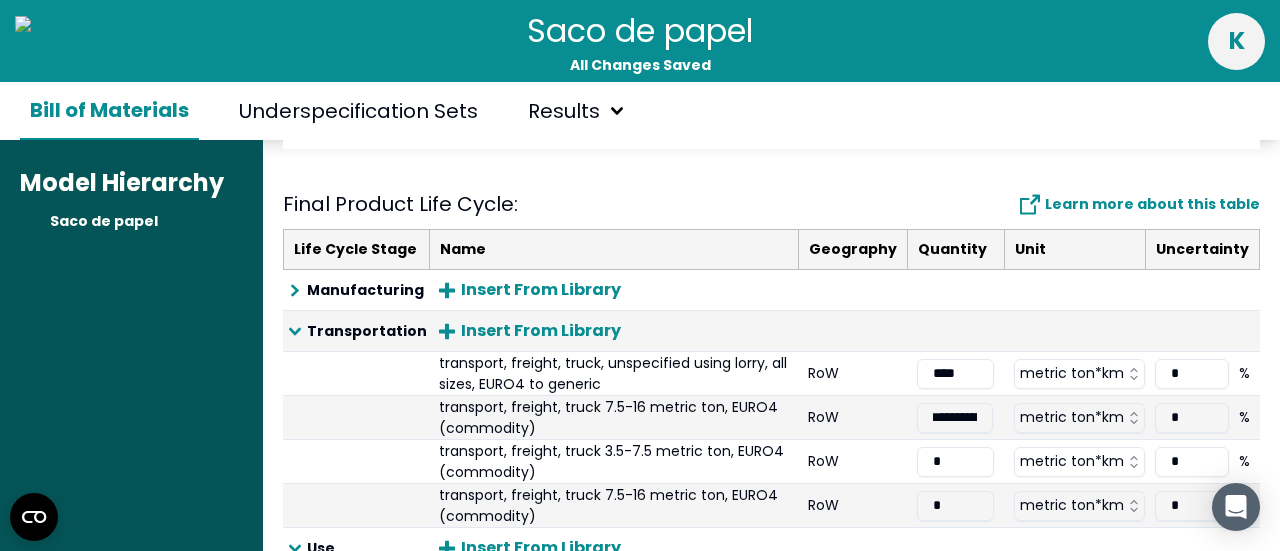 scroll, scrollTop: 0, scrollLeft: 0, axis: both 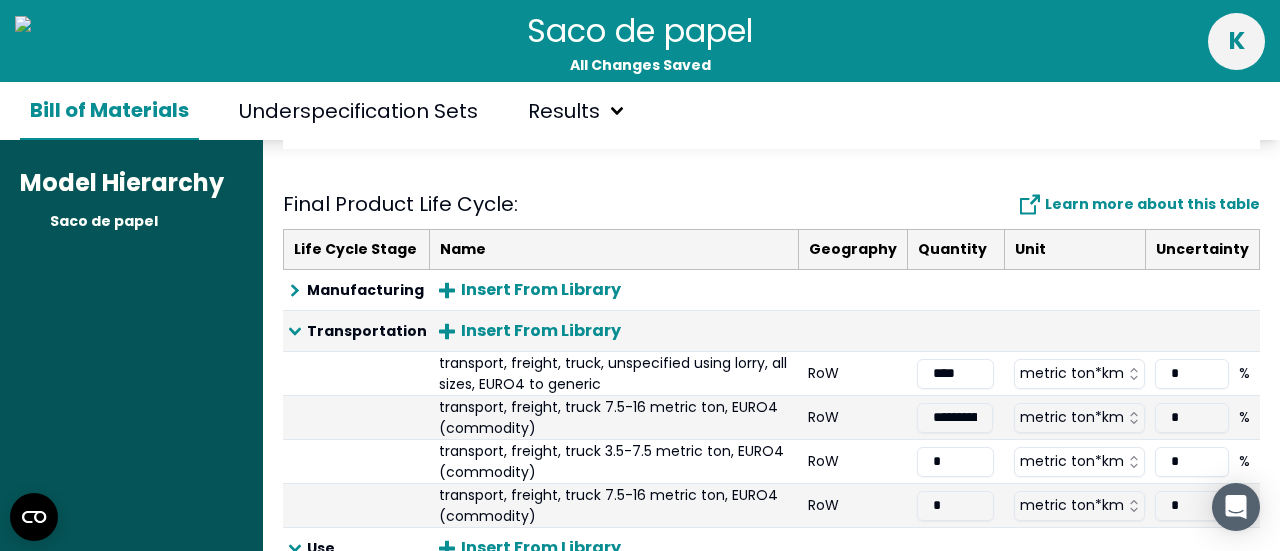 type on "**********" 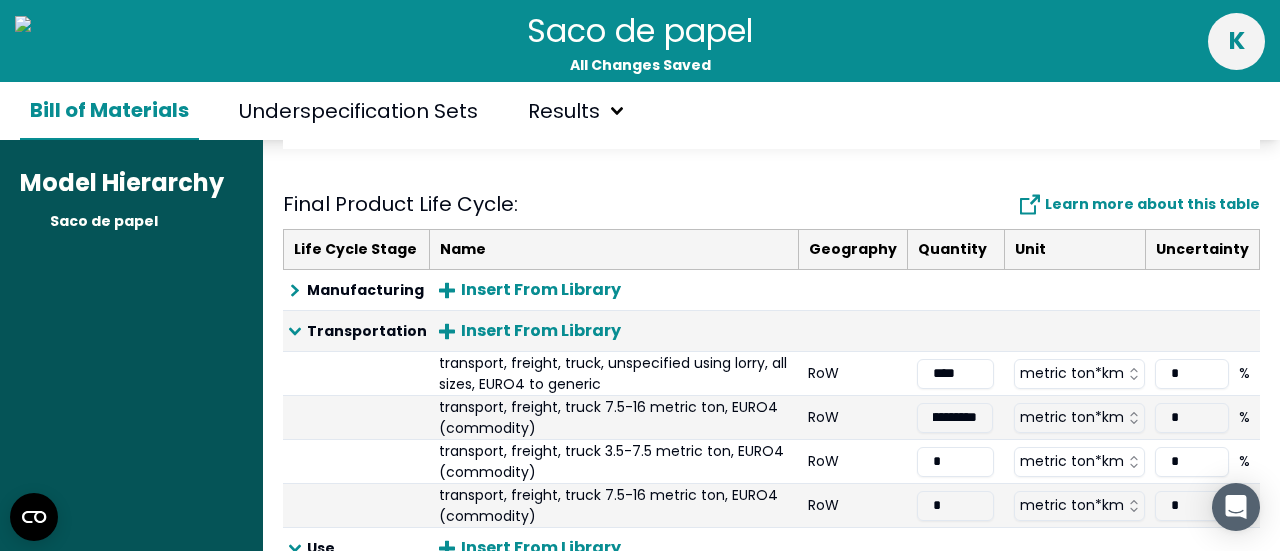 scroll, scrollTop: 0, scrollLeft: 38, axis: horizontal 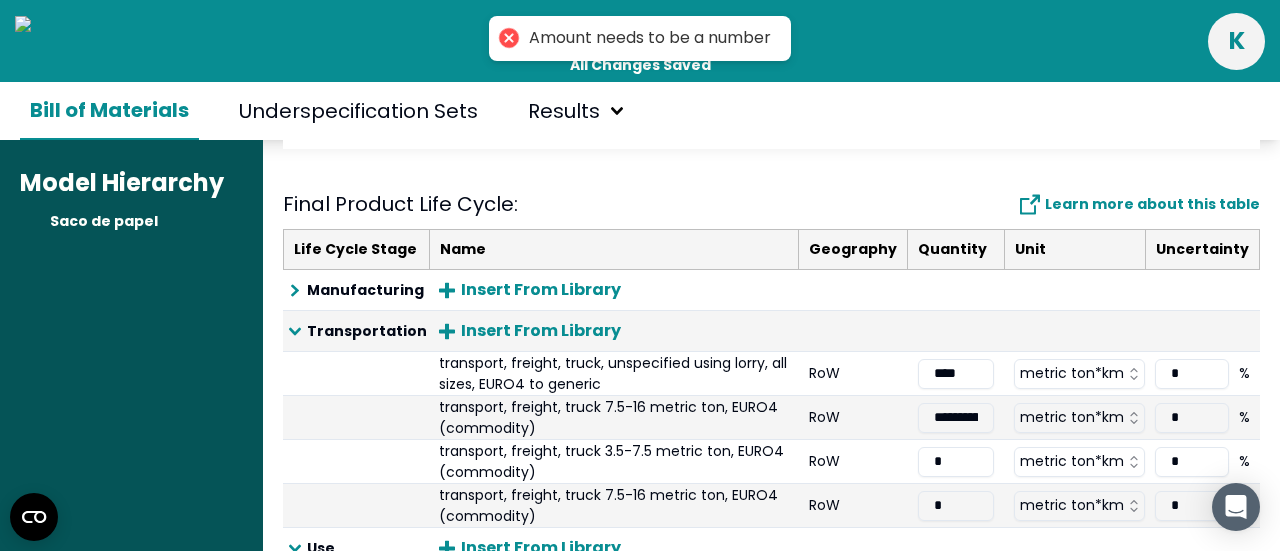 click on "*" at bounding box center [956, 462] 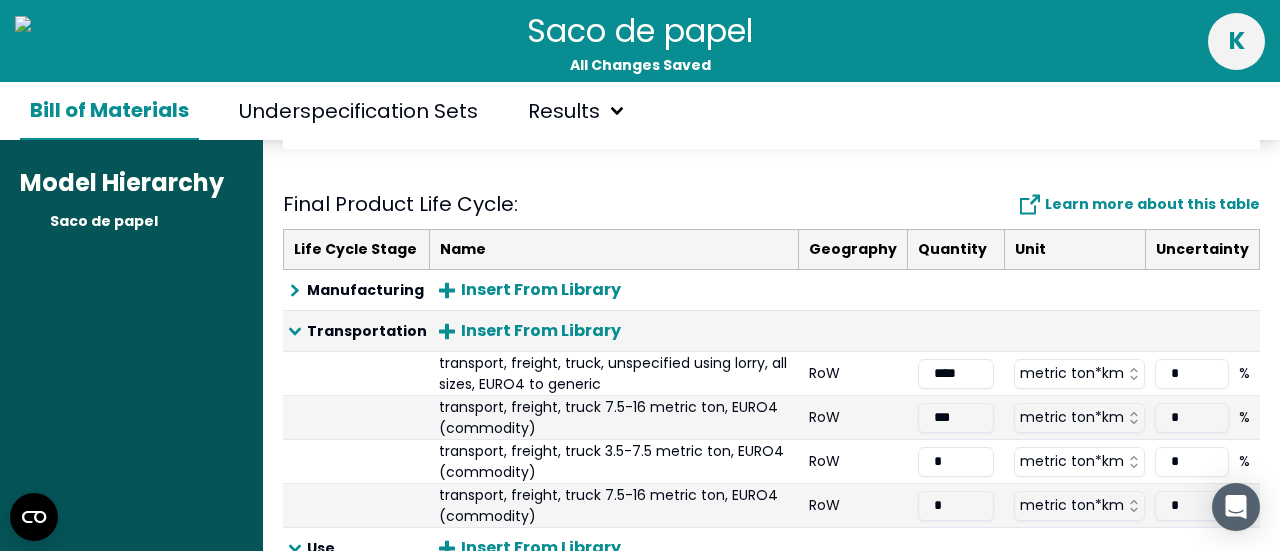 type on "*" 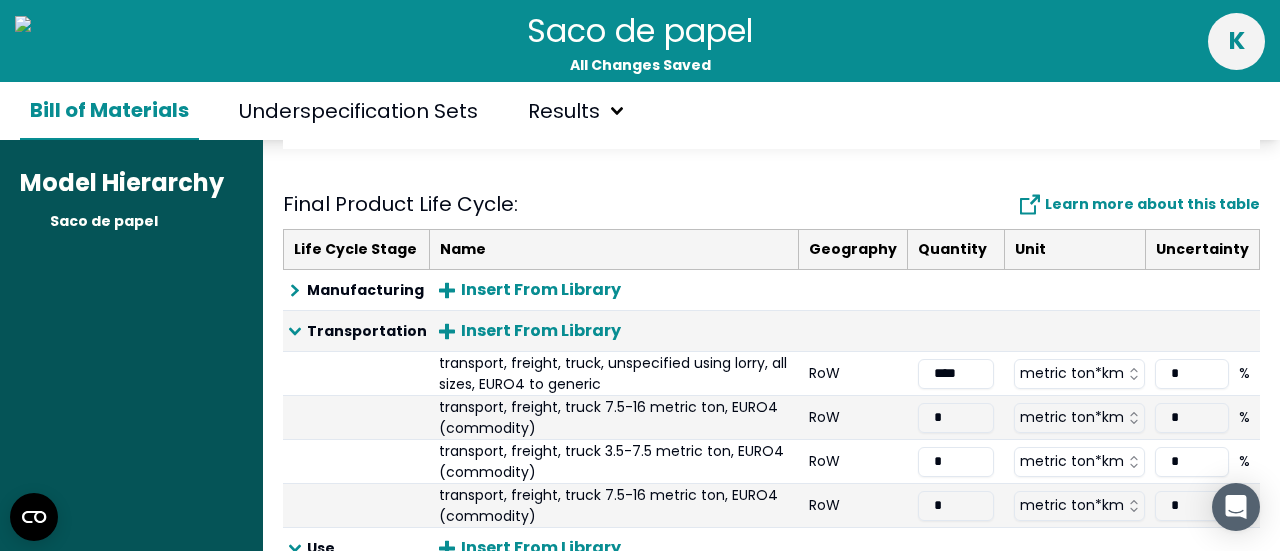 type 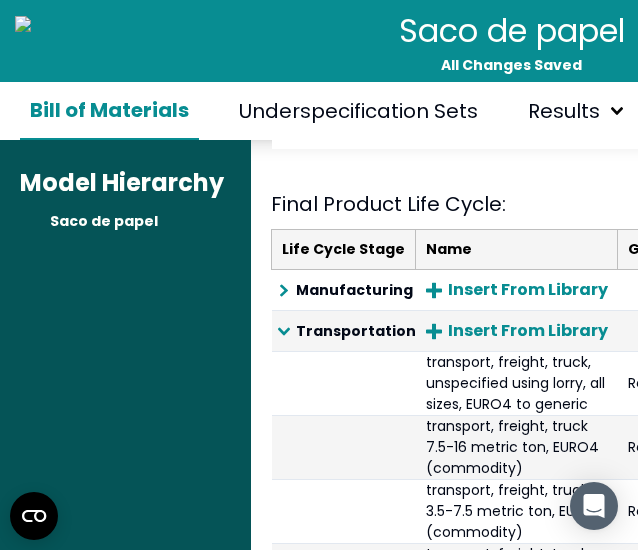click on "transport, freight, truck, unspecified using lorry, all sizes, EURO4 to generic" at bounding box center (522, 383) 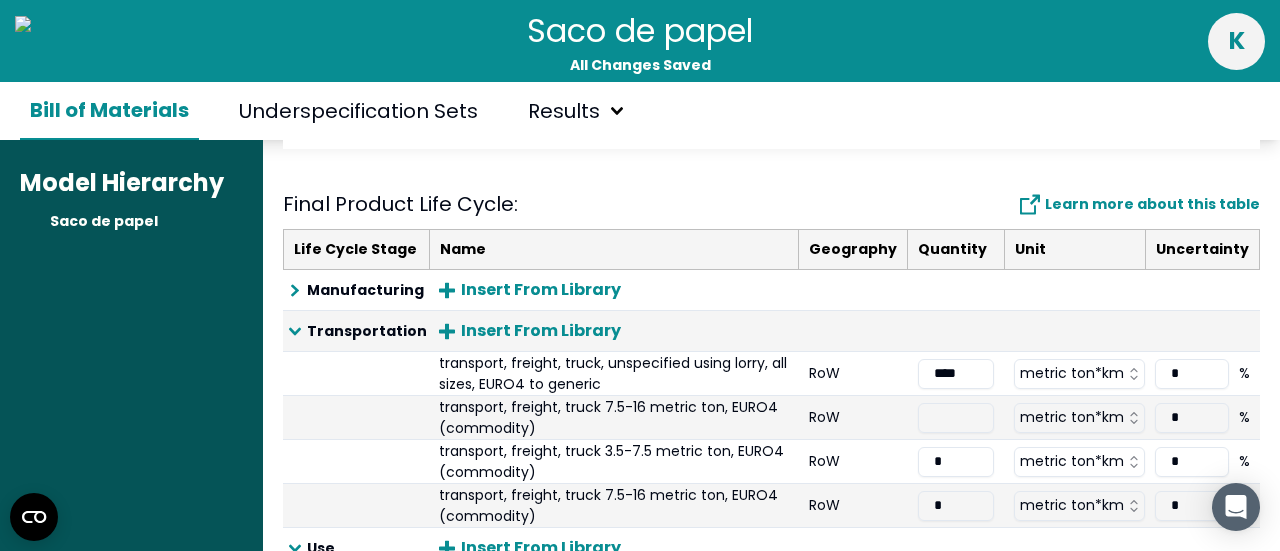 click at bounding box center (956, 418) 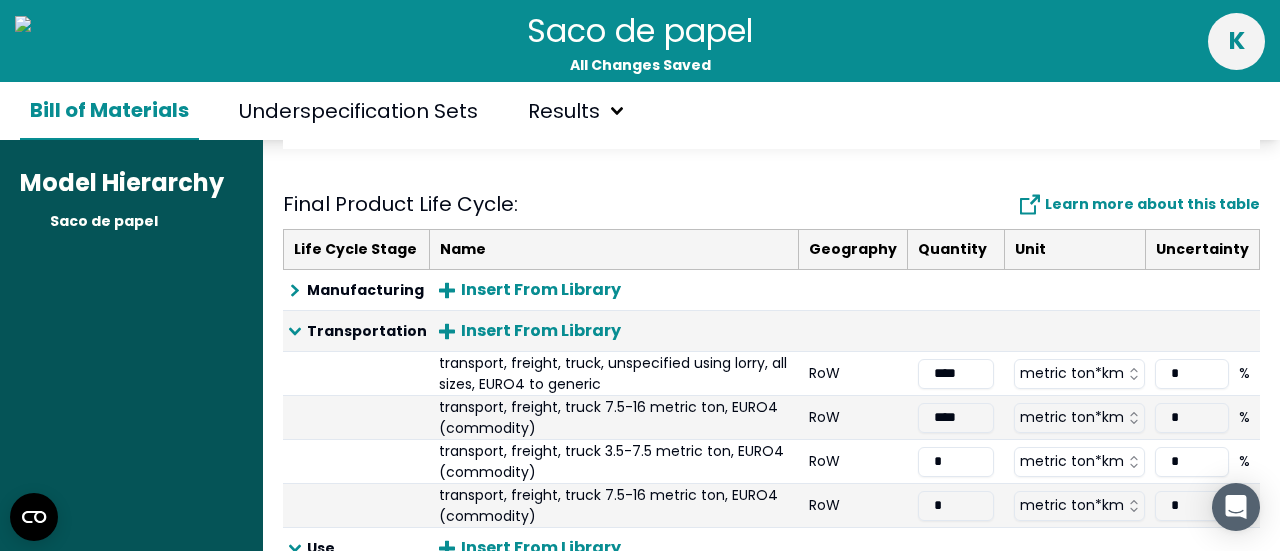 type on "*****" 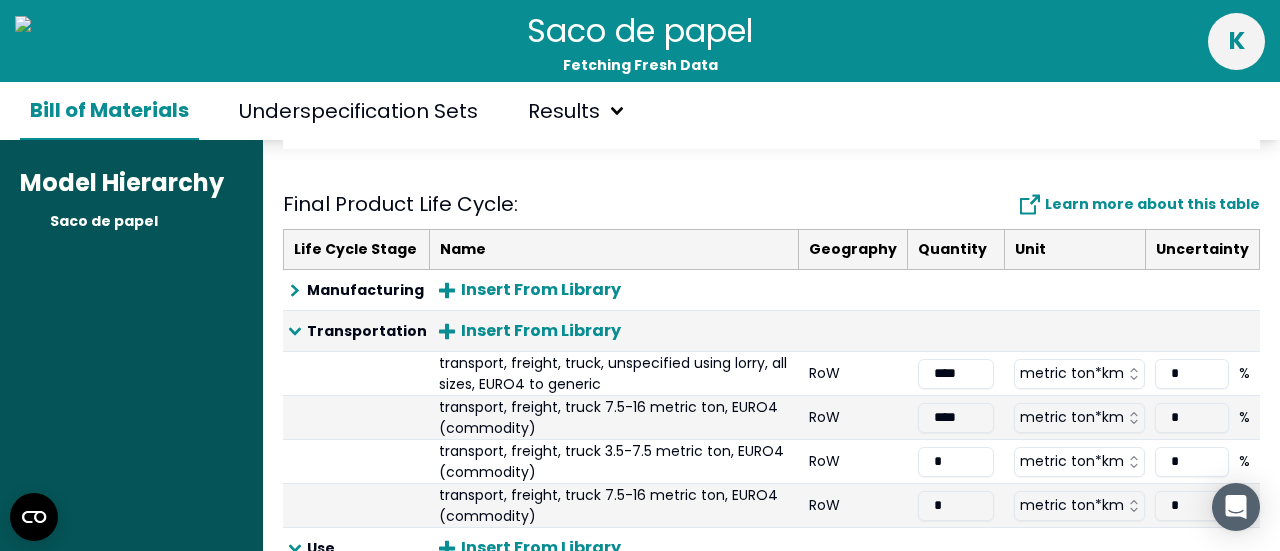 click on "****" at bounding box center (956, 418) 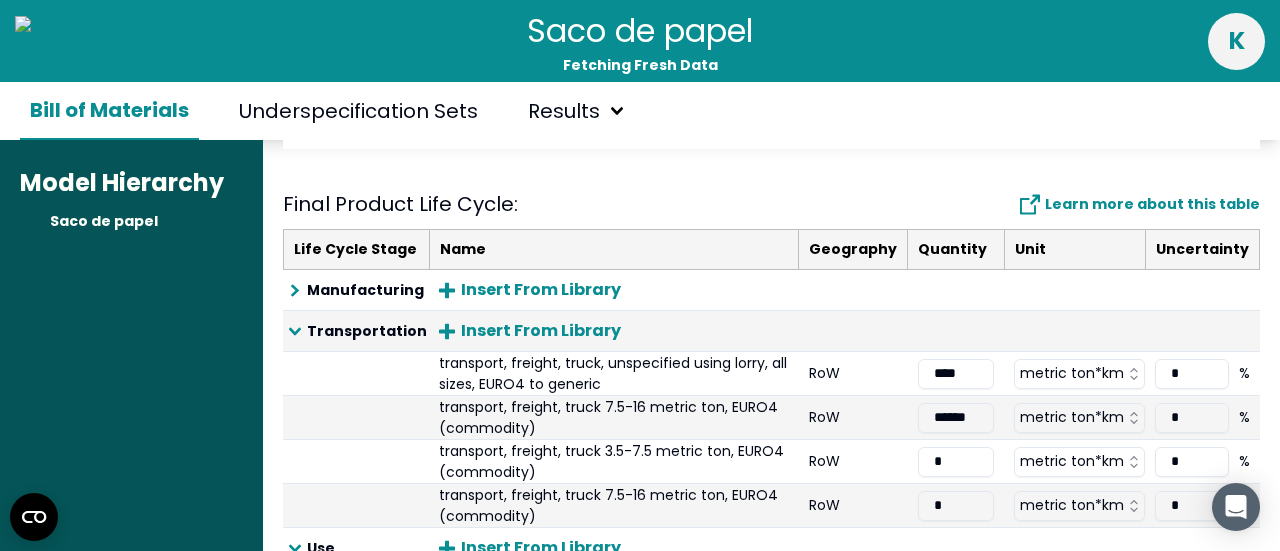 scroll, scrollTop: 0, scrollLeft: 0, axis: both 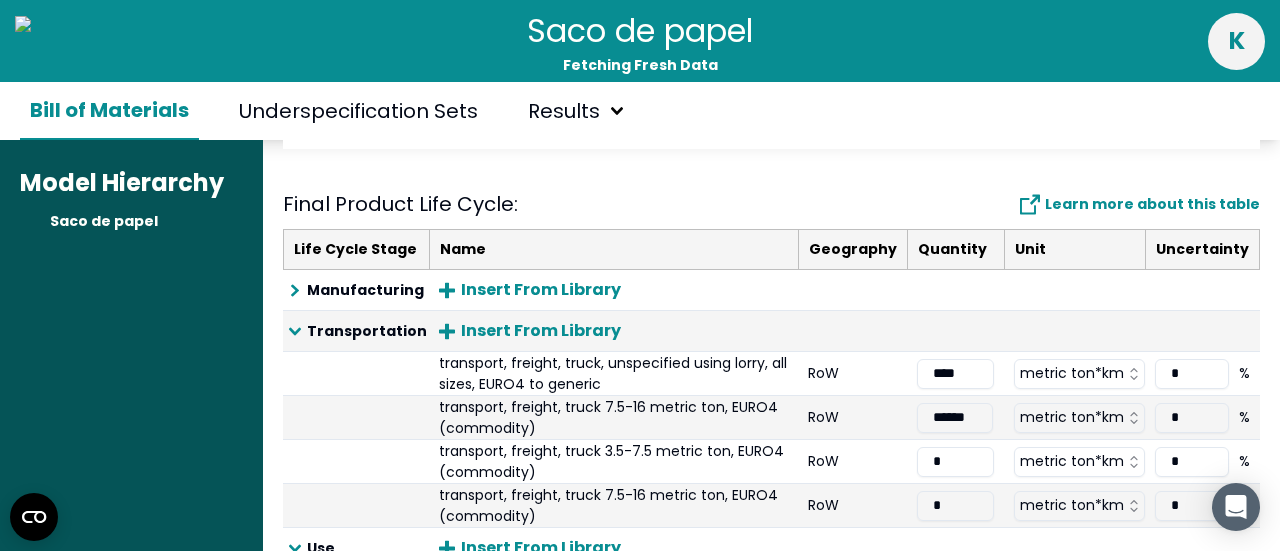 type on "*******" 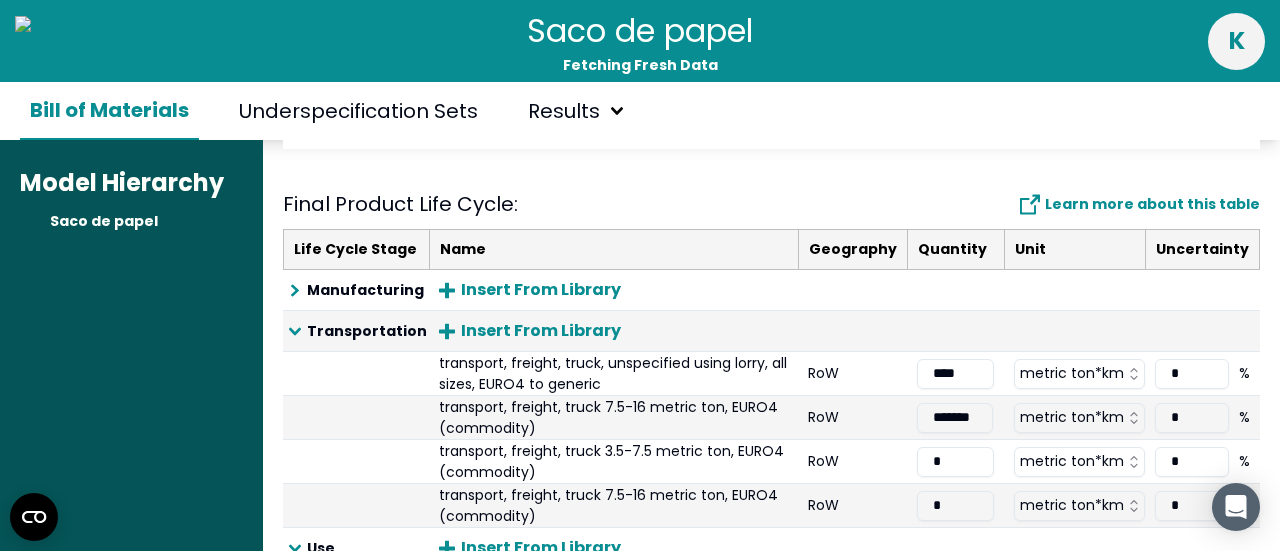 scroll, scrollTop: 0, scrollLeft: 0, axis: both 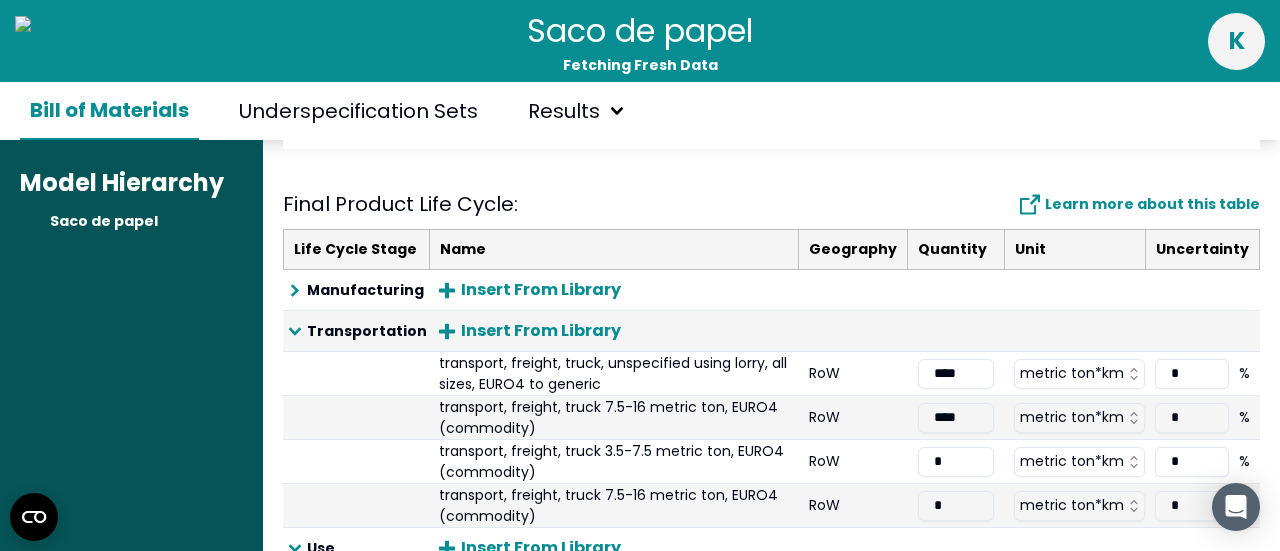 click on "*" at bounding box center (956, 462) 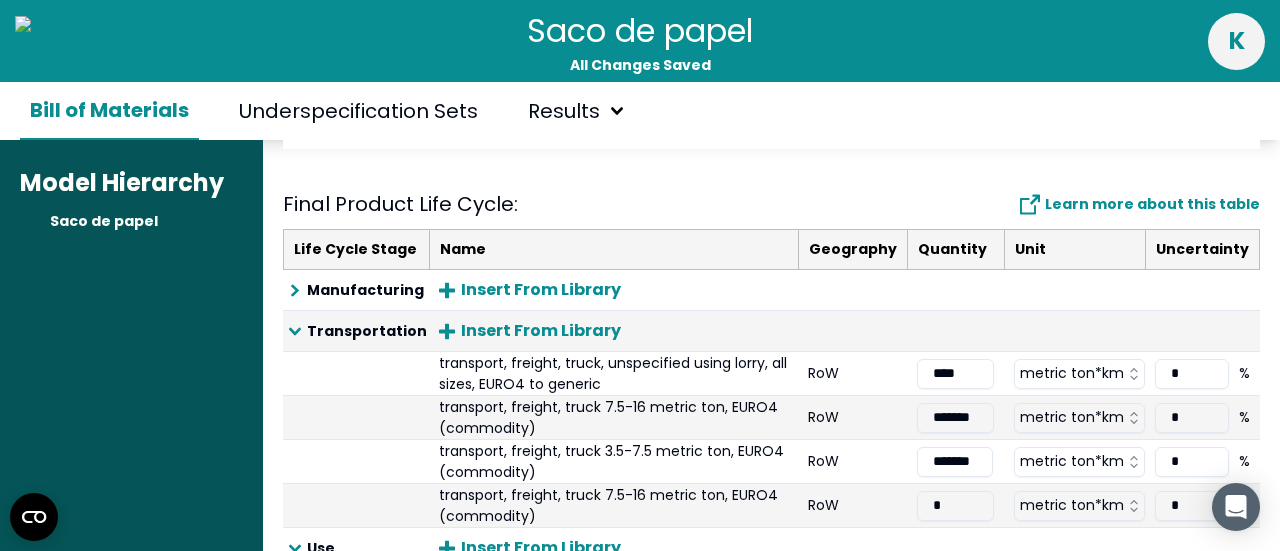 type on "********" 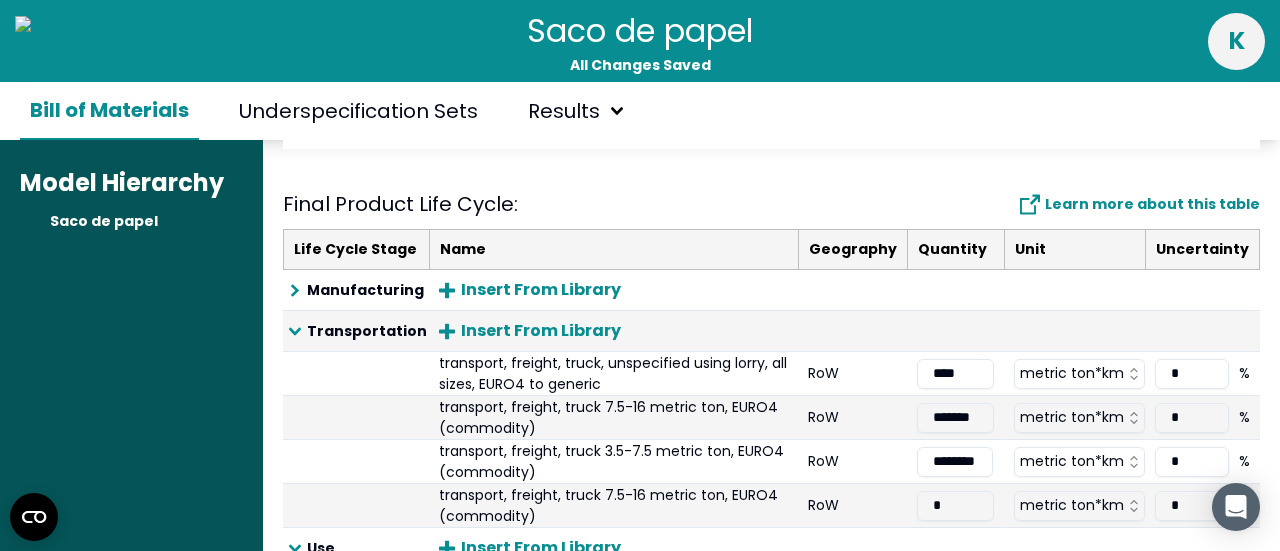 scroll, scrollTop: 0, scrollLeft: 0, axis: both 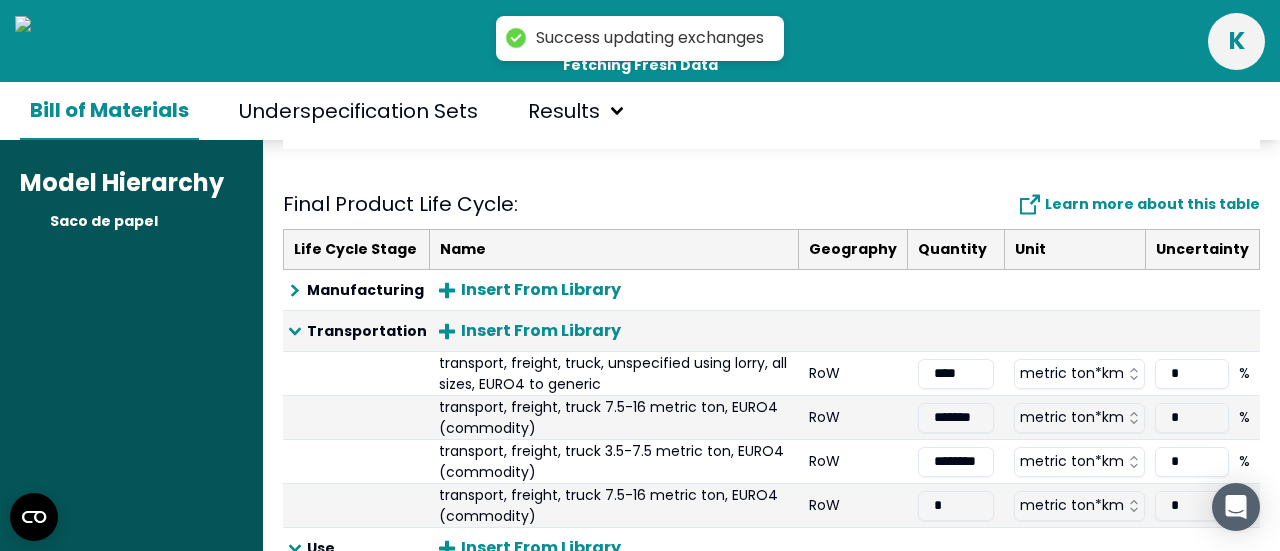 click on "********" at bounding box center [956, 462] 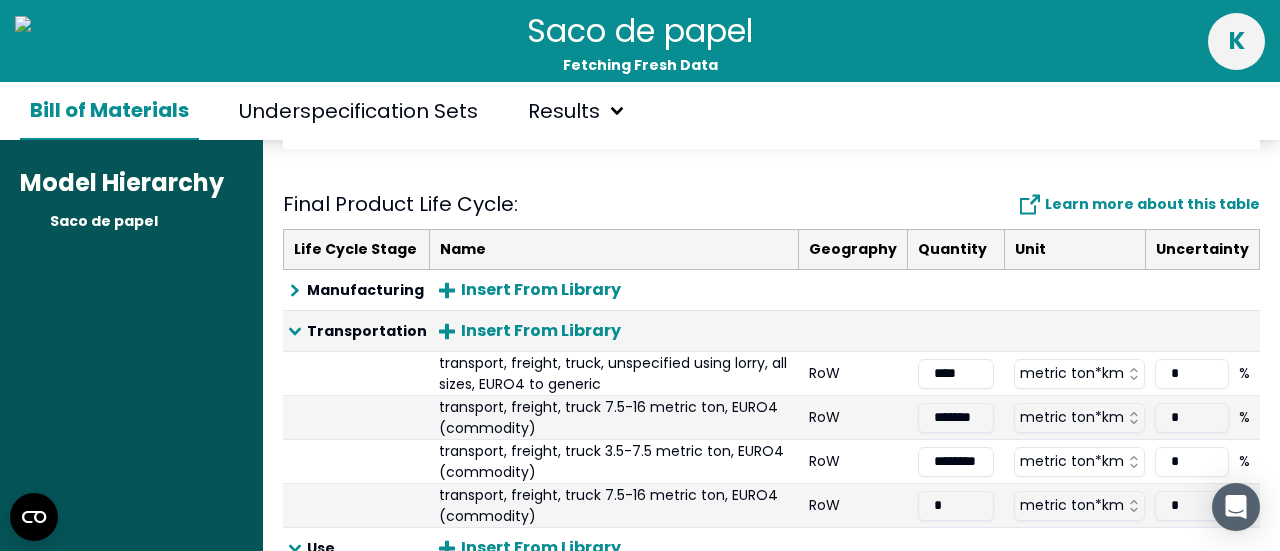 type on "*******" 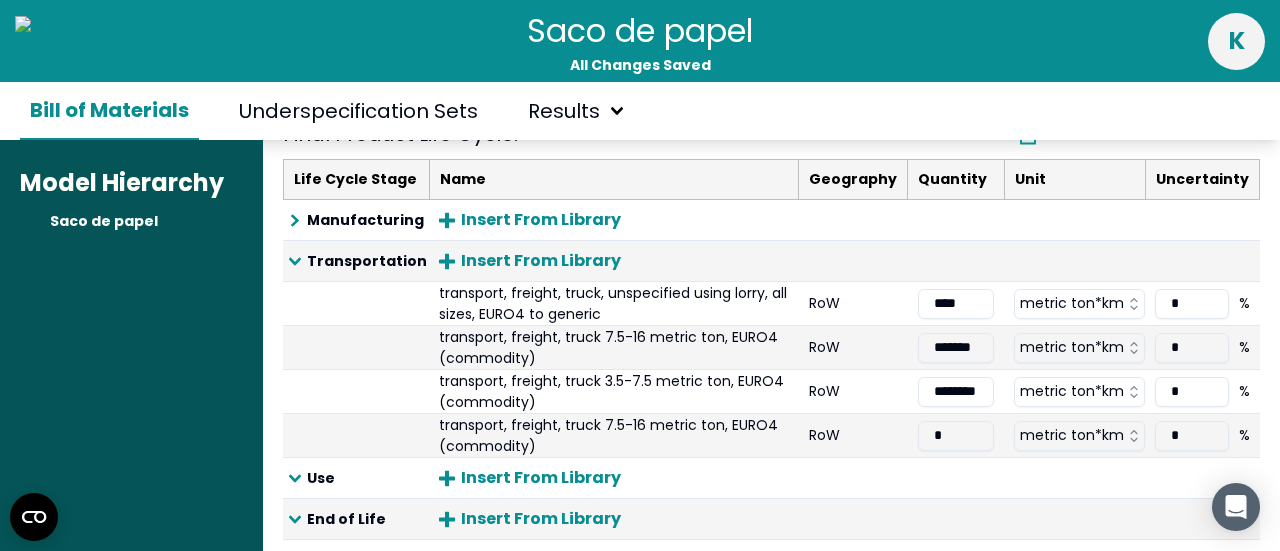 scroll, scrollTop: 374, scrollLeft: 0, axis: vertical 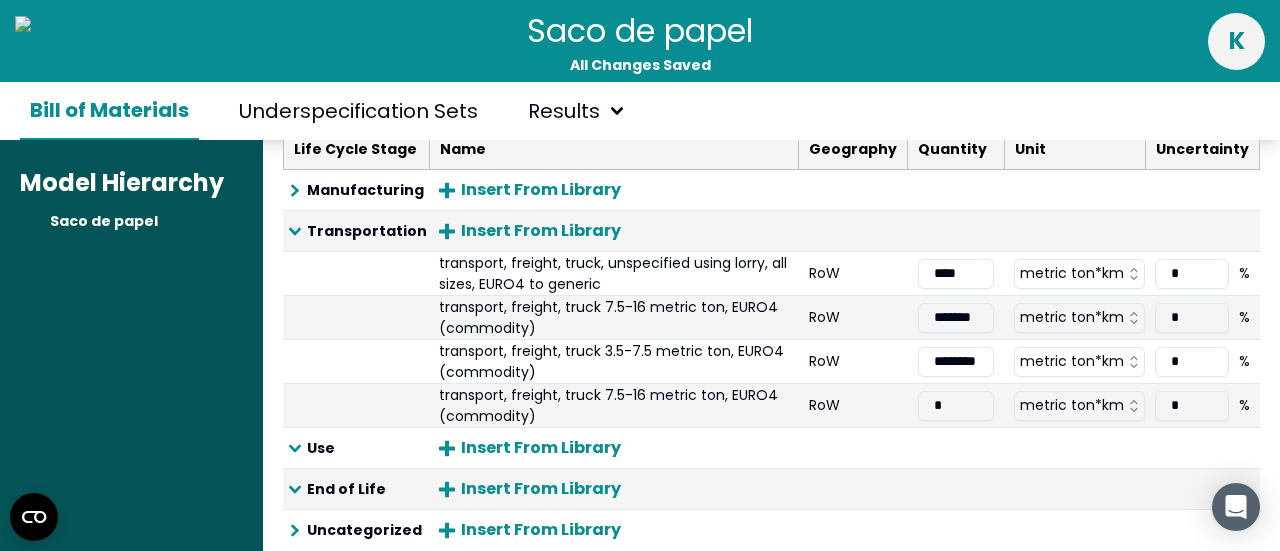 click on "*" at bounding box center (956, 406) 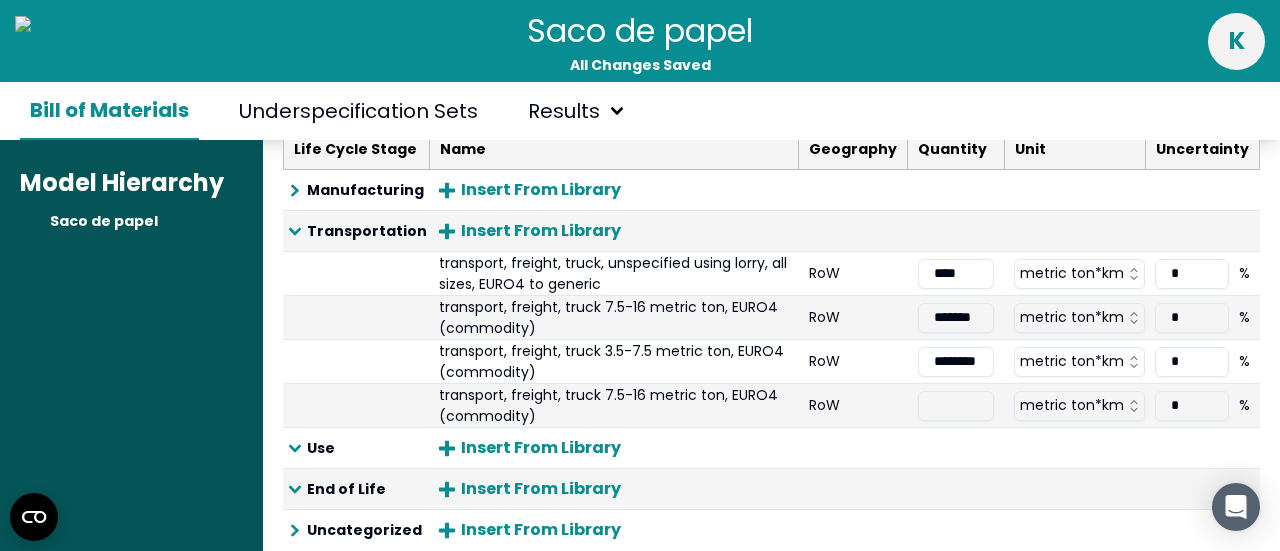 paste on "***" 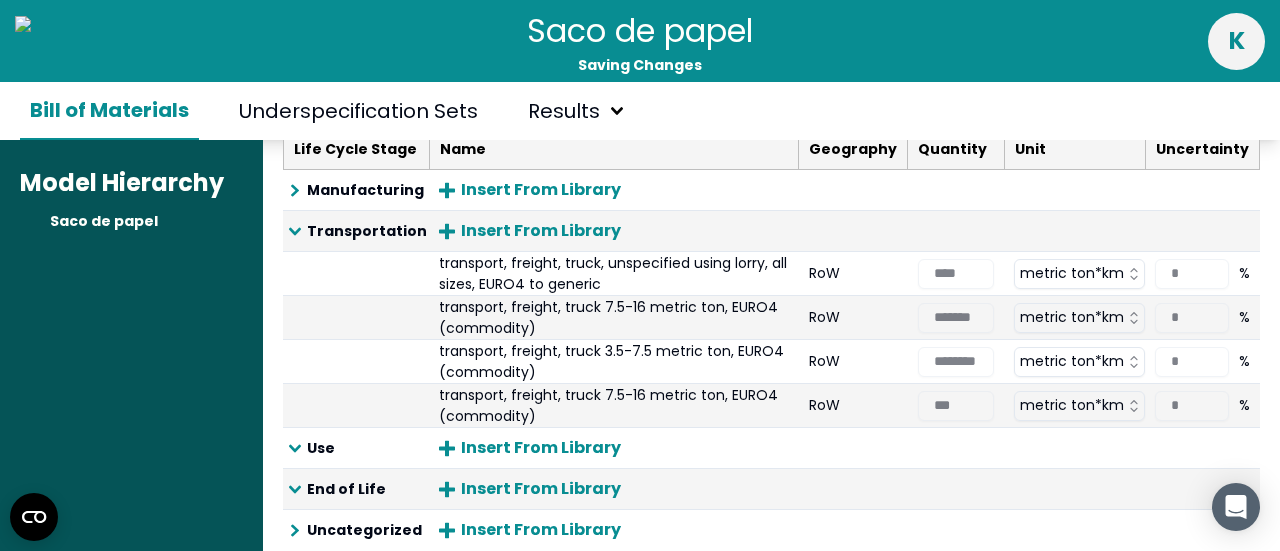 click at bounding box center (956, 530) 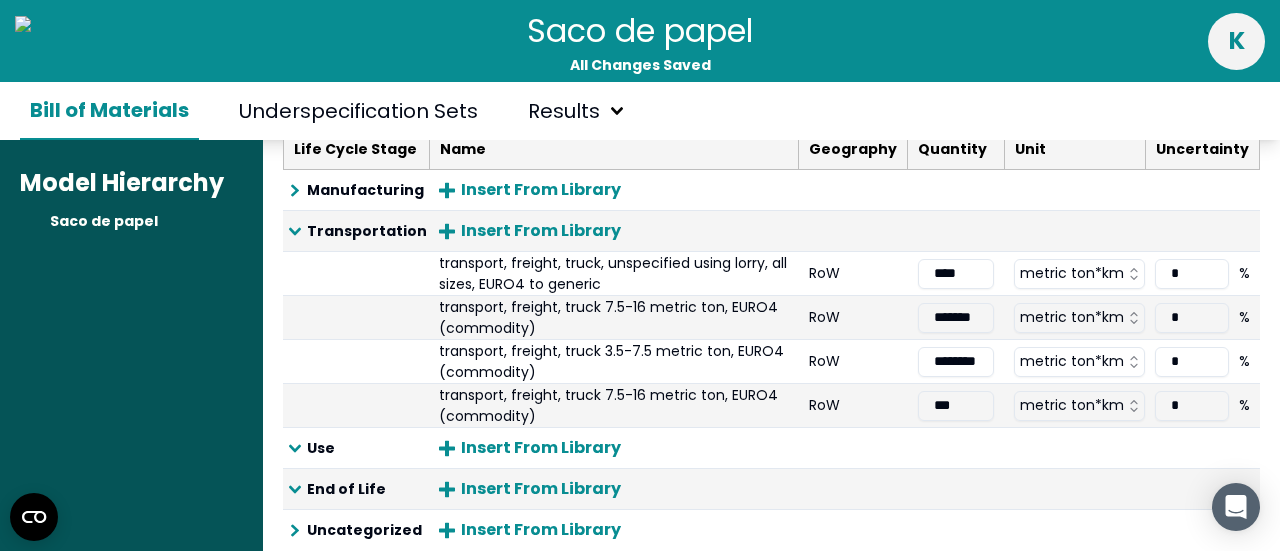 scroll, scrollTop: 418, scrollLeft: 0, axis: vertical 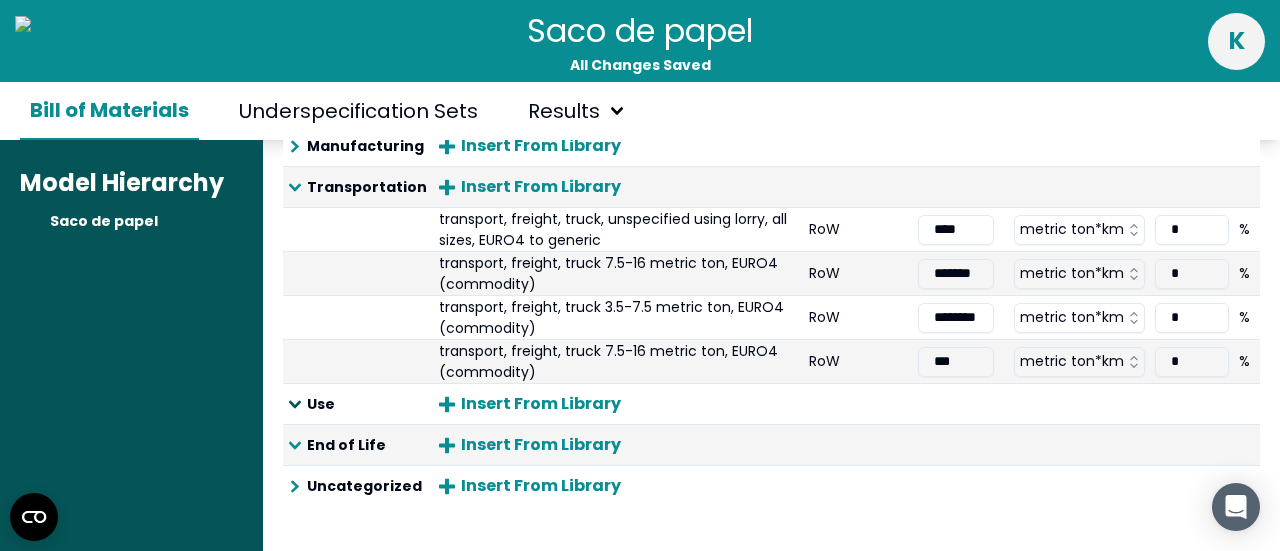 click 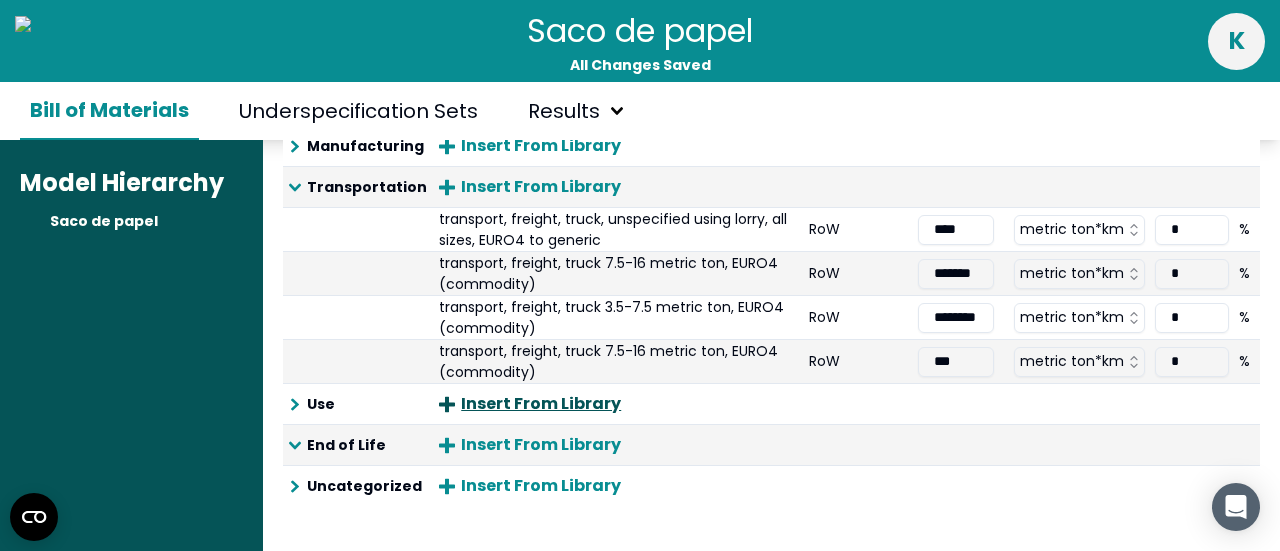 click on "Insert From Library" at bounding box center [530, 404] 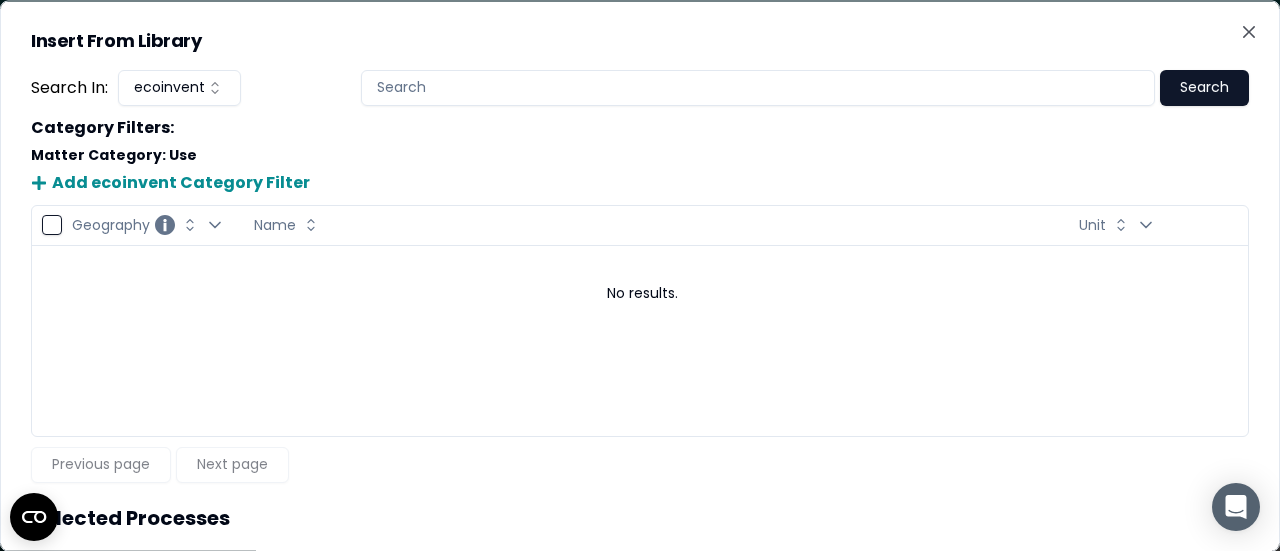 click at bounding box center [758, 87] 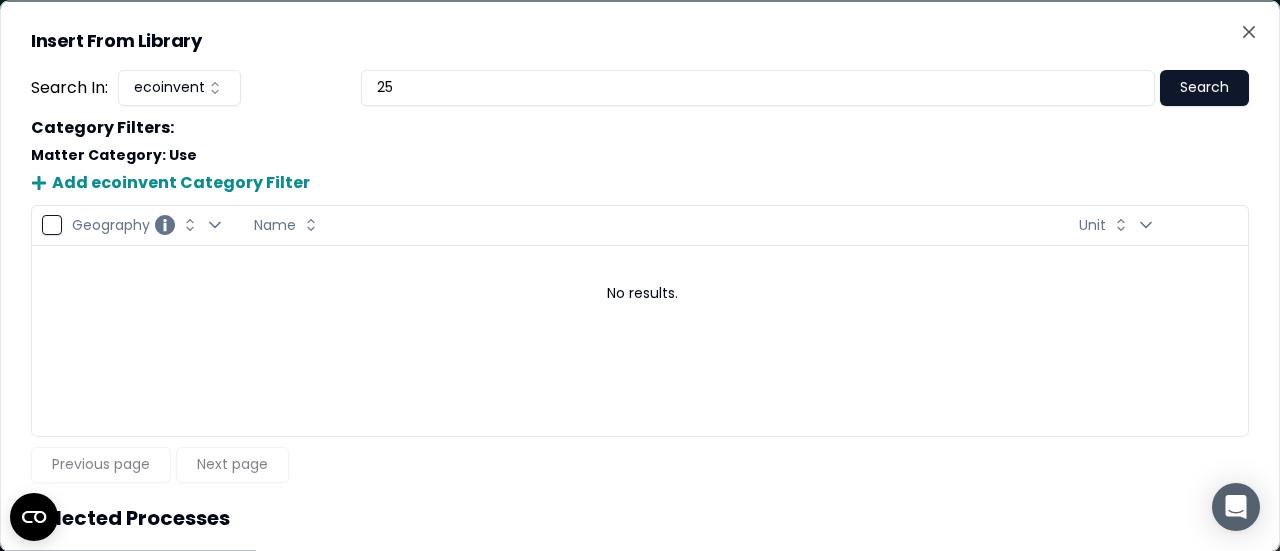 type on "2" 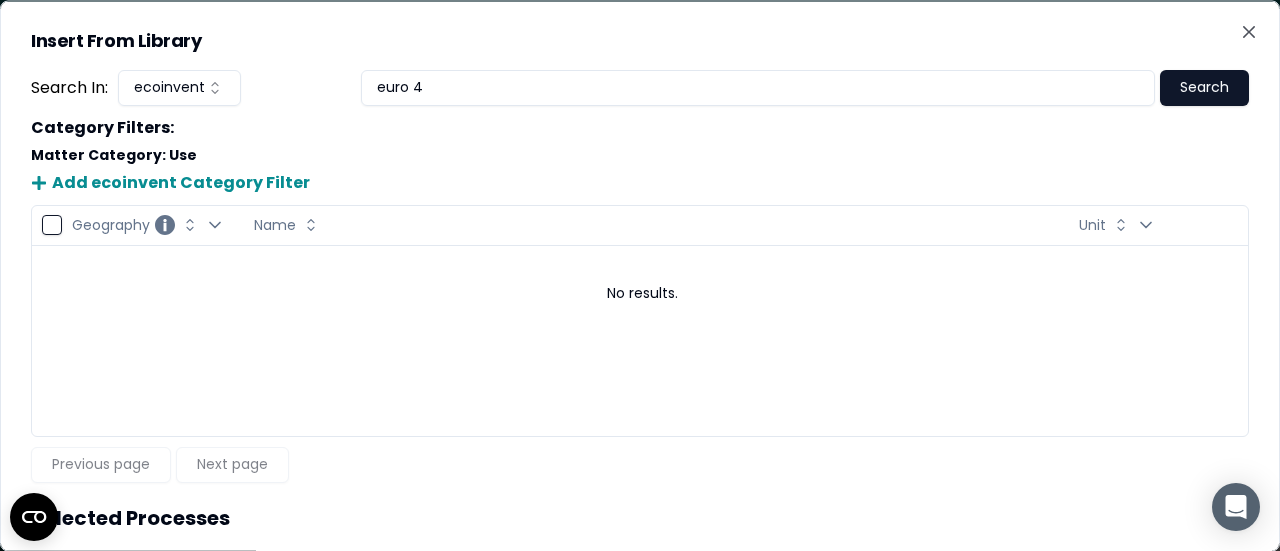 type on "euro 4" 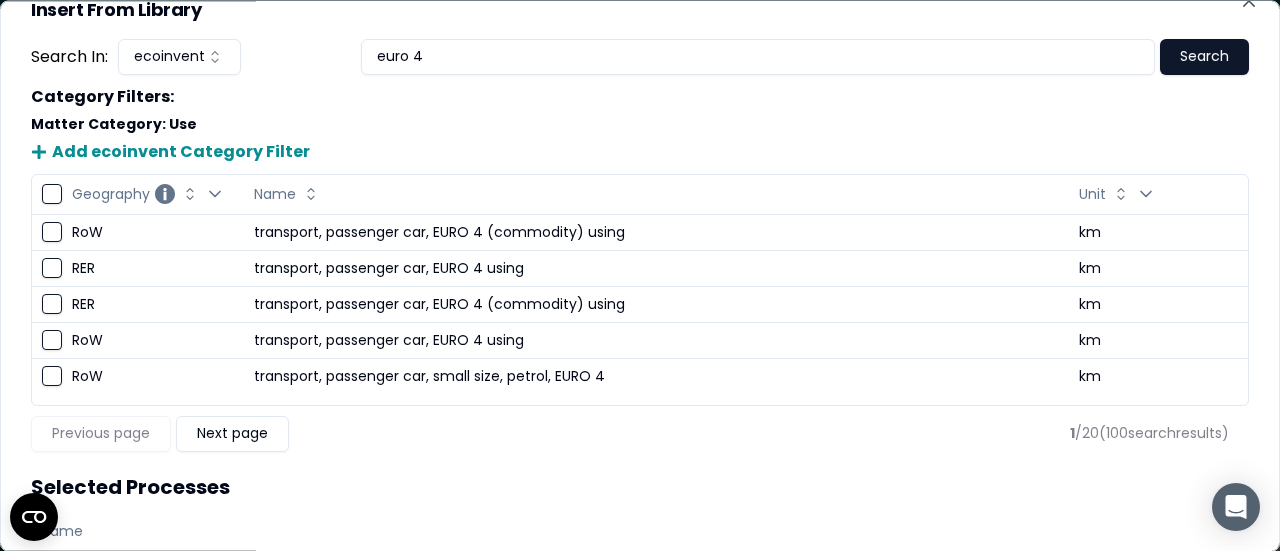 scroll, scrollTop: 0, scrollLeft: 0, axis: both 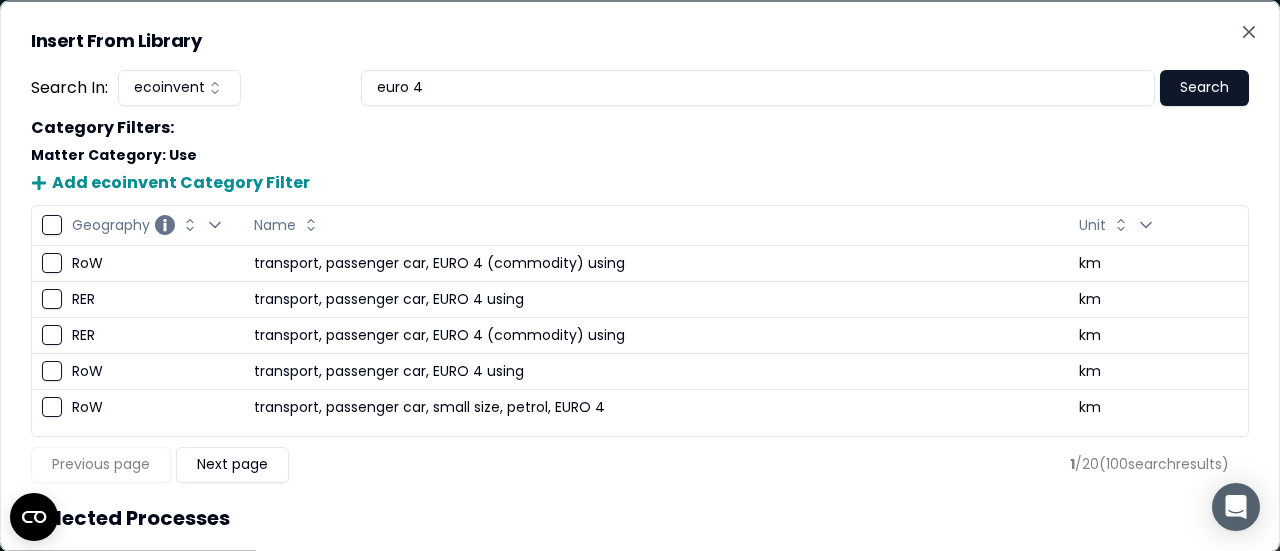 click on "Insert From Library" at bounding box center [640, 40] 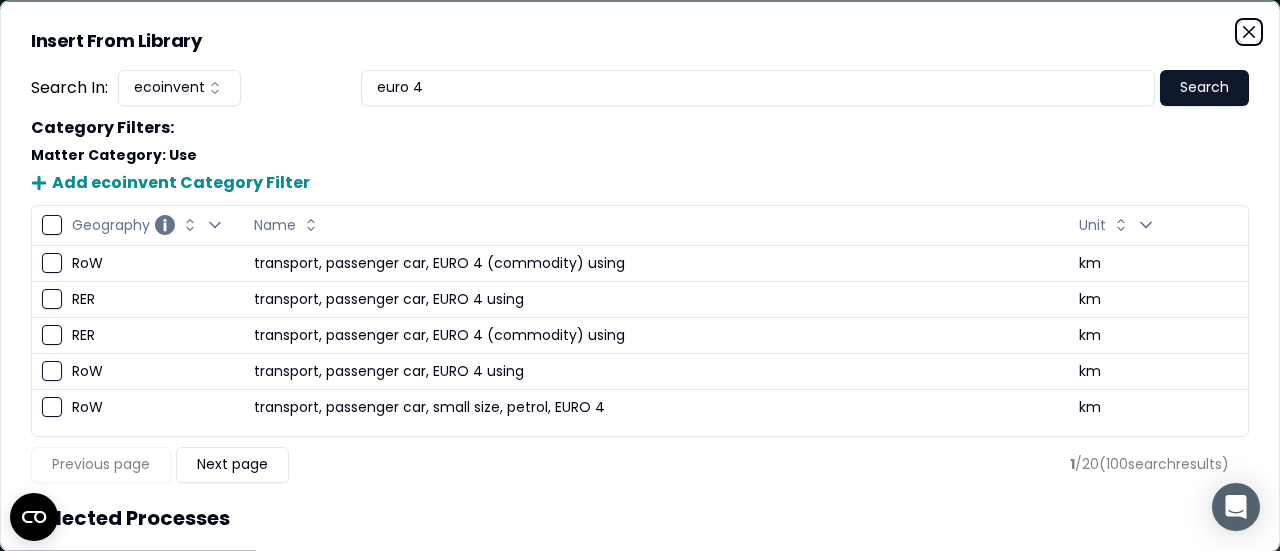 click 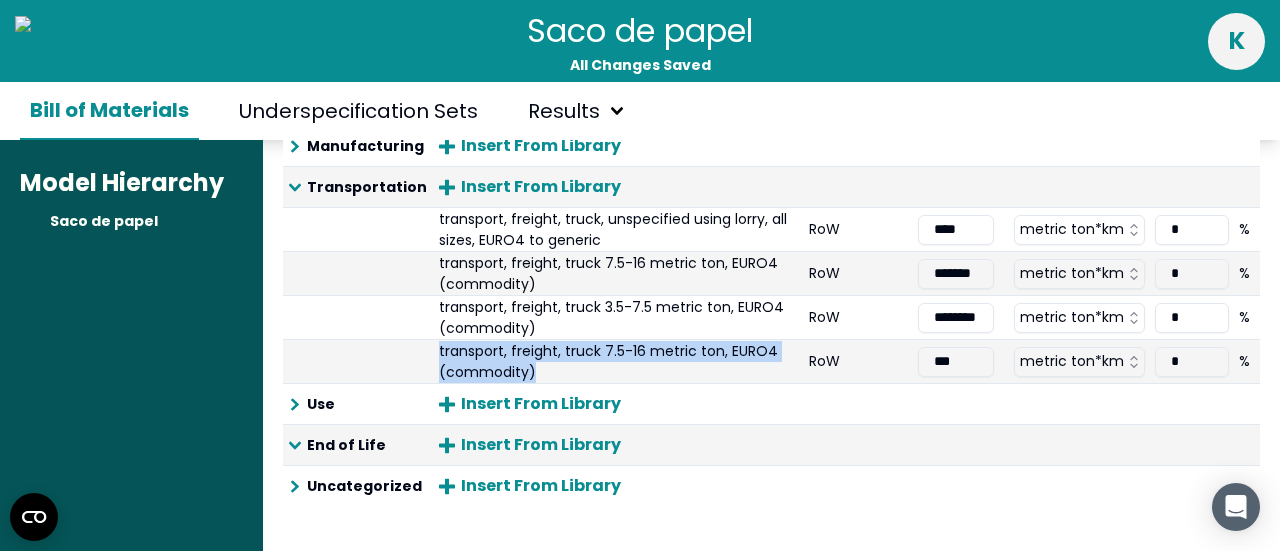 drag, startPoint x: 531, startPoint y: 358, endPoint x: 418, endPoint y: 331, distance: 116.18089 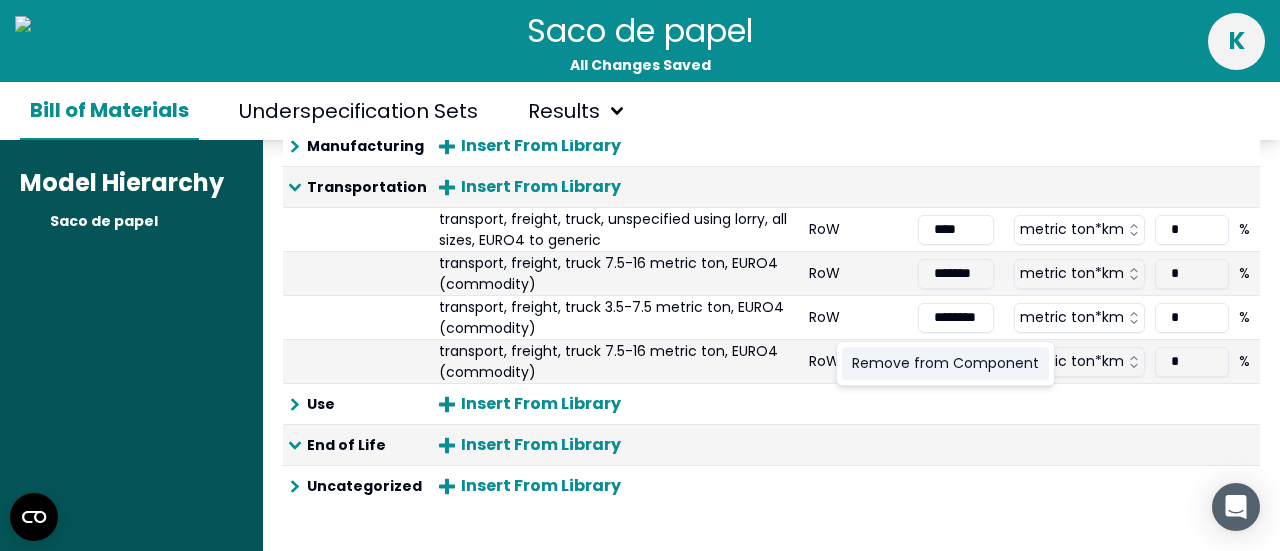 click on "Remove from Component" at bounding box center [945, 363] 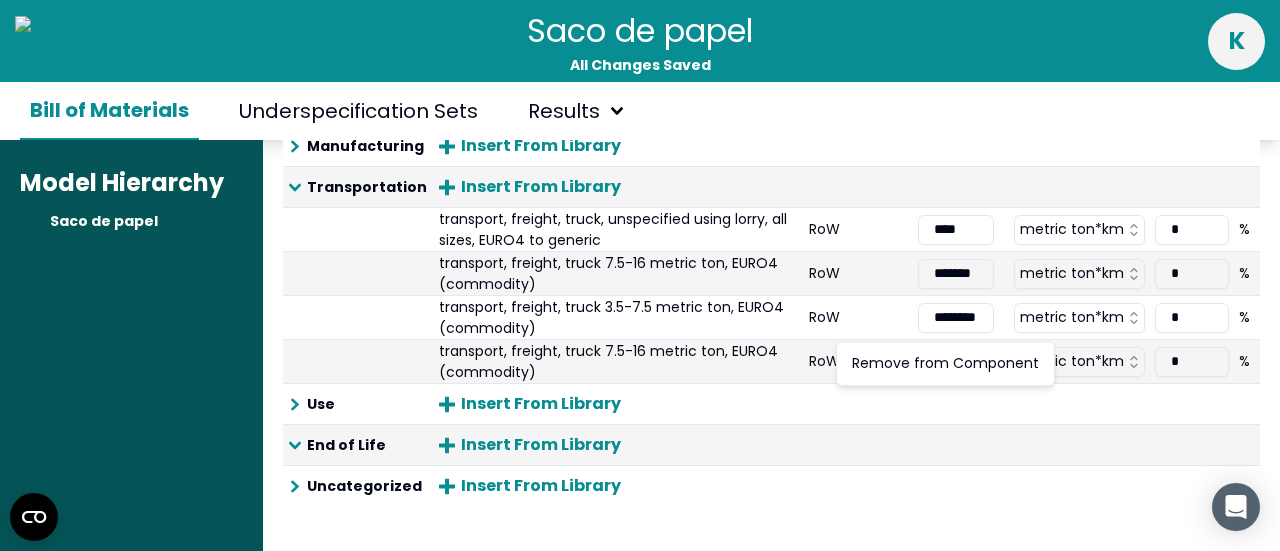 scroll, scrollTop: 374, scrollLeft: 0, axis: vertical 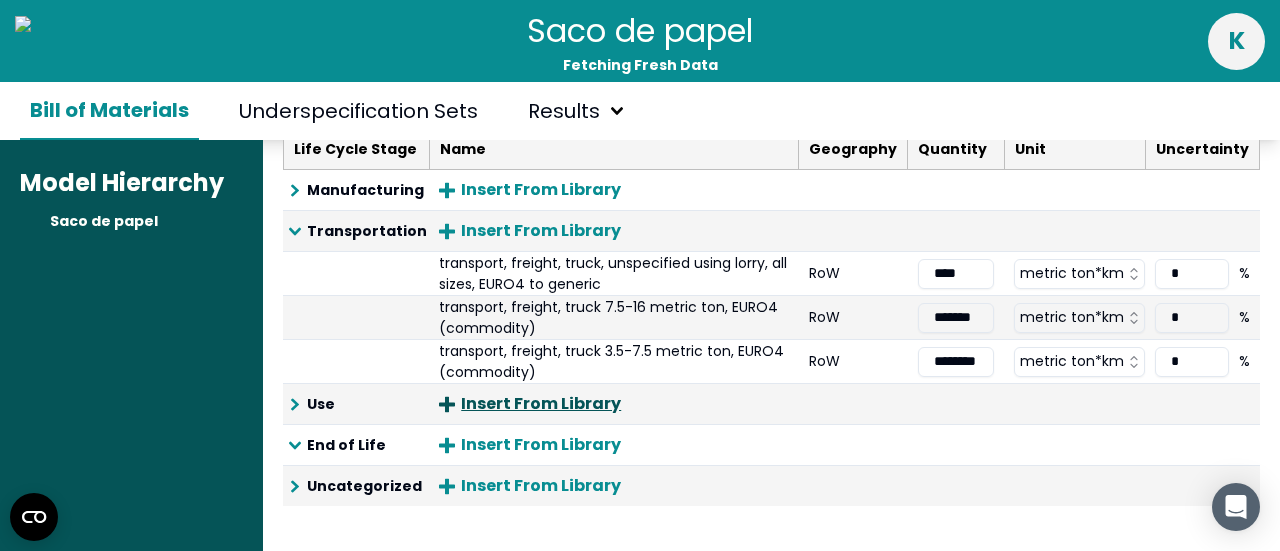 click 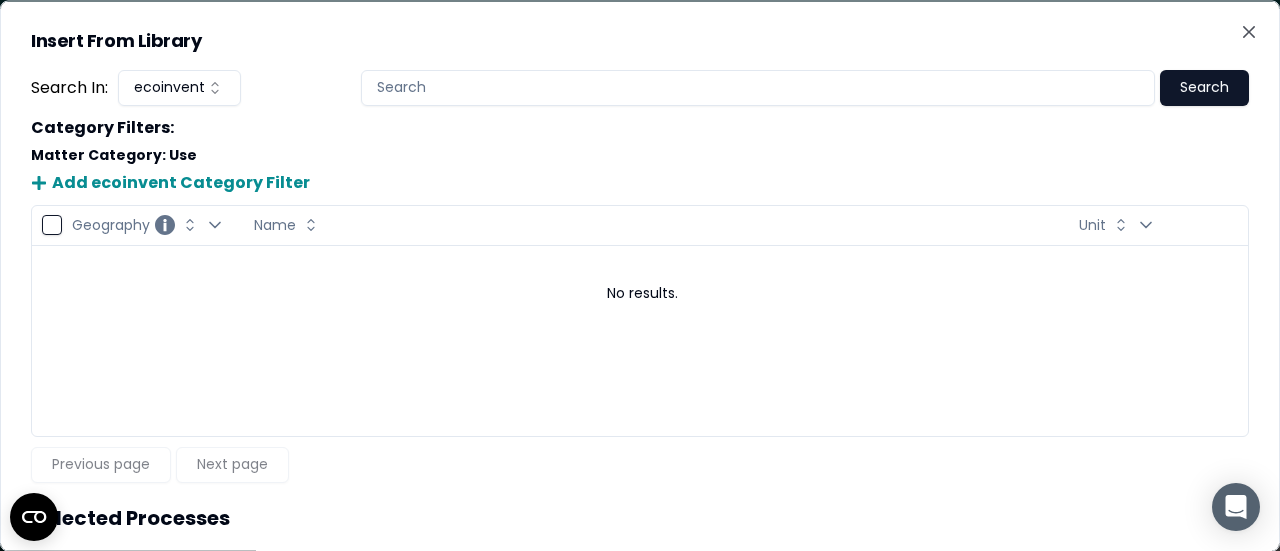 click at bounding box center [758, 87] 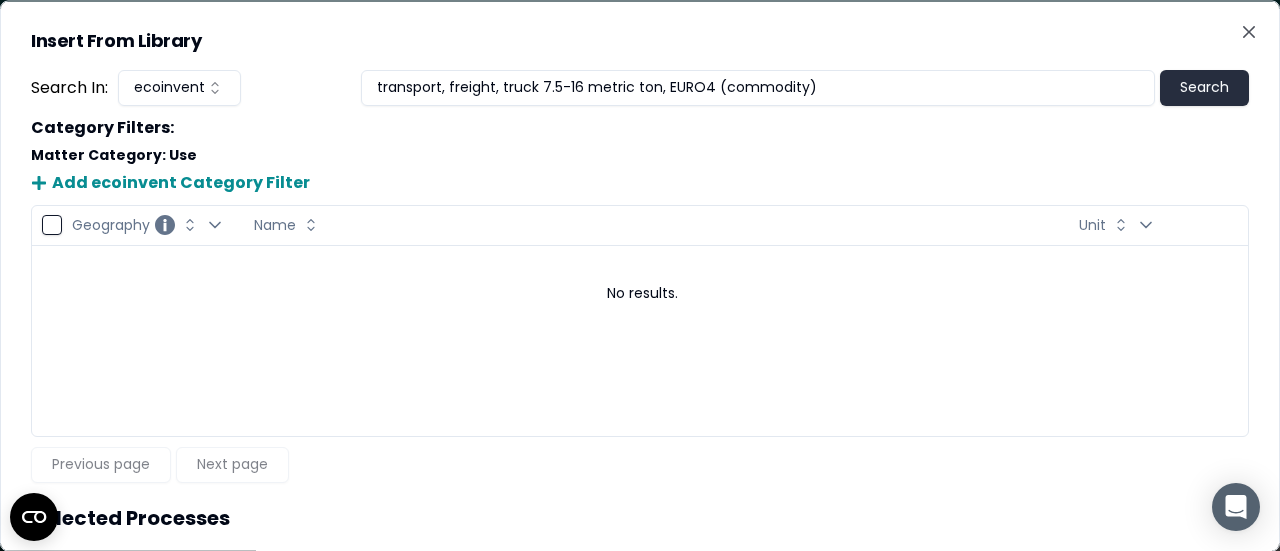 type on "transport, freight, truck 7.5-16 metric ton, EURO4 (commodity)" 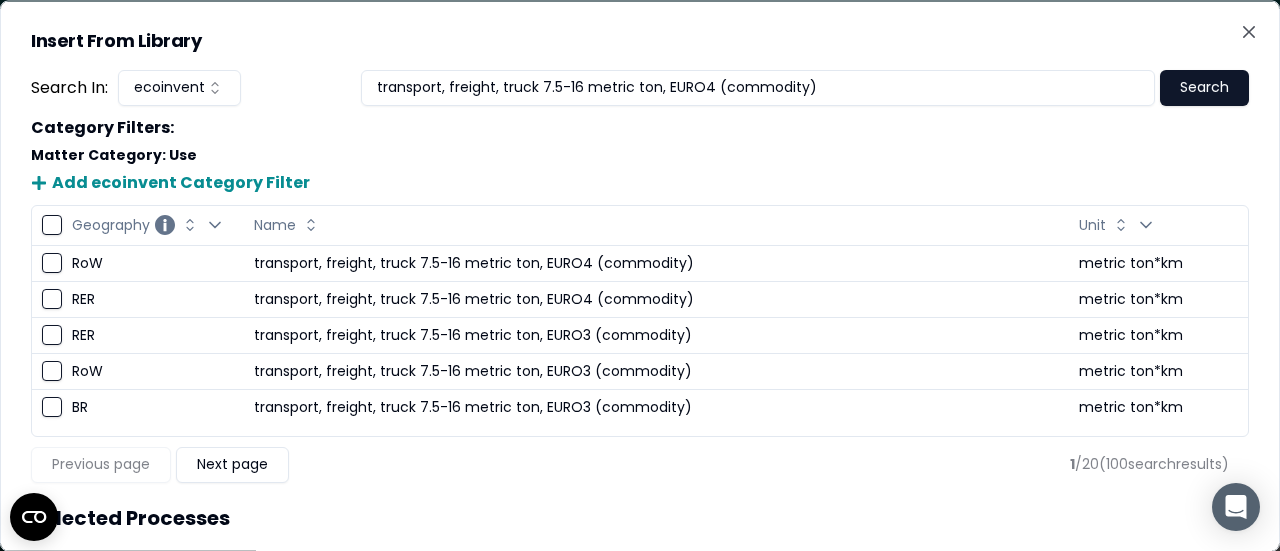 click on "RoW" at bounding box center [153, 263] 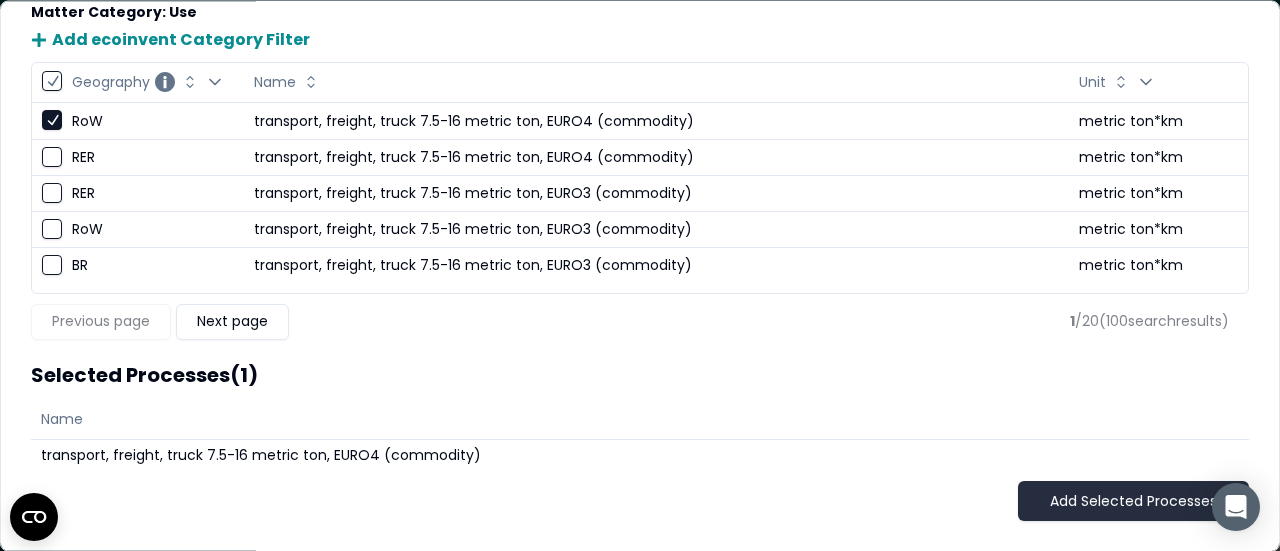 click on "Add Selected Processes" at bounding box center [1133, 502] 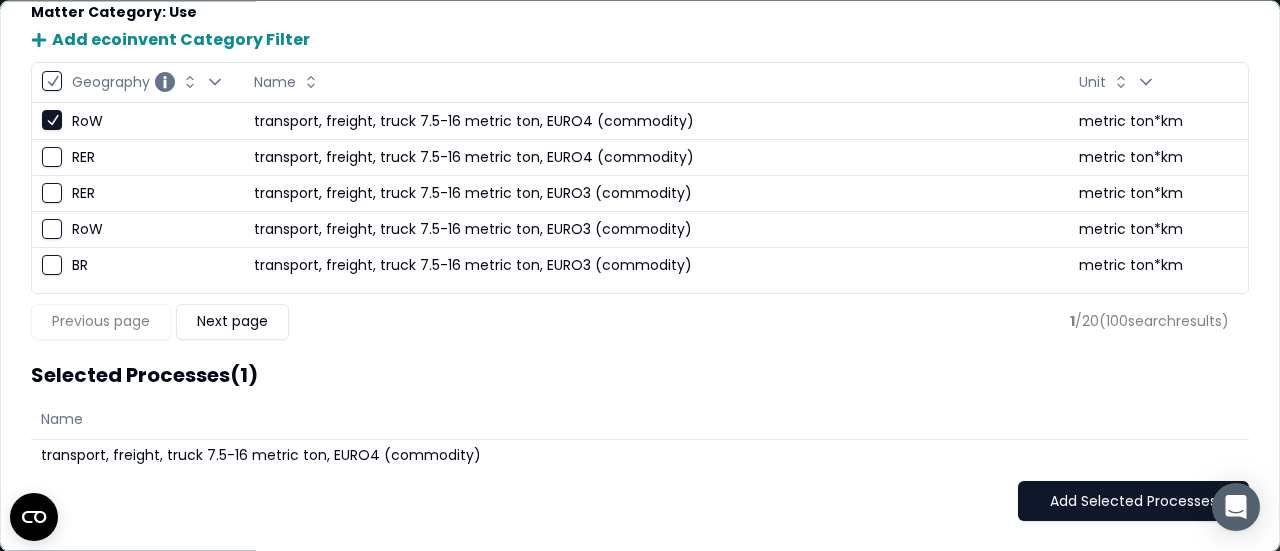 scroll, scrollTop: 111, scrollLeft: 0, axis: vertical 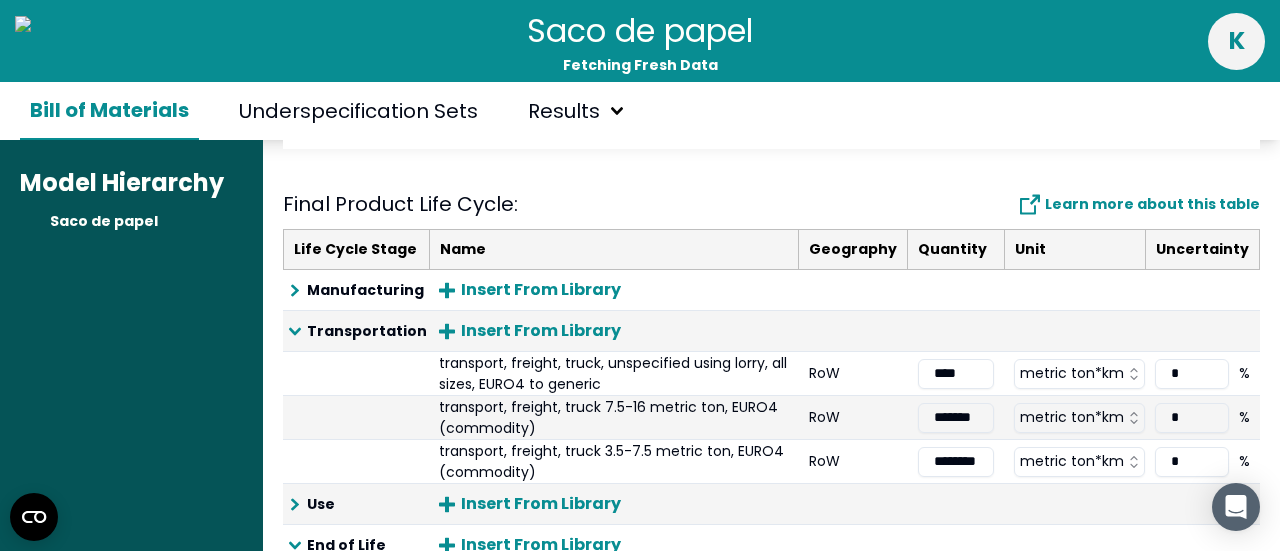 click on "Use" at bounding box center [321, 504] 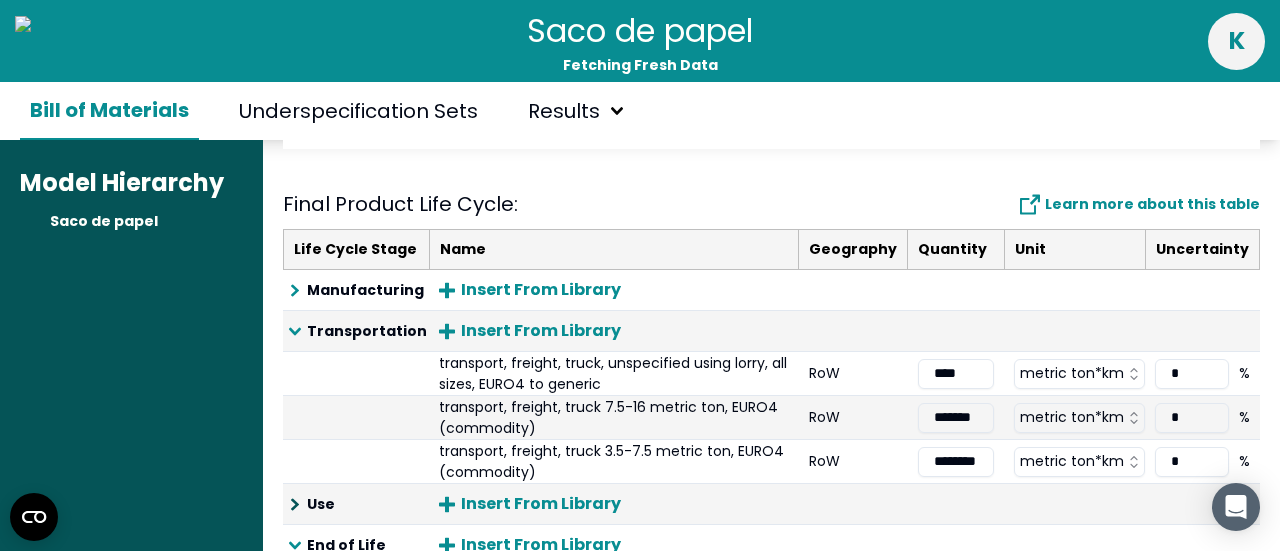 click 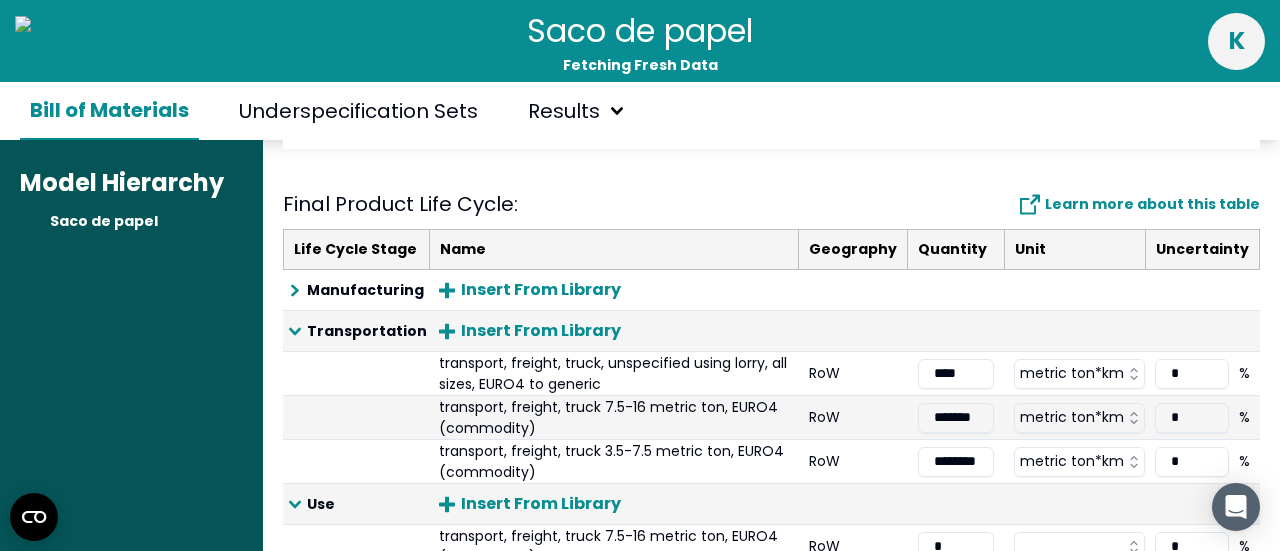 scroll, scrollTop: 374, scrollLeft: 0, axis: vertical 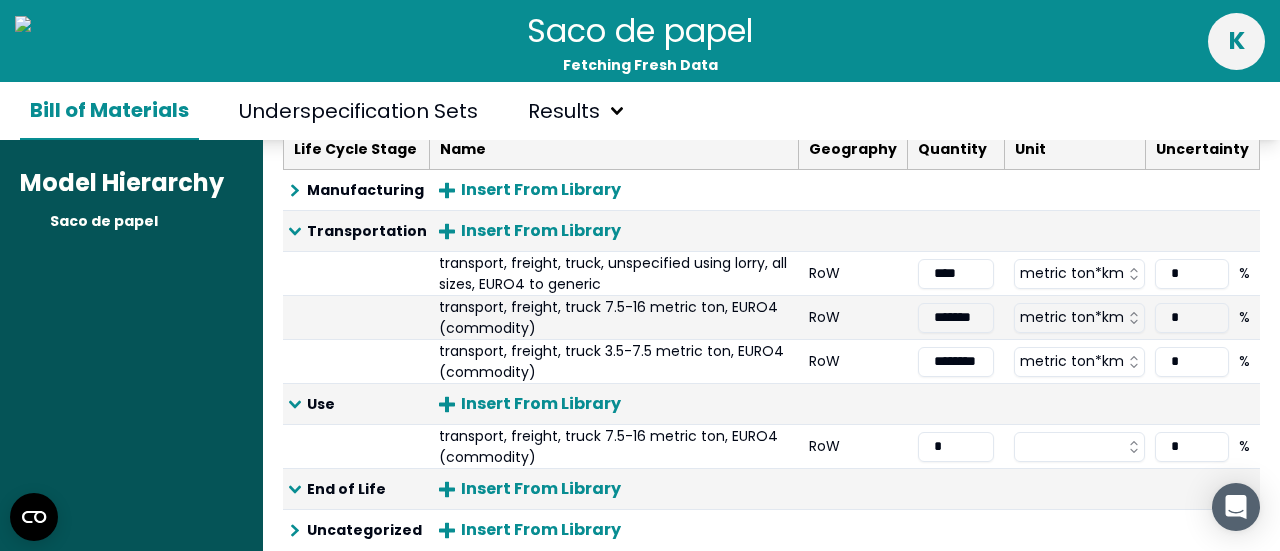 click on "*" at bounding box center [956, 447] 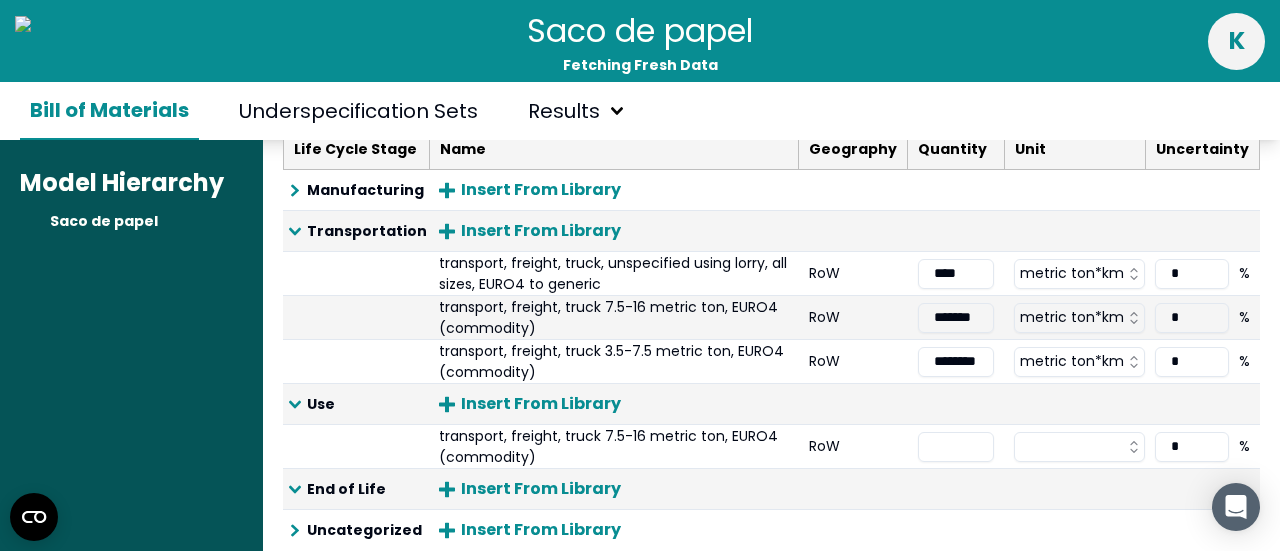 type on "*" 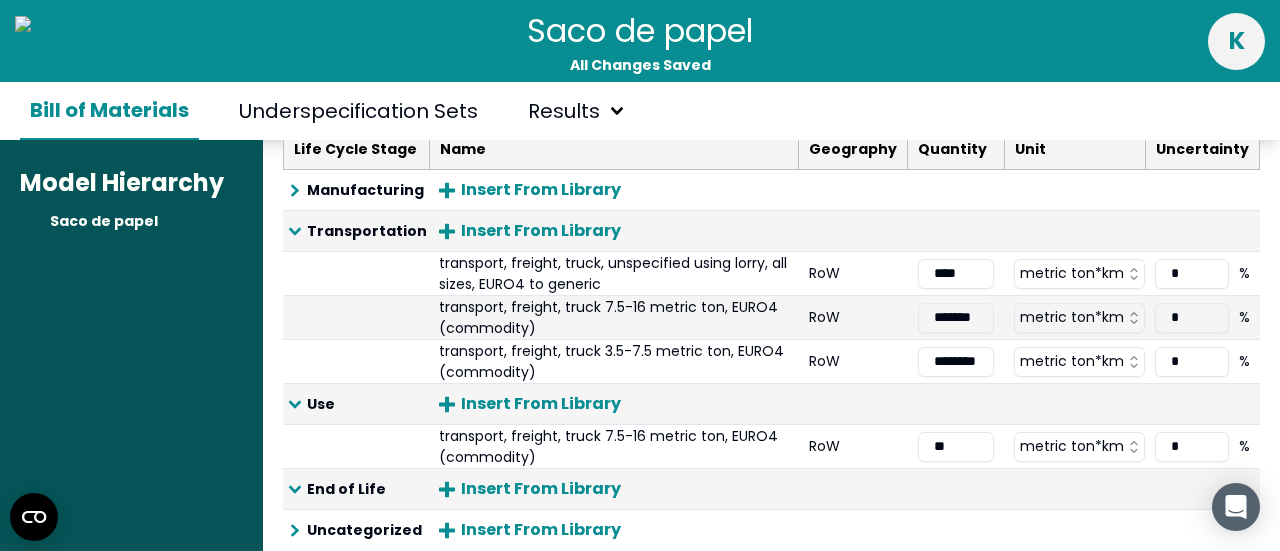 type on "***" 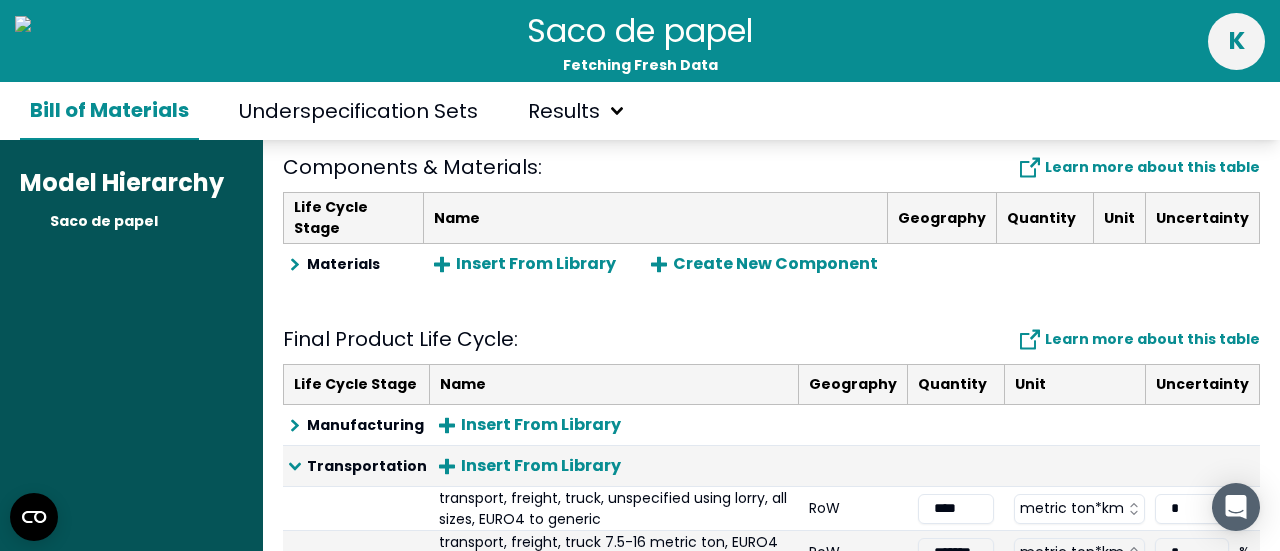 scroll, scrollTop: 200, scrollLeft: 0, axis: vertical 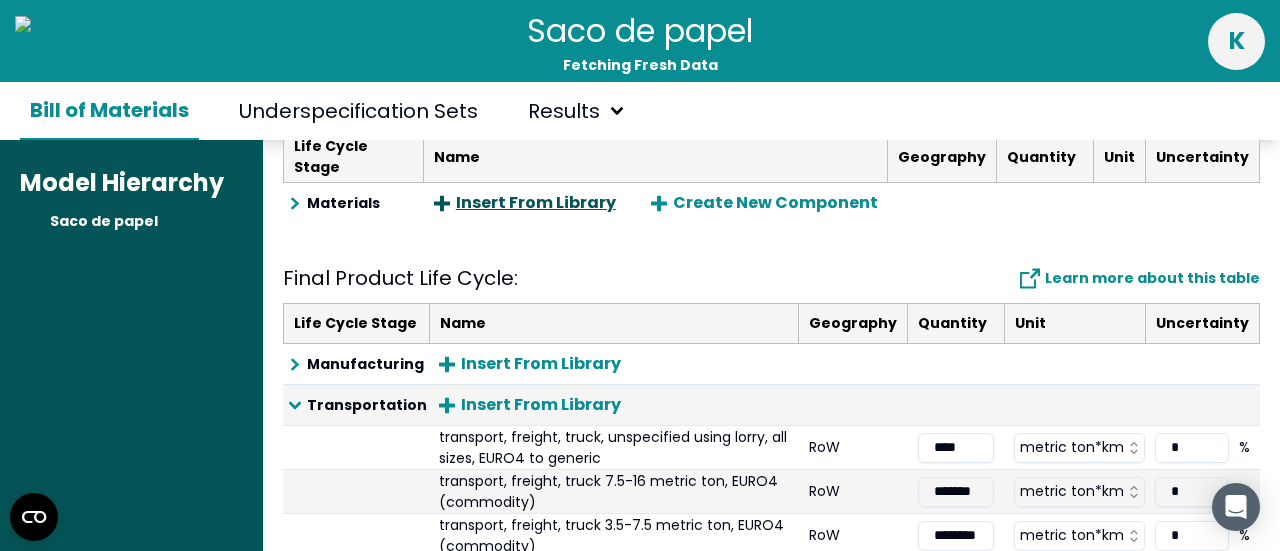 click on "Insert From Library" at bounding box center (525, 203) 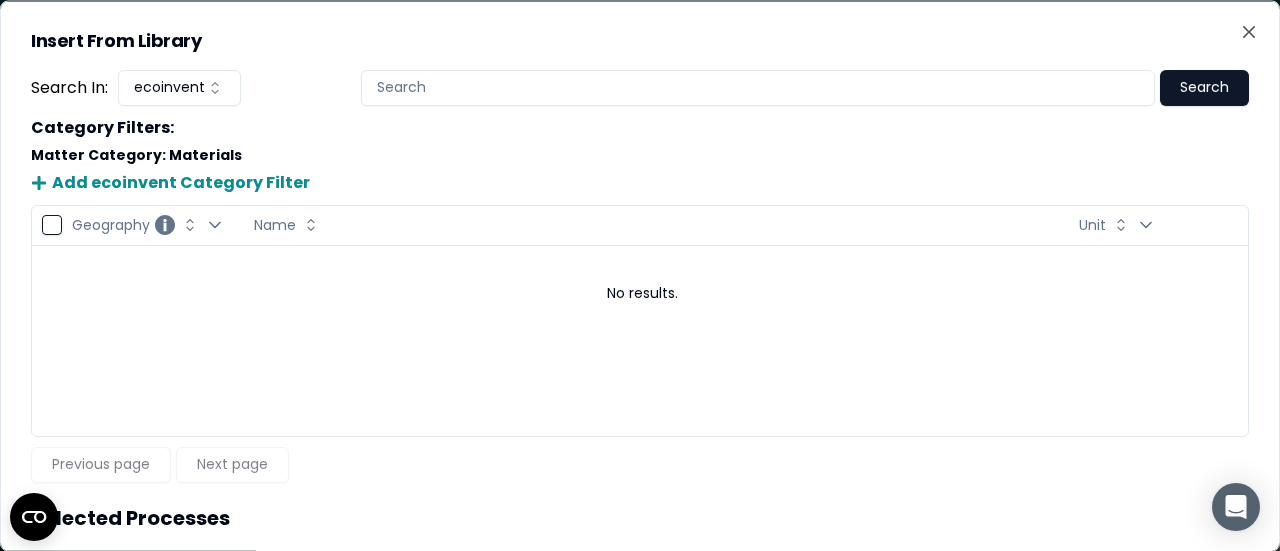 click at bounding box center (758, 87) 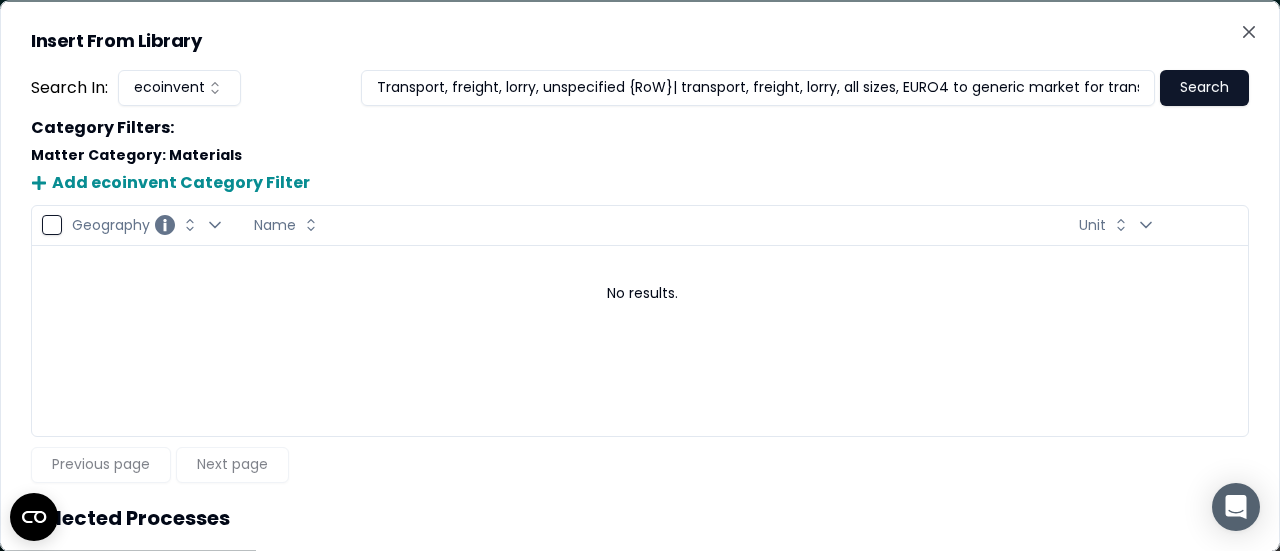 scroll, scrollTop: 0, scrollLeft: 290, axis: horizontal 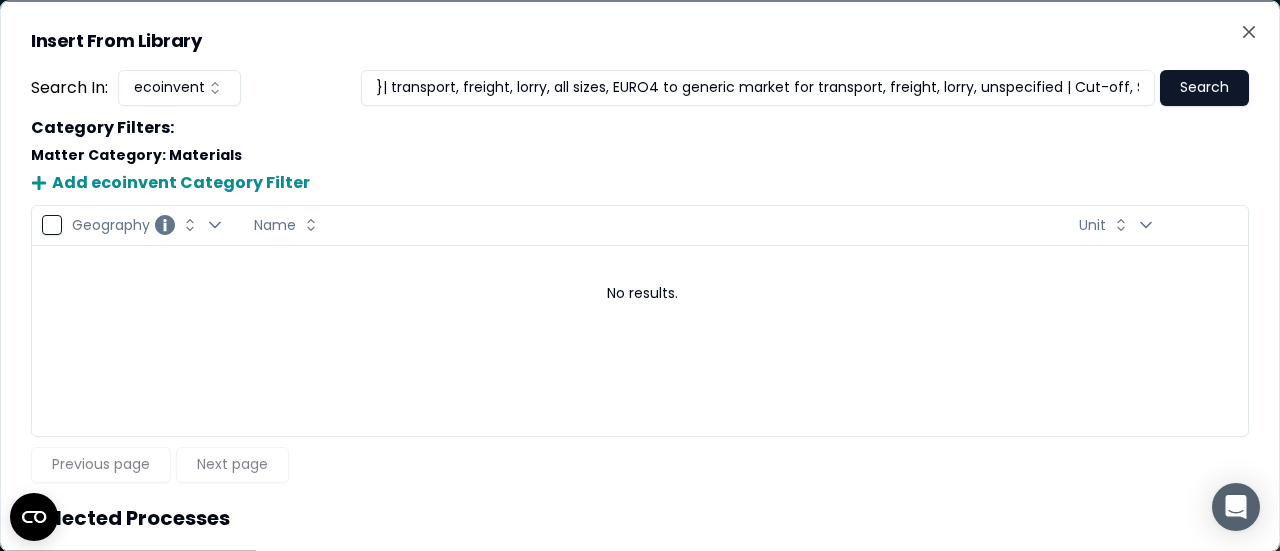 type on "Transport, freight, lorry, unspecified {RoW}| transport, freight, lorry, all sizes, EURO4 to generic market for transport, freight, lorry, unspecified | Cut-off, S" 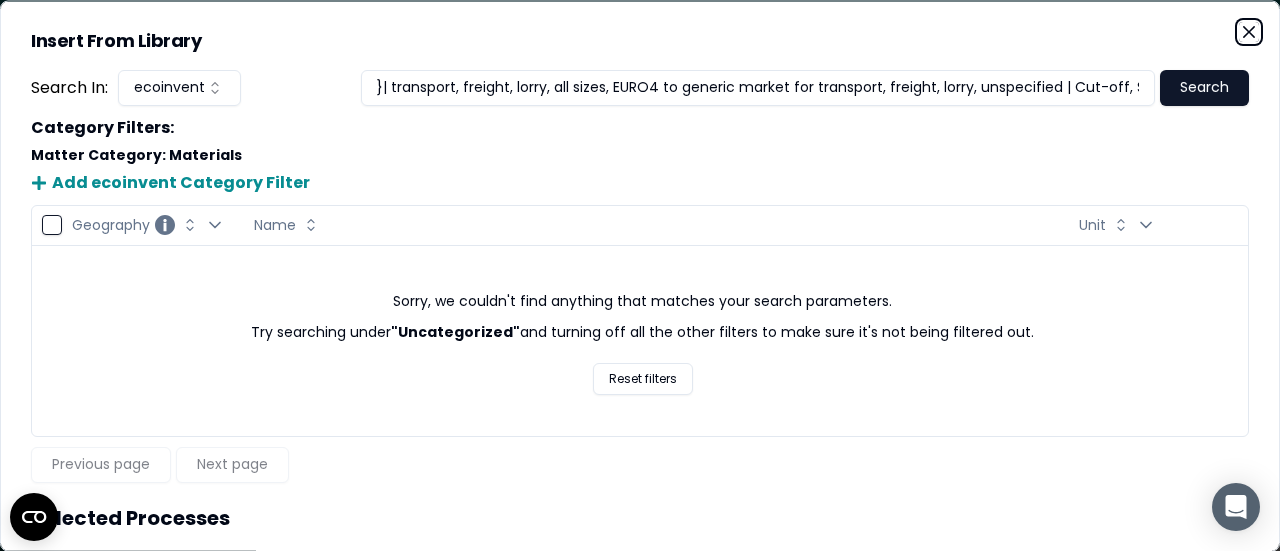 scroll, scrollTop: 0, scrollLeft: 0, axis: both 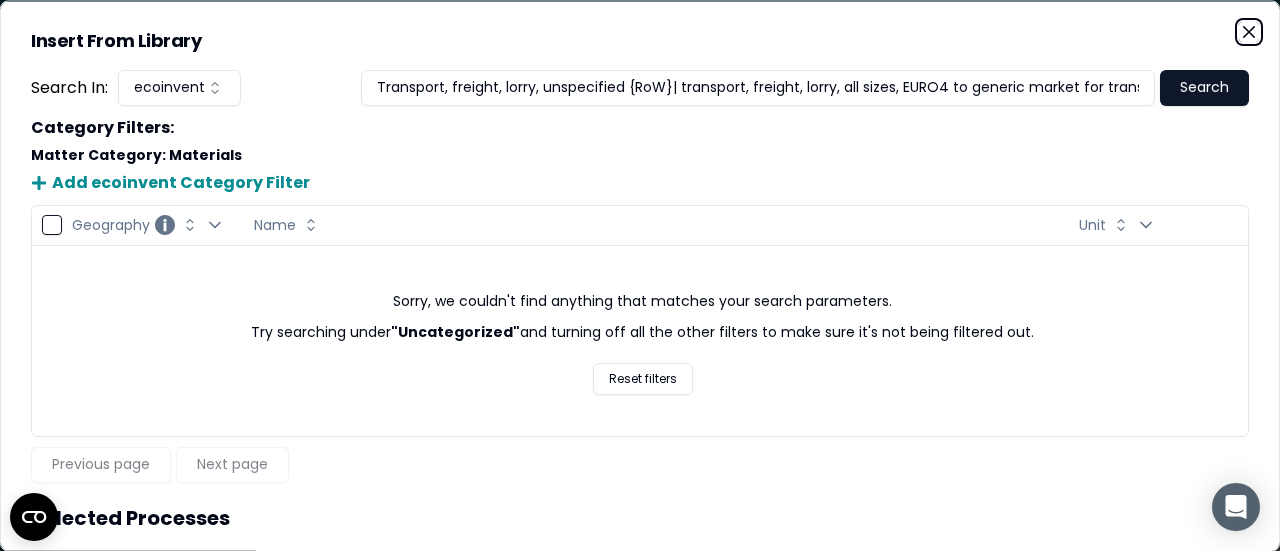 click 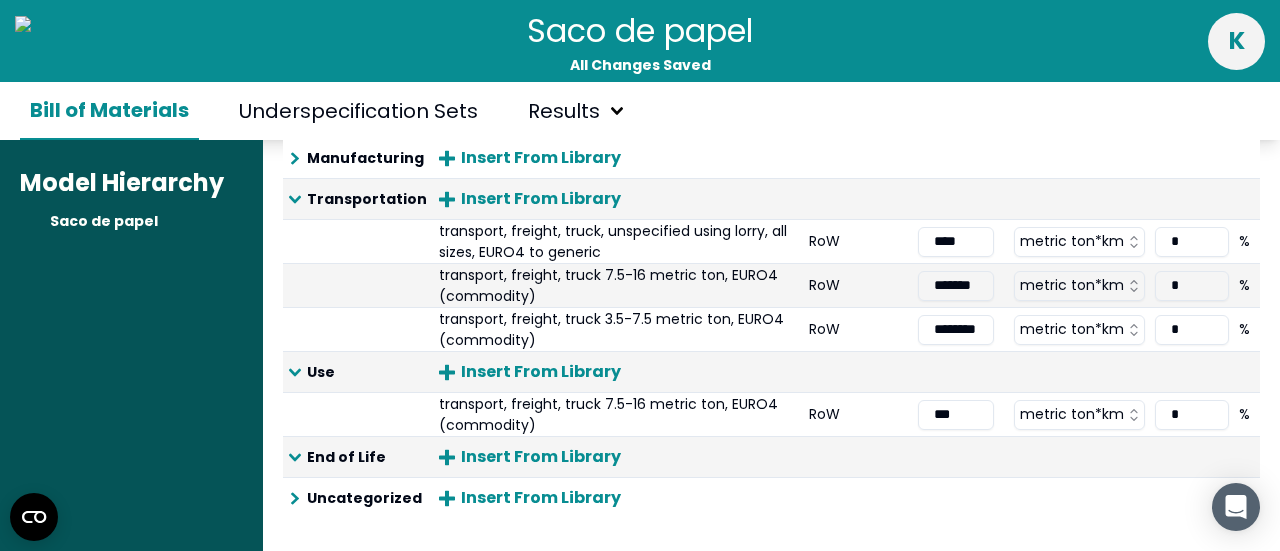 scroll, scrollTop: 418, scrollLeft: 0, axis: vertical 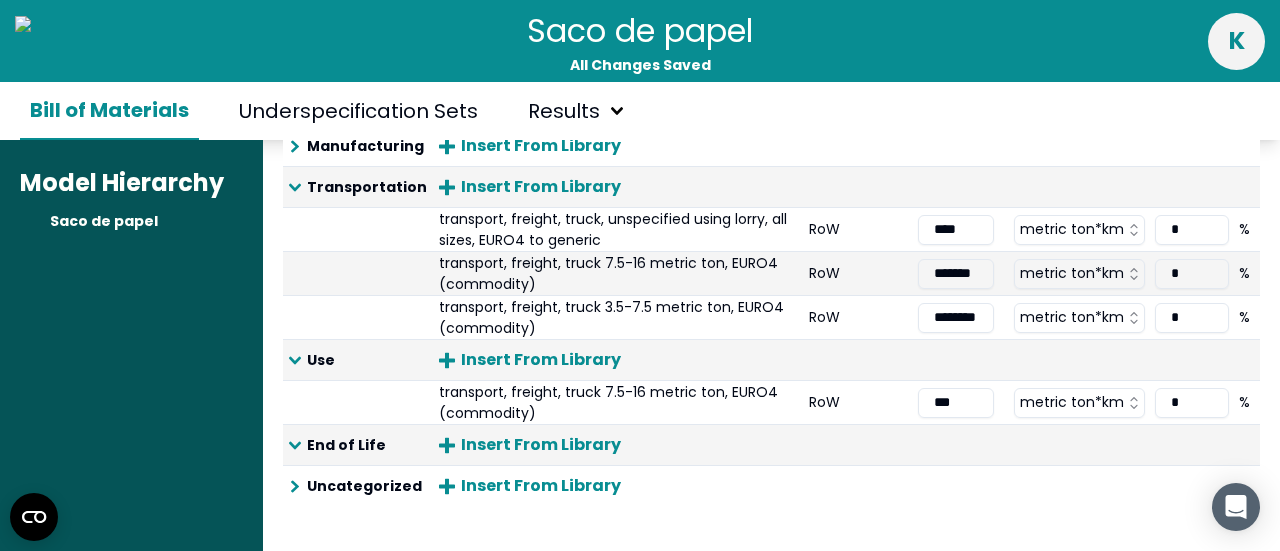 click on "Final Product Life Cycle : Learn more about this table Life Cycle Stage Name Geography Quantity Unit Uncertainty Manufacturing Insert From Library Transportation Insert From Library transport, freight, truck, unspecified using lorry, all sizes, EURO4 to generic RoW **** metric ton*km * % transport, freight, truck 7.5-16 metric ton, EURO4 (commodity) RoW ******* metric ton*km * % transport, freight, truck 3.5-7.5 metric ton, EURO4 (commodity) RoW ******** metric ton*km * % Use Insert From Library transport, freight, truck 7.5-16 metric ton, EURO4 (commodity) RoW *** metric ton*km * % End of Life Insert From Library Uncategorized Insert From Library" at bounding box center [771, 275] 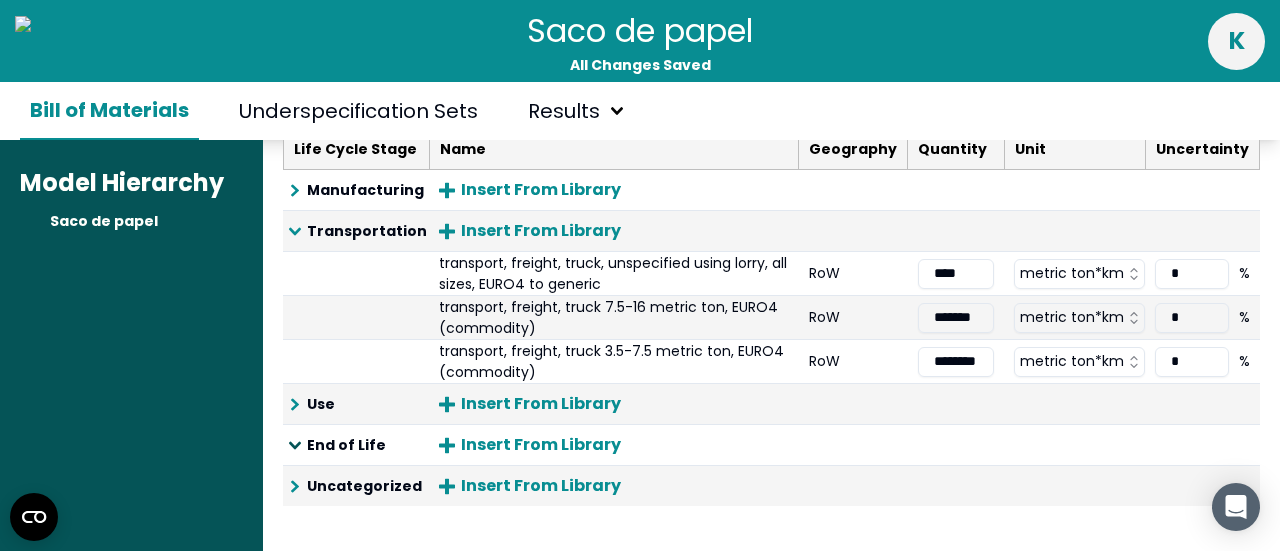click 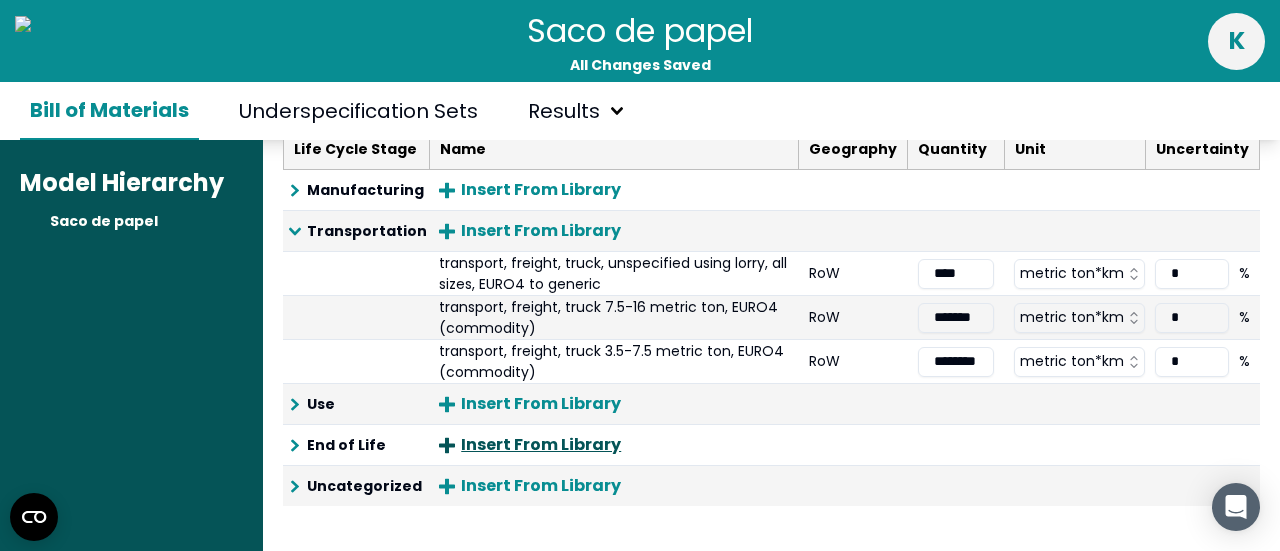click 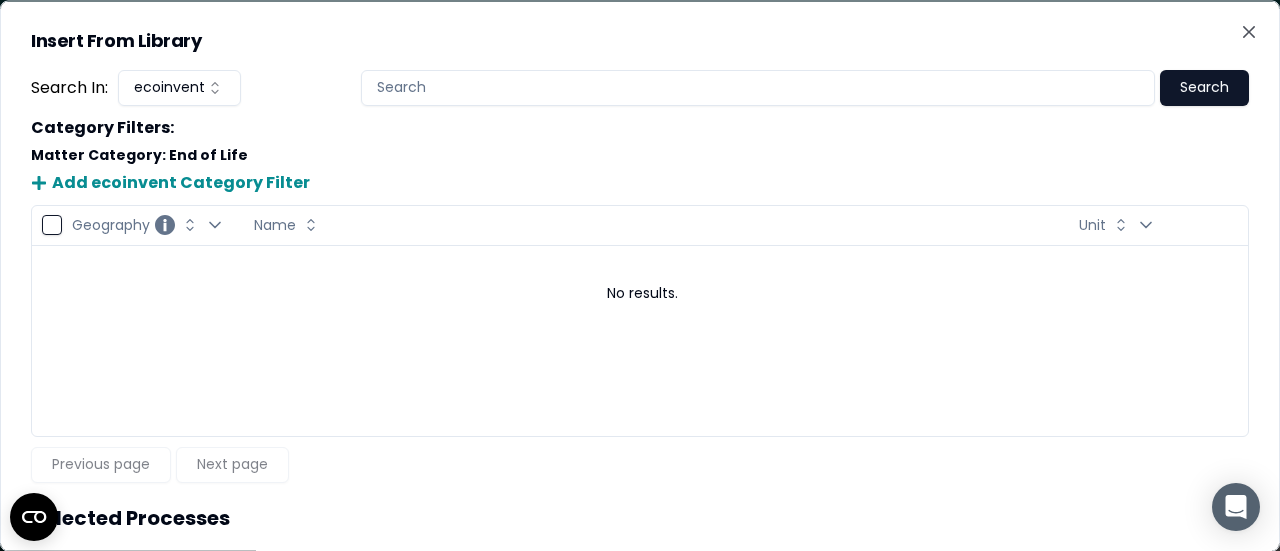 click at bounding box center [758, 87] 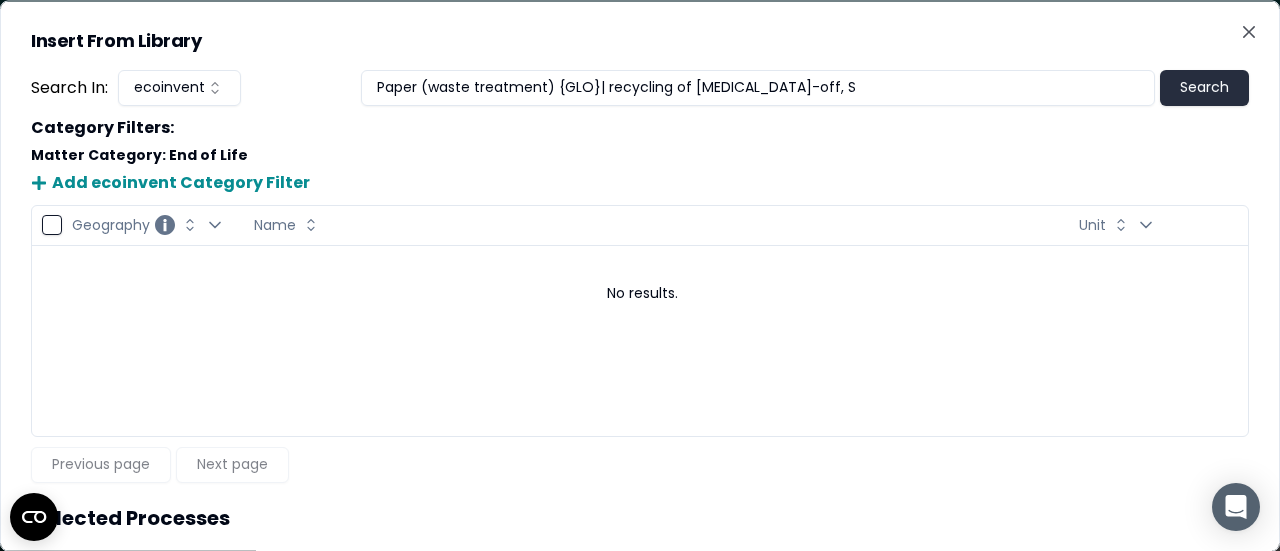 click on "Search" at bounding box center (1204, 87) 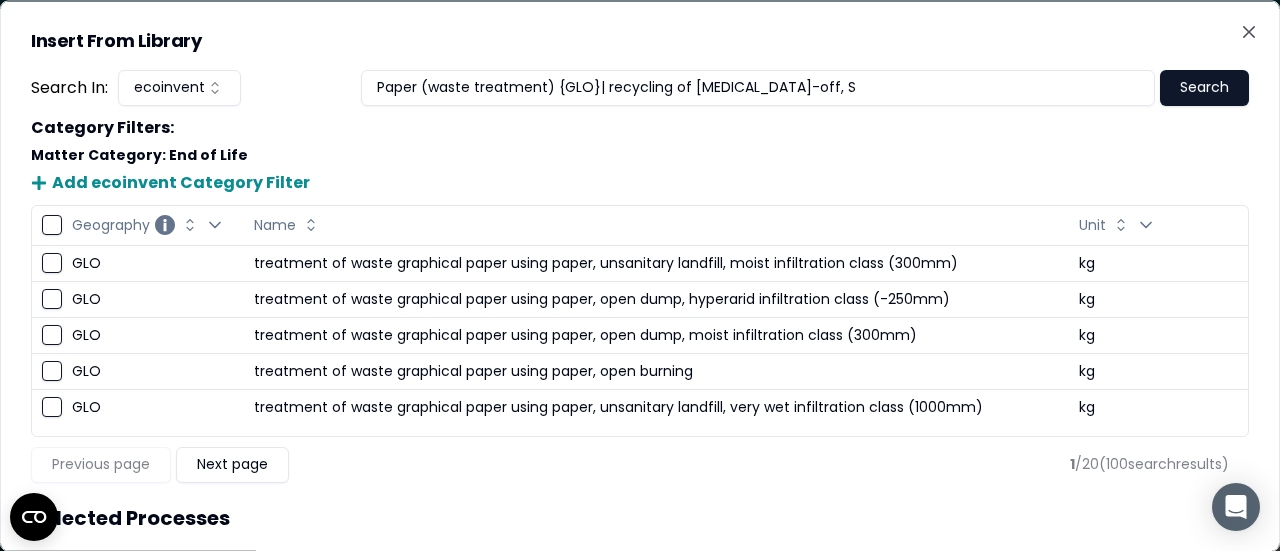 click on "Paper (waste treatment) {GLO}| recycling of [MEDICAL_DATA]-off, S" at bounding box center (758, 87) 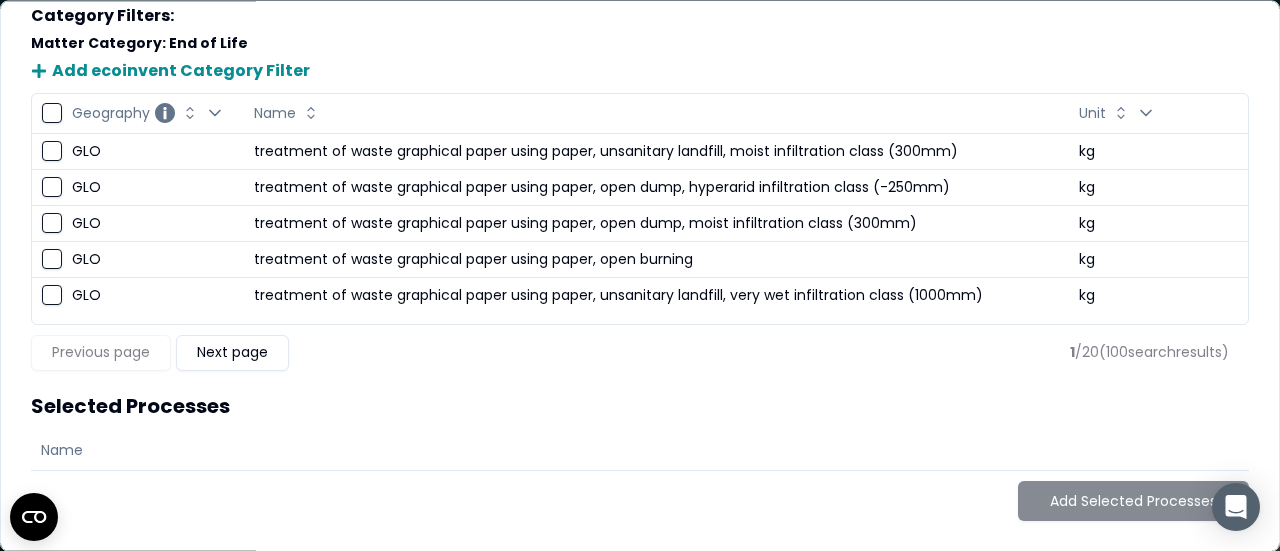 scroll, scrollTop: 11, scrollLeft: 0, axis: vertical 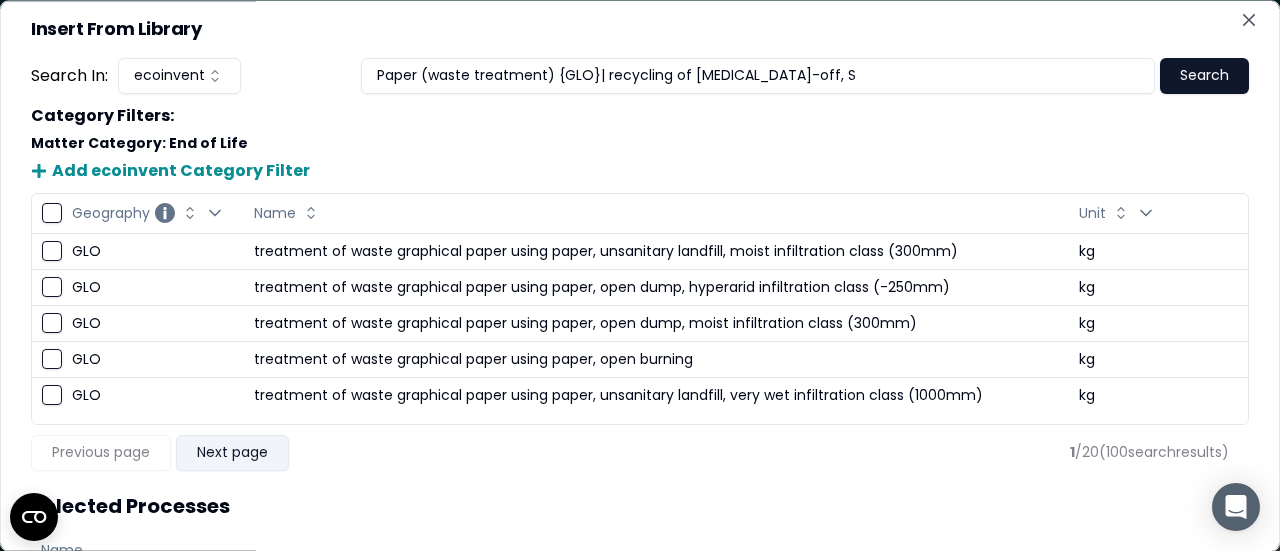 click on "Next page" at bounding box center (232, 453) 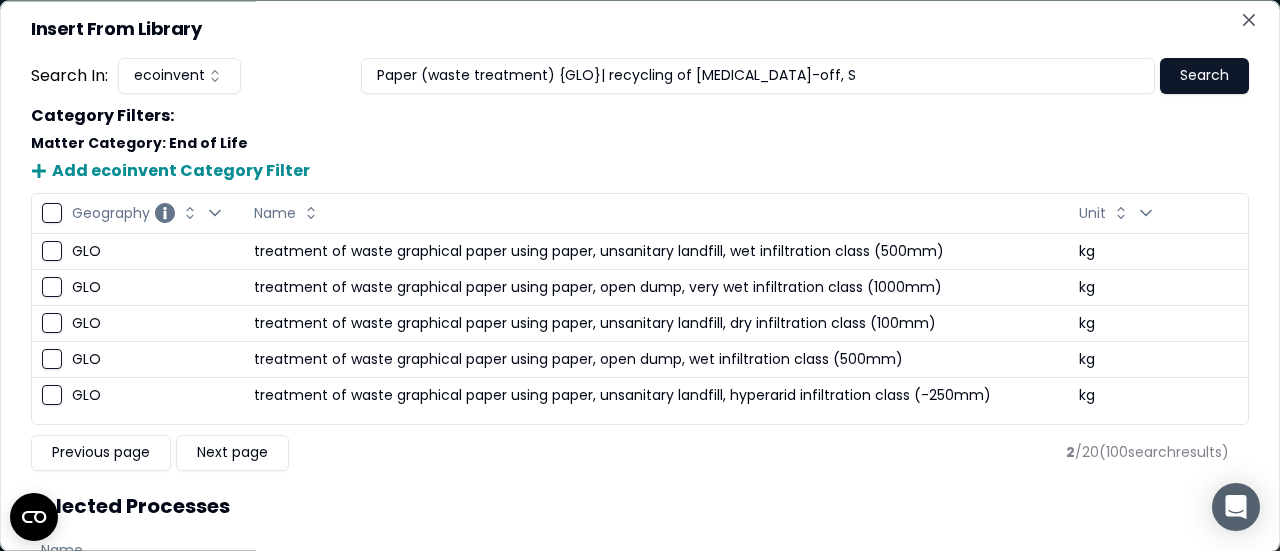 click on "Insert From Library Search In: ecoinvent Paper (waste treatment) {GLO}| recycling of [MEDICAL_DATA]-off, S Search Category Filters : Matter Category :   End of Life   Add ecoinvent Category Filter Geography Change  Geography  sorting Open  Geography  filter Name Change  Name  sorting Unit Change  Unit  sorting Open  Unit  filter GLO treatment of waste graphical paper using paper, unsanitary landfill, wet infiltration class (500mm) kg GLO treatment of waste graphical paper using paper, open dump, very wet infiltration class (1000mm) kg GLO treatment of waste graphical paper using paper, unsanitary landfill, dry infiltration class (100mm) kg GLO treatment of waste graphical paper using paper, open dump, wet infiltration class (500mm) kg GLO treatment of waste graphical paper using paper, unsanitary landfill, hyperarid infiltration class (-250mm) kg Previous page Next page 2  /  20  ( 100  search  results ) Selected Processes  Name Add Selected Processes Close" at bounding box center [640, 275] 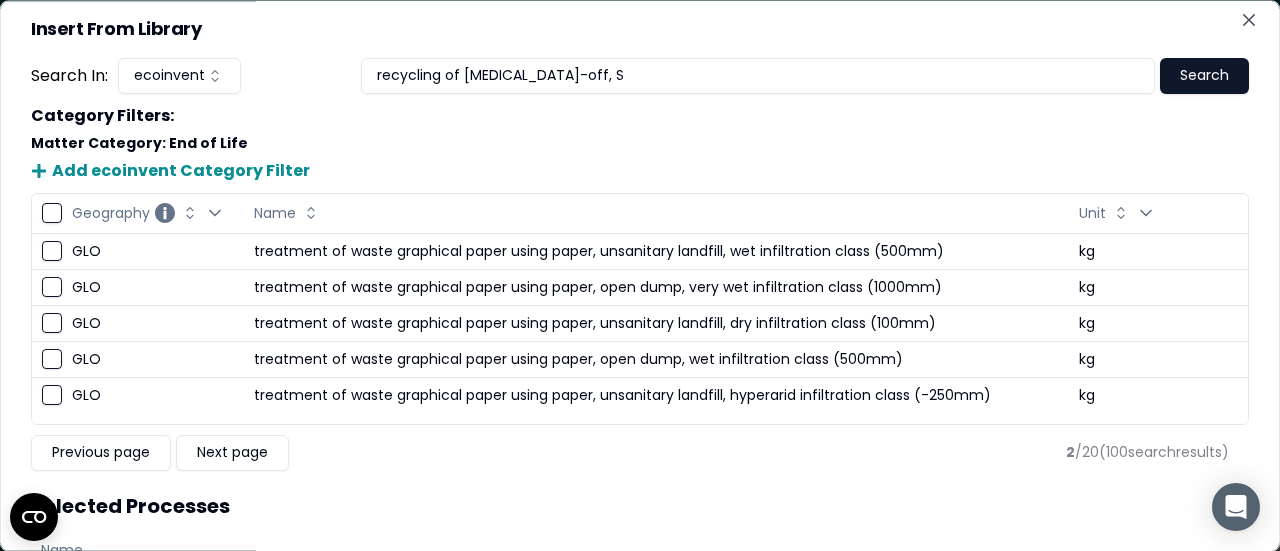 click on "Search" at bounding box center (1204, 76) 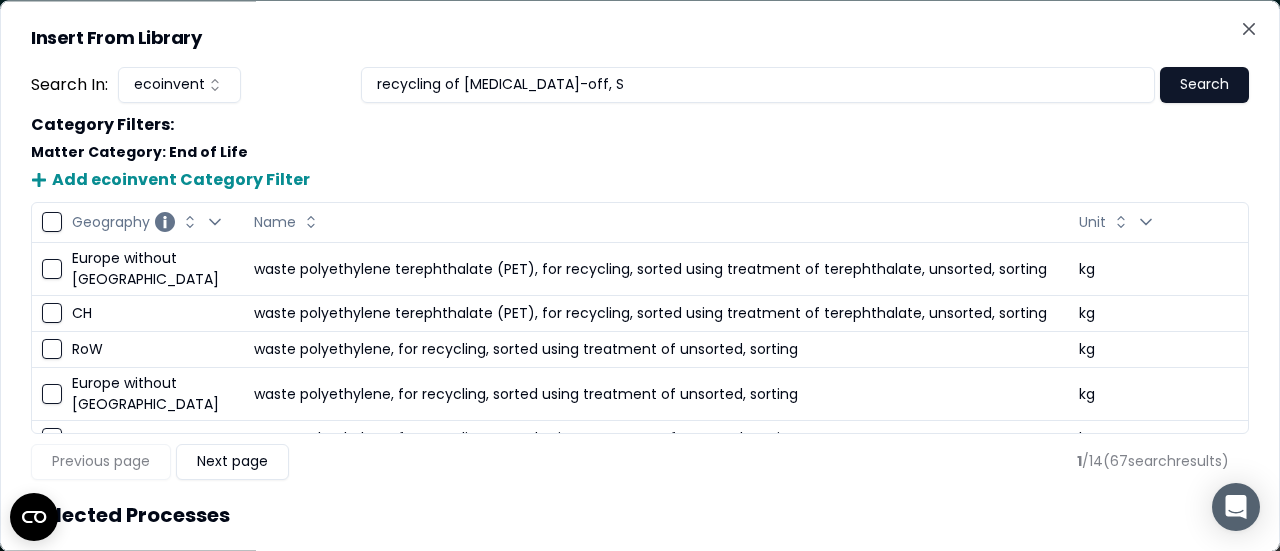 scroll, scrollTop: 0, scrollLeft: 0, axis: both 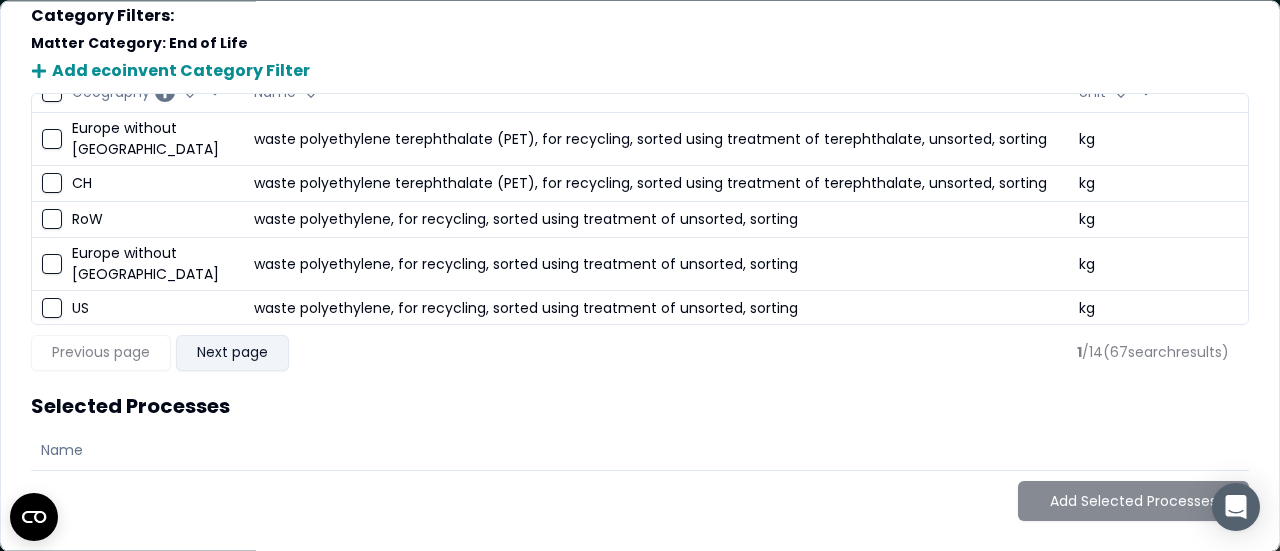 click on "Next page" at bounding box center (232, 353) 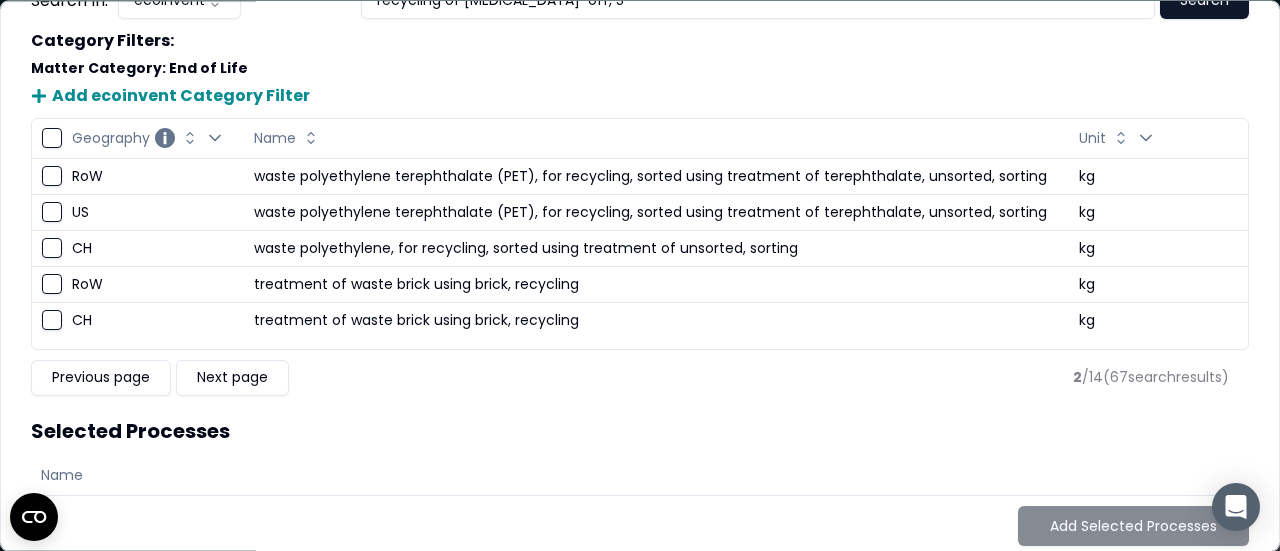 scroll, scrollTop: 111, scrollLeft: 0, axis: vertical 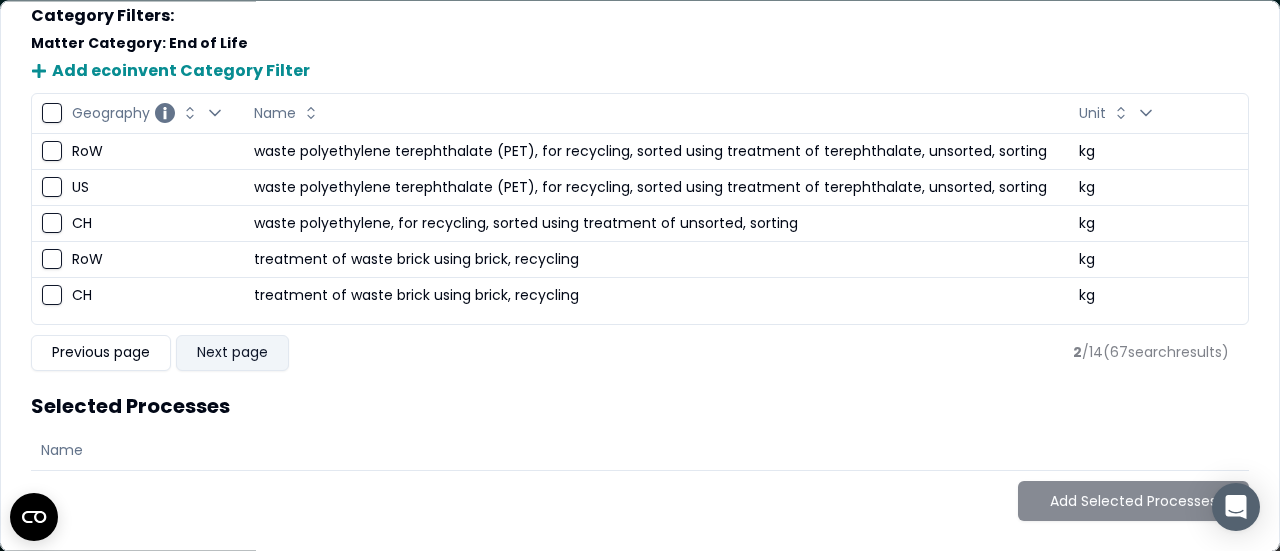 click on "Next page" at bounding box center [232, 353] 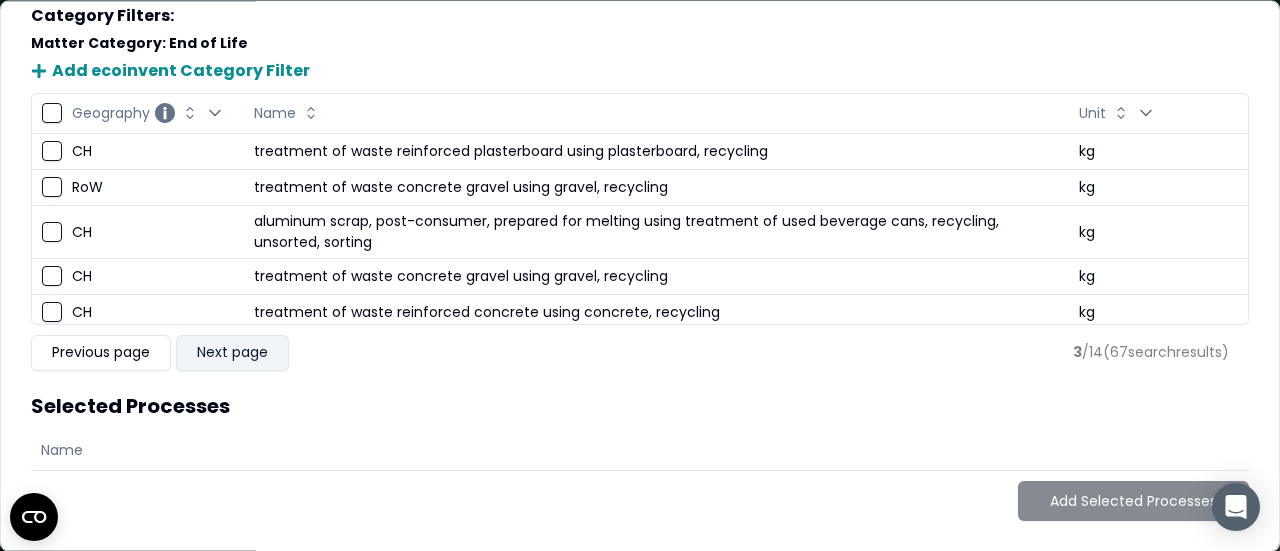 click on "Next page" at bounding box center [232, 353] 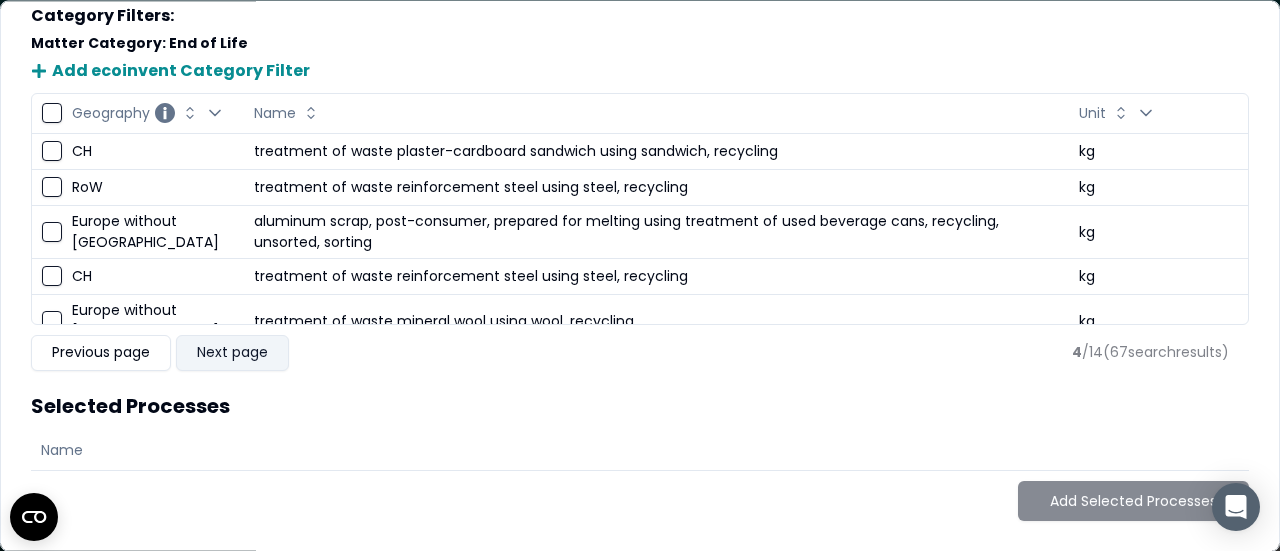 click on "Next page" at bounding box center (232, 353) 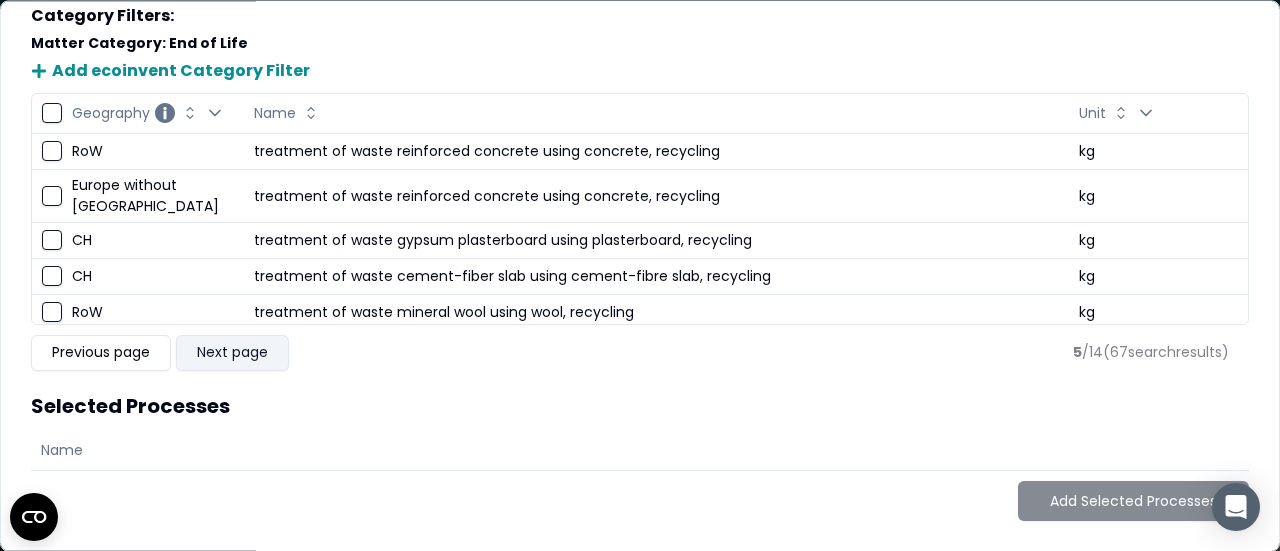 click on "Next page" at bounding box center (232, 353) 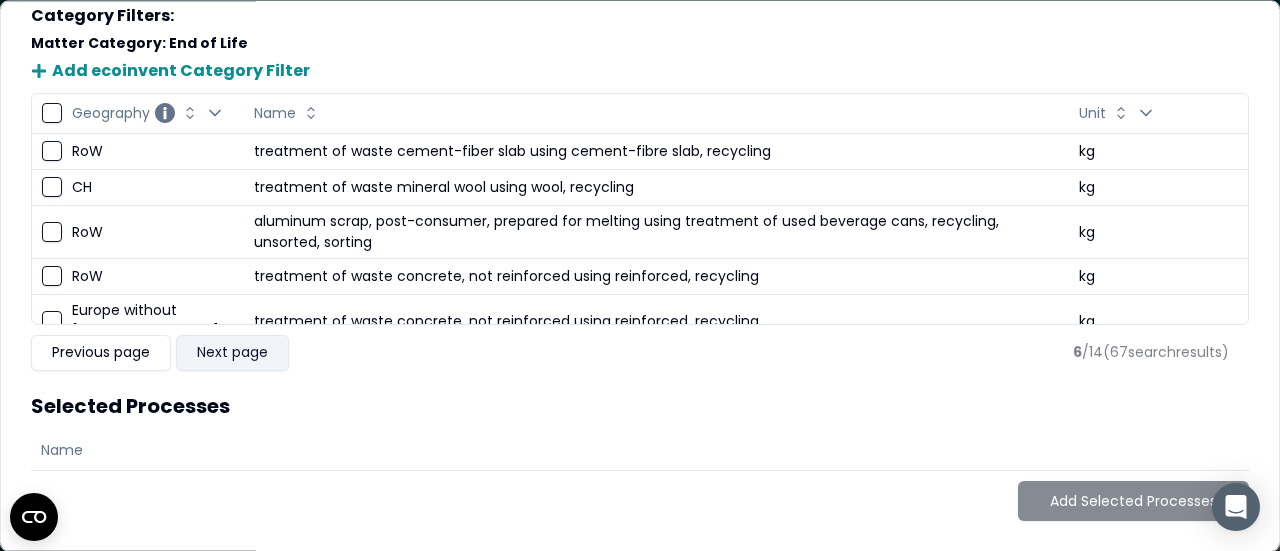 click on "Next page" at bounding box center (232, 353) 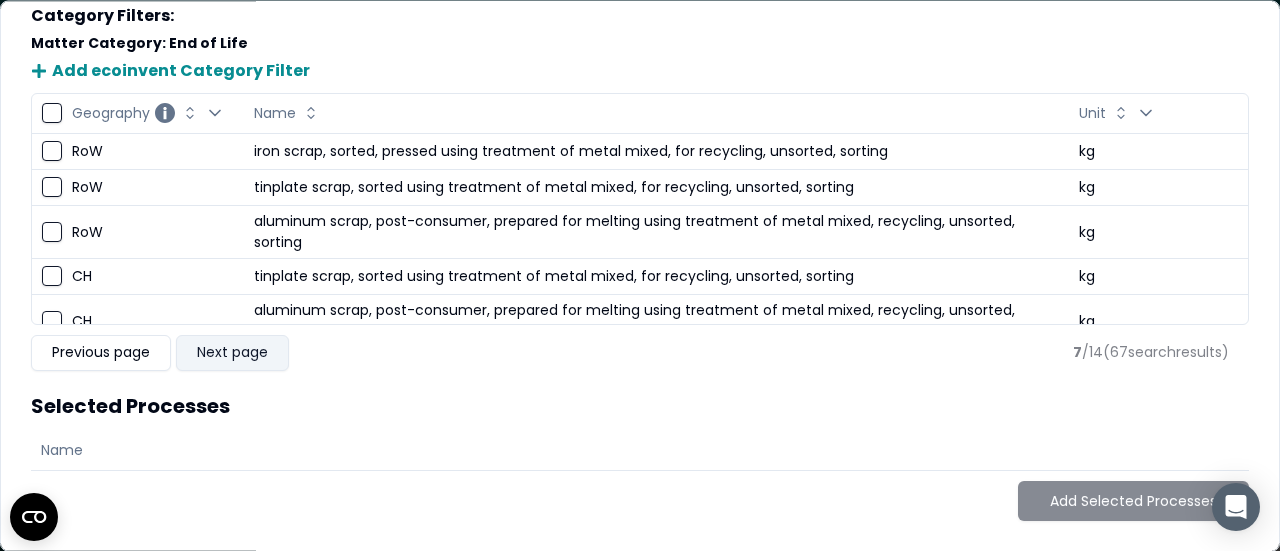 click on "Next page" at bounding box center (232, 353) 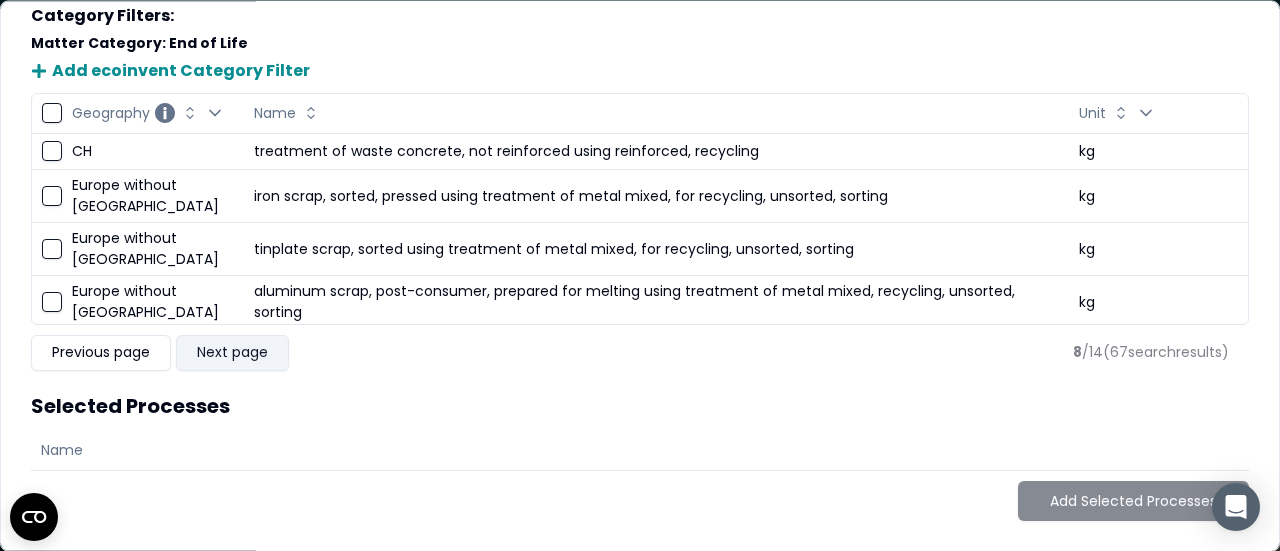 click on "Next page" at bounding box center (232, 353) 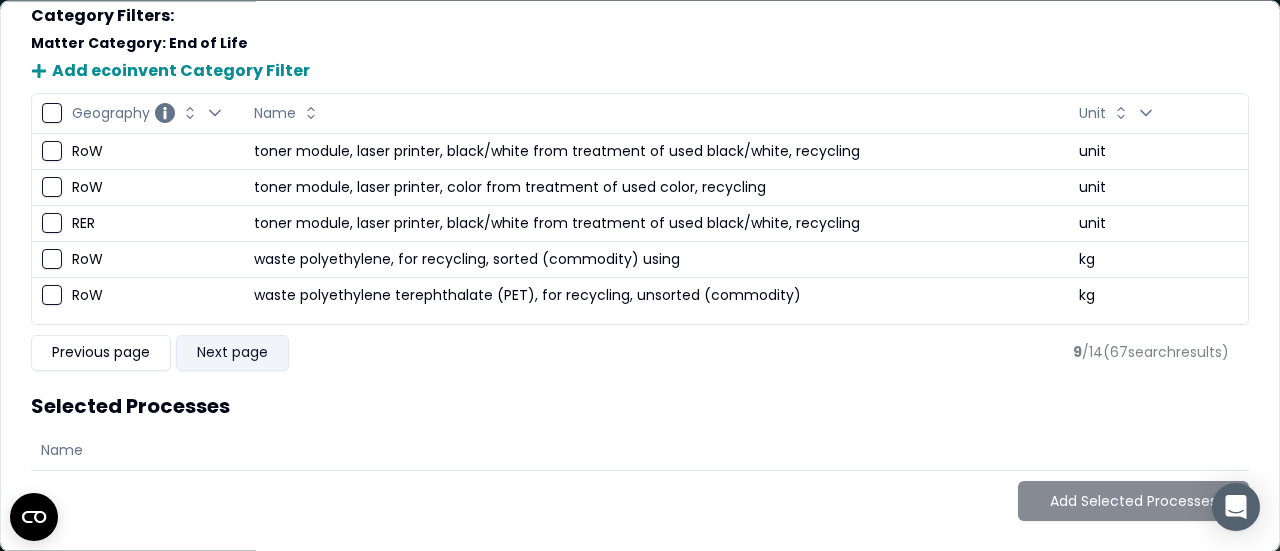 click on "Next page" at bounding box center [232, 353] 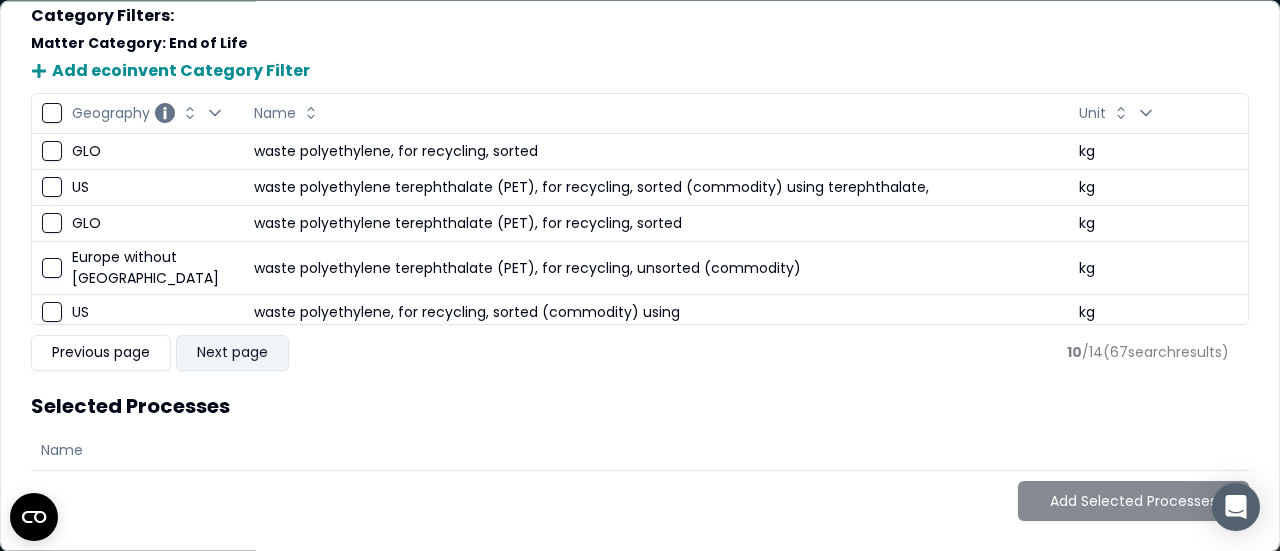 click on "Next page" at bounding box center [232, 353] 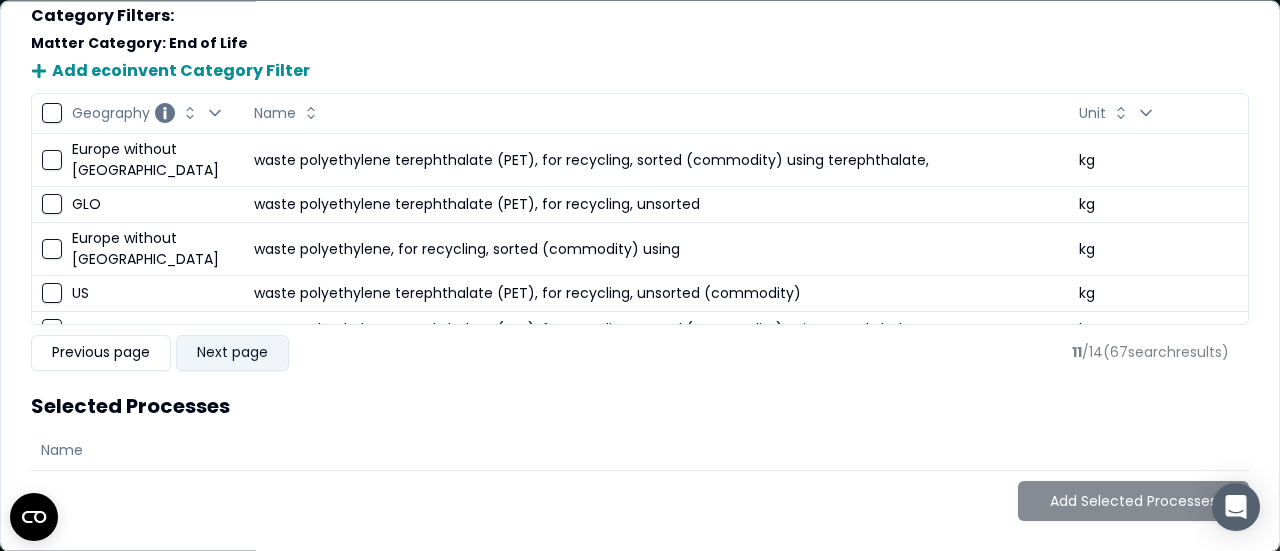 click on "Next page" at bounding box center (232, 353) 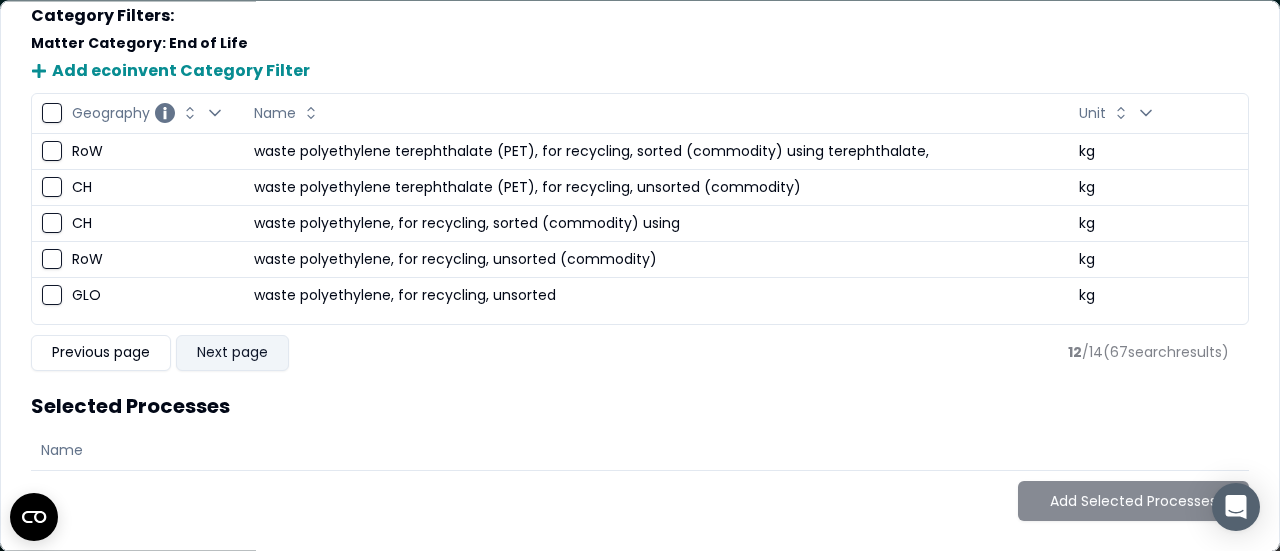 click on "Next page" at bounding box center (232, 353) 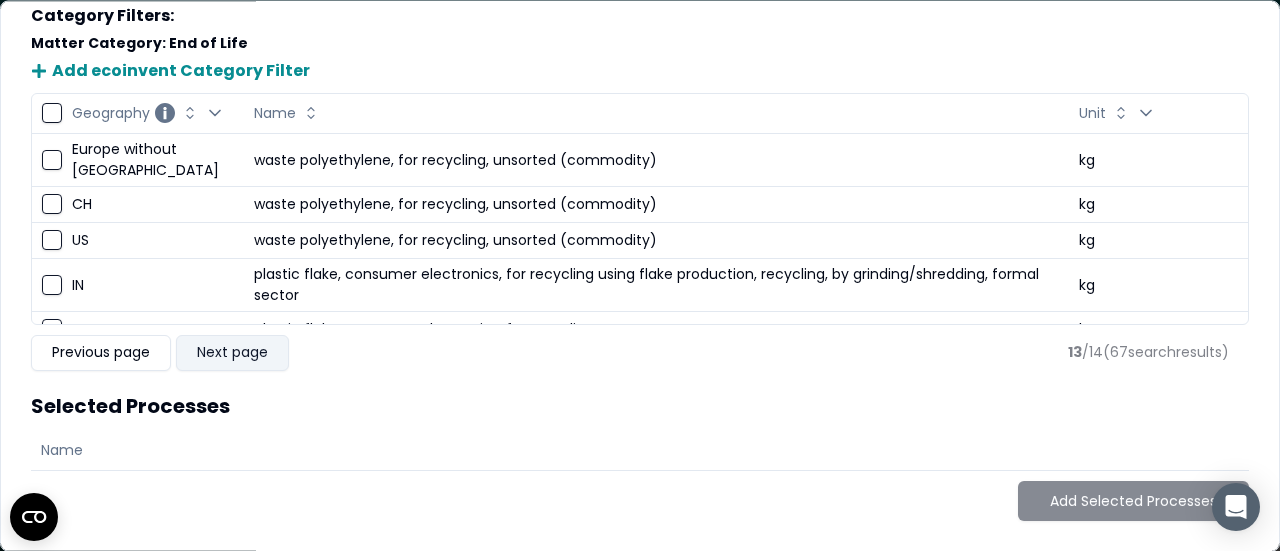 click on "Next page" at bounding box center [232, 353] 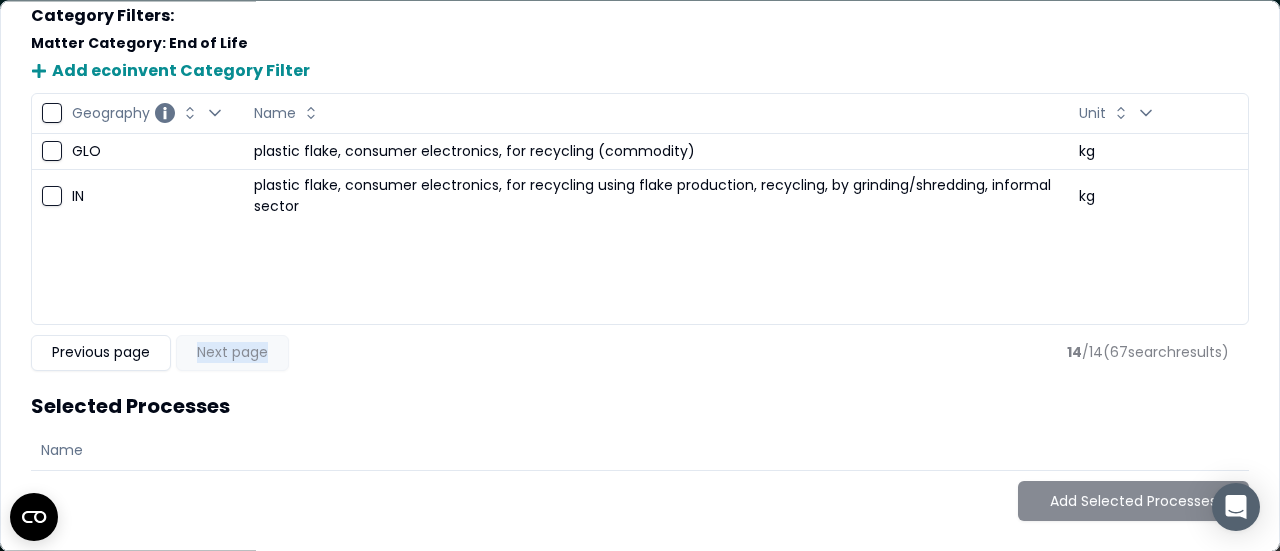 click on "Previous page Next page" at bounding box center [160, 353] 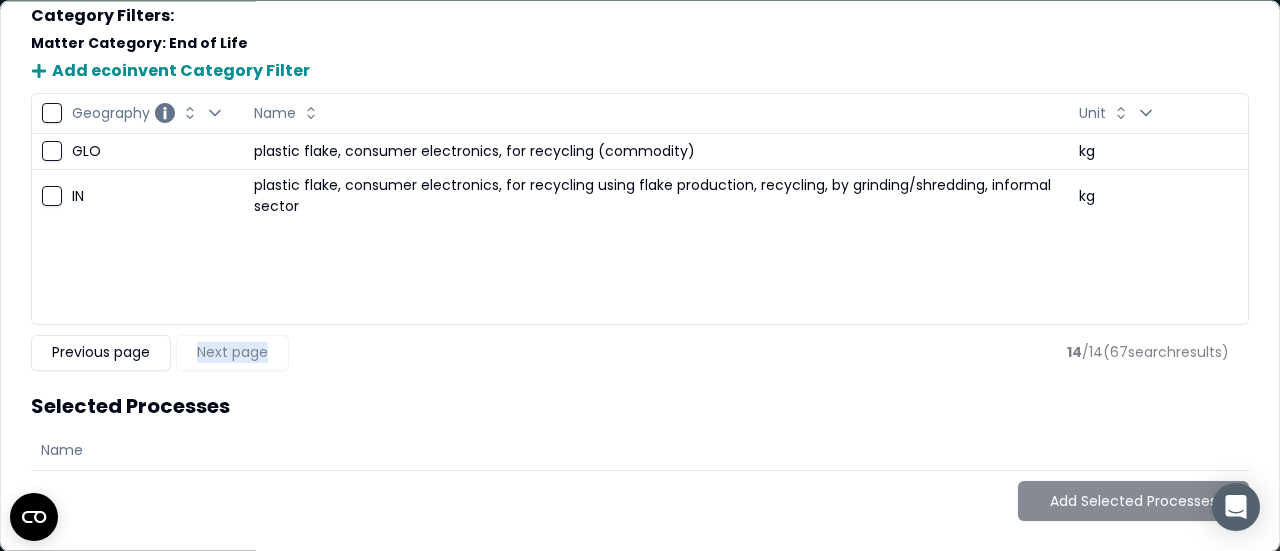 scroll, scrollTop: 0, scrollLeft: 0, axis: both 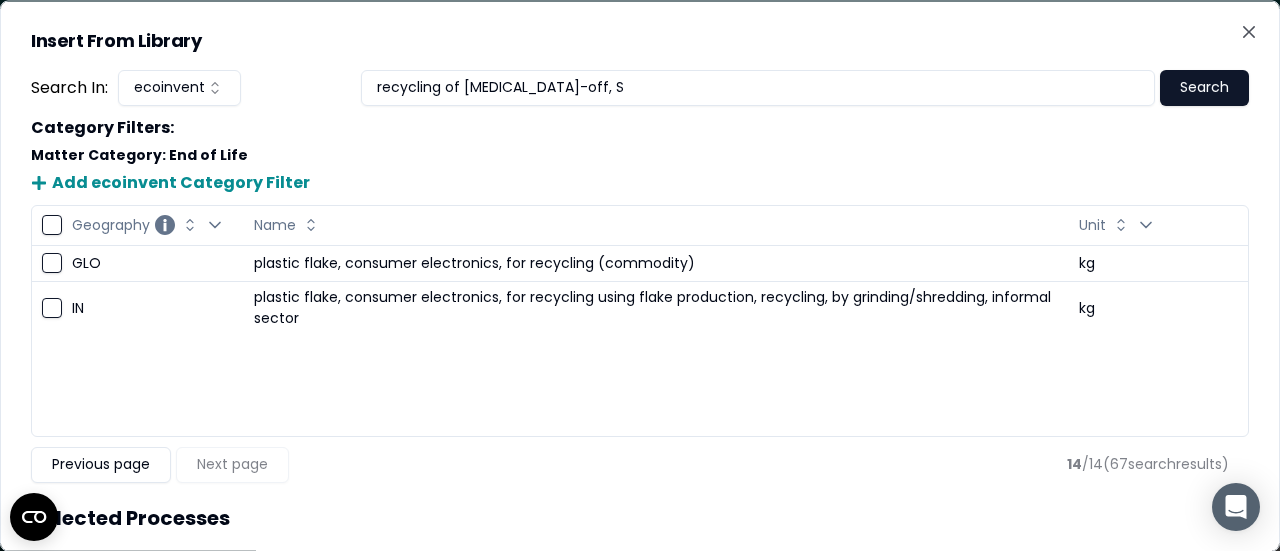 drag, startPoint x: 511, startPoint y: 91, endPoint x: 884, endPoint y: 25, distance: 378.79413 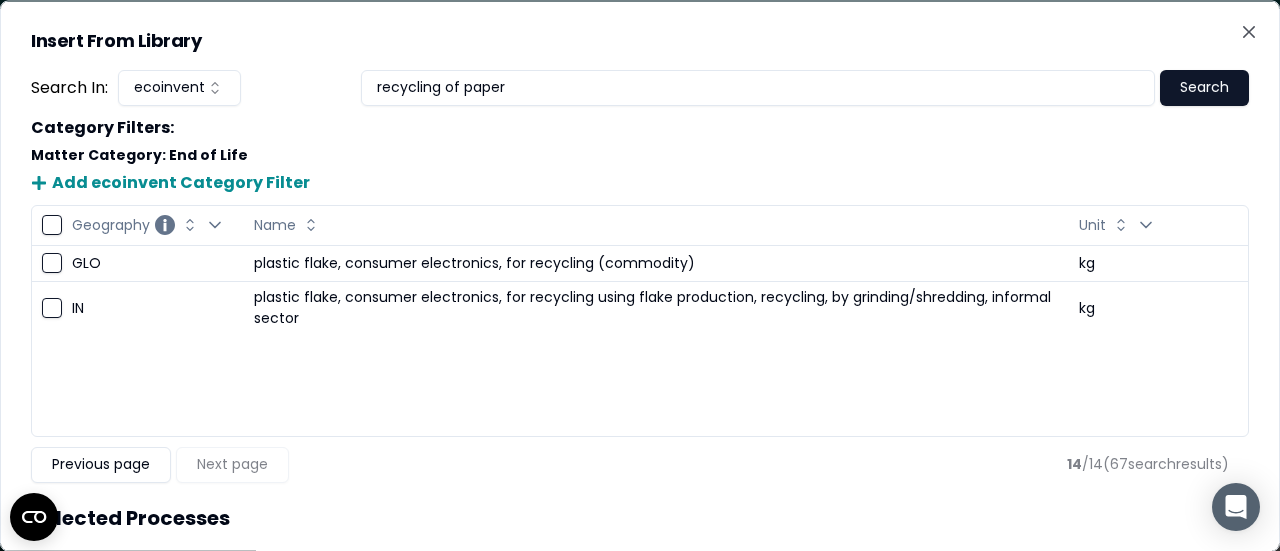 type on "recycling of paper" 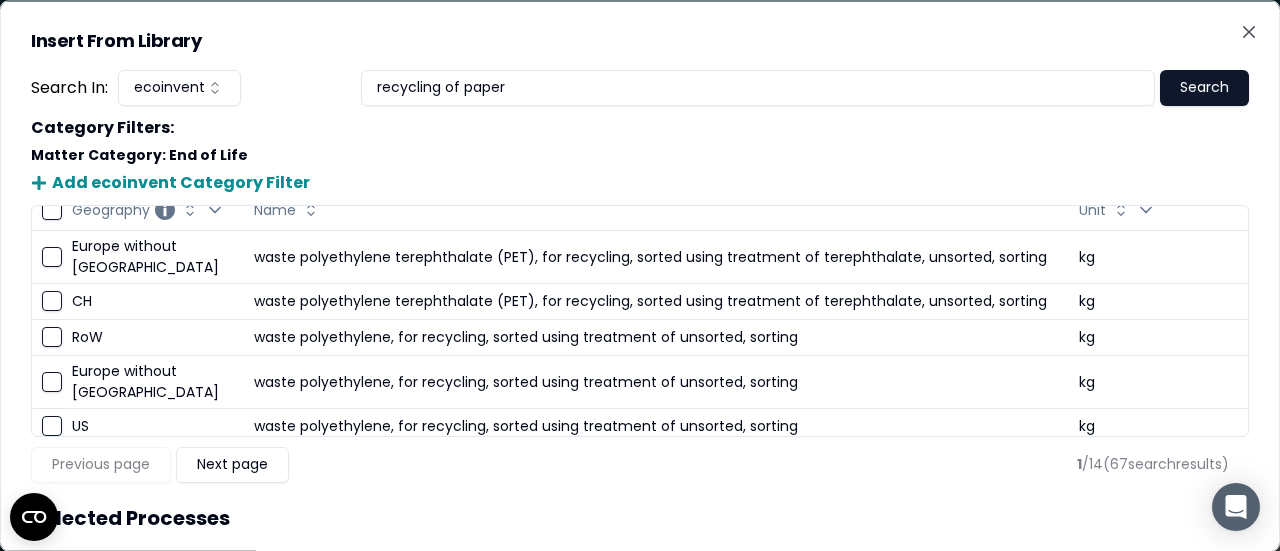 scroll, scrollTop: 21, scrollLeft: 0, axis: vertical 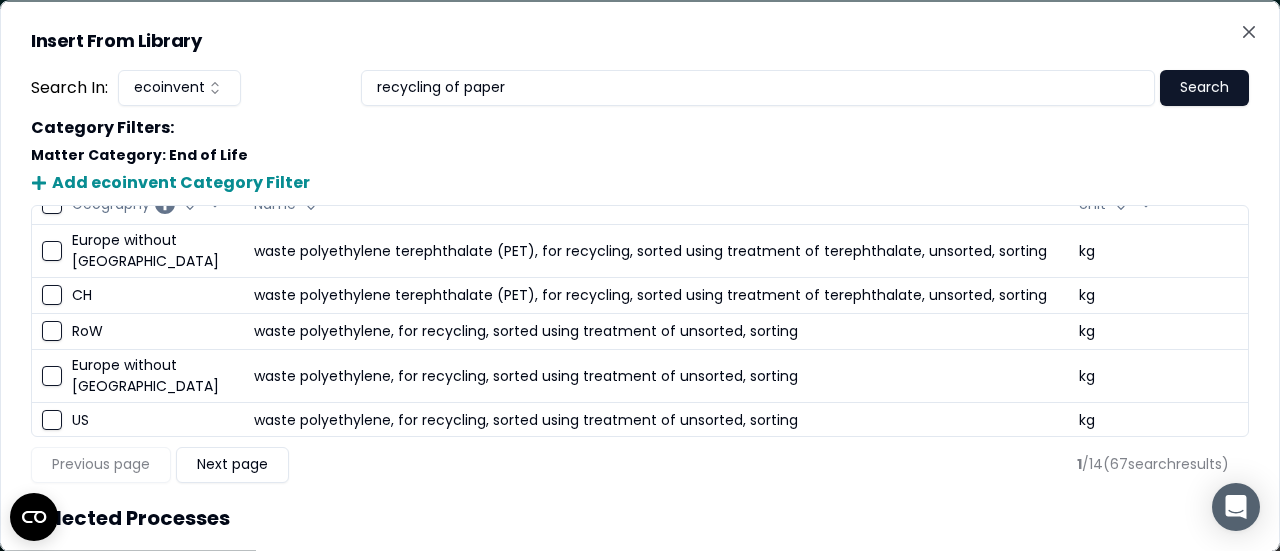 drag, startPoint x: 599, startPoint y: 77, endPoint x: 262, endPoint y: 53, distance: 337.85352 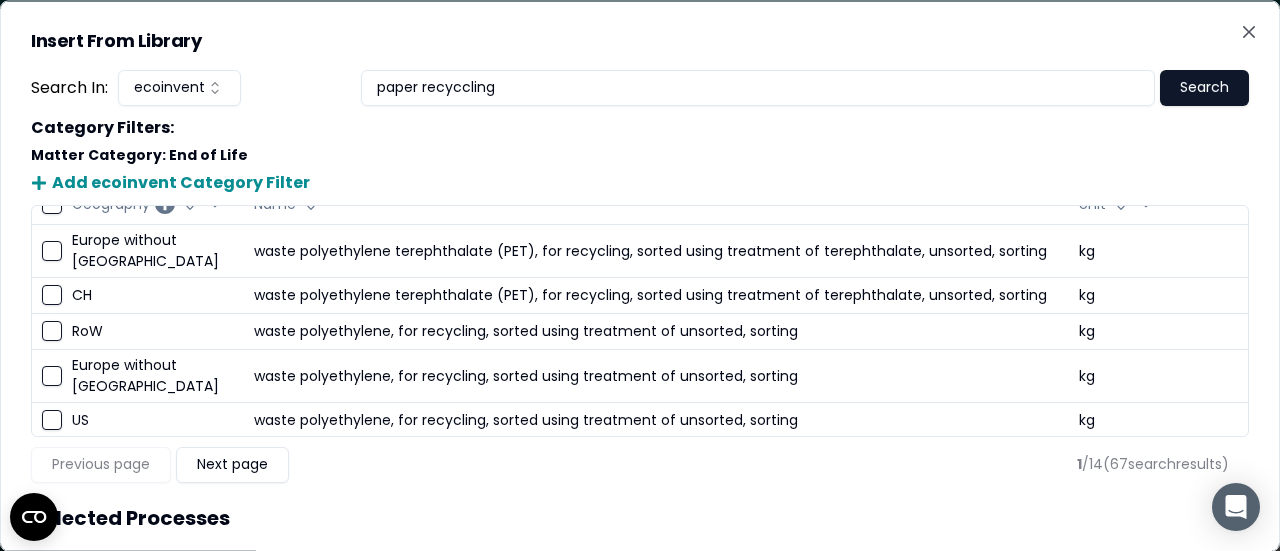 click on "Search" at bounding box center (1204, 87) 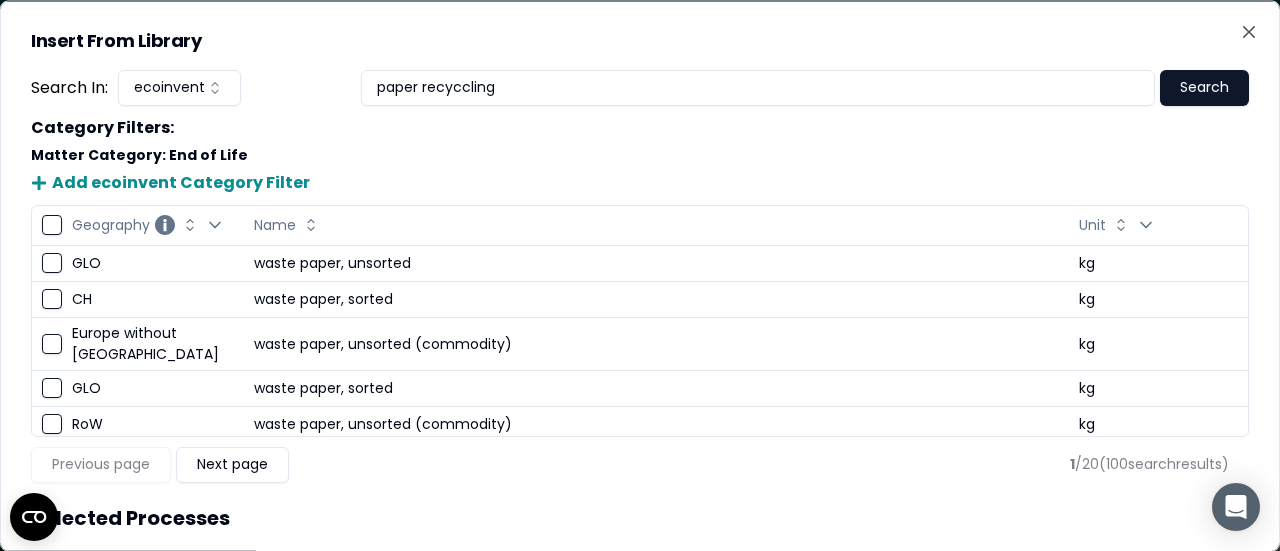 click on "paper recyccling" at bounding box center [758, 87] 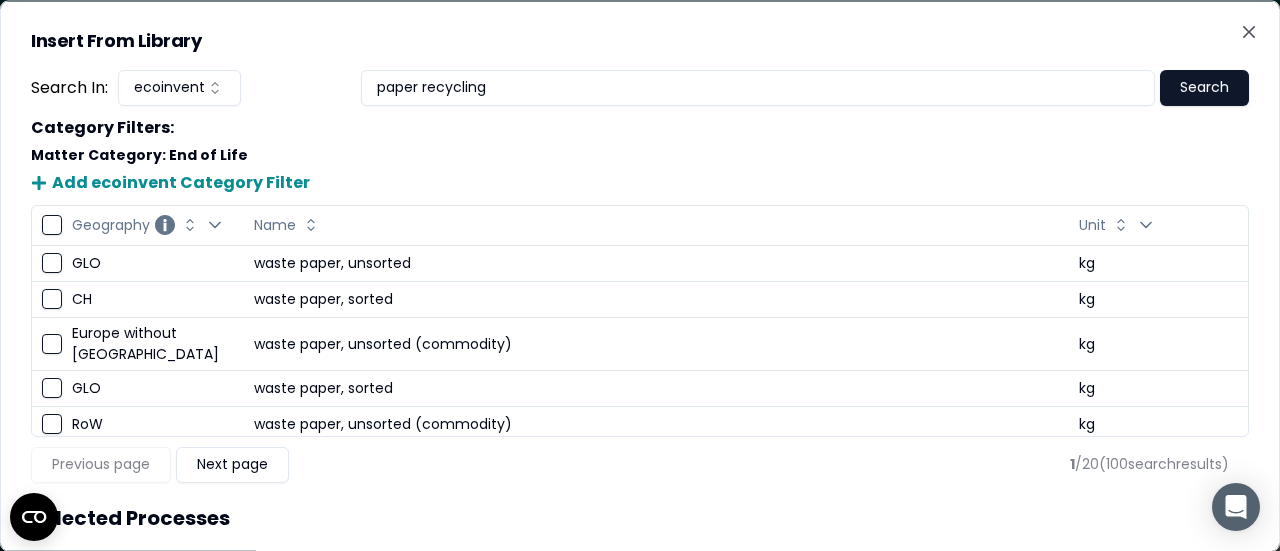 type on "paper recycling" 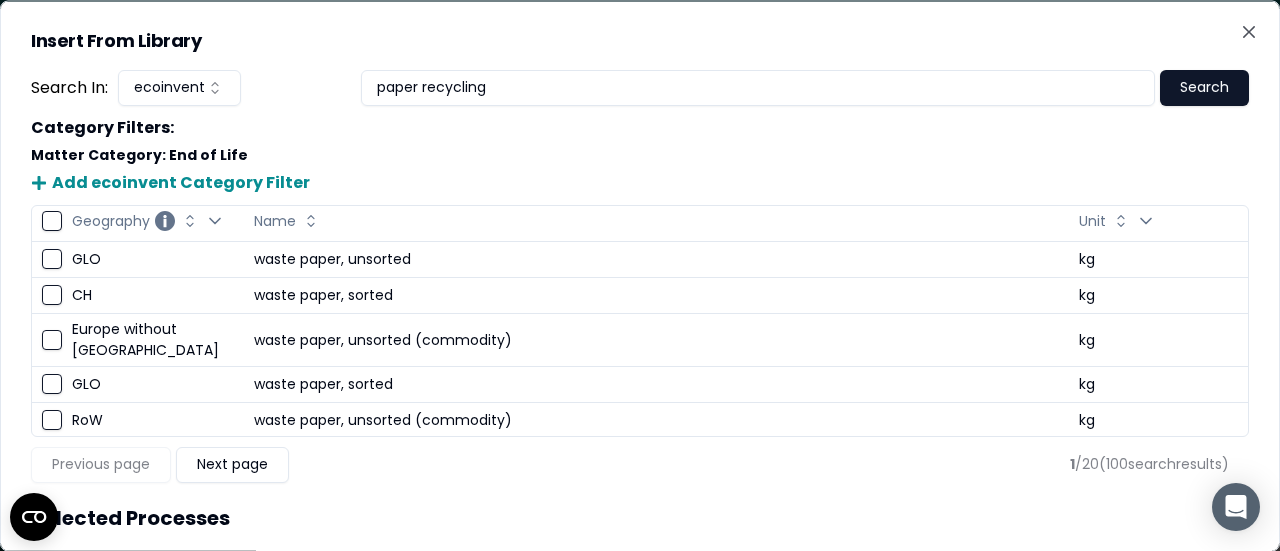 scroll, scrollTop: 4, scrollLeft: 0, axis: vertical 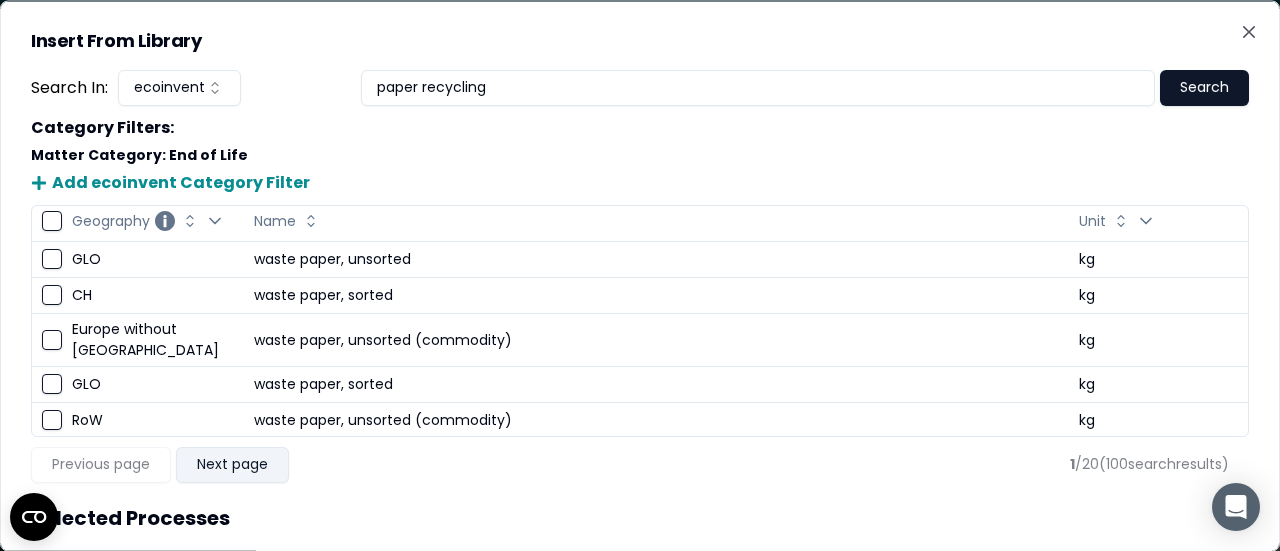 click on "Next page" at bounding box center (232, 464) 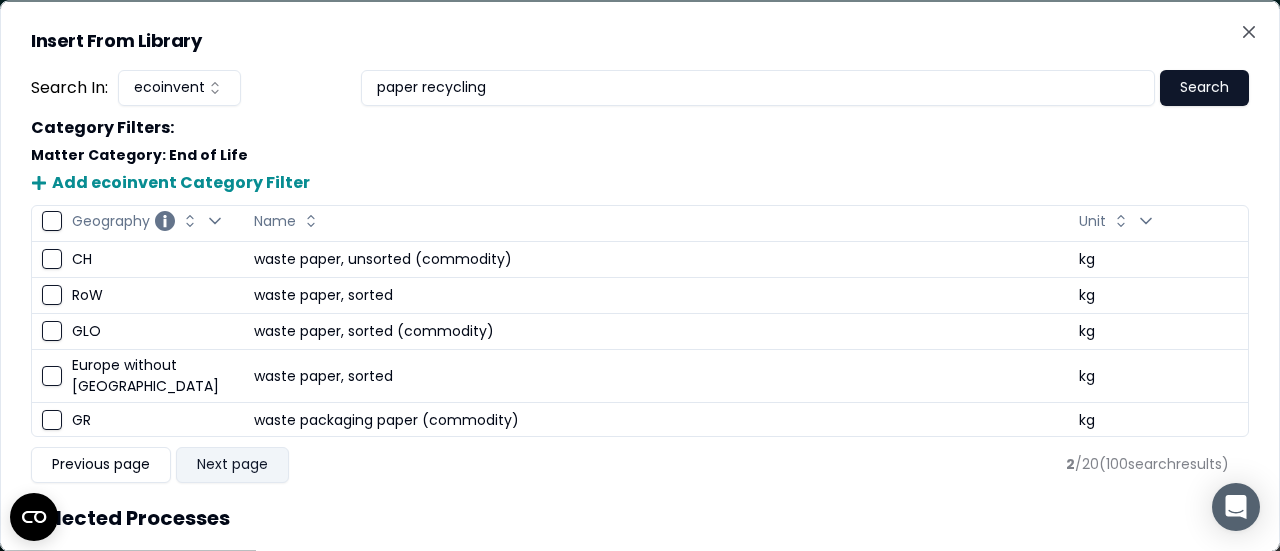 click on "Next page" at bounding box center [232, 464] 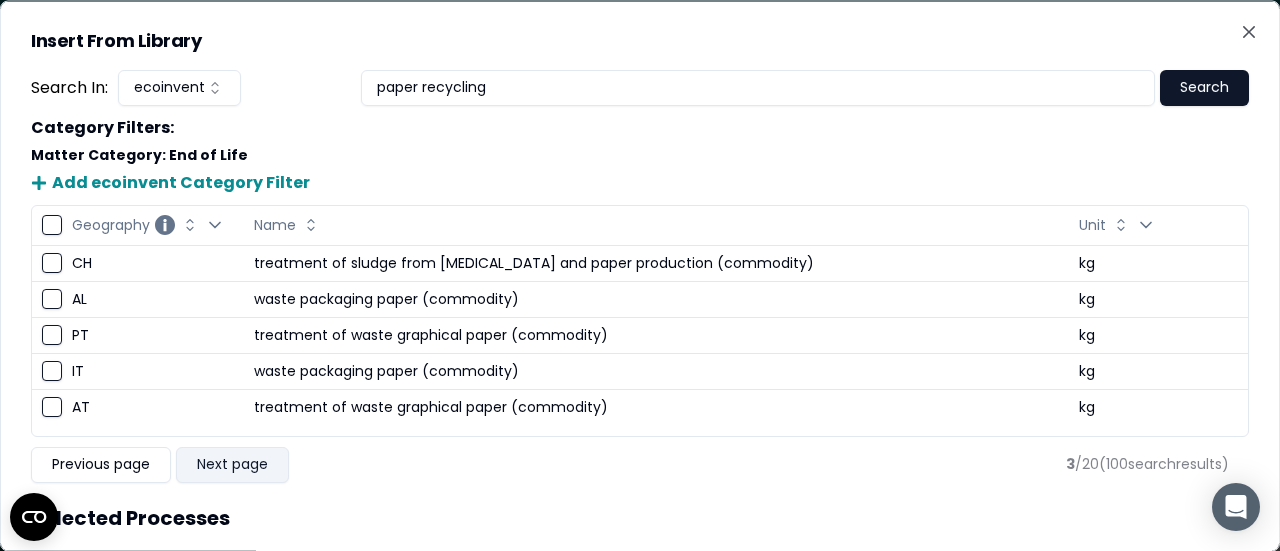 scroll, scrollTop: 0, scrollLeft: 0, axis: both 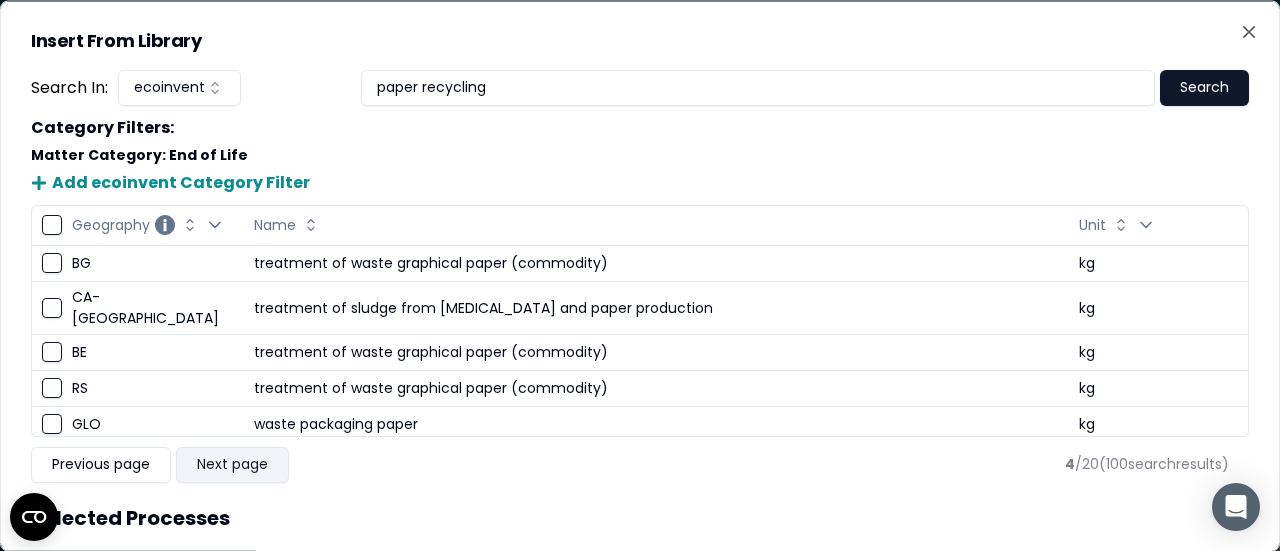 click on "Next page" at bounding box center [232, 464] 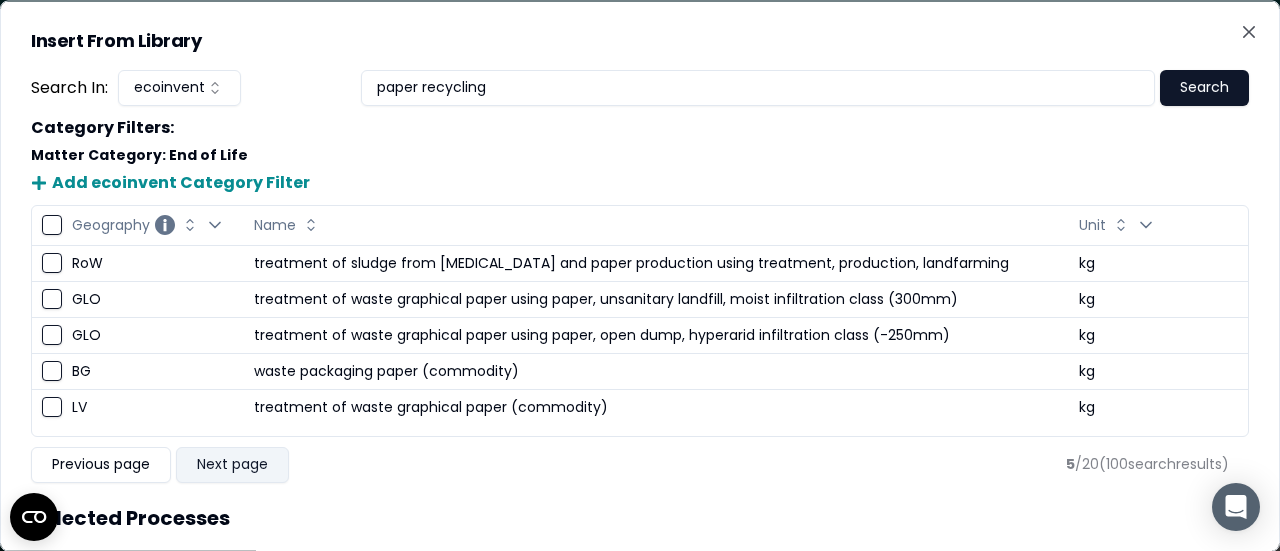 click on "Next page" at bounding box center (232, 464) 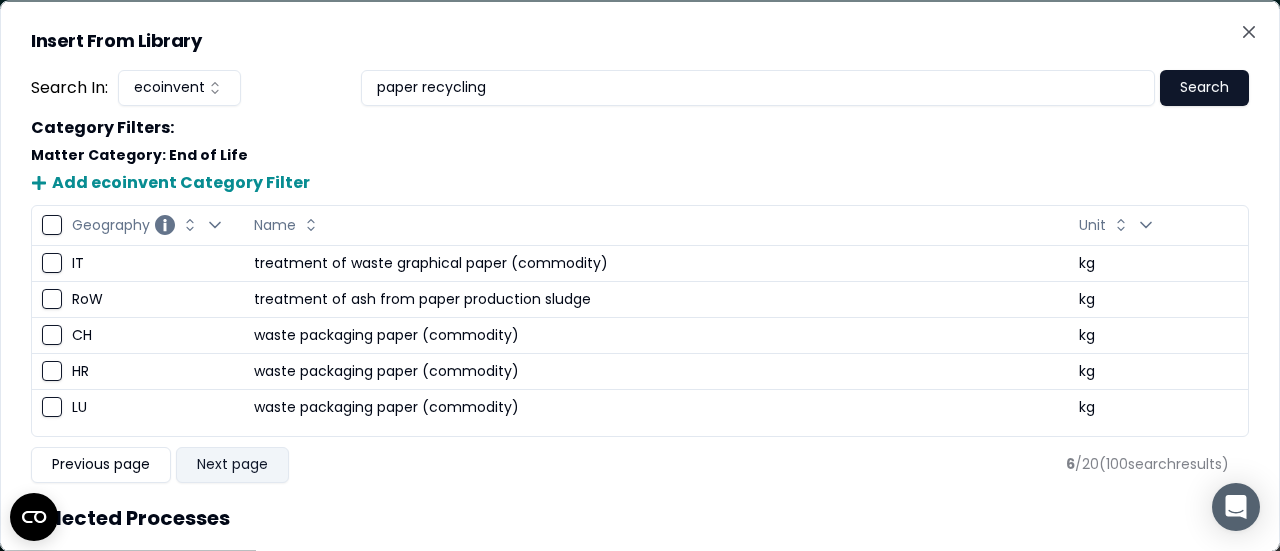 click on "Next page" at bounding box center (232, 464) 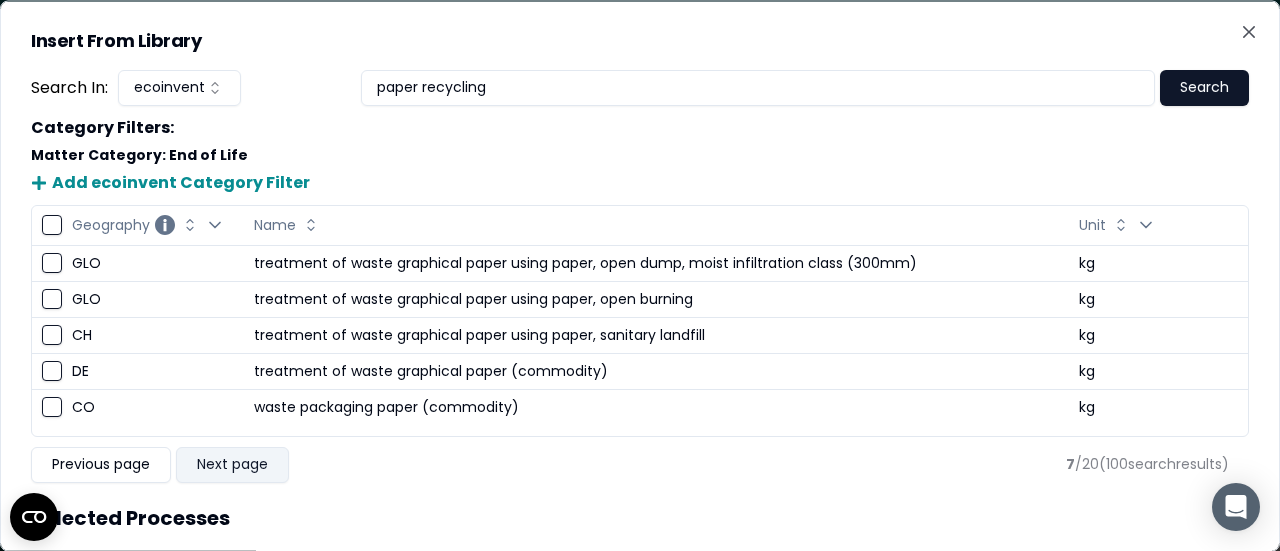 click on "Next page" at bounding box center [232, 464] 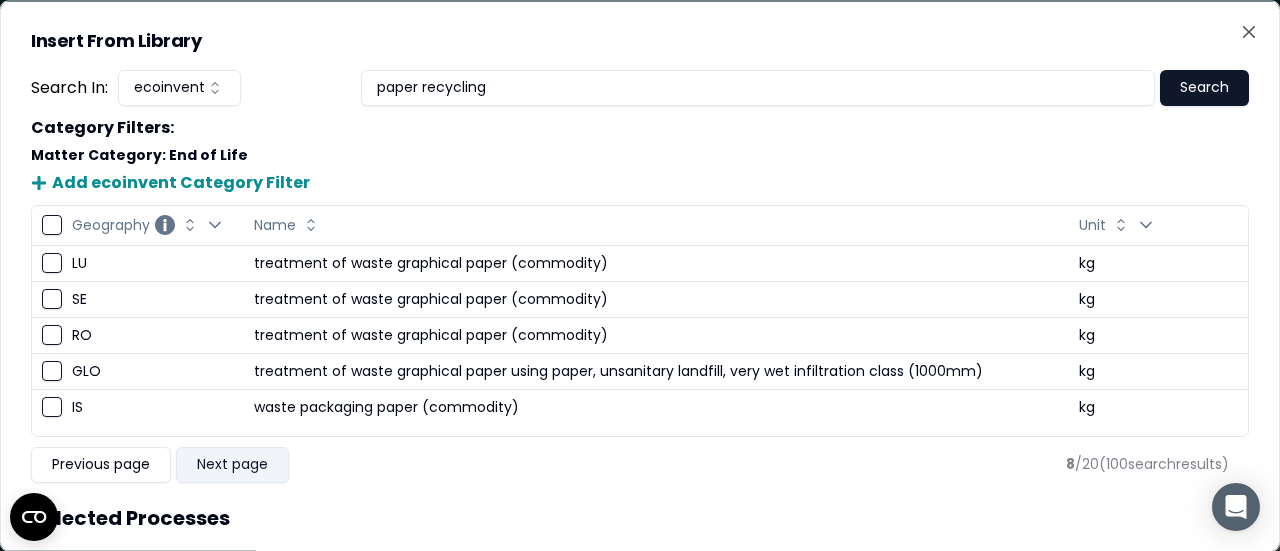 click on "Next page" at bounding box center [232, 464] 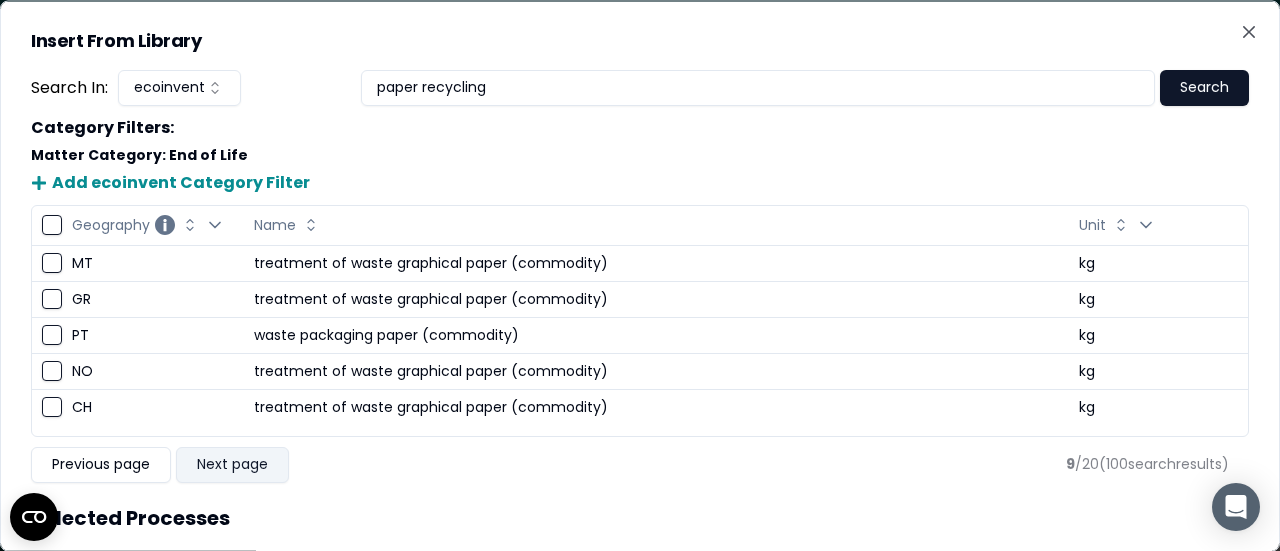 click on "Next page" at bounding box center (232, 464) 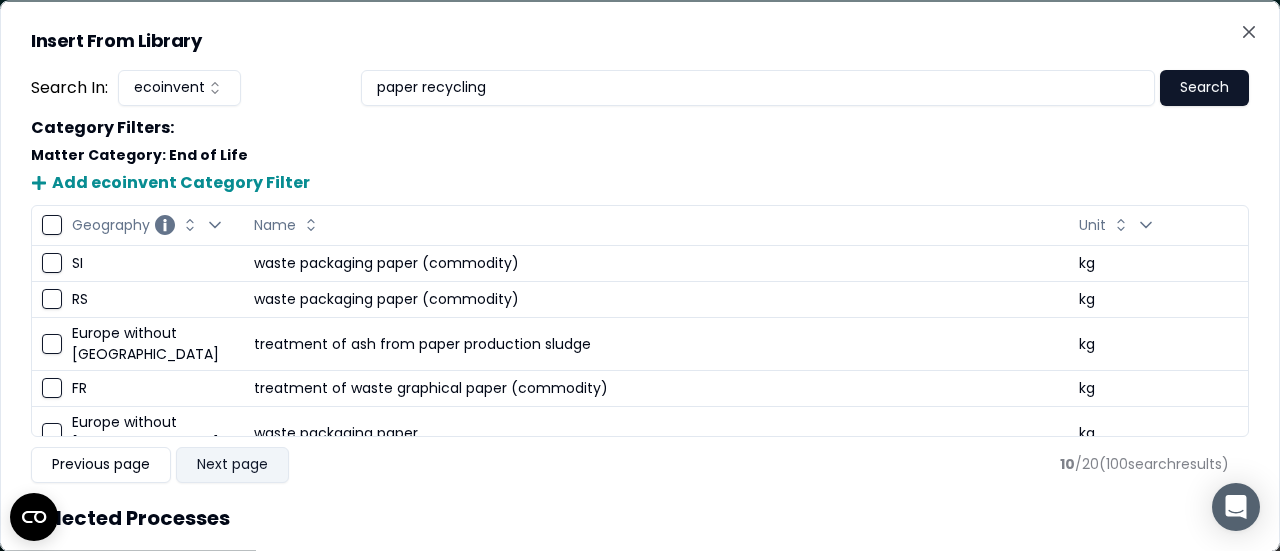 click on "Next page" at bounding box center (232, 464) 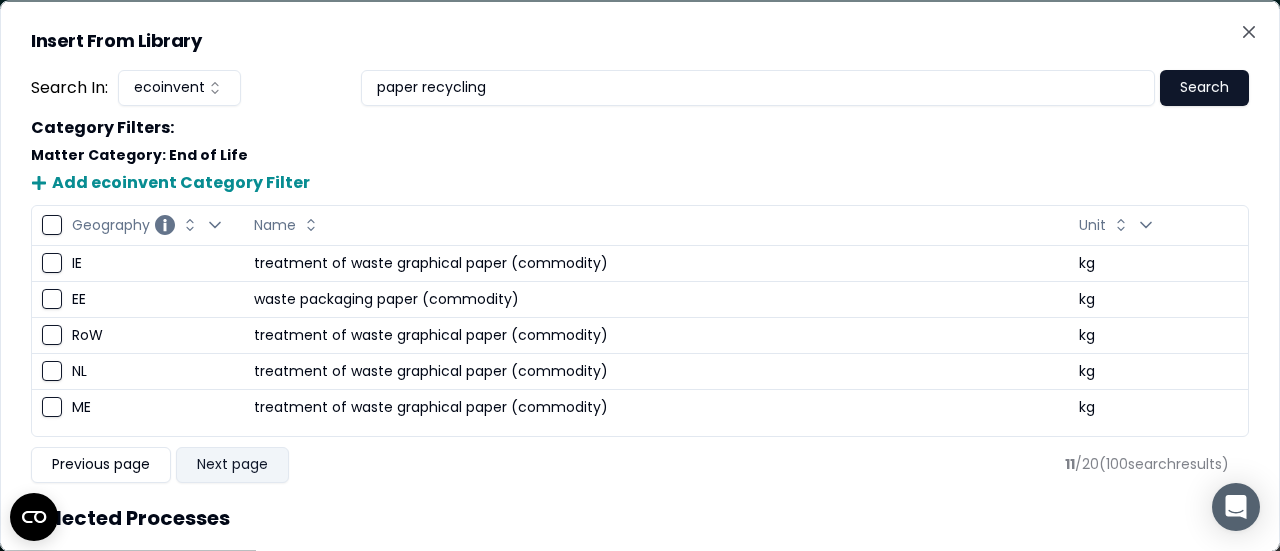 click on "Next page" at bounding box center [232, 464] 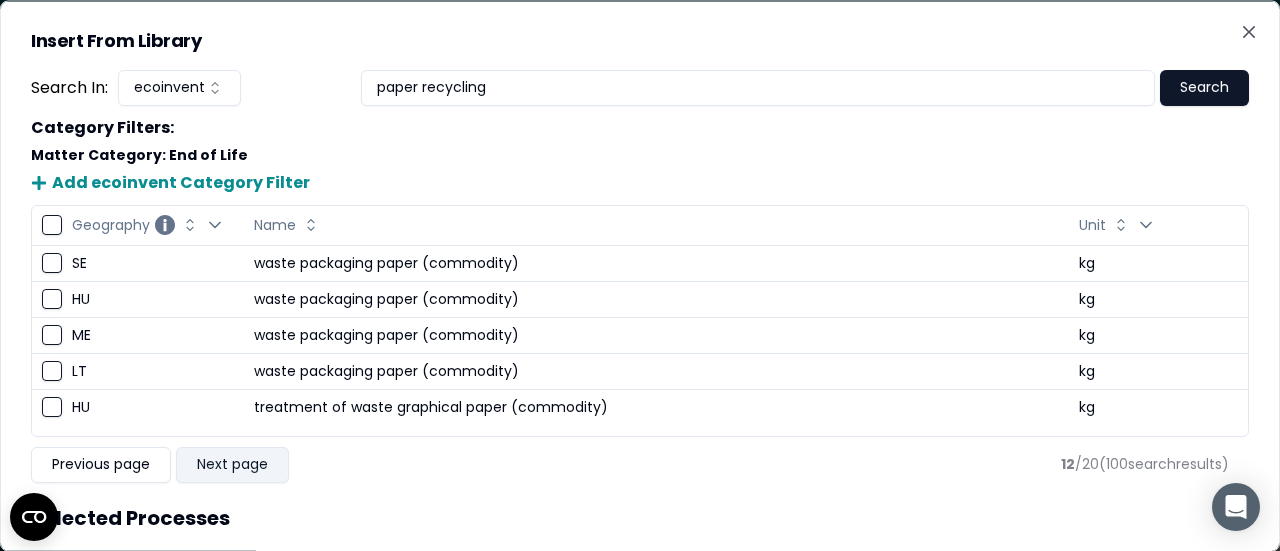 click on "Next page" at bounding box center (232, 464) 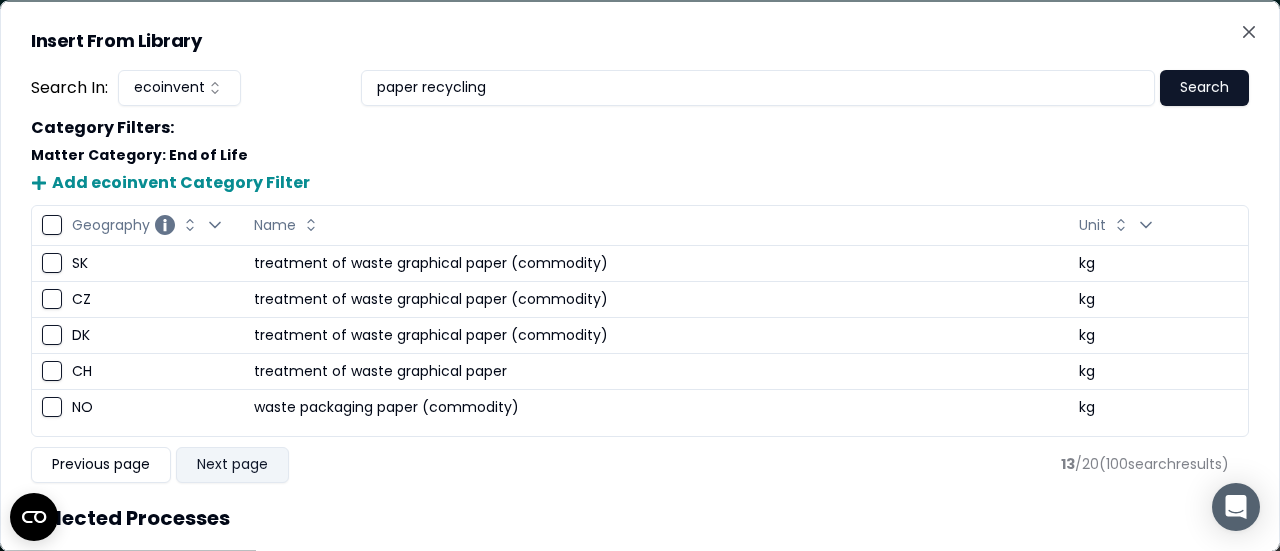 click on "Next page" at bounding box center [232, 464] 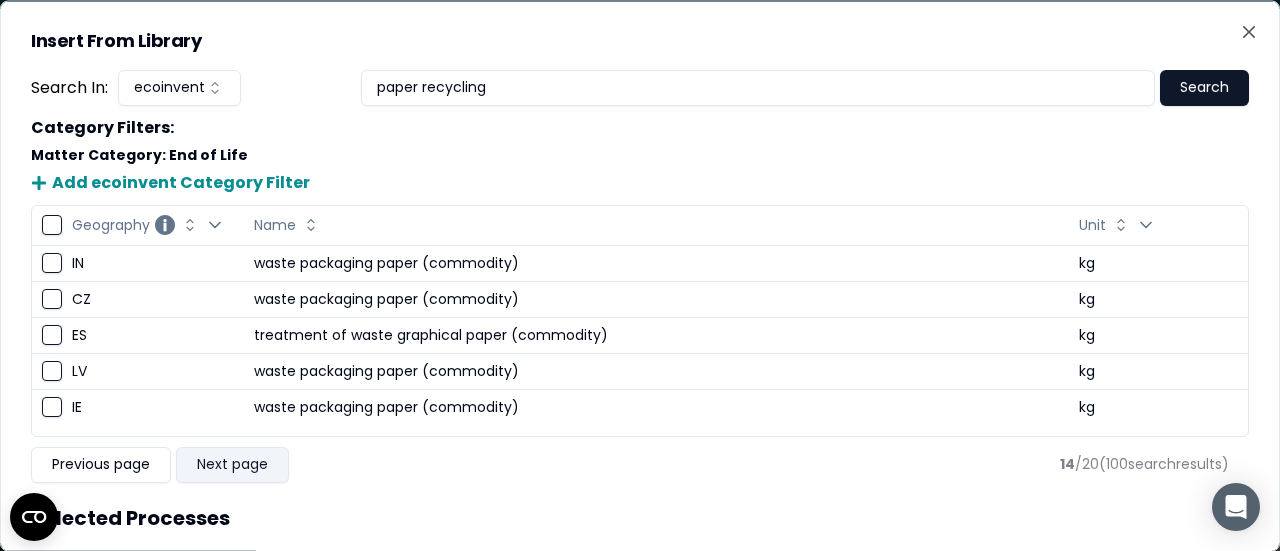 click on "Next page" at bounding box center [232, 464] 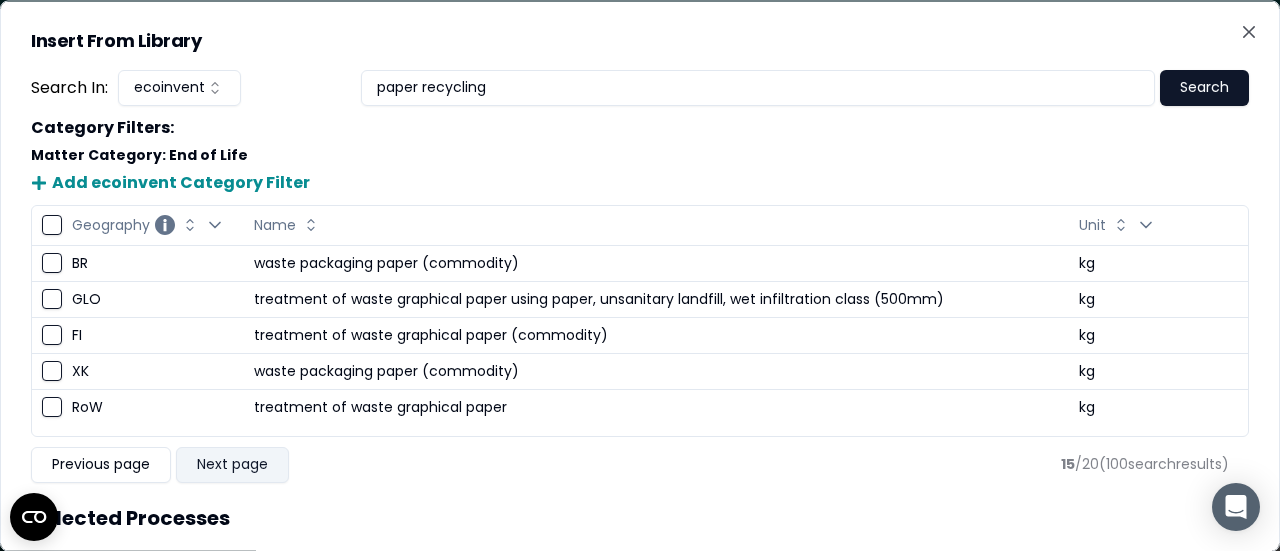 click on "Next page" at bounding box center [232, 464] 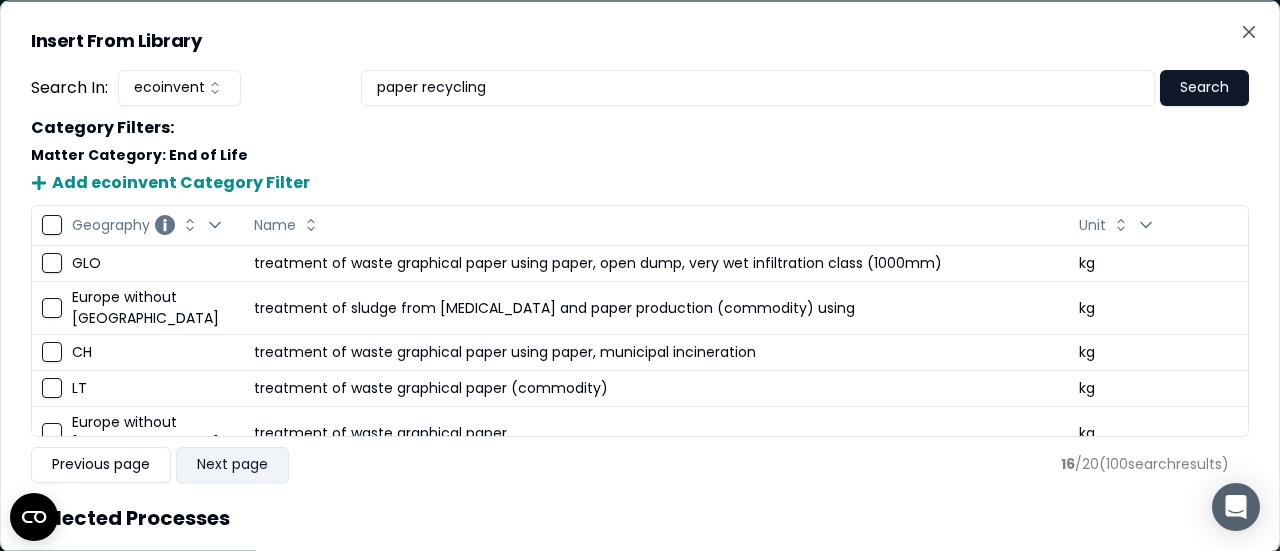 click on "Next page" at bounding box center (232, 464) 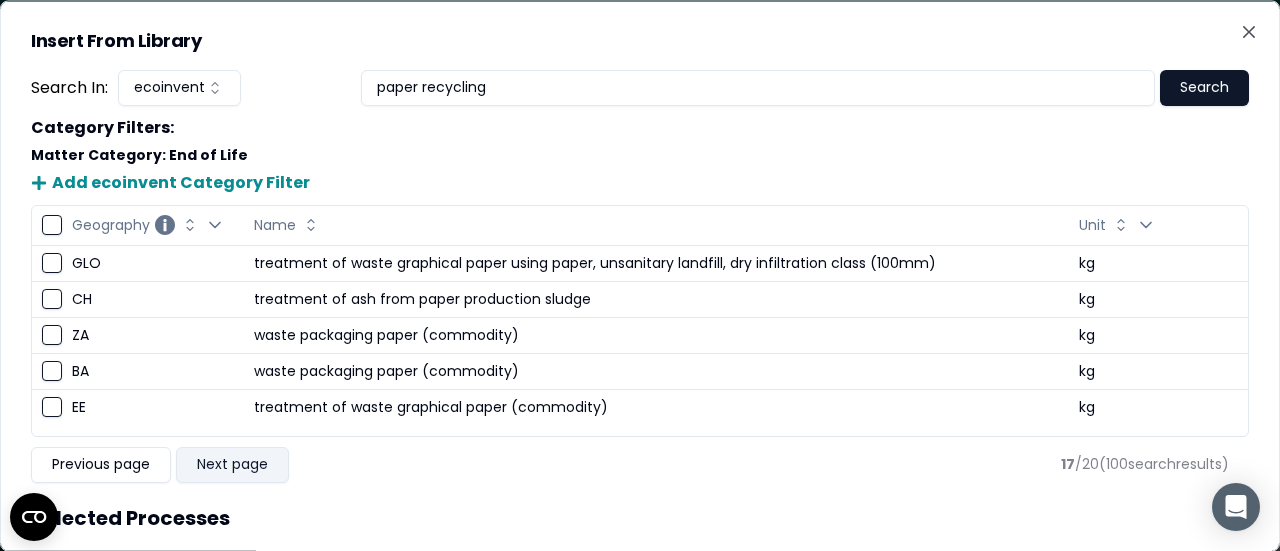 click on "Next page" at bounding box center [232, 464] 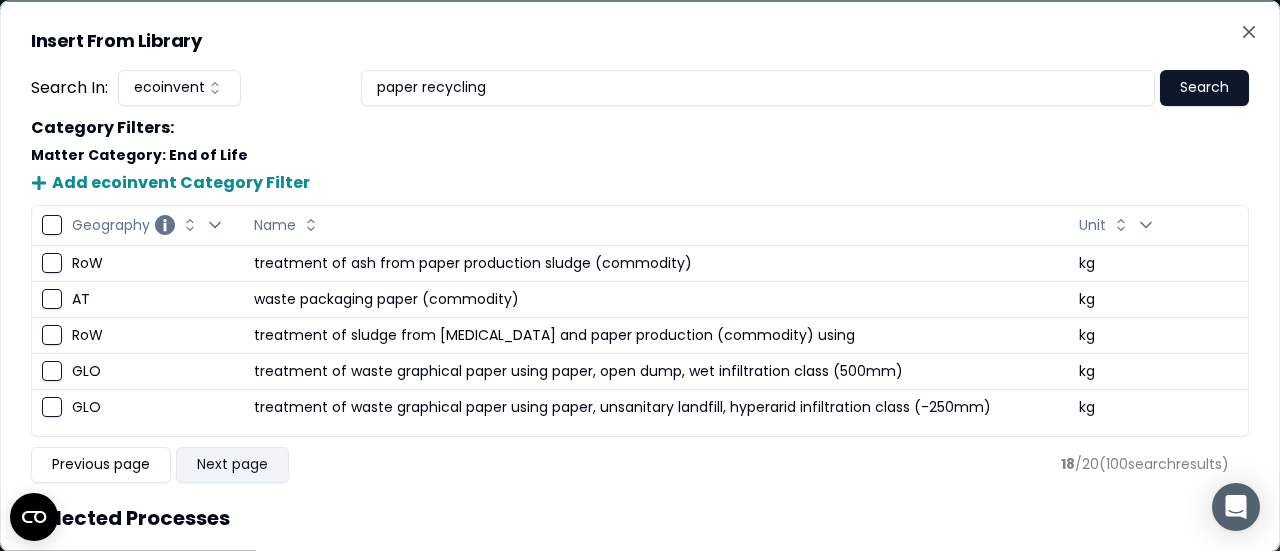 click on "Next page" at bounding box center (232, 464) 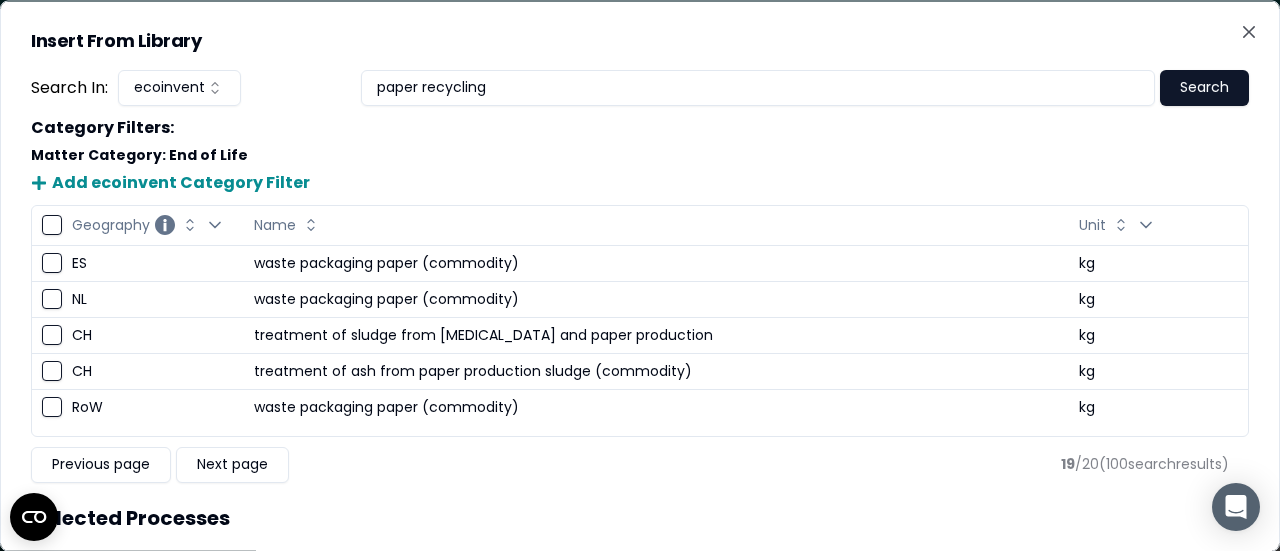 click on "Next page" at bounding box center (232, 464) 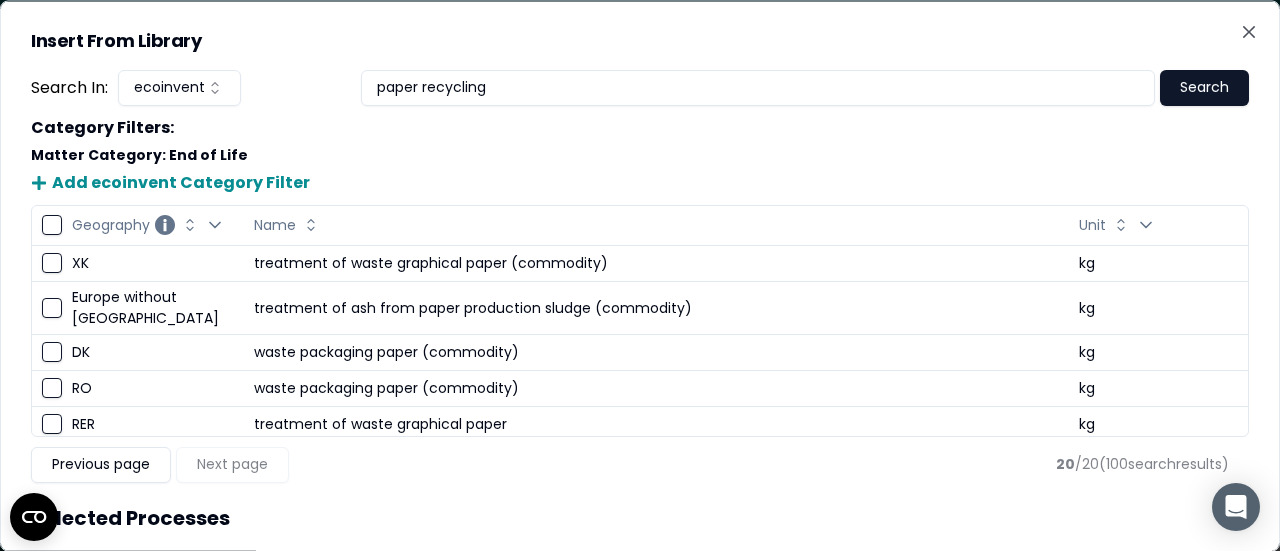 click on "Previous page Next page" at bounding box center (160, 464) 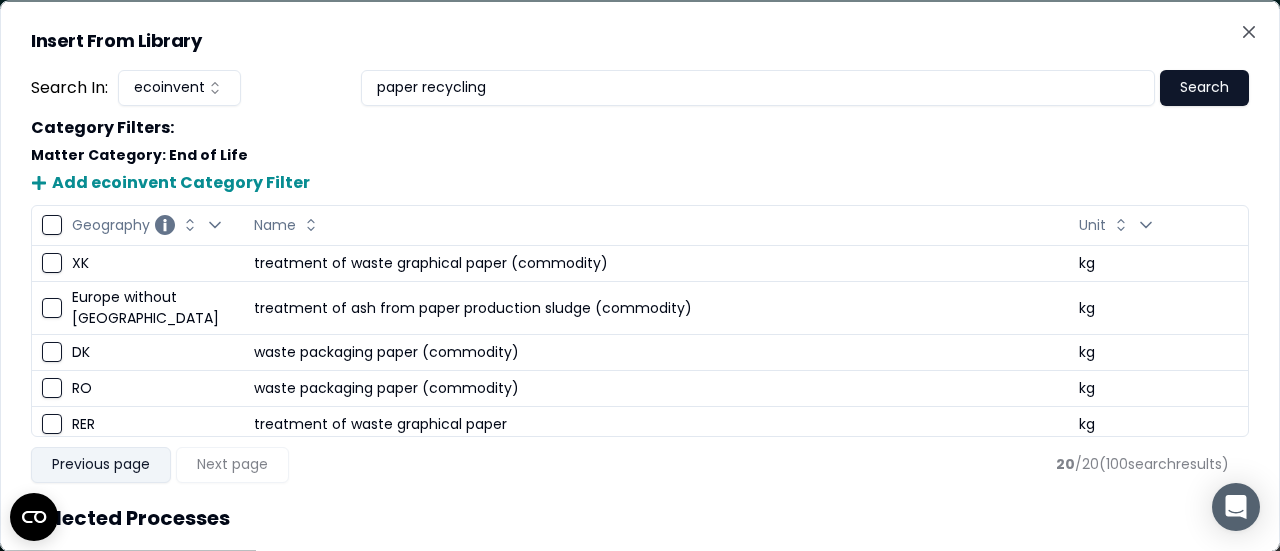 click on "Previous page" at bounding box center [101, 464] 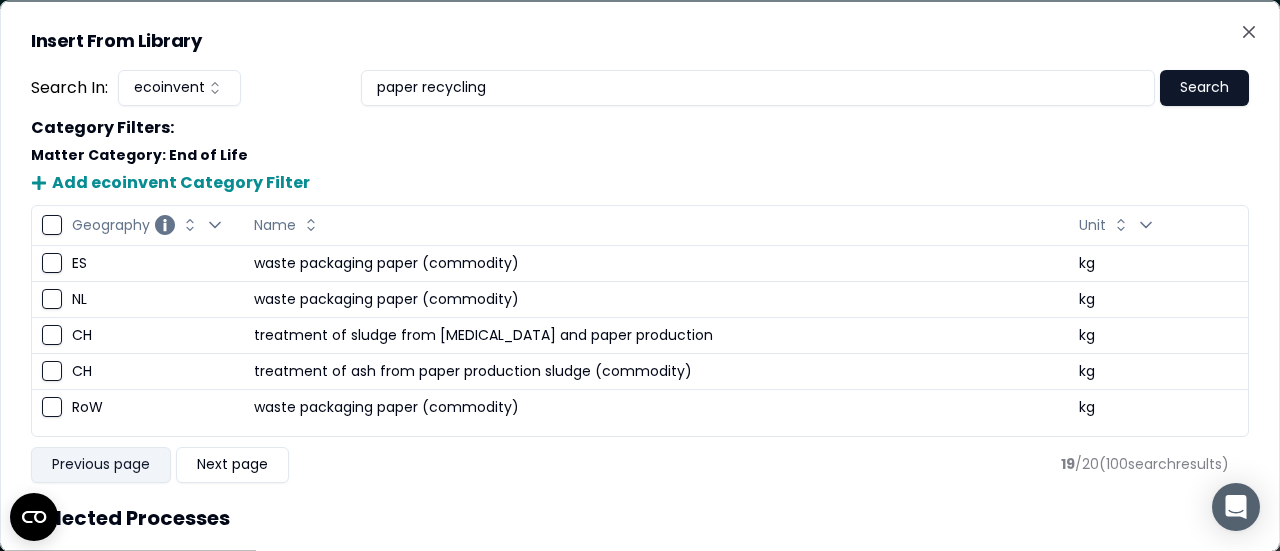 click on "Previous page" at bounding box center [101, 464] 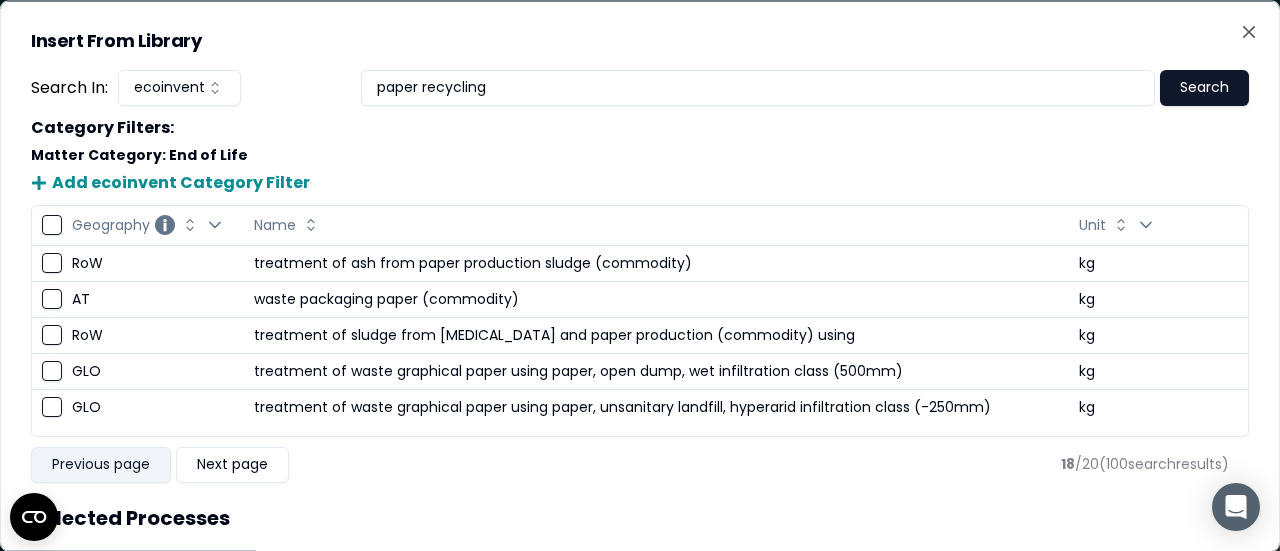click on "Previous page" at bounding box center (101, 464) 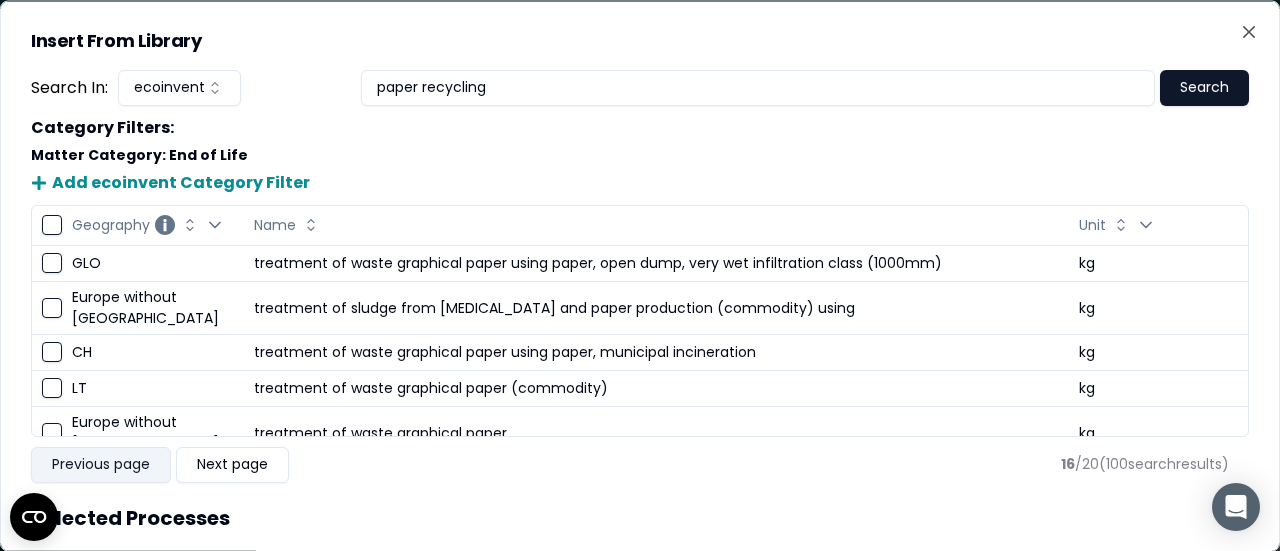 click on "Previous page" at bounding box center (101, 464) 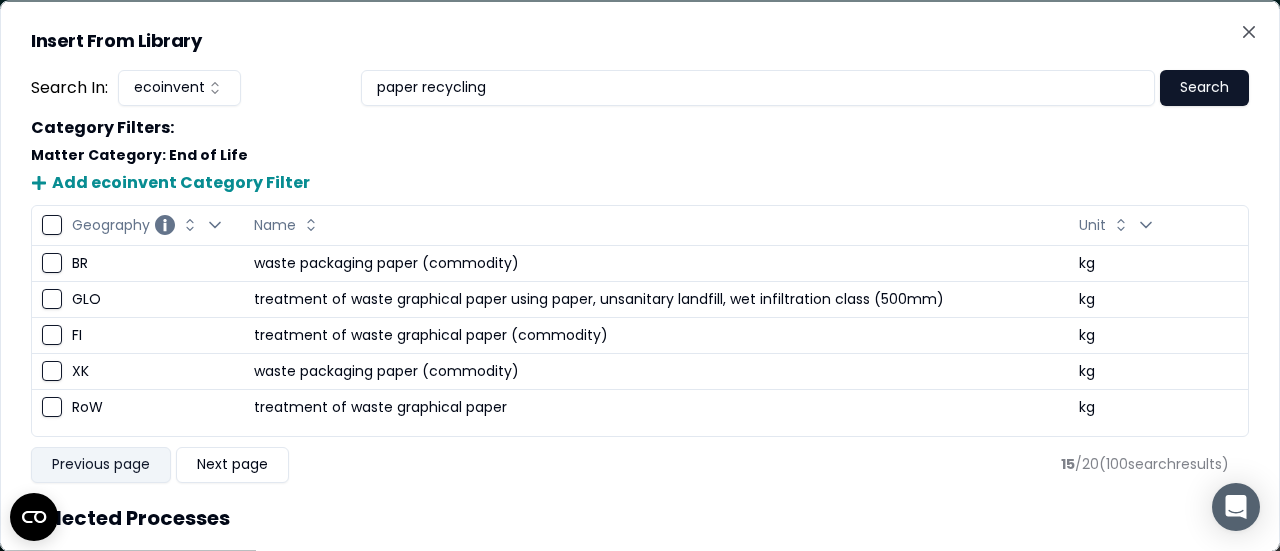 click on "Previous page" at bounding box center (101, 464) 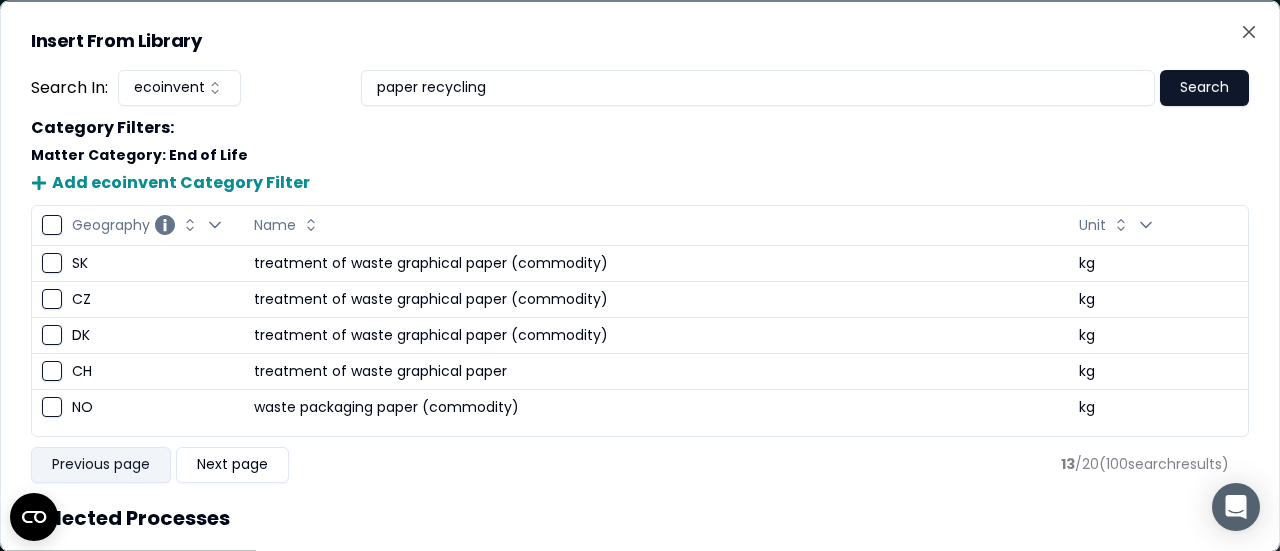 click on "Previous page" at bounding box center (101, 464) 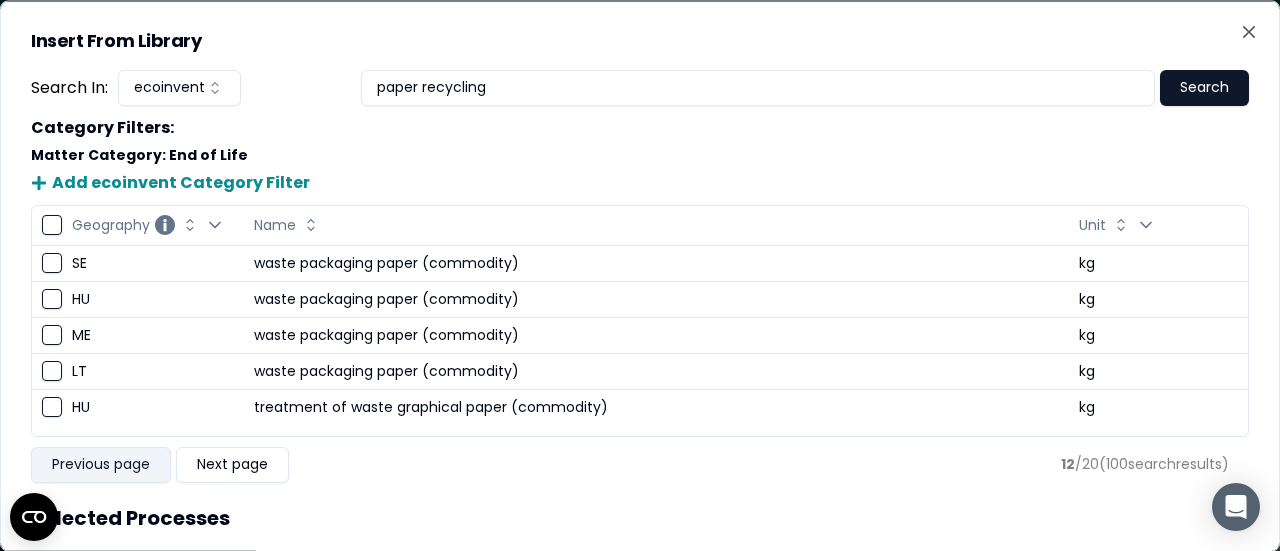 click on "Previous page" at bounding box center [101, 464] 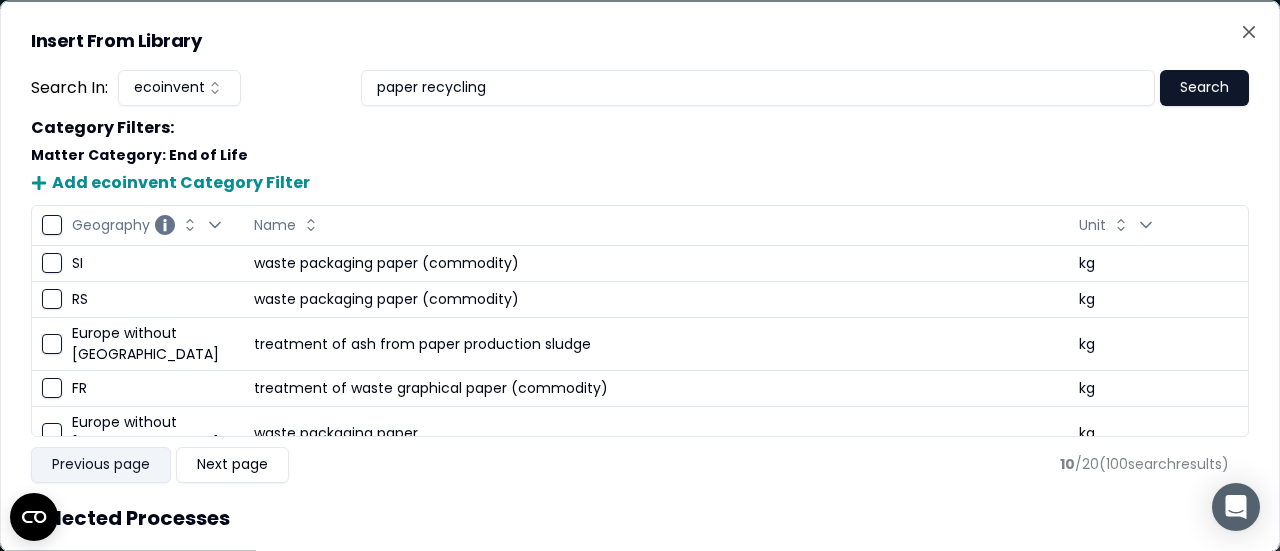 click on "Previous page" at bounding box center [101, 464] 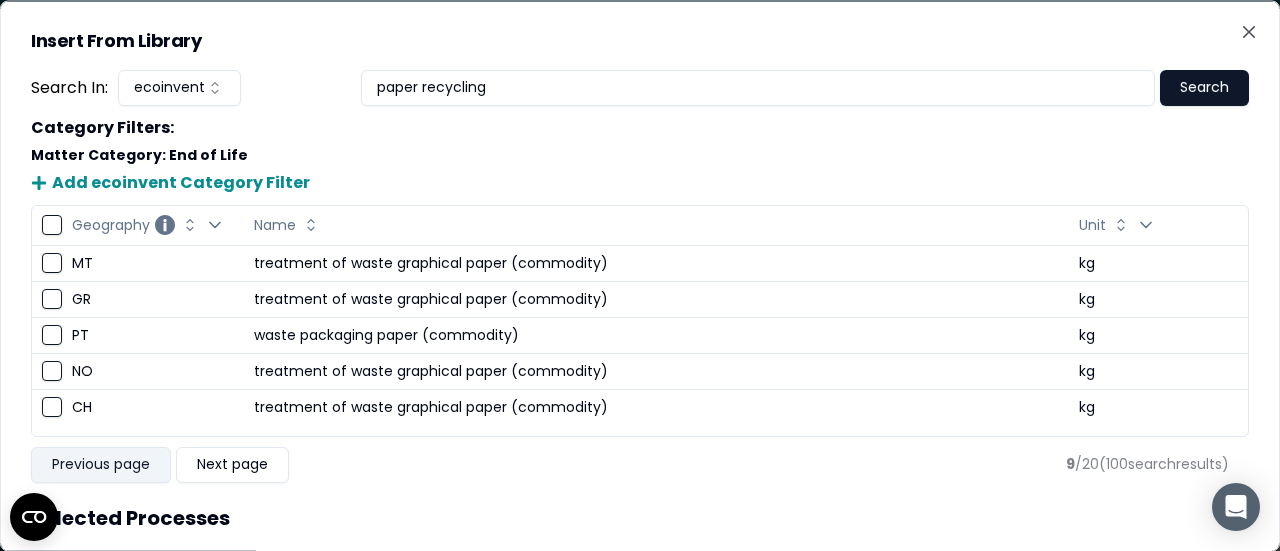 click on "Previous page" at bounding box center (101, 464) 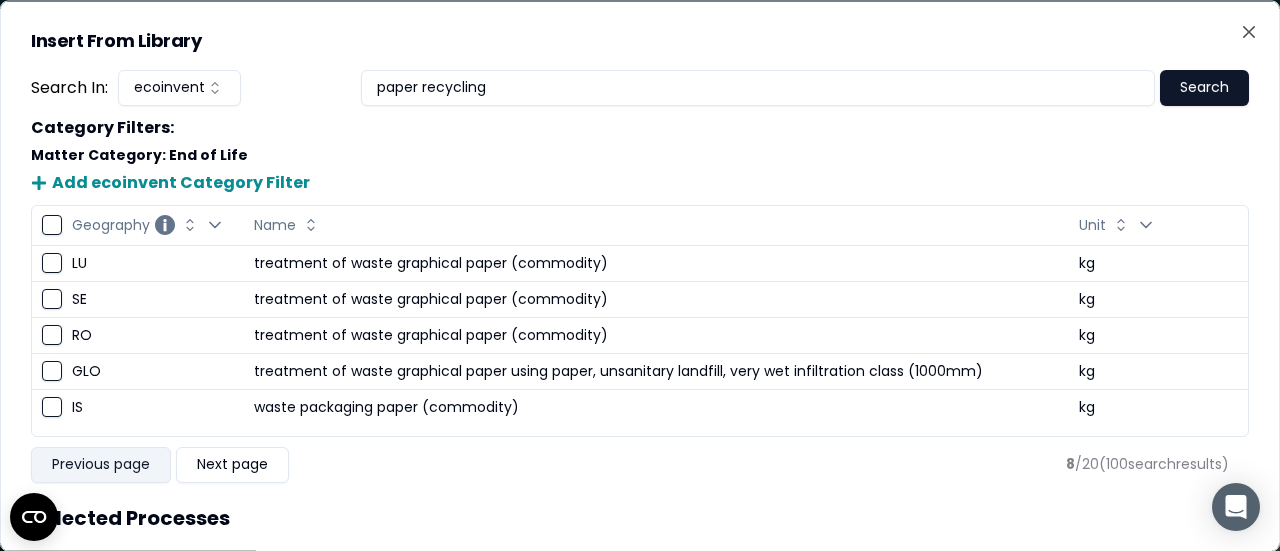 click on "Previous page" at bounding box center (101, 464) 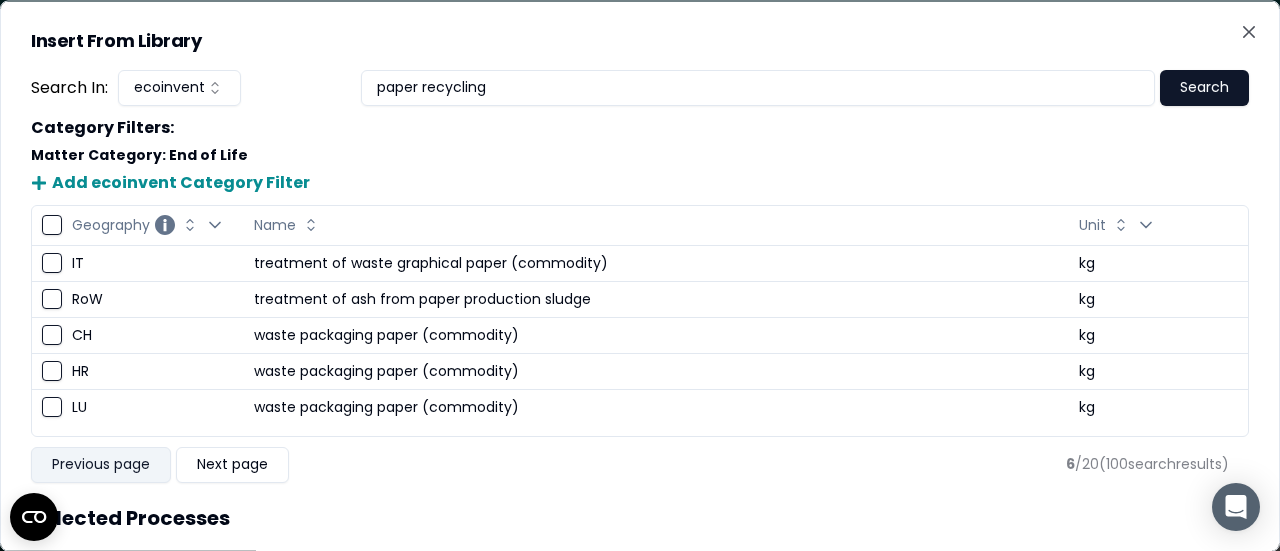 click on "Previous page" at bounding box center (101, 464) 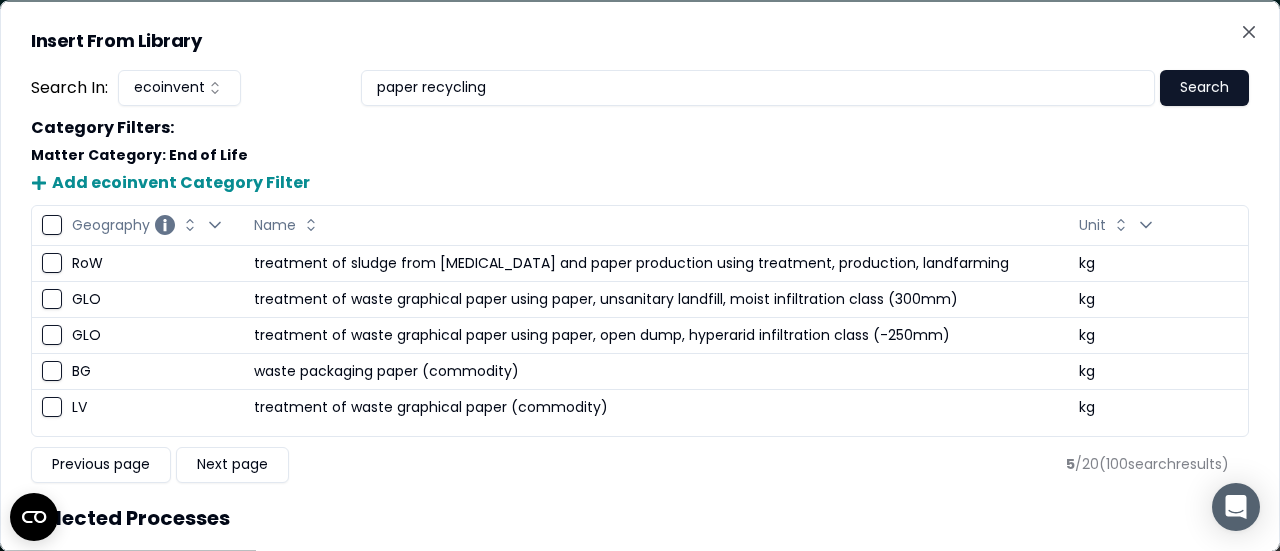 click on "Insert From Library Search In: ecoinvent paper recycling Search Category Filters : Matter Category :   End of Life   Add ecoinvent Category Filter Geography Change  Geography  sorting Open  Geography  filter Name Change  Name  sorting Unit Change  Unit  sorting Open  Unit  filter RoW treatment of sludge from [MEDICAL_DATA] and paper production using treatment, production, landfarming kg GLO treatment of waste graphical paper using paper, unsanitary landfill, moist infiltration class (300mm) kg GLO treatment of waste graphical paper using paper, open dump, hyperarid infiltration class (-250mm) kg BG waste packaging paper (commodity) kg LV treatment of waste graphical paper (commodity) kg Previous page Next page 5  /  20  ( 100  search  results ) Selected Processes  Name Add Selected Processes Close" at bounding box center [640, 275] 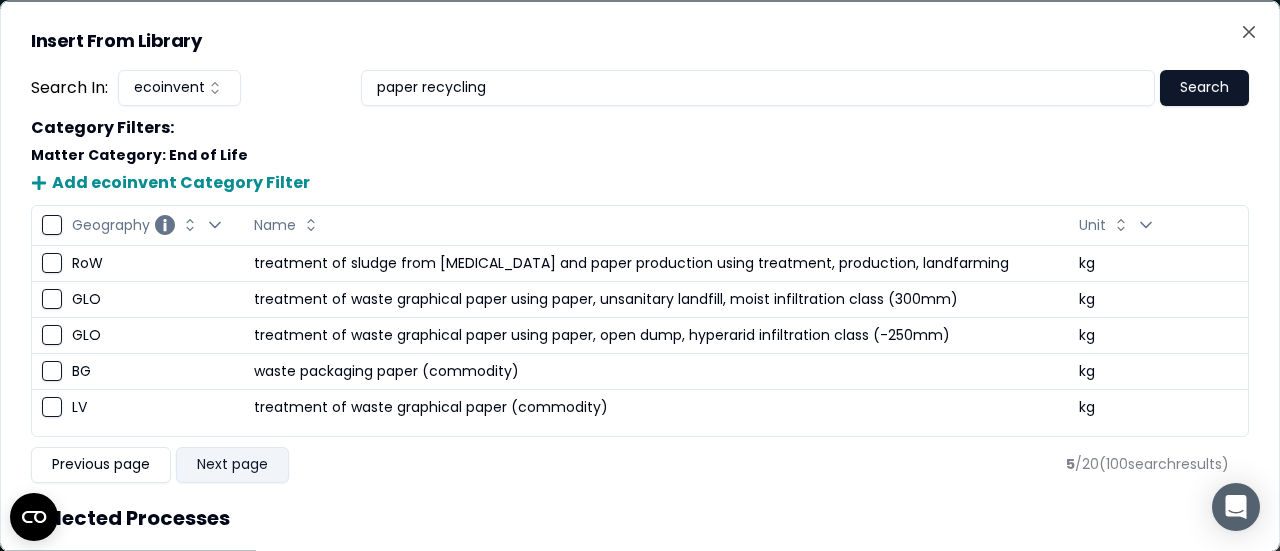 click on "Next page" at bounding box center [232, 464] 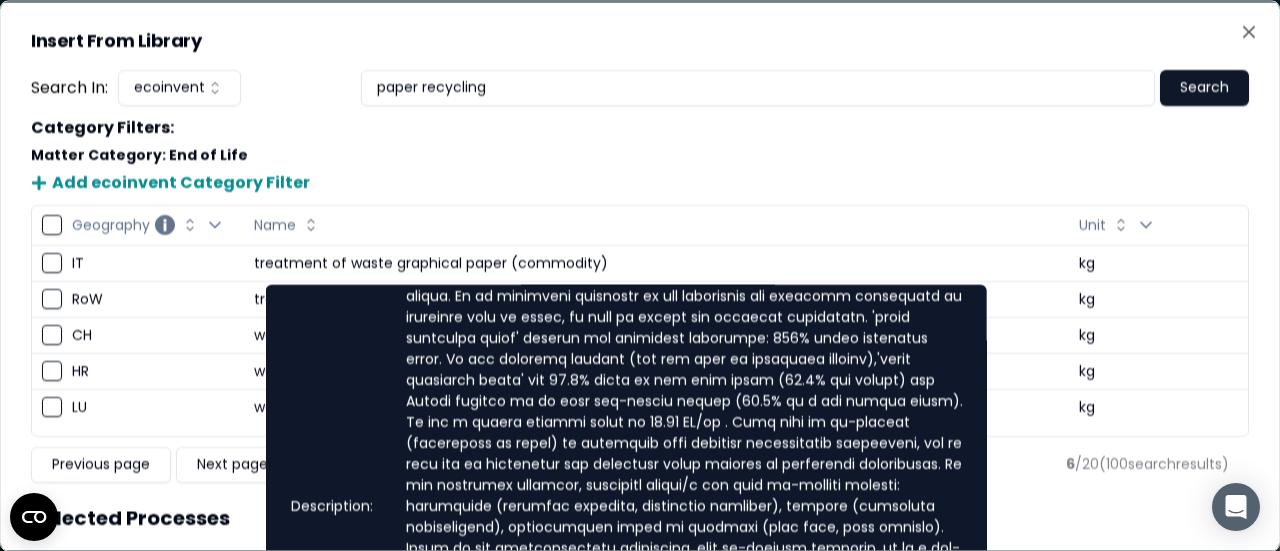 scroll, scrollTop: 252, scrollLeft: 0, axis: vertical 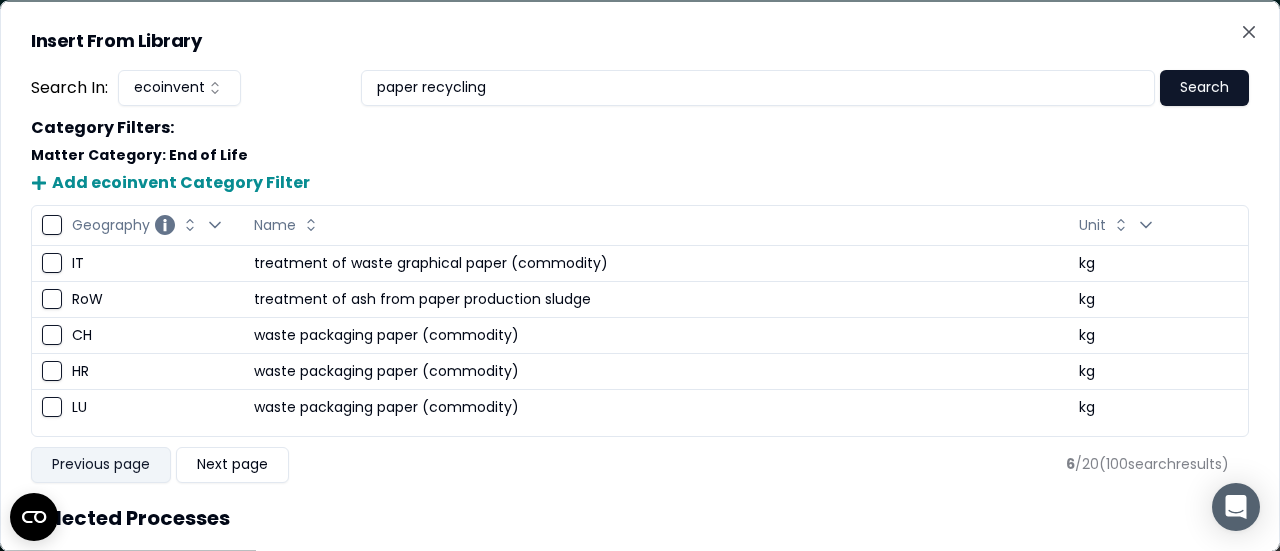 click on "Previous page" at bounding box center [101, 464] 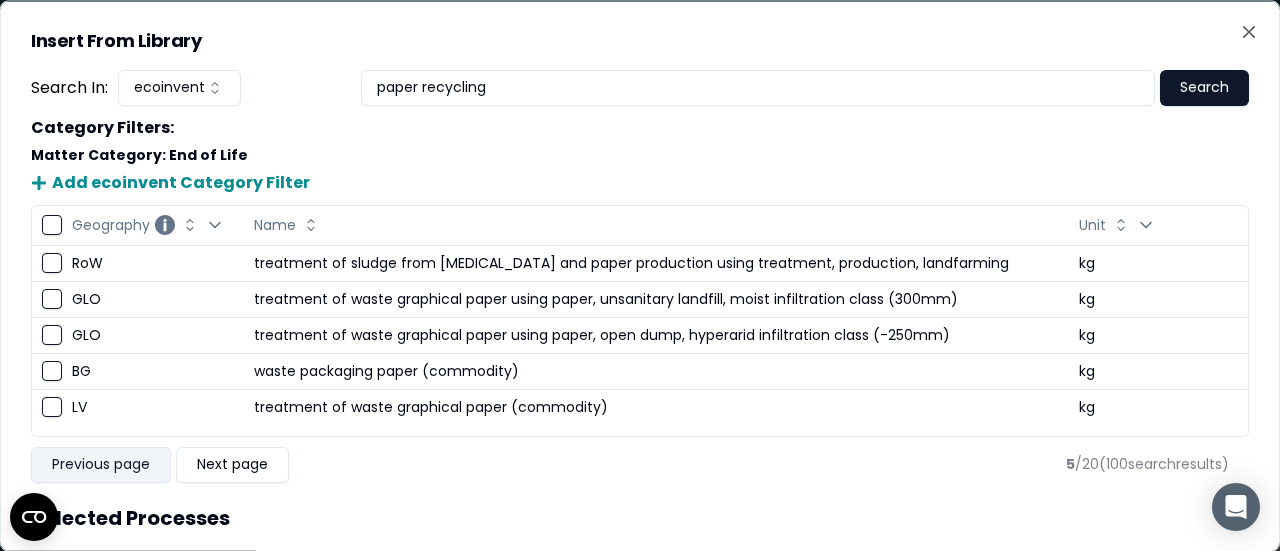 click on "Previous page" at bounding box center [101, 464] 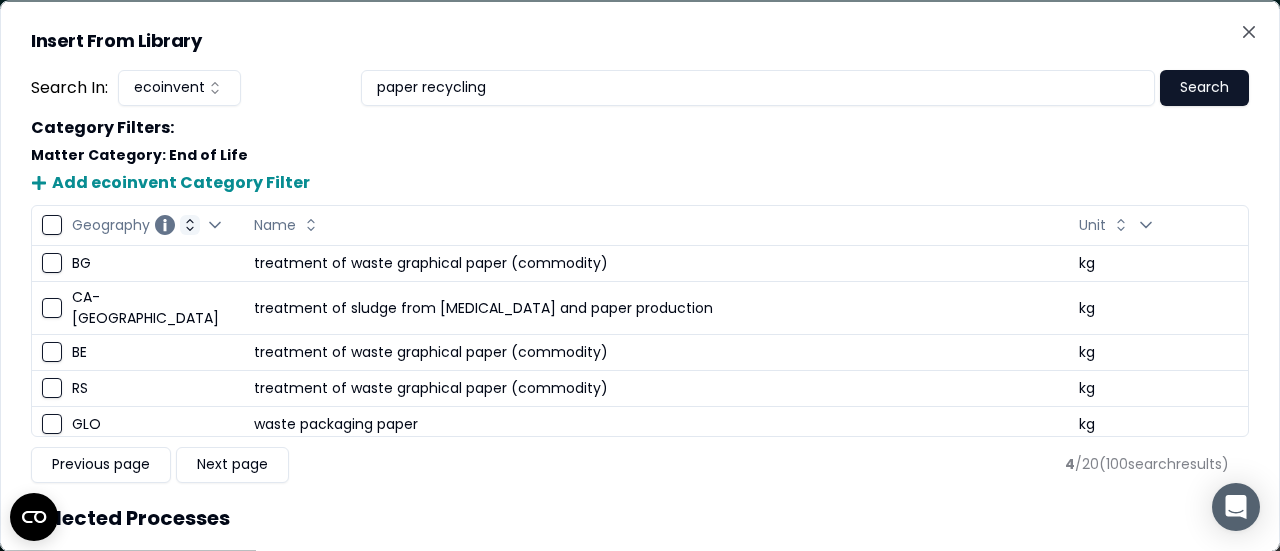 click 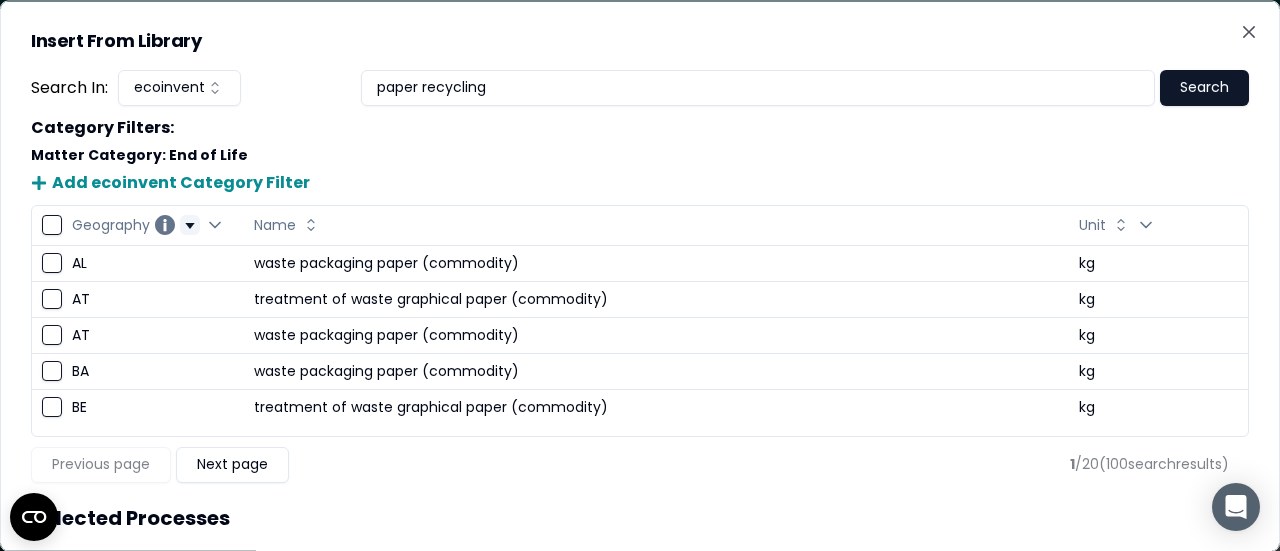click 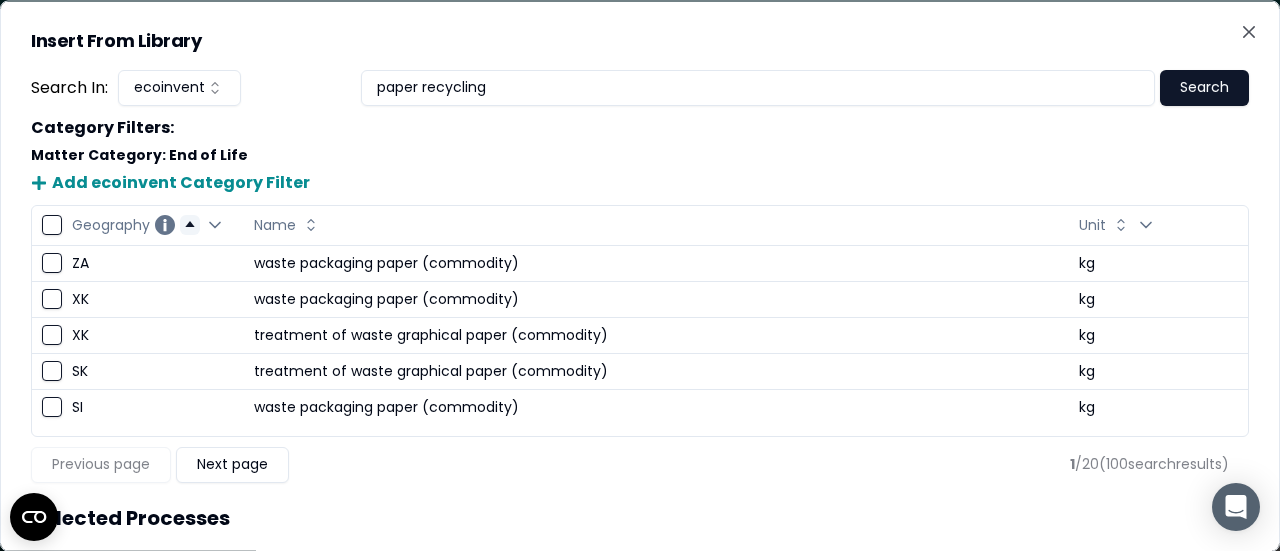 click 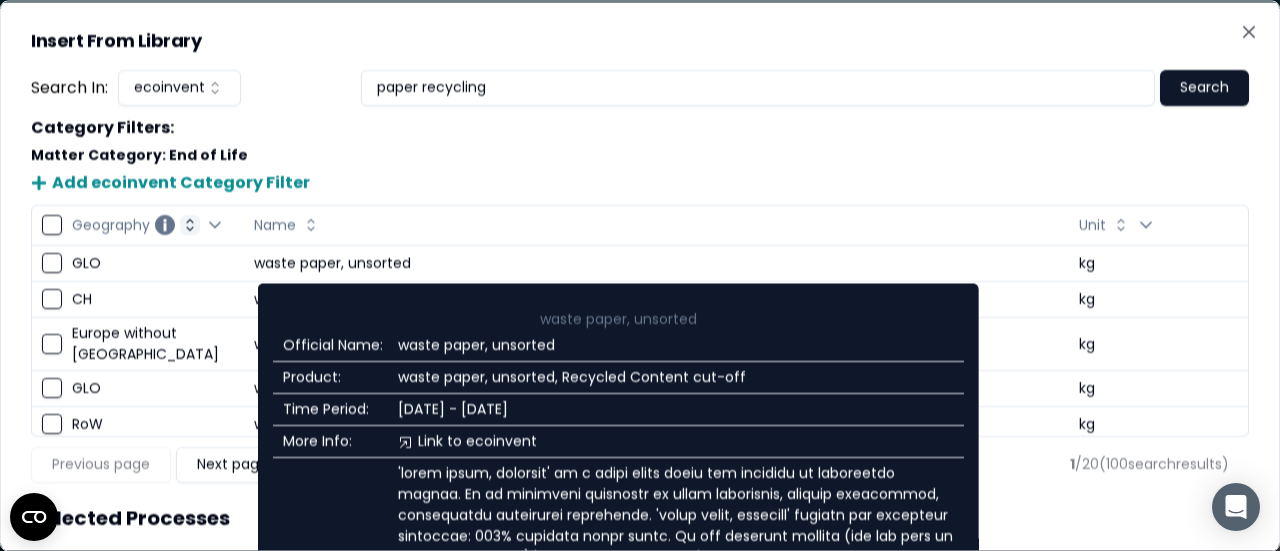 scroll, scrollTop: 4, scrollLeft: 0, axis: vertical 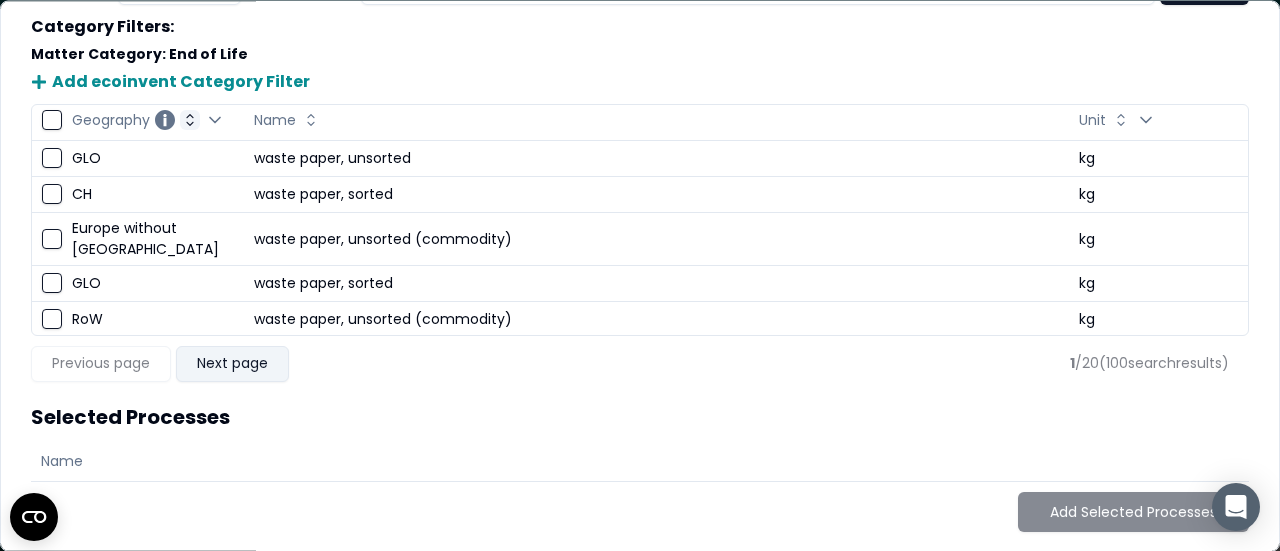 click on "Next page" at bounding box center [232, 364] 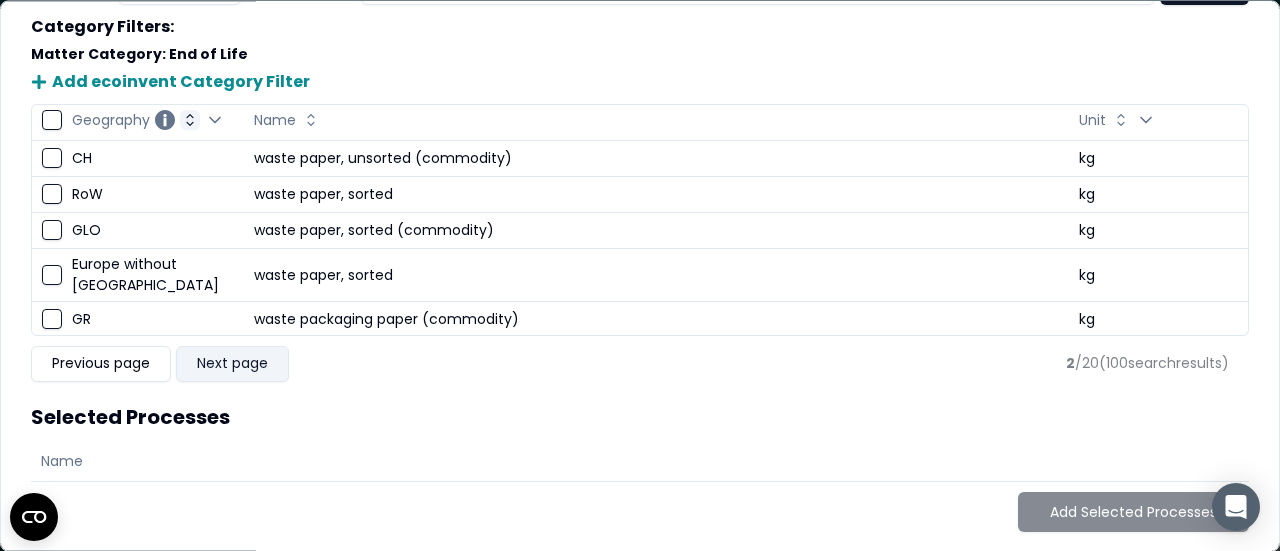 click on "Next page" at bounding box center [232, 364] 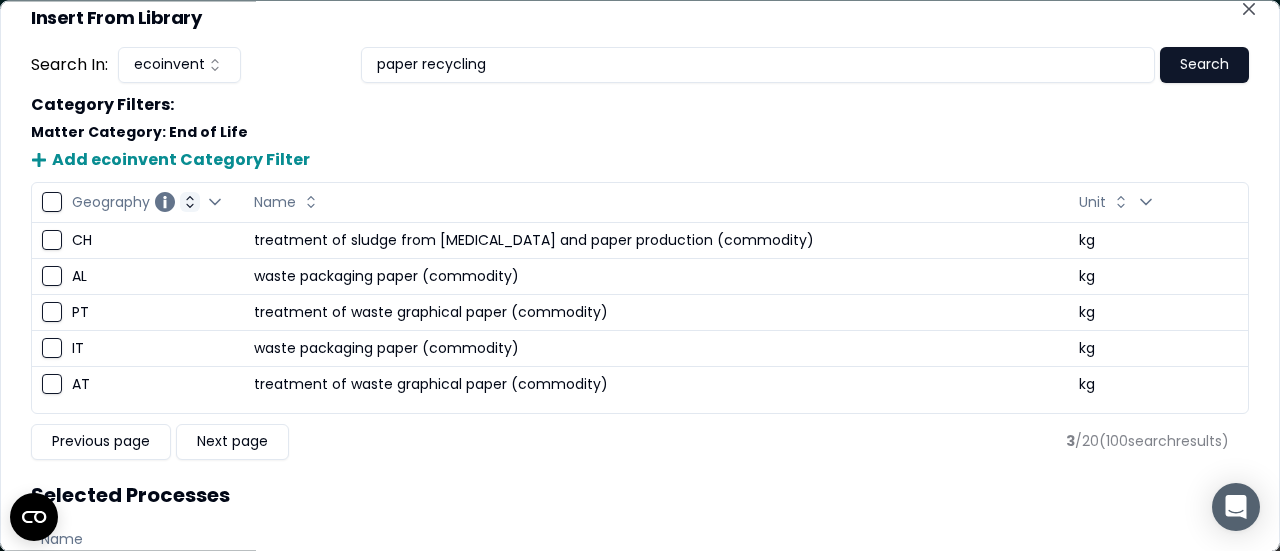 scroll, scrollTop: 0, scrollLeft: 0, axis: both 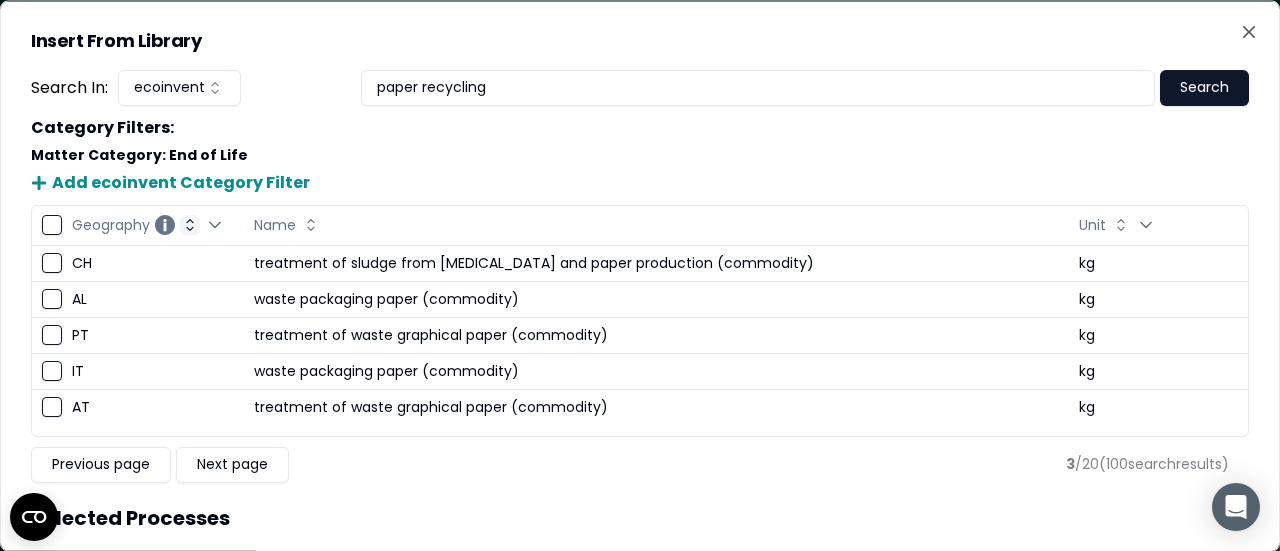 click at bounding box center (52, 224) 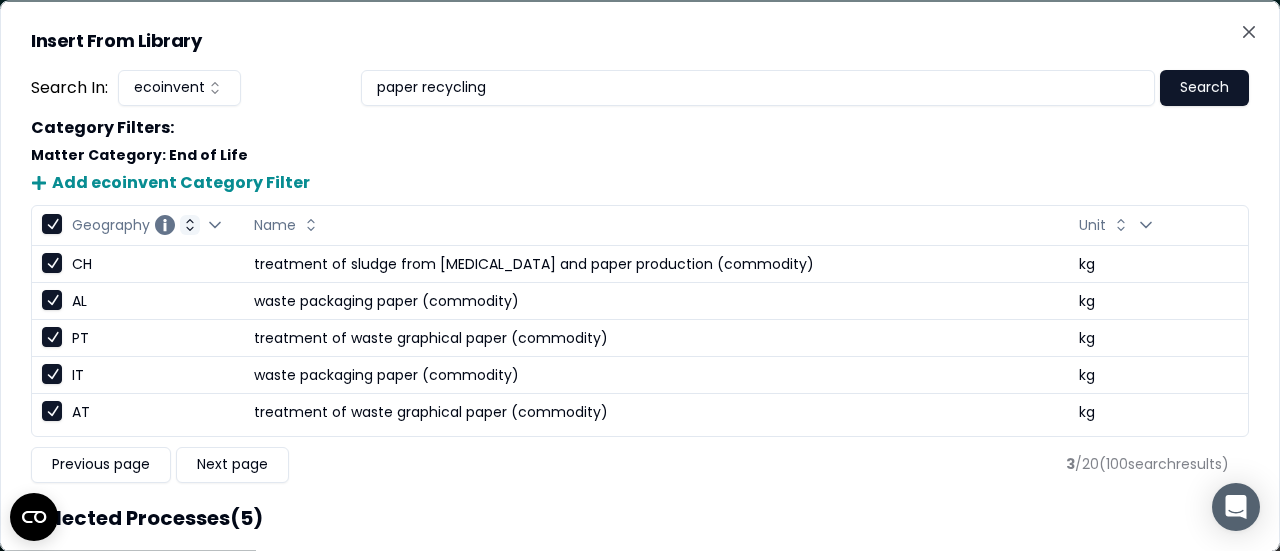 click at bounding box center [47, 225] 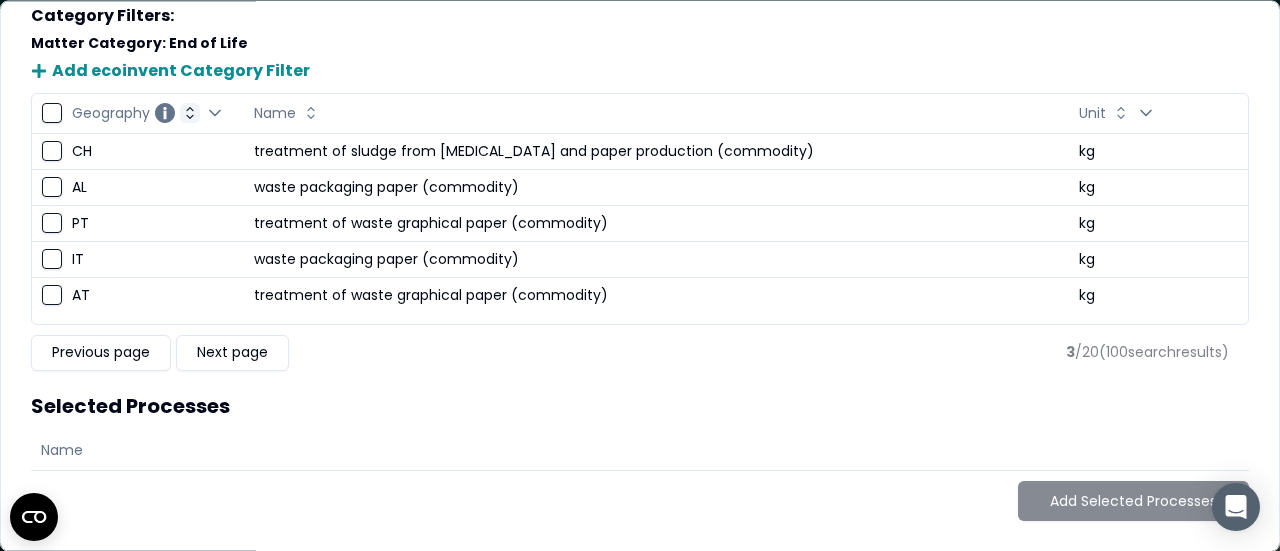 scroll, scrollTop: 0, scrollLeft: 0, axis: both 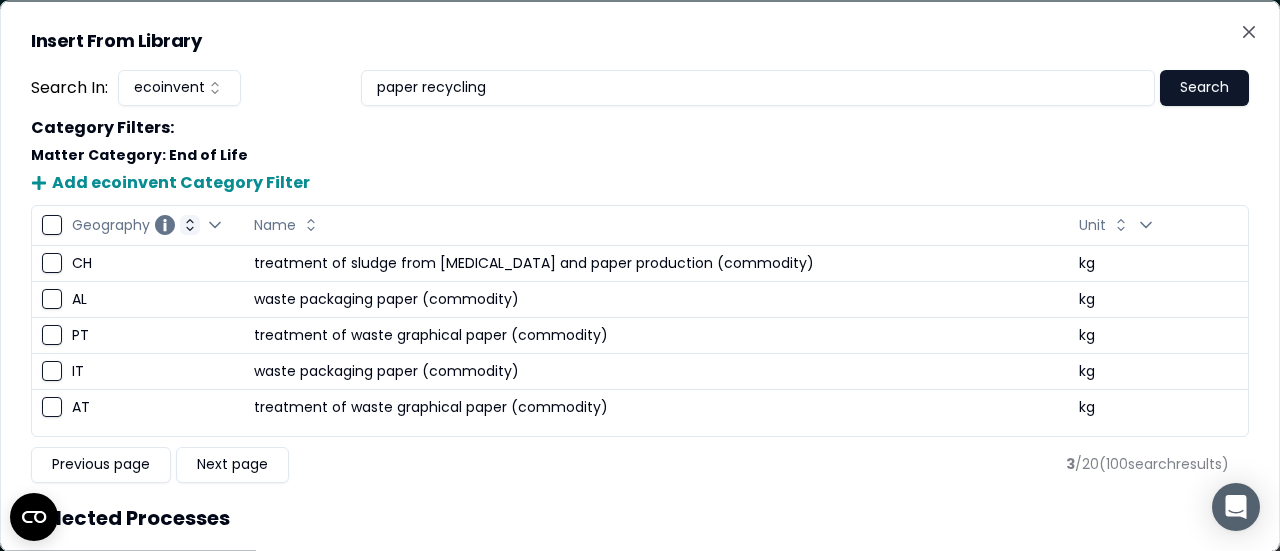 click 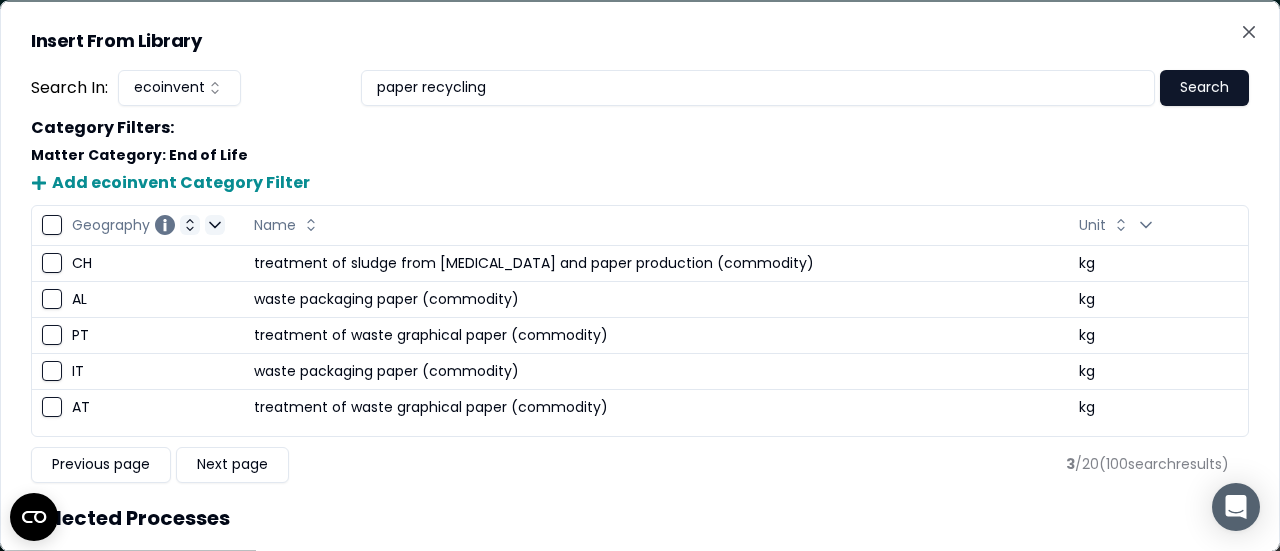 click 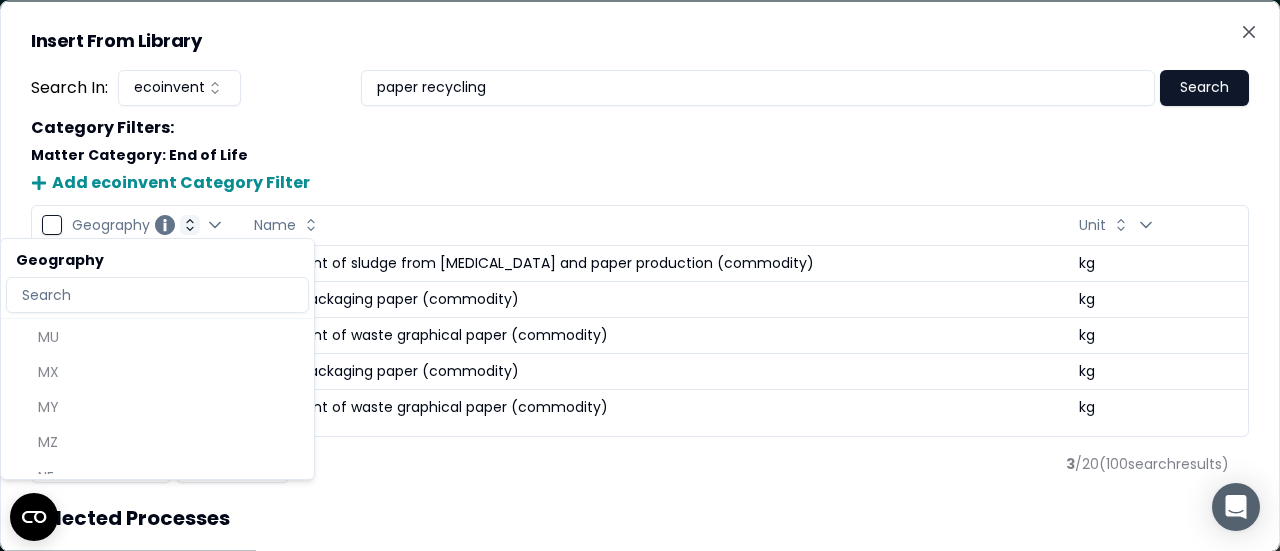 scroll, scrollTop: 8190, scrollLeft: 0, axis: vertical 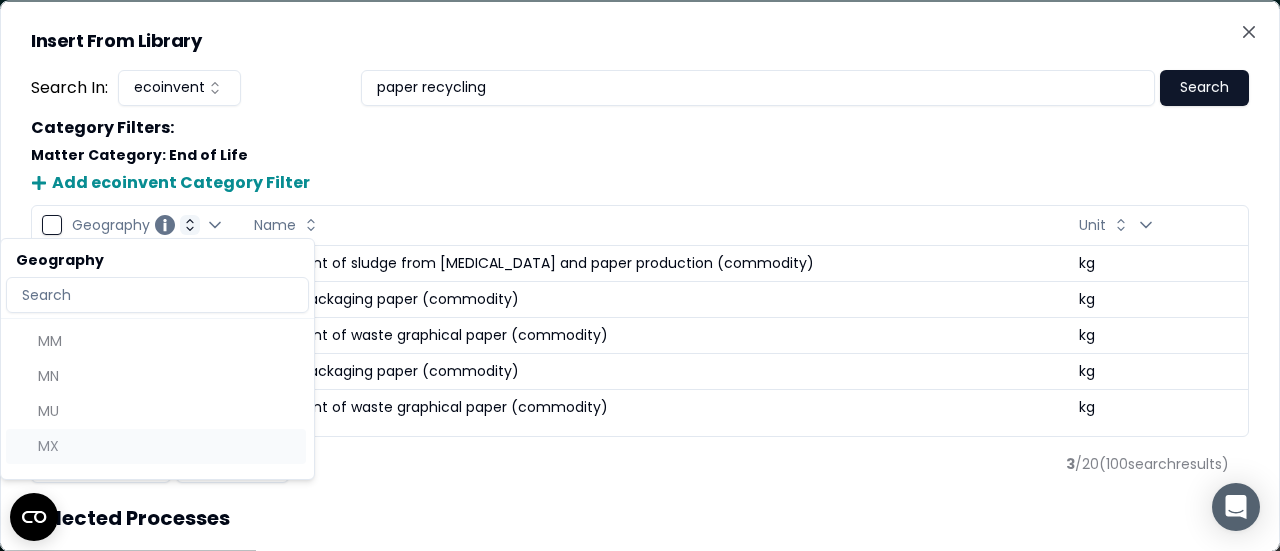 click on "MX" at bounding box center [156, 446] 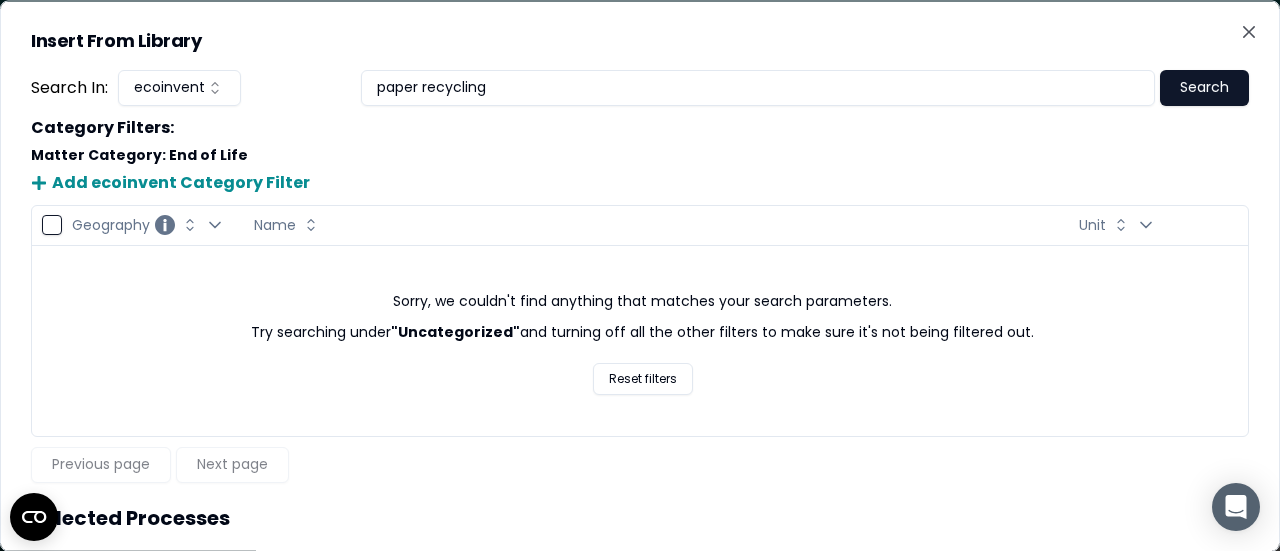 click on "Geography Change  Geography  sorting Open  Geography  filter" at bounding box center [153, 225] 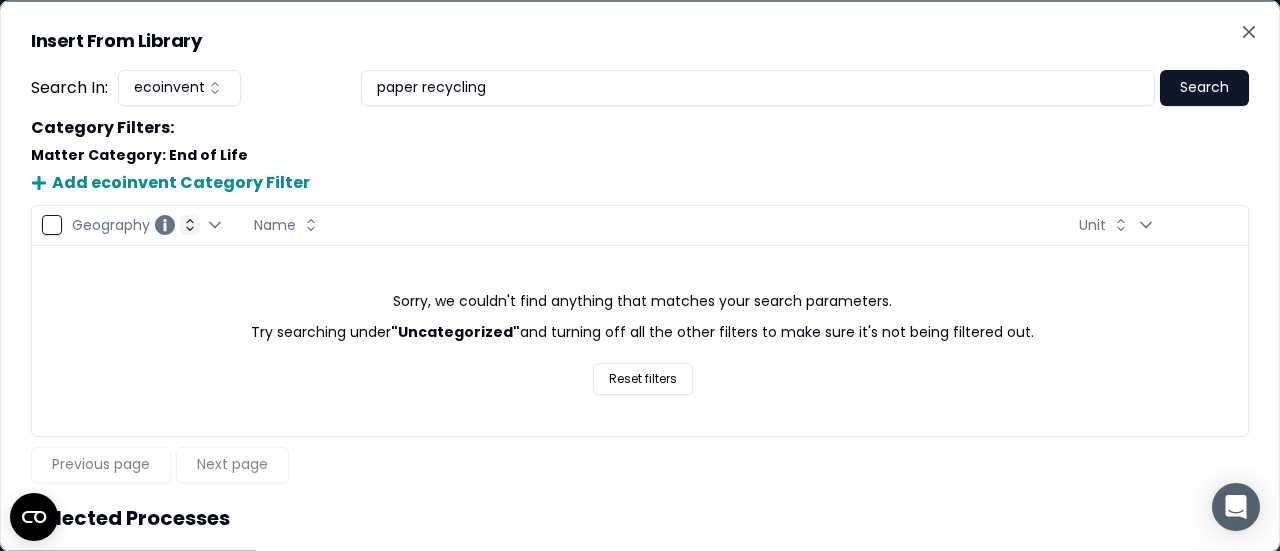 click 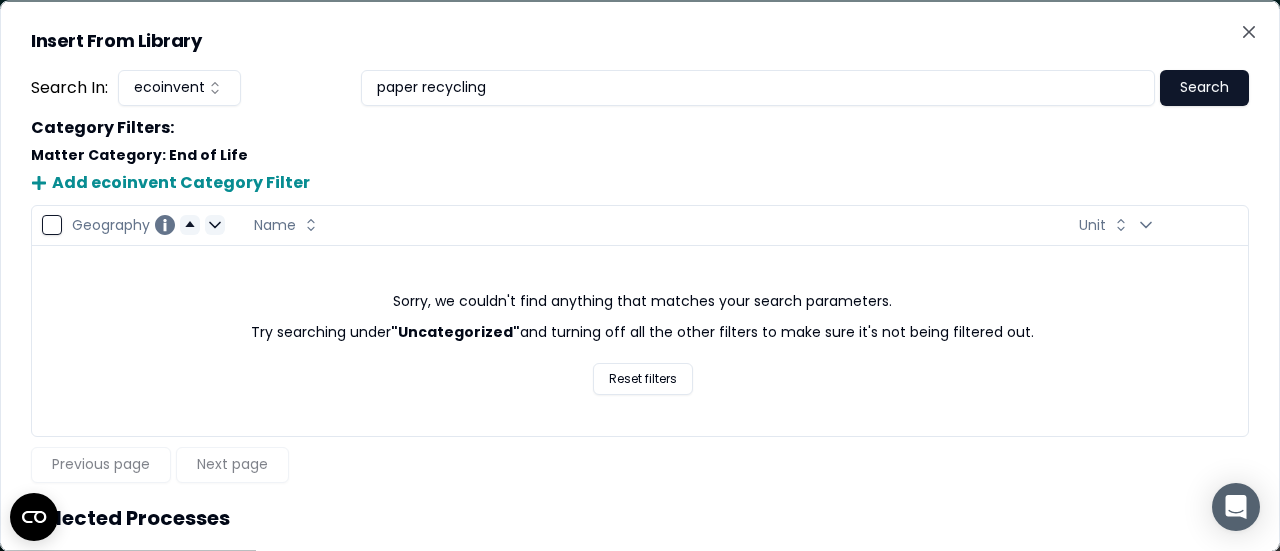 click 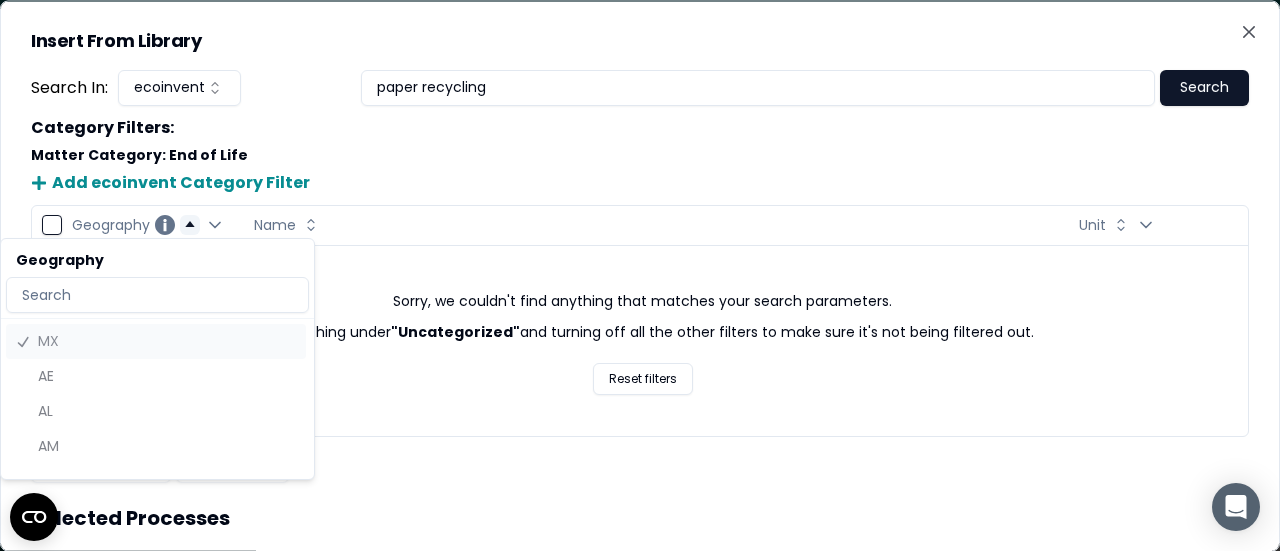 click on "MX" at bounding box center [156, 341] 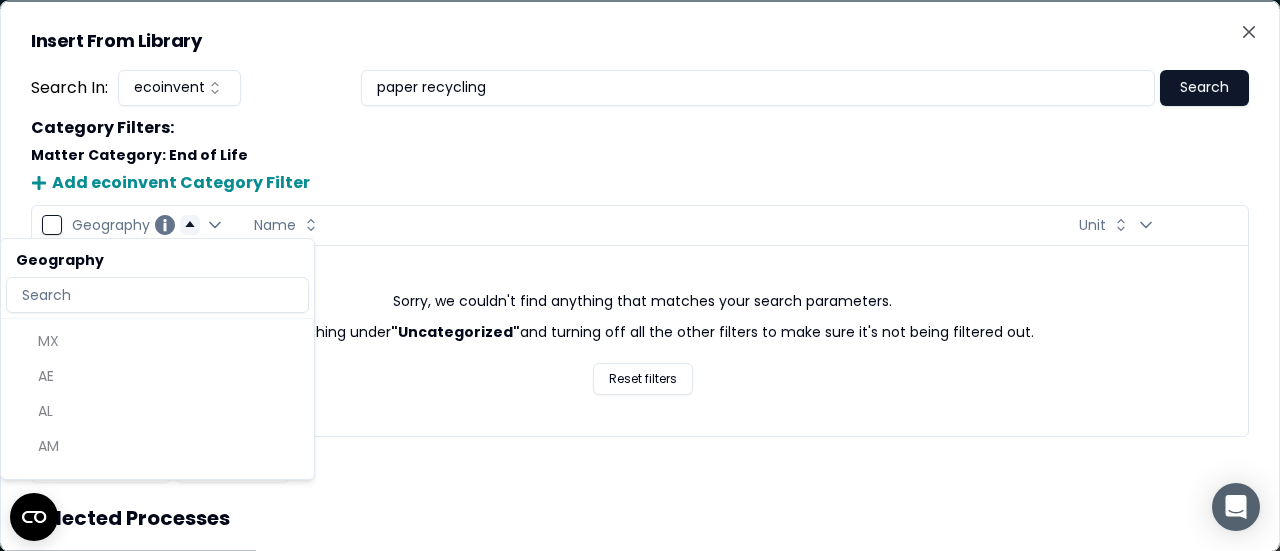 click at bounding box center [157, 295] 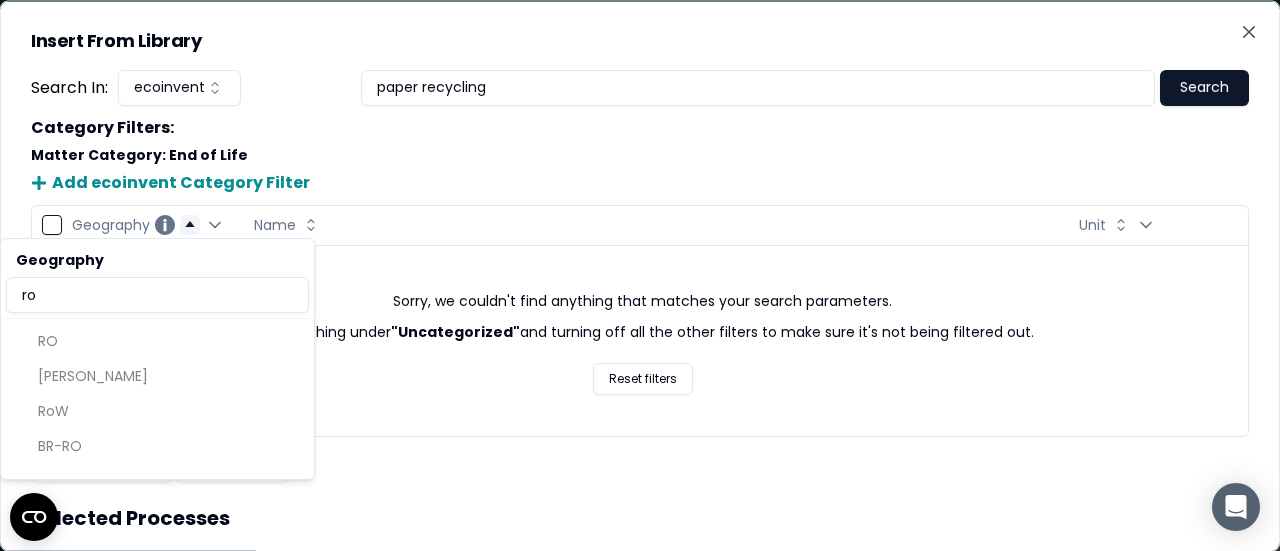 type on "ro" 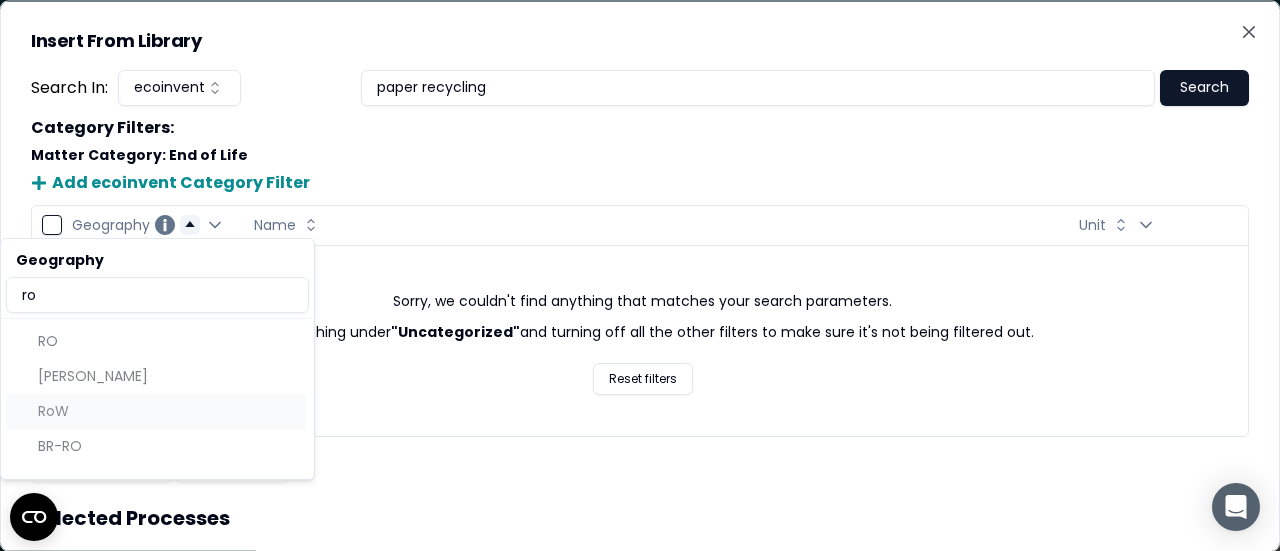click on "RoW" at bounding box center [156, 411] 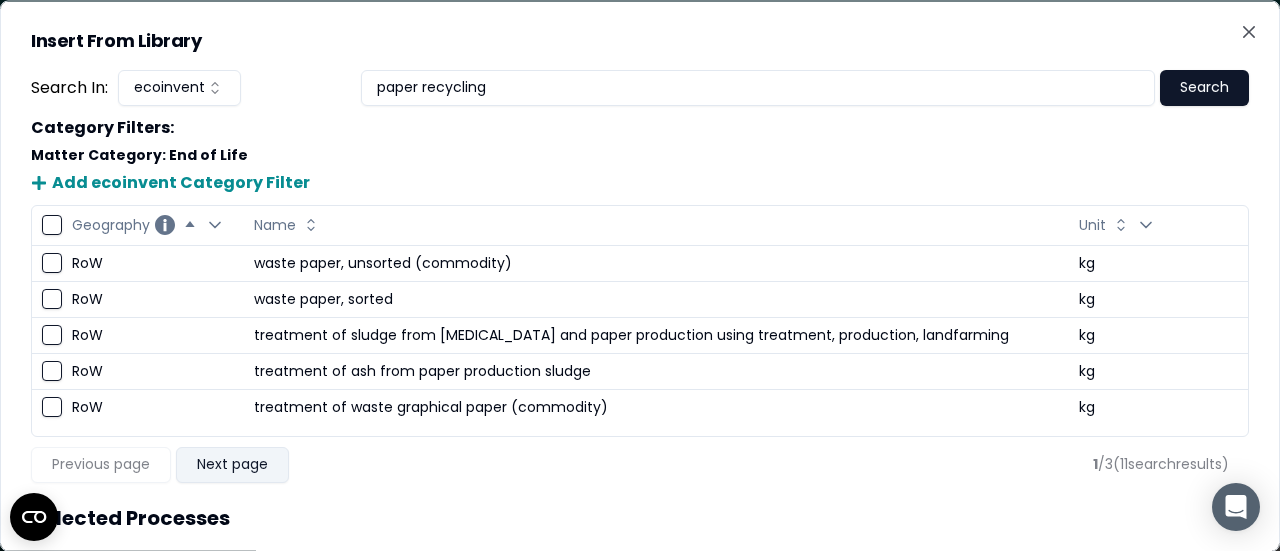 click on "Next page" at bounding box center [232, 464] 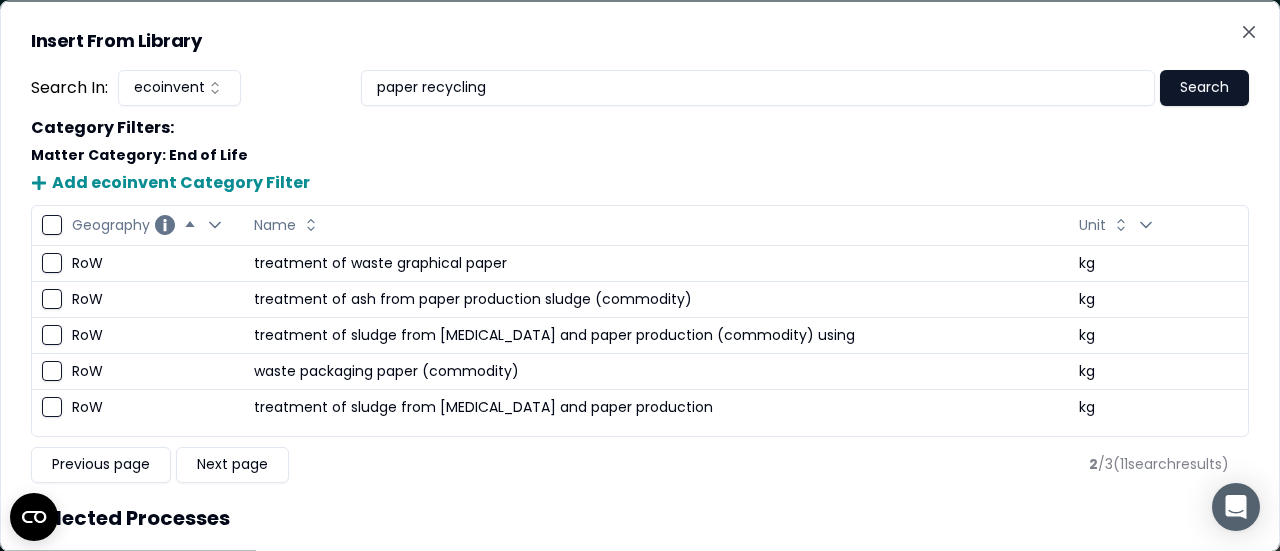 click at bounding box center [52, 263] 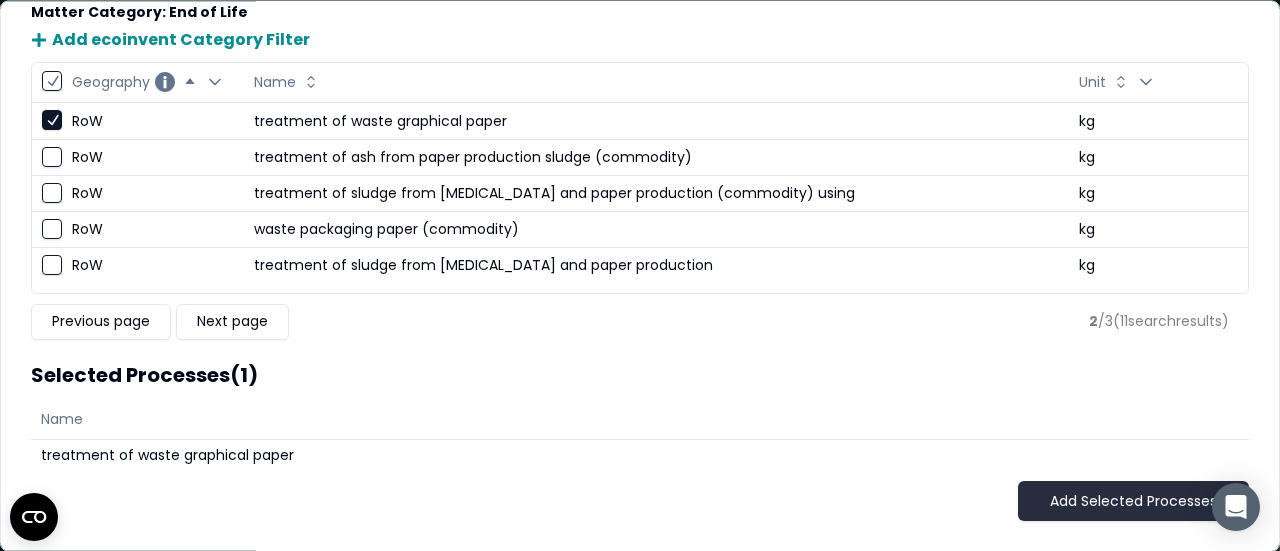 click on "Add Selected Processes" at bounding box center [1133, 502] 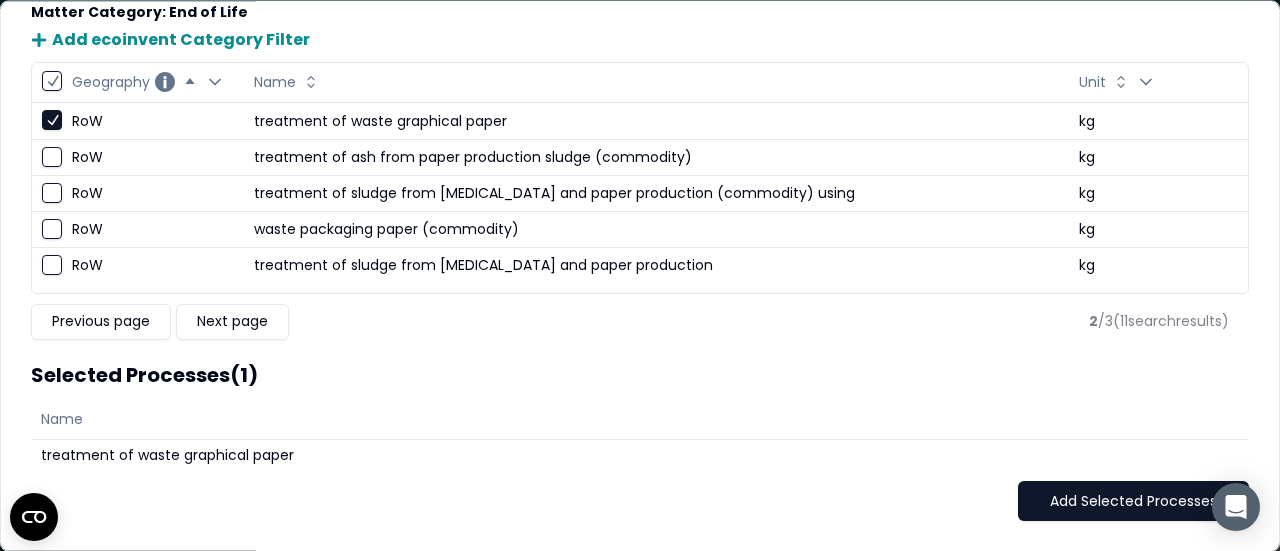 scroll, scrollTop: 111, scrollLeft: 0, axis: vertical 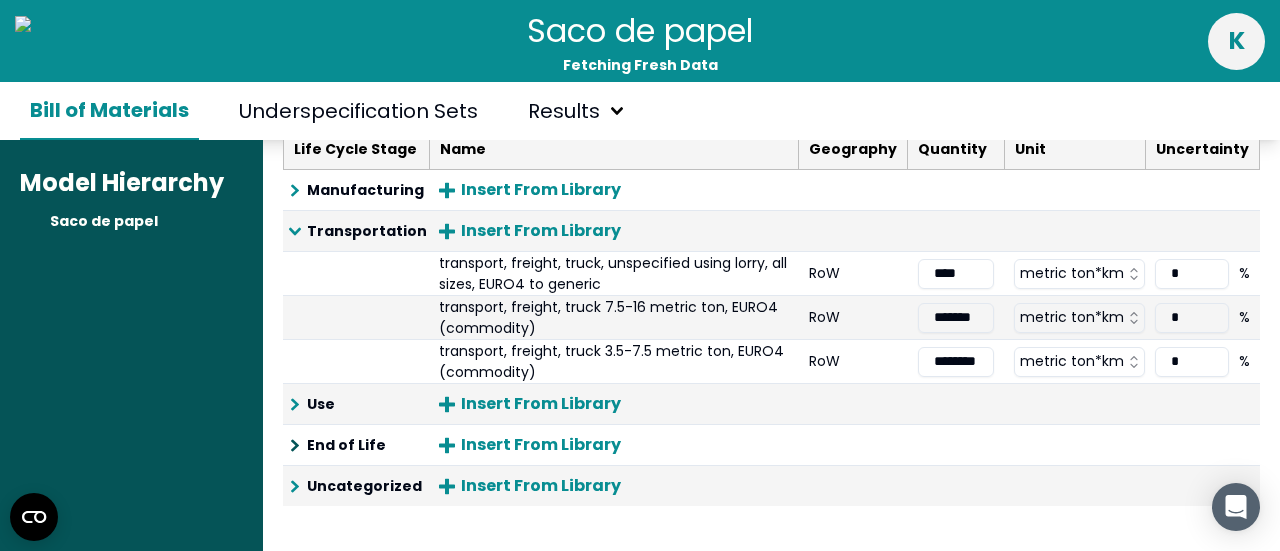 click 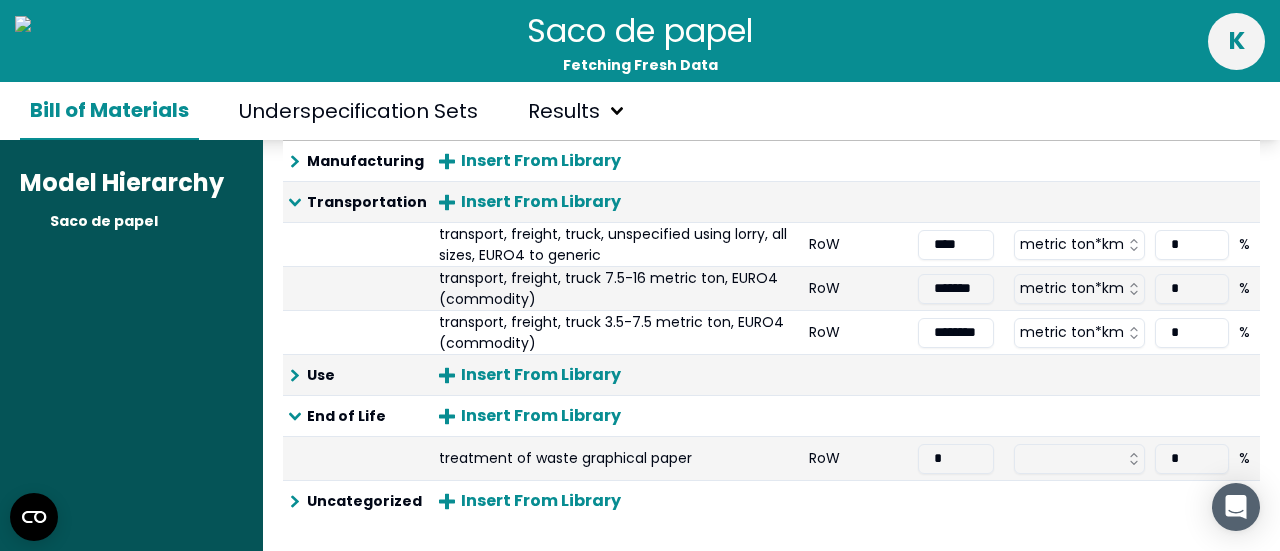 scroll, scrollTop: 418, scrollLeft: 0, axis: vertical 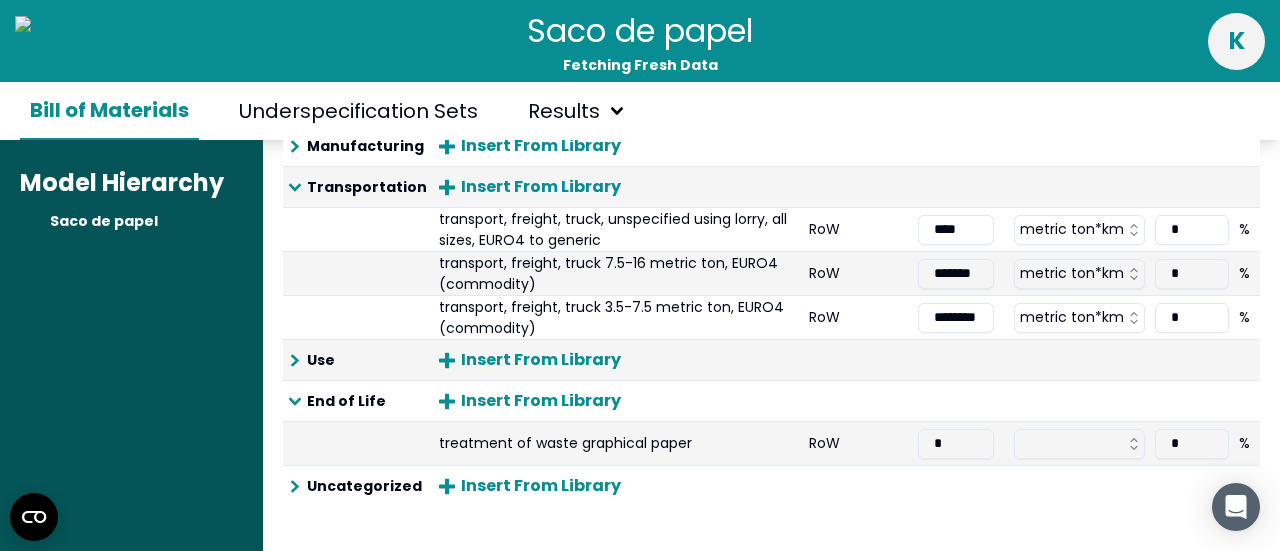 click on "Saco de papel Fetching Fresh Data k Bill of Materials Underspecification Sets Results   Model Hierarchy Saco de papel Product Model Saco de papel x   1   pieces   Edit   Header Components & Materials : Learn more about this table Life Cycle Stage Name Geography Quantity Unit Uncertainty Materials Insert From Library Create New Component Final Product Life Cycle : Learn more about this table Life Cycle Stage Name Geography Quantity Unit Uncertainty Manufacturing Insert From Library Transportation Insert From Library transport, freight, truck, unspecified using lorry, all sizes, EURO4 to generic RoW **** metric ton*km * % transport, freight, truck 7.5-16 metric ton, EURO4 (commodity) RoW ******* metric ton*km * % transport, freight, truck 3.5-7.5 metric ton, EURO4 (commodity) RoW ******** metric ton*km * % Use Insert From Library End of Life Insert From Library treatment of waste graphical paper RoW * * % Uncategorized Insert From Library" at bounding box center (640, 275) 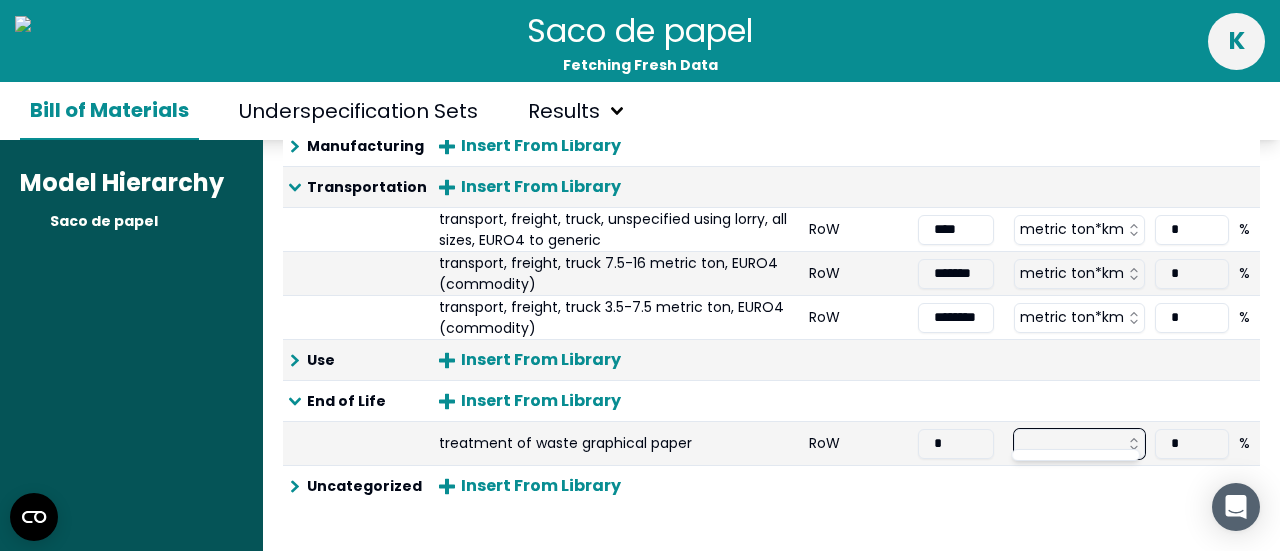 click on "Saco de papel Fetching Fresh Data k Bill of Materials Underspecification Sets Results   Model Hierarchy Saco de papel Product Model Saco de papel x   1   pieces   Edit   Header Components & Materials : Learn more about this table Life Cycle Stage Name Geography Quantity Unit Uncertainty Materials Insert From Library Create New Component Final Product Life Cycle : Learn more about this table Life Cycle Stage Name Geography Quantity Unit Uncertainty Manufacturing Insert From Library Transportation Insert From Library transport, freight, truck, unspecified using lorry, all sizes, EURO4 to generic RoW **** metric ton*km * % transport, freight, truck 7.5-16 metric ton, EURO4 (commodity) RoW ******* metric ton*km * % transport, freight, truck 3.5-7.5 metric ton, EURO4 (commodity) RoW ******** metric ton*km * % Use Insert From Library End of Life Insert From Library treatment of waste graphical paper RoW * * % Uncategorized Insert From Library" at bounding box center (640, 275) 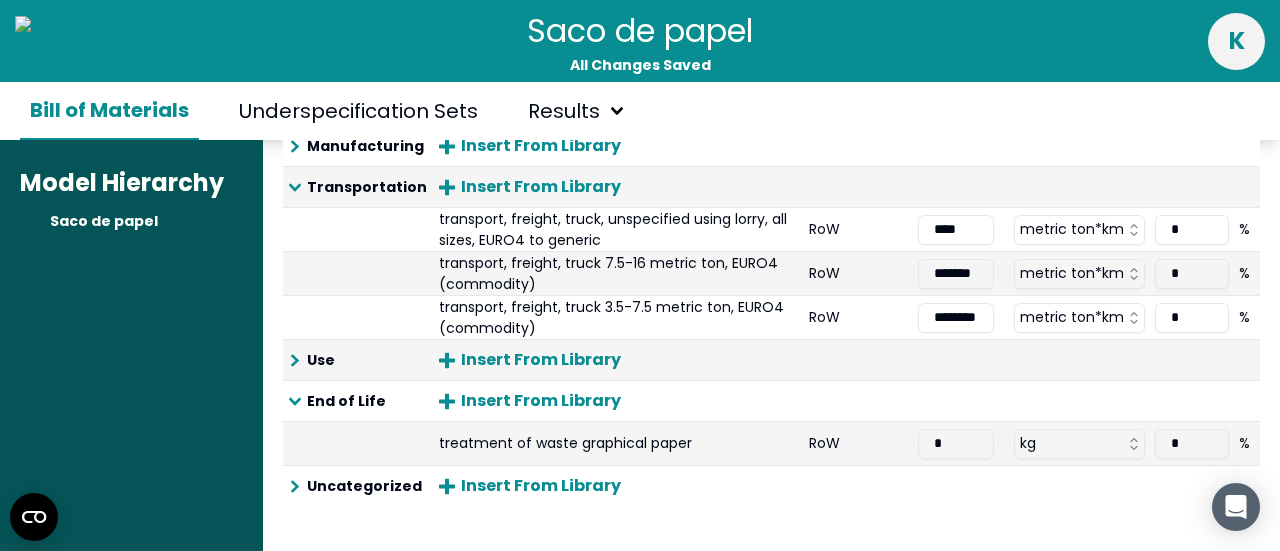 drag, startPoint x: 975, startPoint y: 429, endPoint x: 822, endPoint y: 442, distance: 153.5513 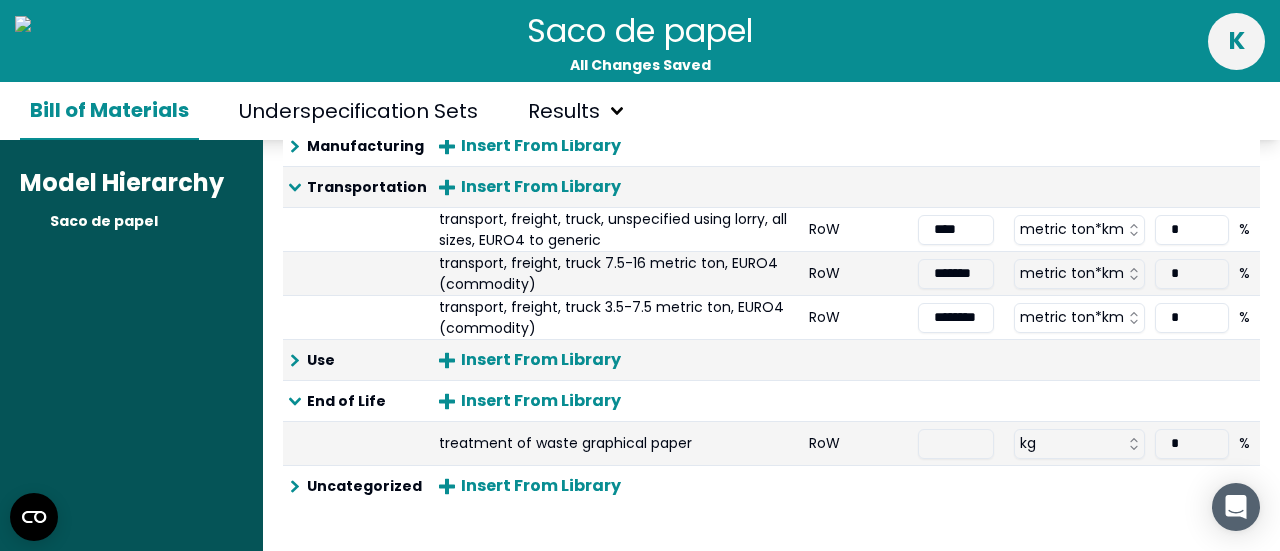 paste on "***" 